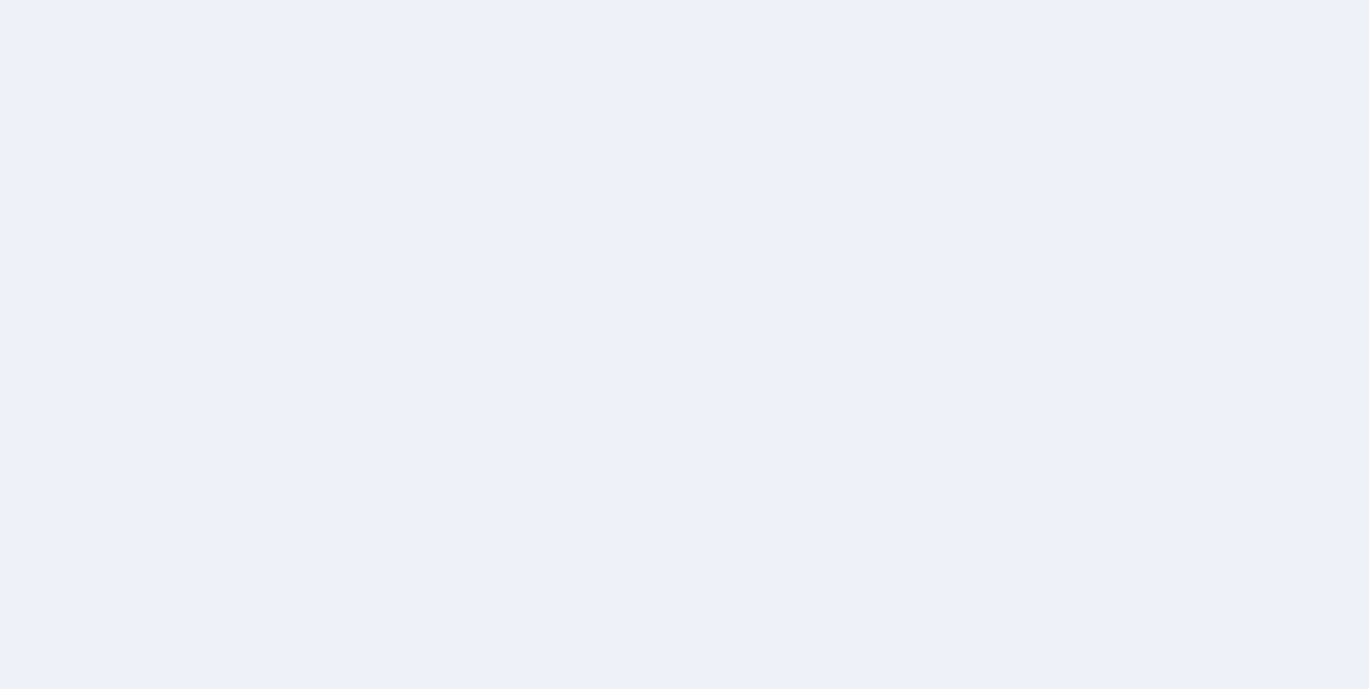 scroll, scrollTop: 0, scrollLeft: 0, axis: both 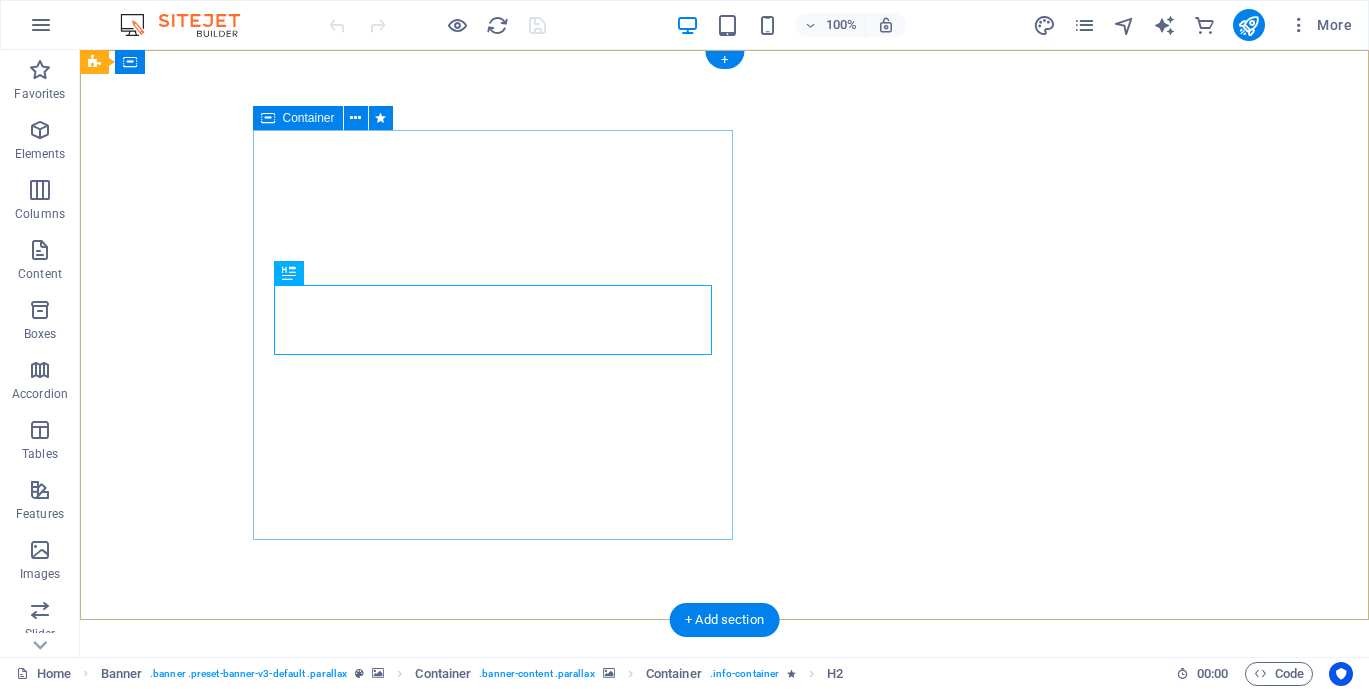 click on "TYEE KENNEL CLUB Located in the Cowichan Valley on Beautiful Vancouver Island British Columbia, [COUNTRY]" at bounding box center (493, 1505) 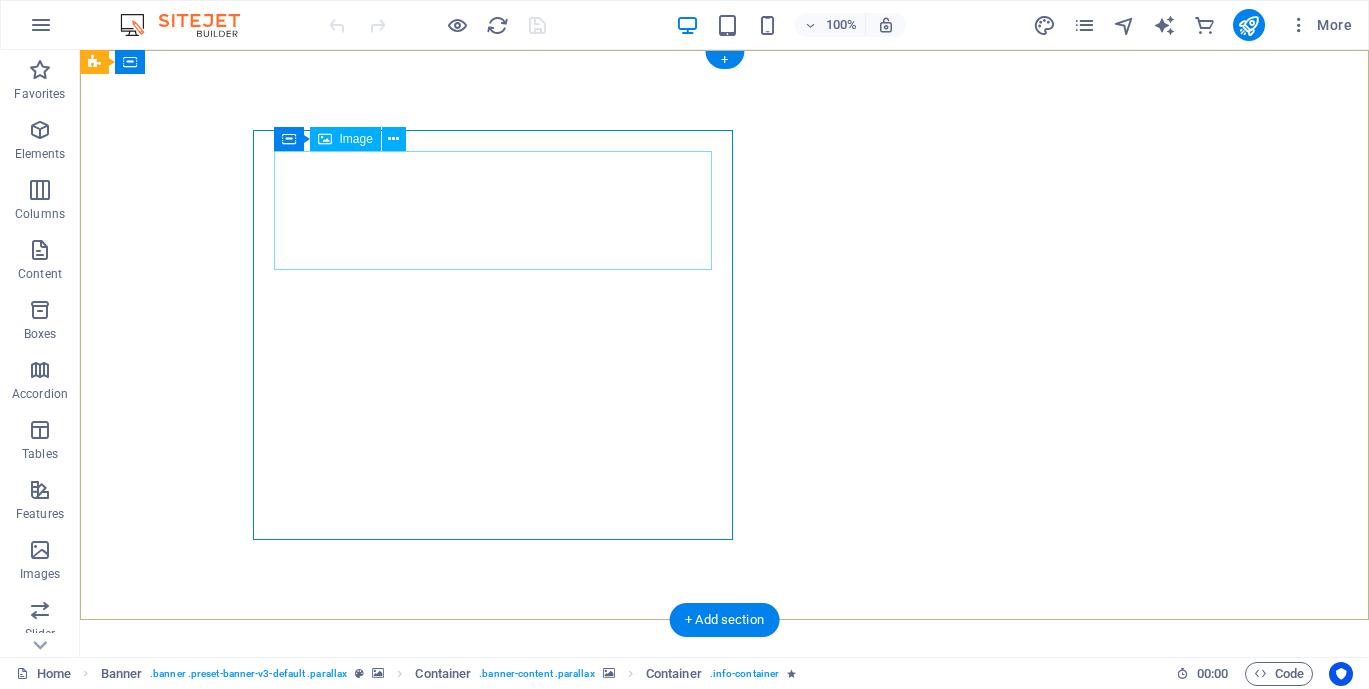 click at bounding box center (493, 1380) 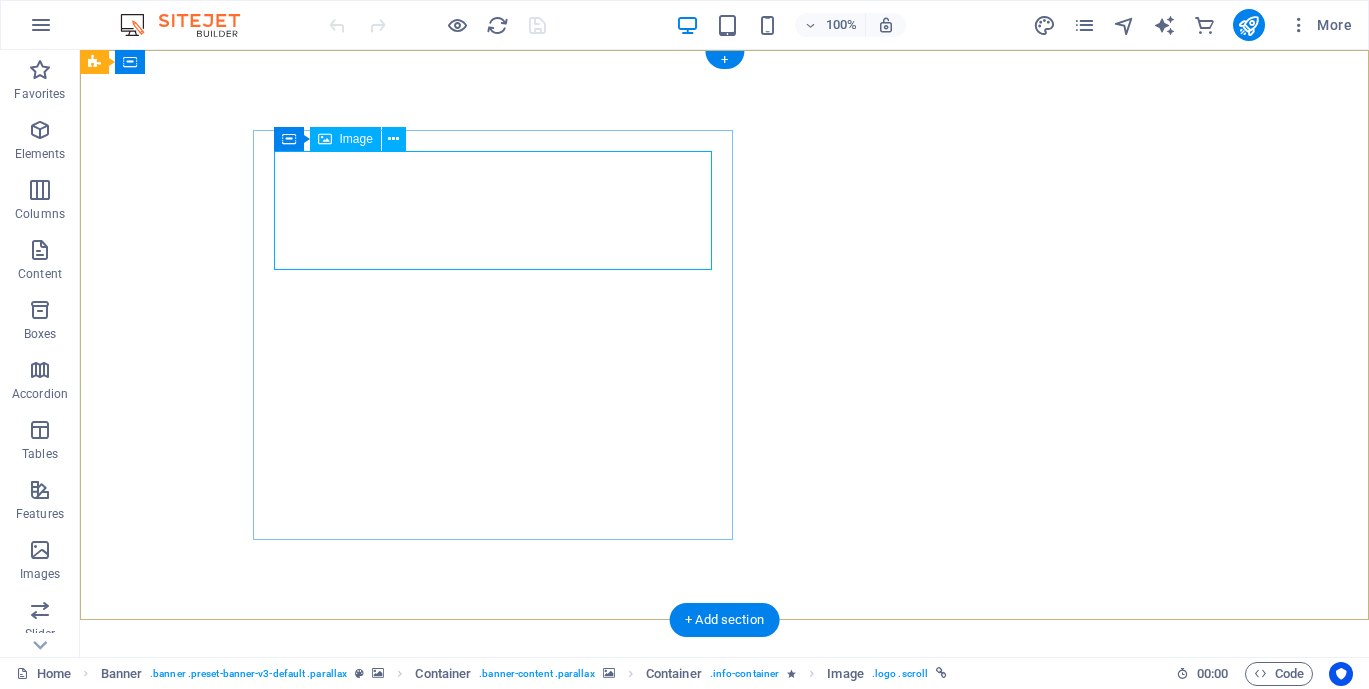 click at bounding box center [493, 1380] 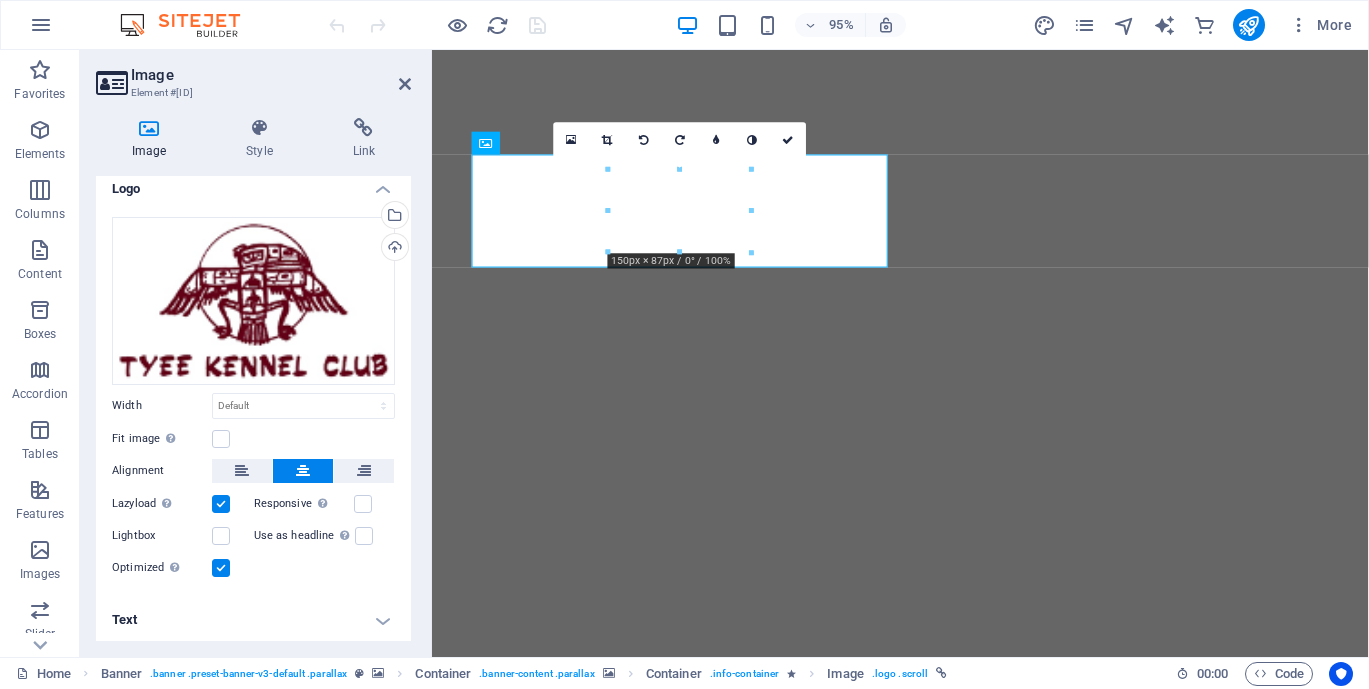 scroll, scrollTop: 0, scrollLeft: 0, axis: both 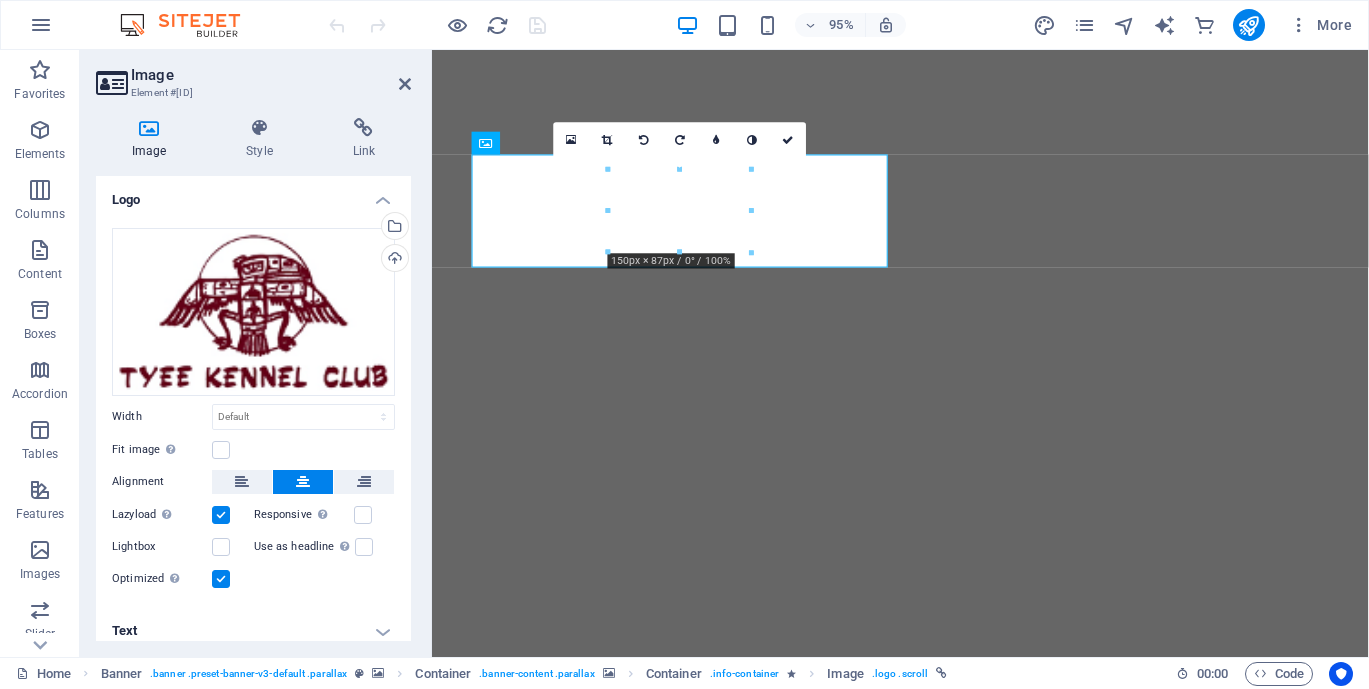 click at bounding box center (-2036, 635) 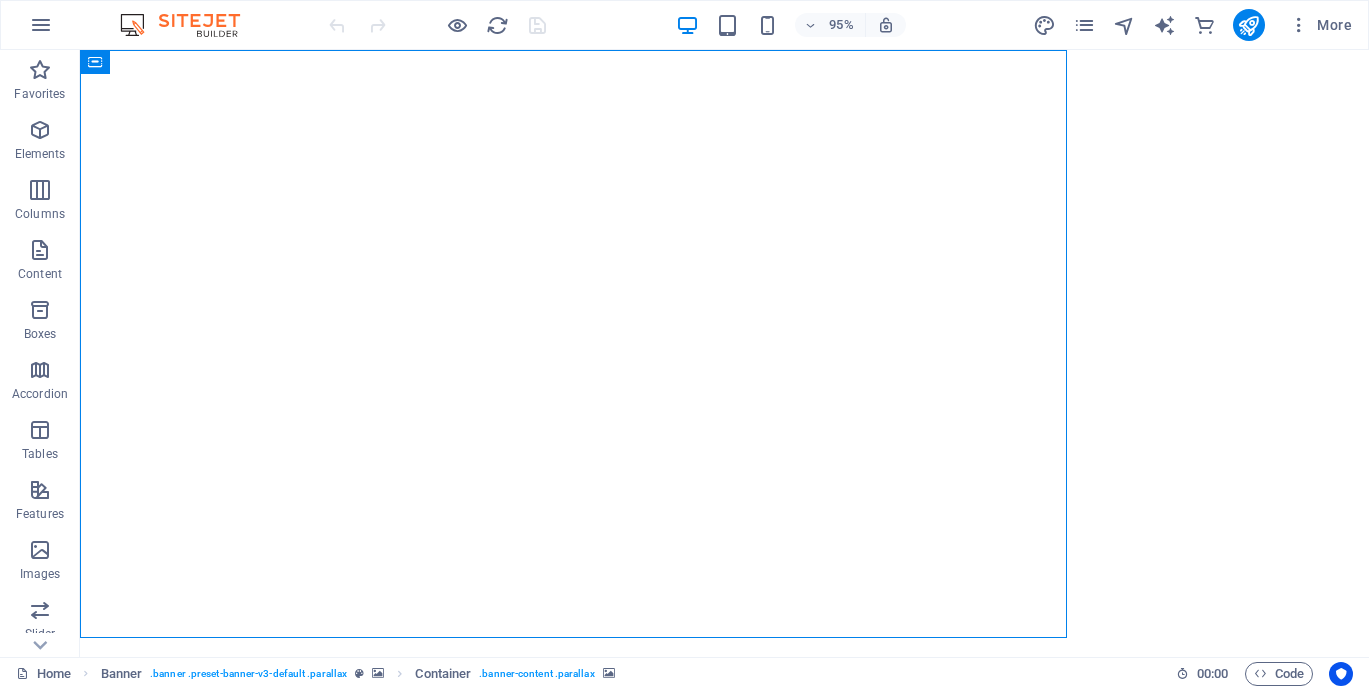 click at bounding box center [-2388, 635] 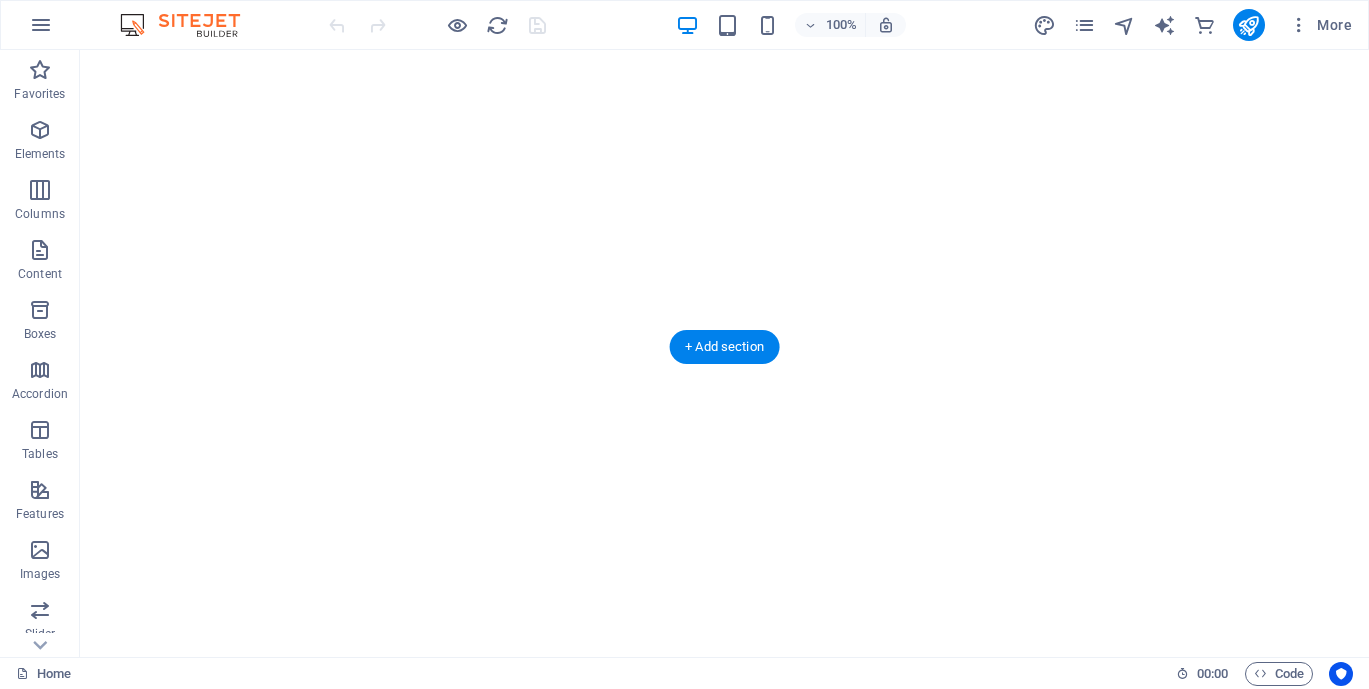 scroll, scrollTop: 275, scrollLeft: 0, axis: vertical 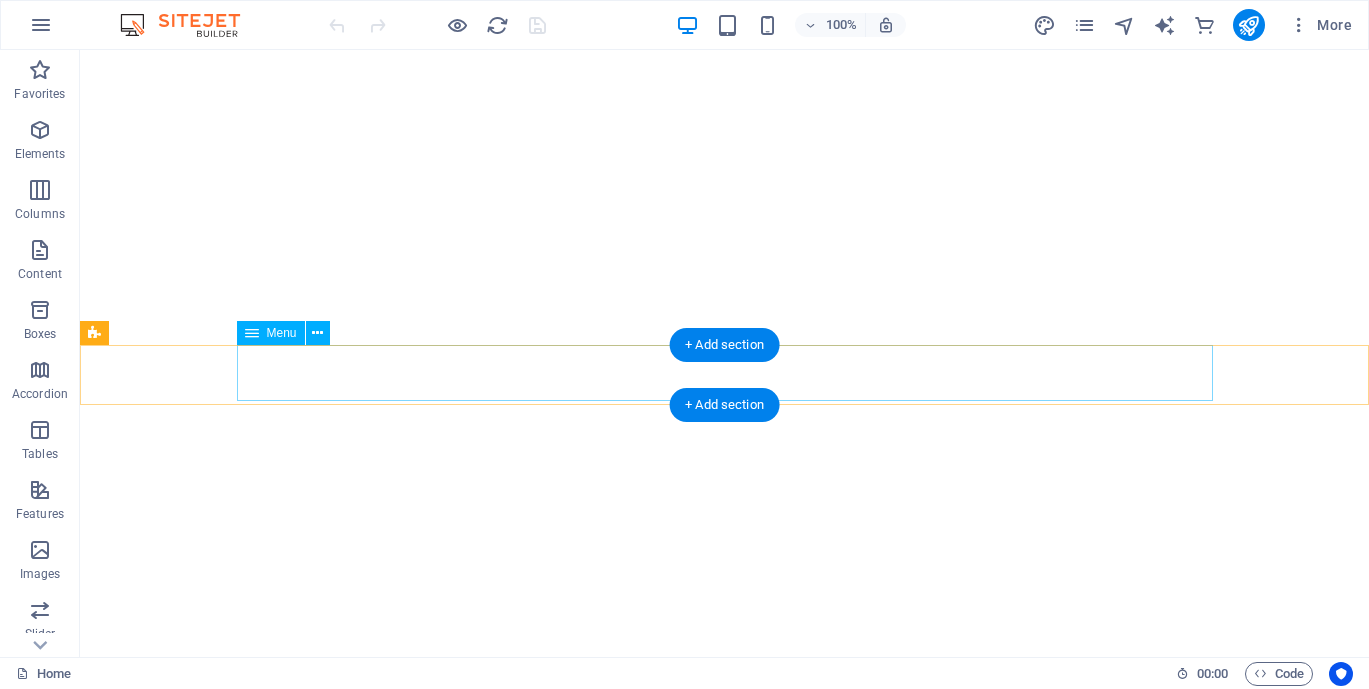click on "Home Events Classes Breeders Club Information Membership Honored Members" at bounding box center (725, 1543) 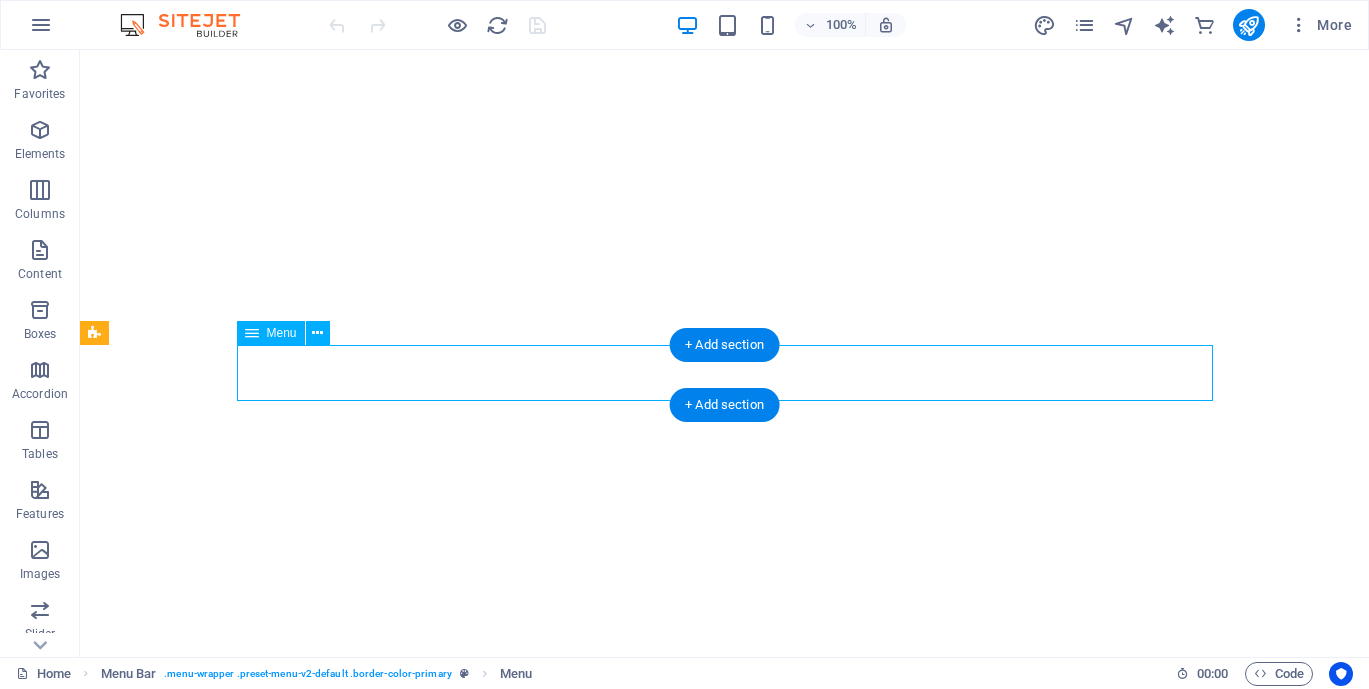click on "Home Events Classes Breeders Club Information Membership Honored Members" at bounding box center (725, 1543) 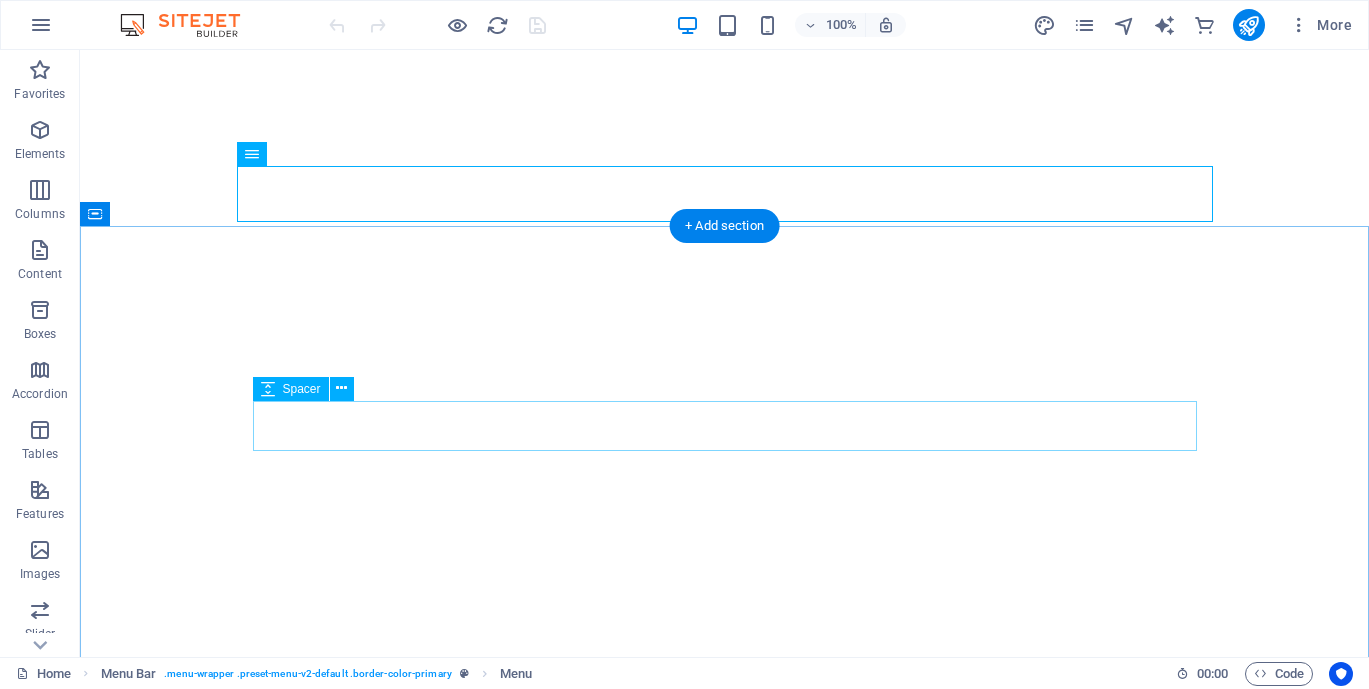 scroll, scrollTop: 532, scrollLeft: 0, axis: vertical 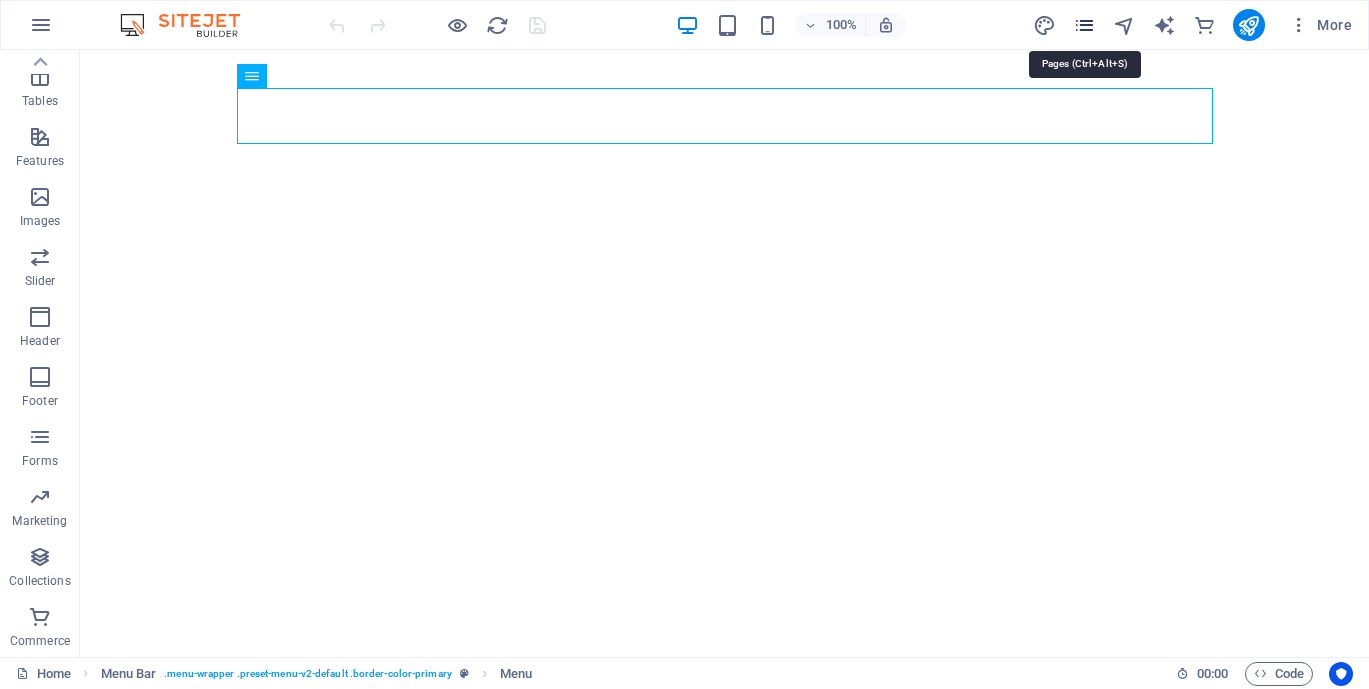 click at bounding box center [1084, 25] 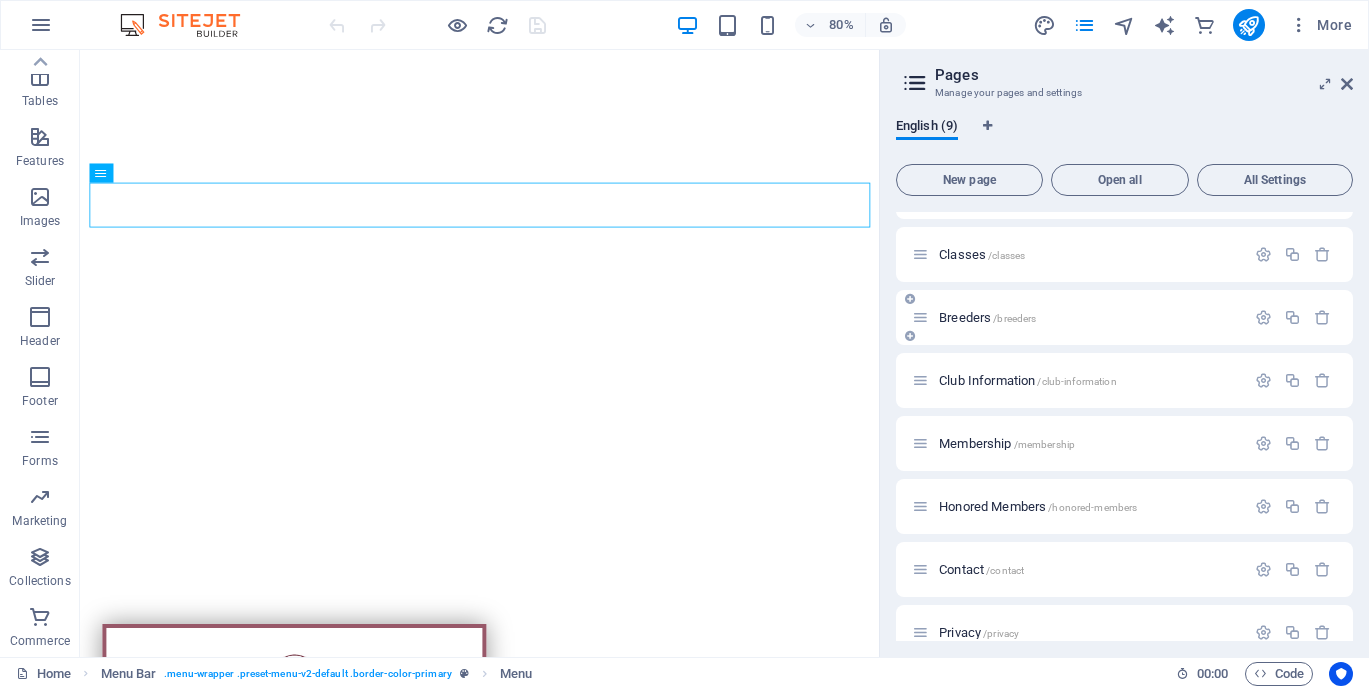 scroll, scrollTop: 114, scrollLeft: 0, axis: vertical 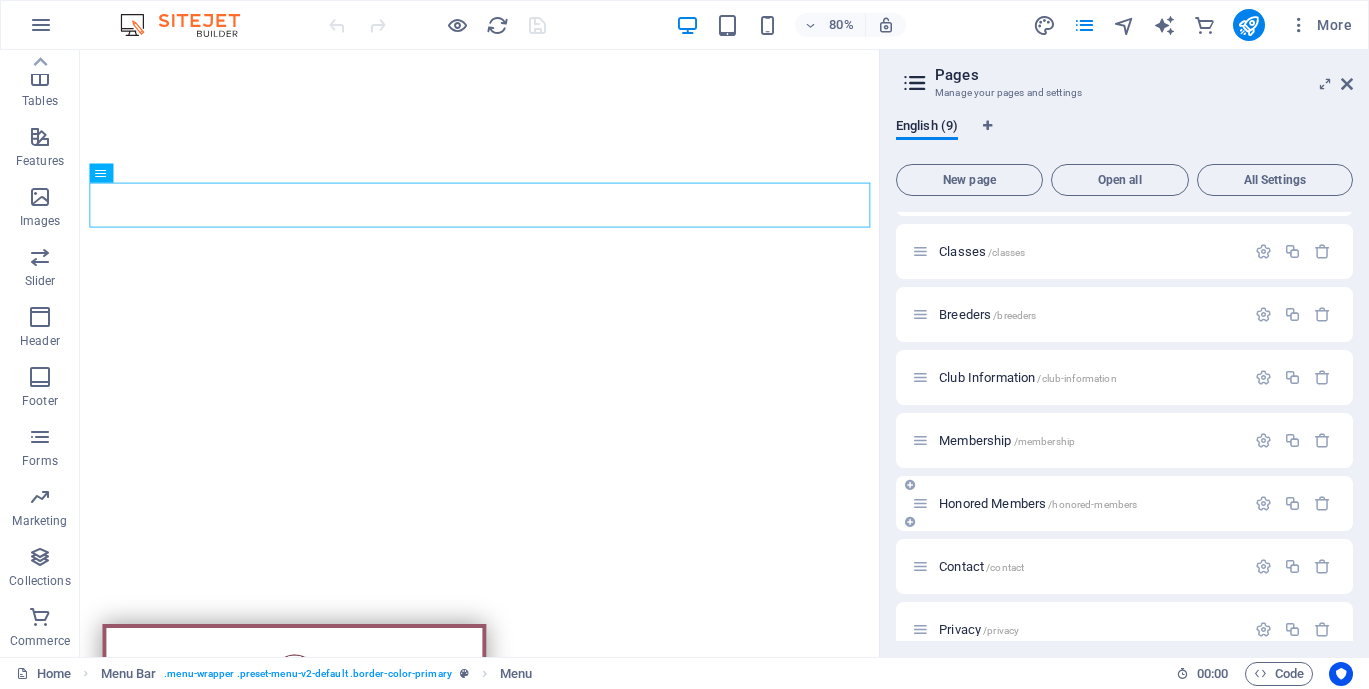 click on "Honored Members /honored-members" at bounding box center [1038, 503] 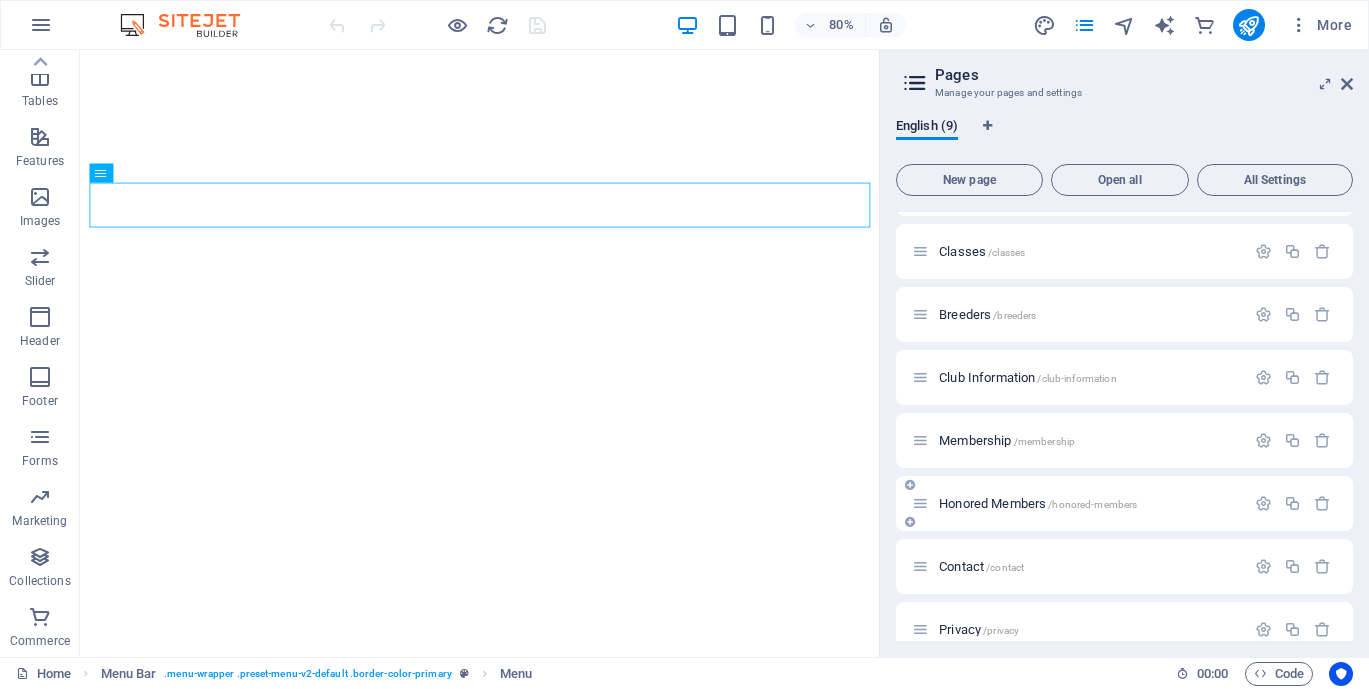 scroll, scrollTop: 87, scrollLeft: 0, axis: vertical 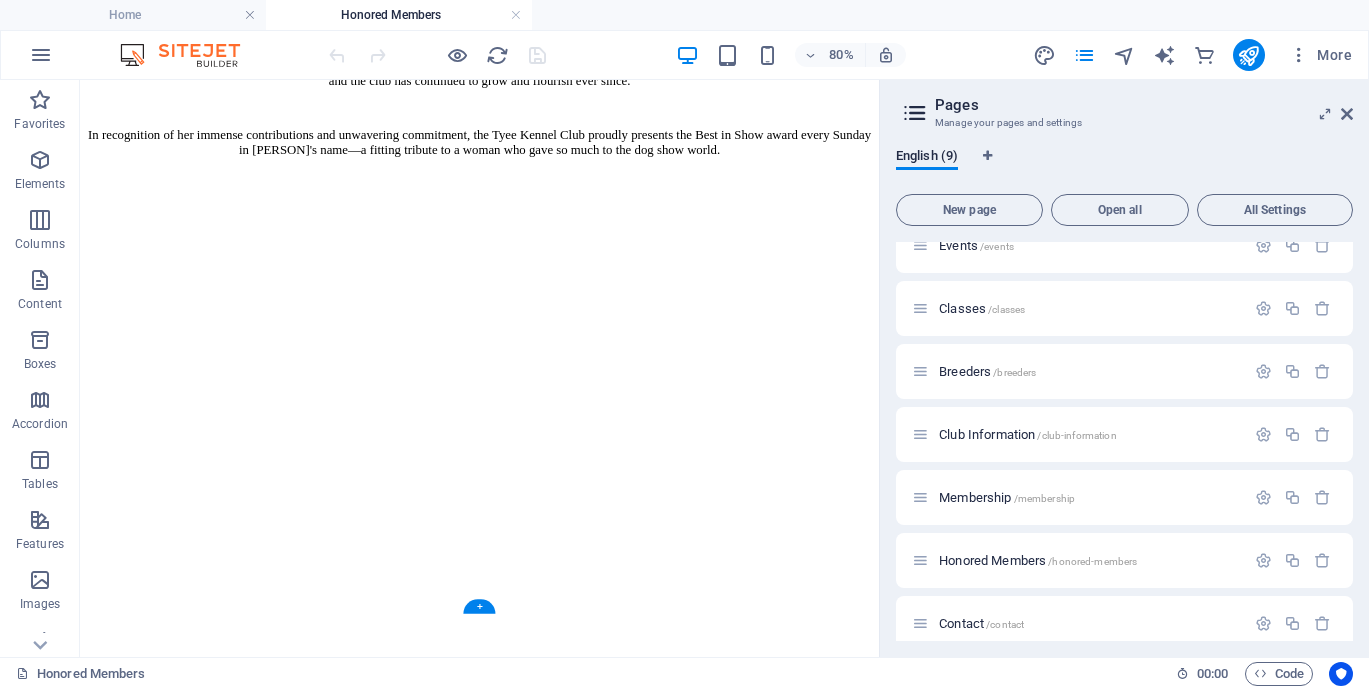 click at bounding box center (579, 6860) 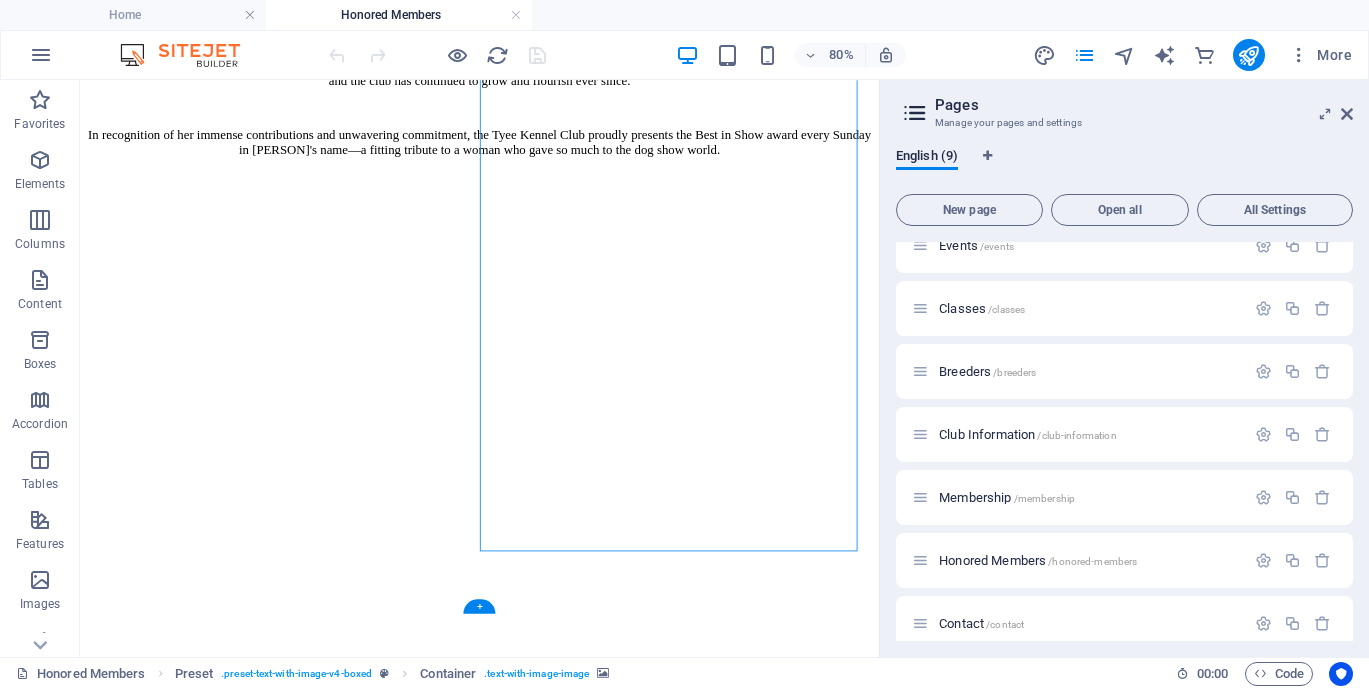 click at bounding box center (579, 6860) 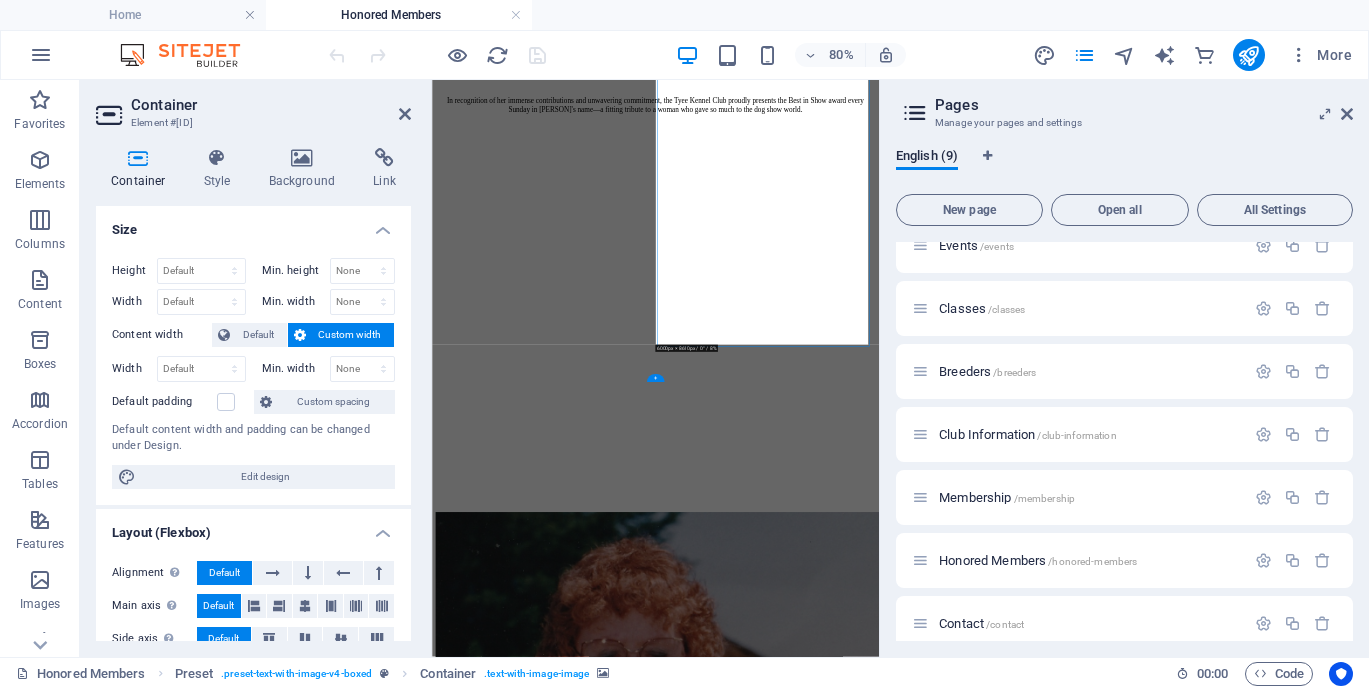 scroll, scrollTop: 6624, scrollLeft: 0, axis: vertical 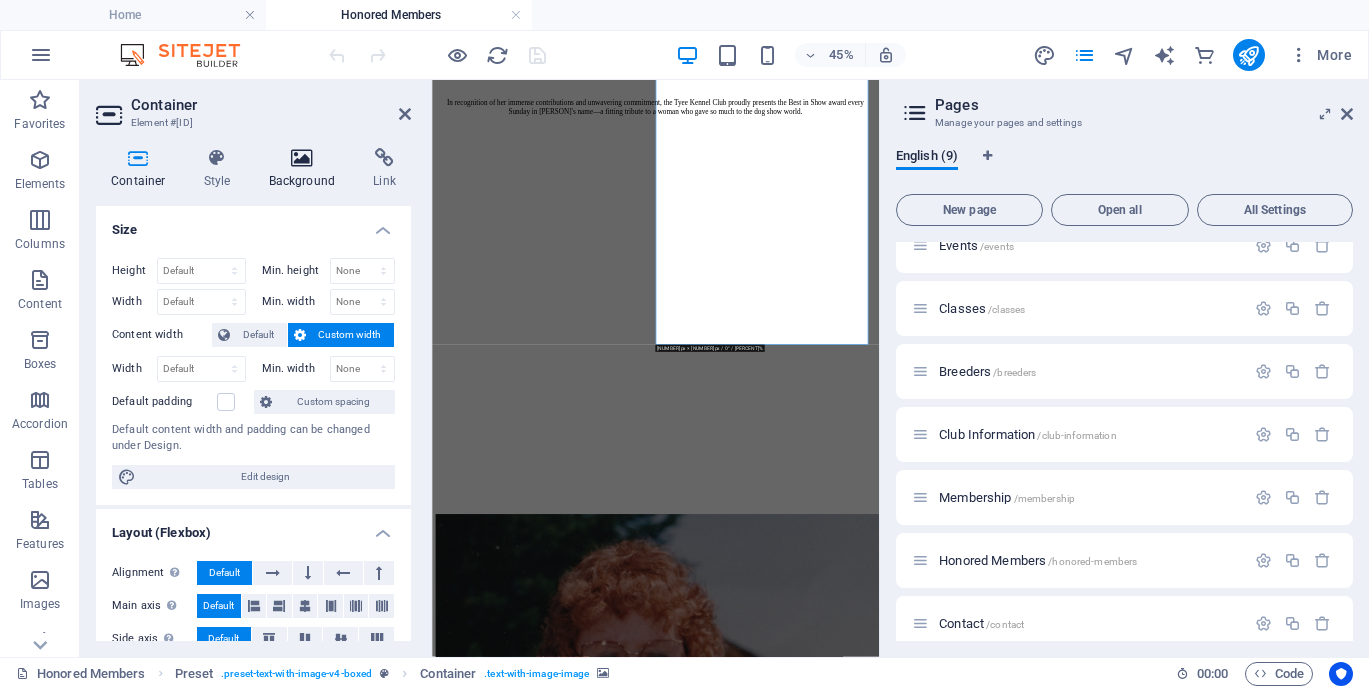 click at bounding box center [302, 158] 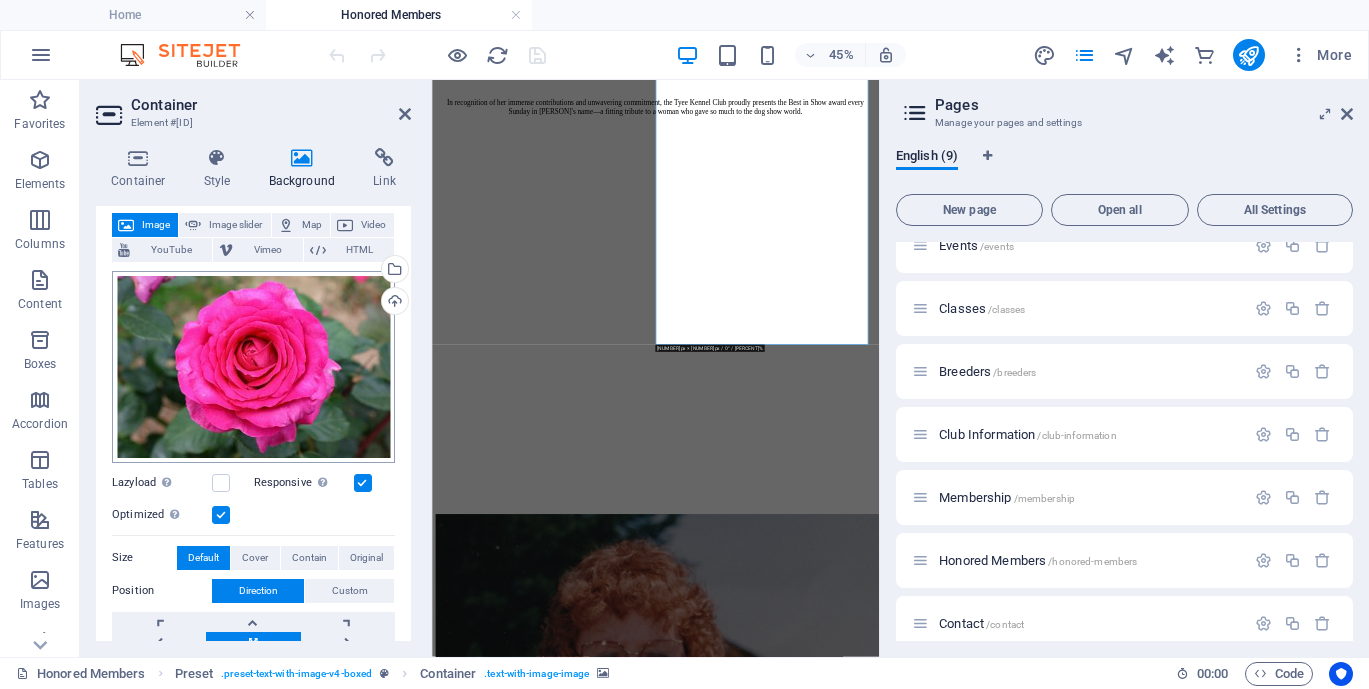 scroll, scrollTop: 0, scrollLeft: 0, axis: both 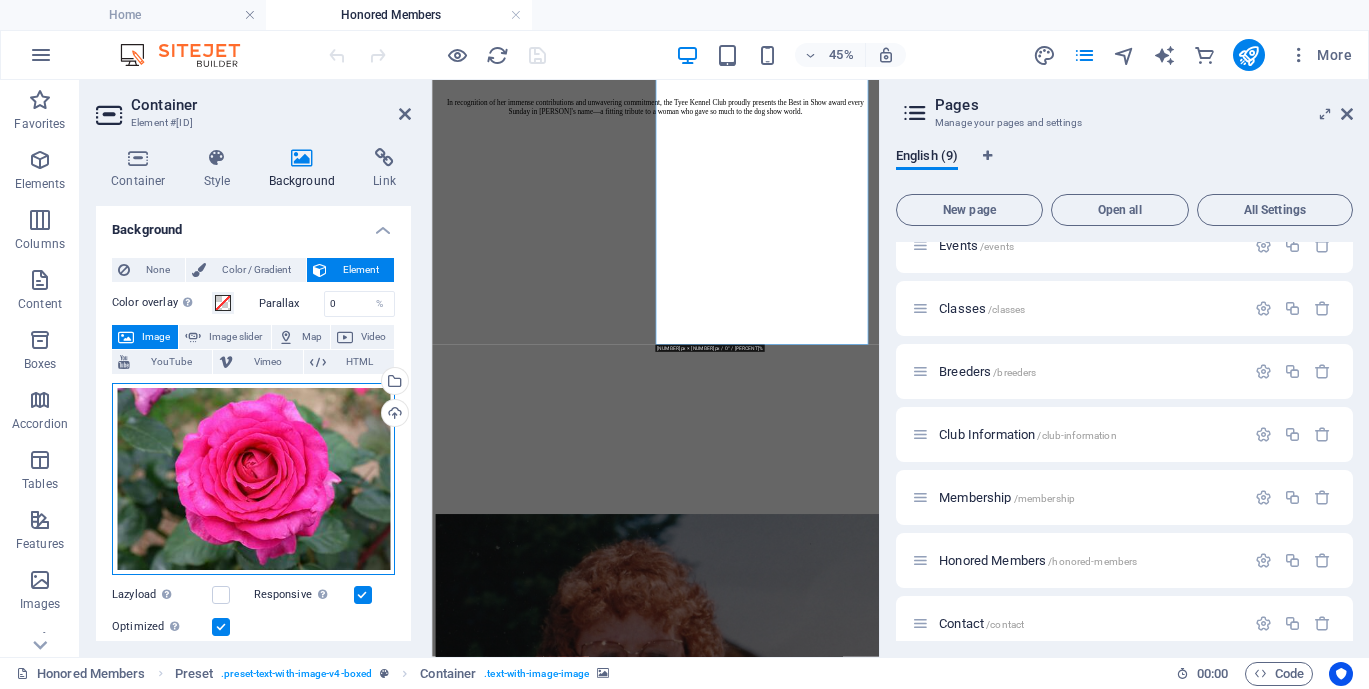 click on "Drag files here, click to choose files or select files from Files or our free stock photos & videos" at bounding box center (253, 479) 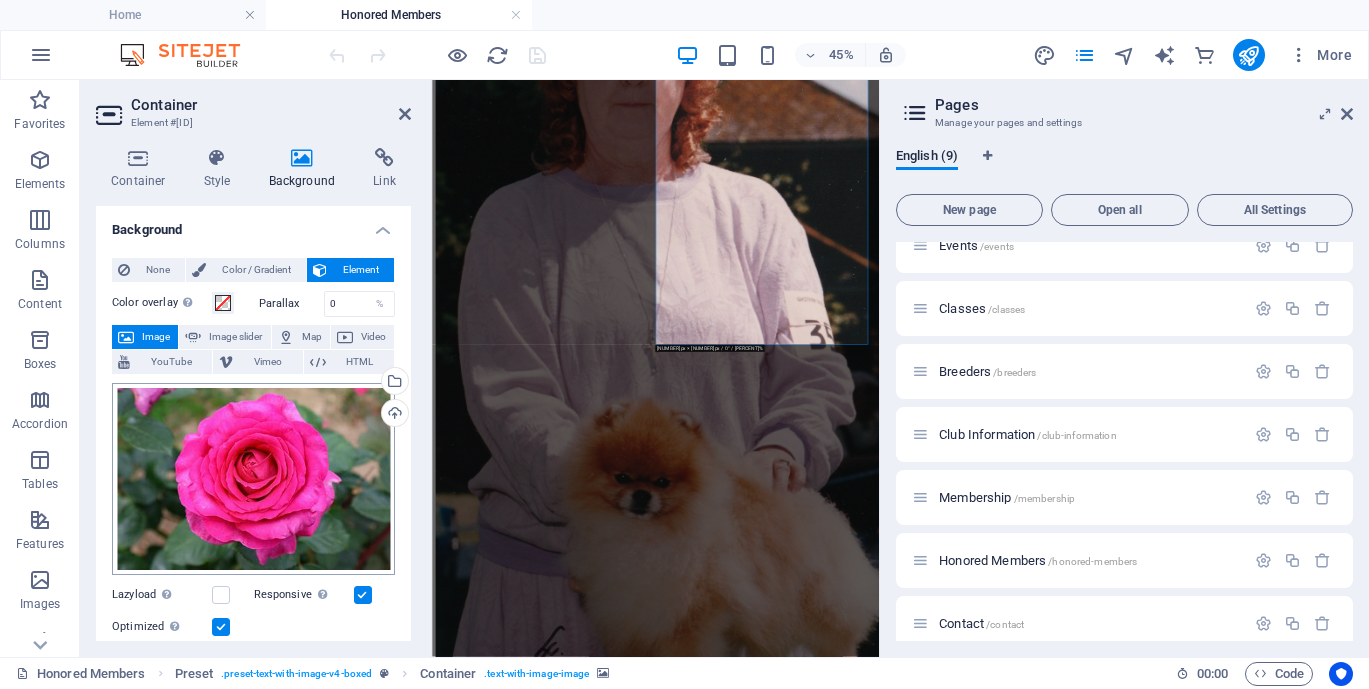 scroll, scrollTop: 27560, scrollLeft: 0, axis: vertical 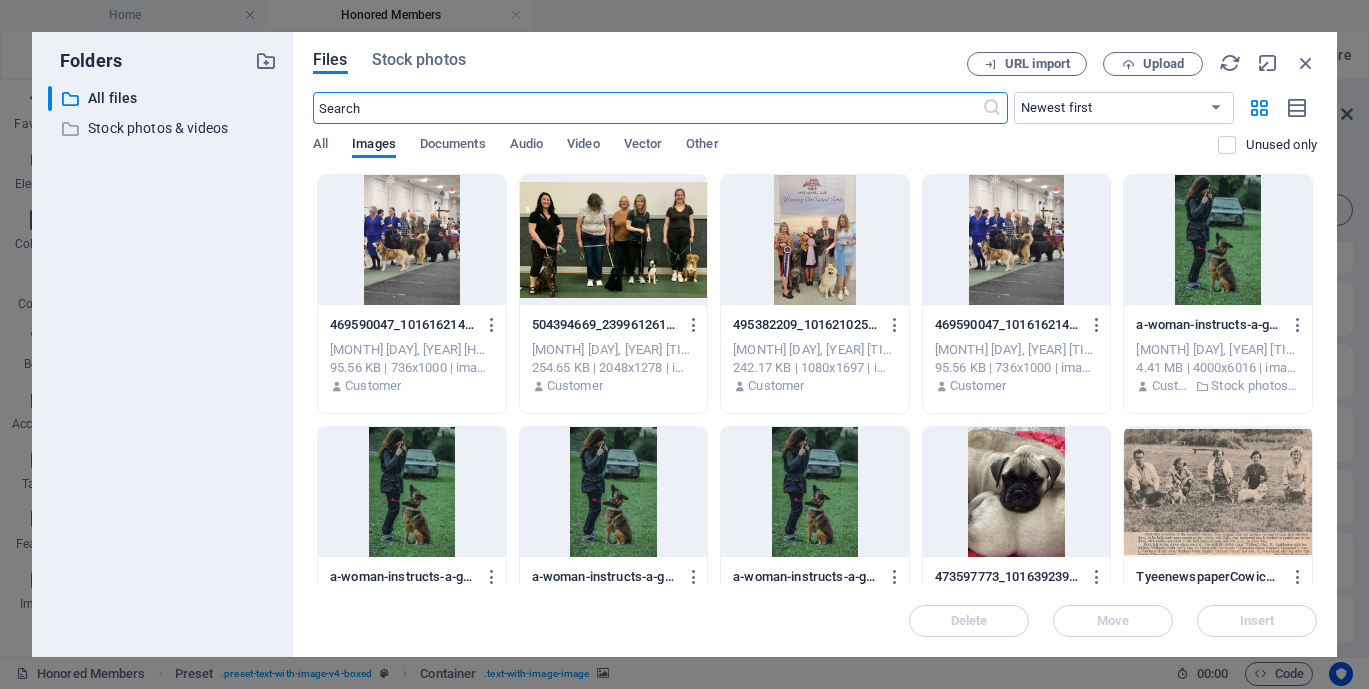 click on "​ All files All files ​ Stock photos & videos Stock photos & videos" at bounding box center [162, 363] 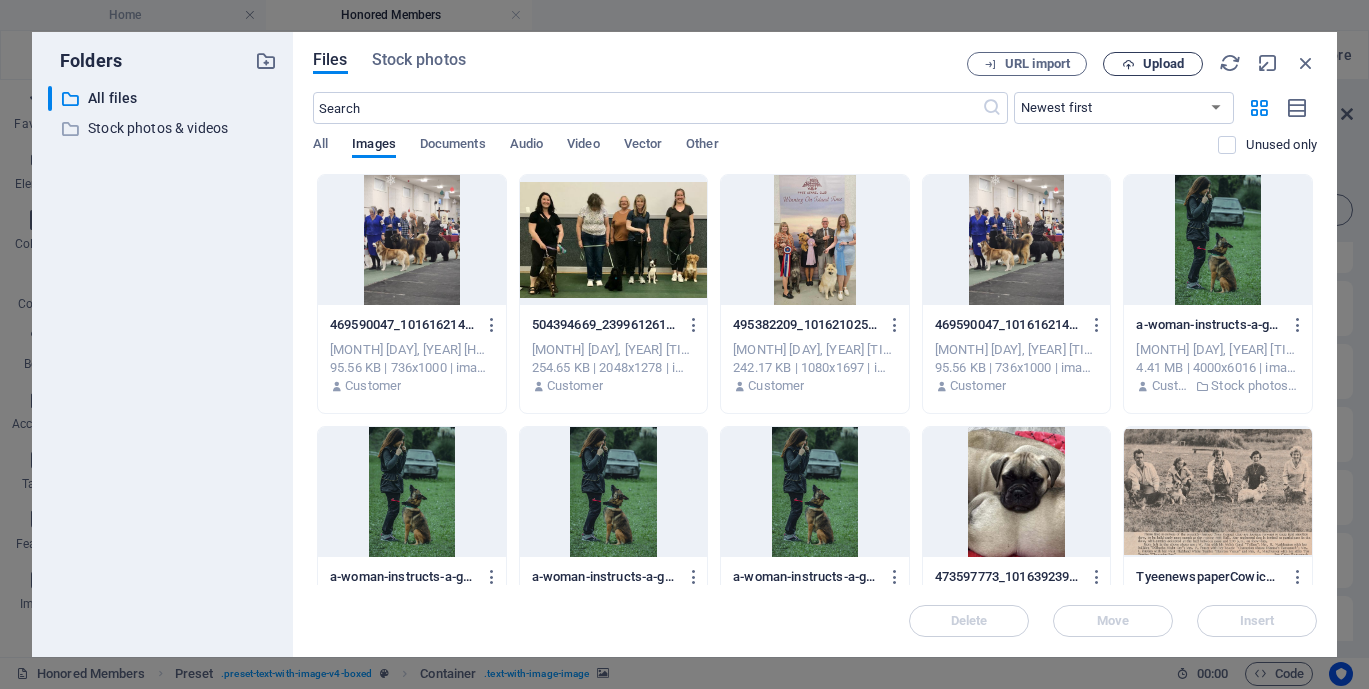 click on "Upload" at bounding box center [1163, 64] 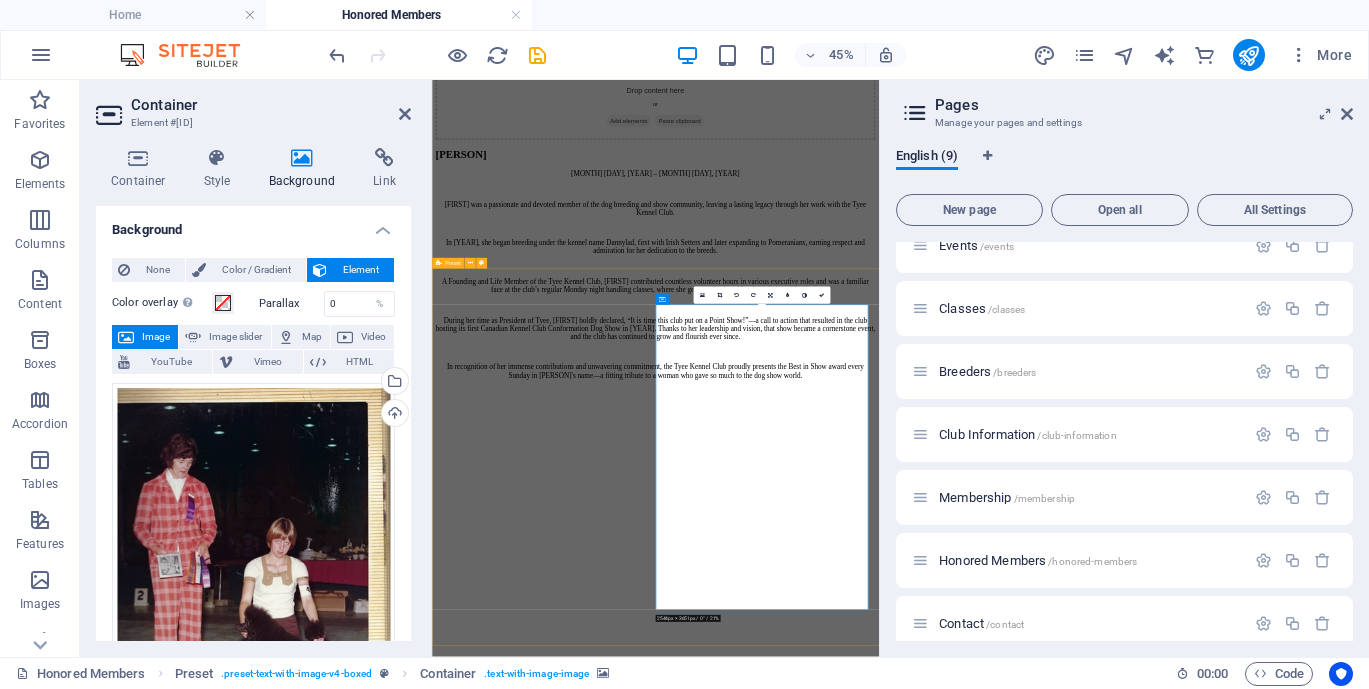 scroll, scrollTop: 6034, scrollLeft: 0, axis: vertical 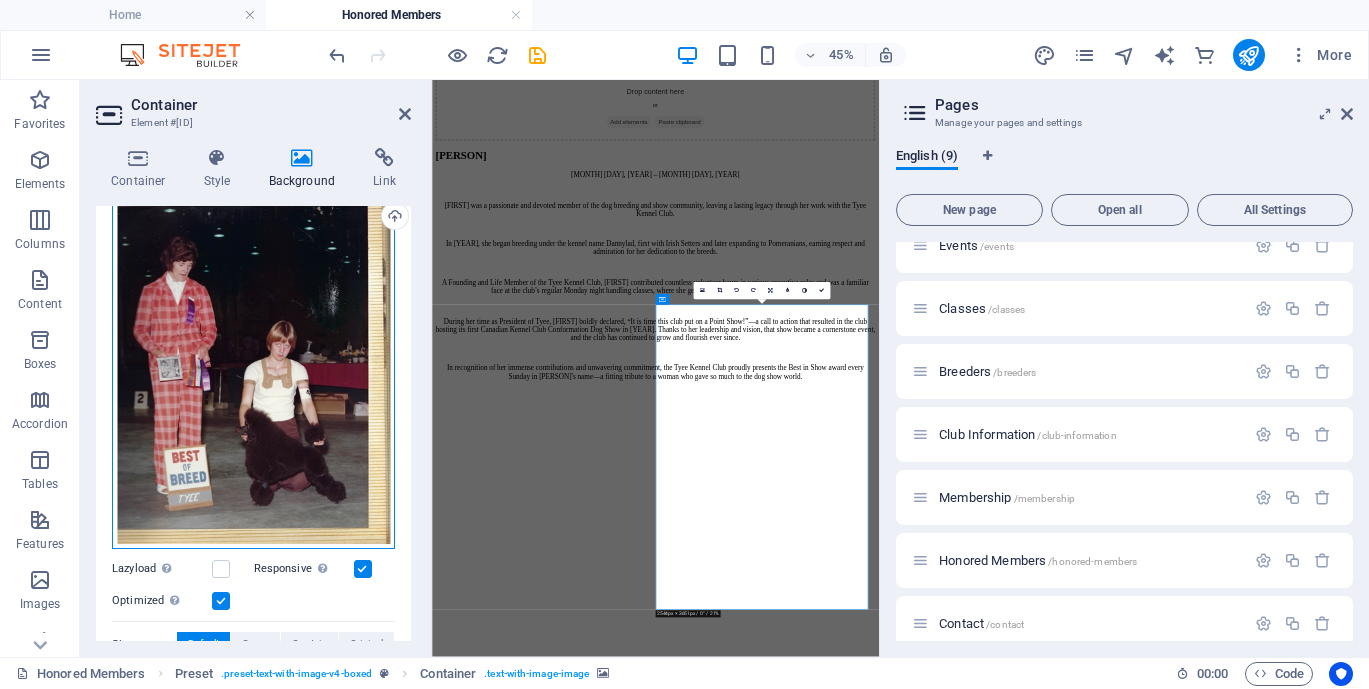 click on "Drag files here, click to choose files or select files from Files or our free stock photos & videos" at bounding box center (253, 368) 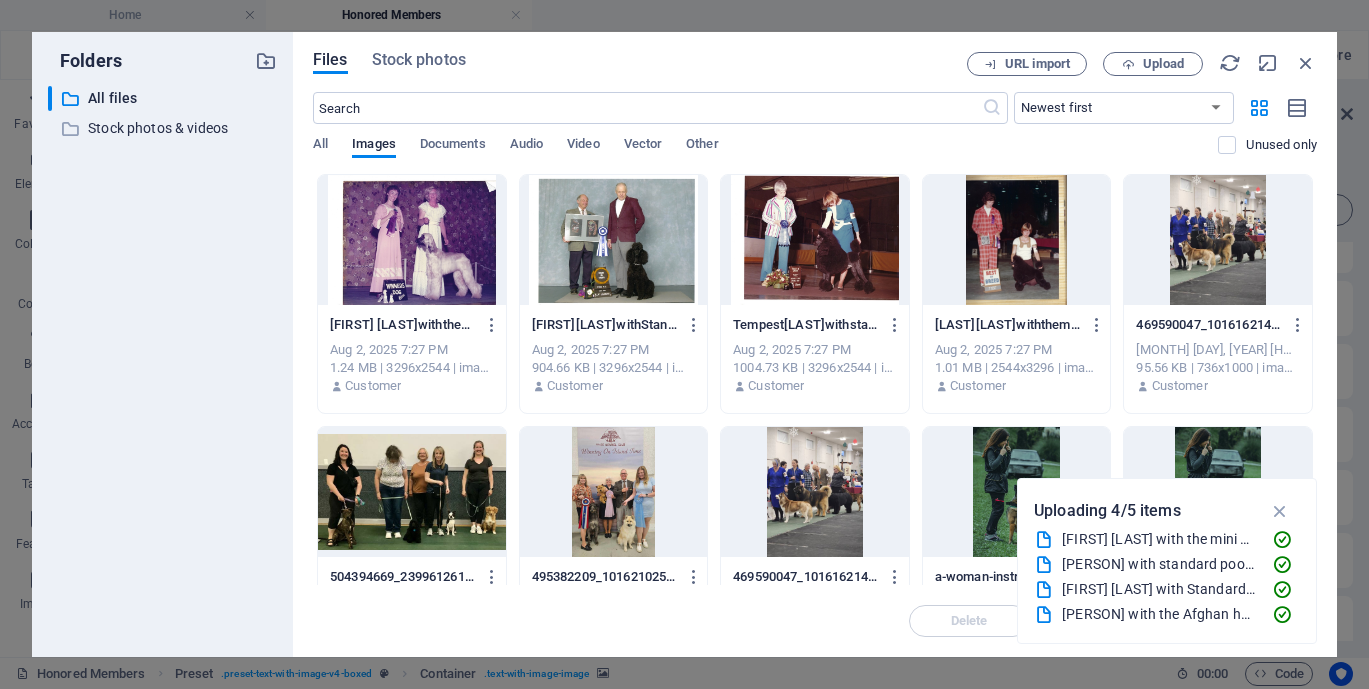 scroll, scrollTop: 27560, scrollLeft: 0, axis: vertical 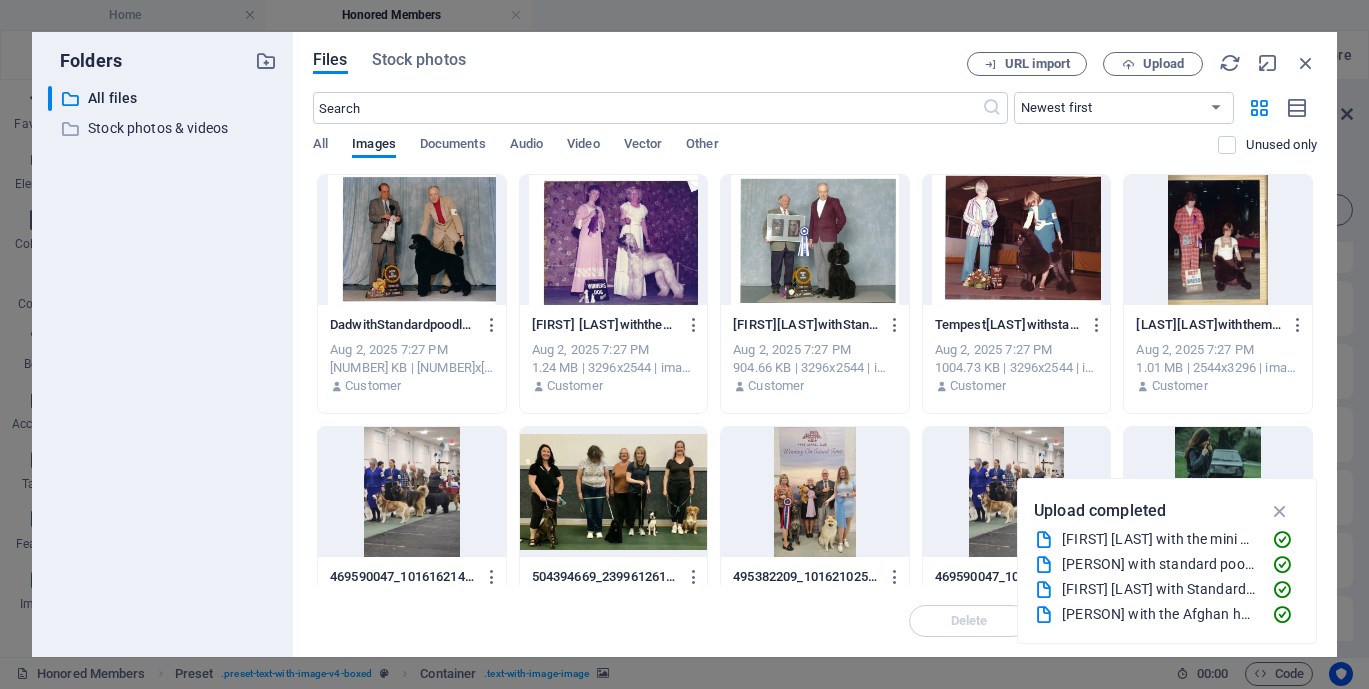click at bounding box center (614, 240) 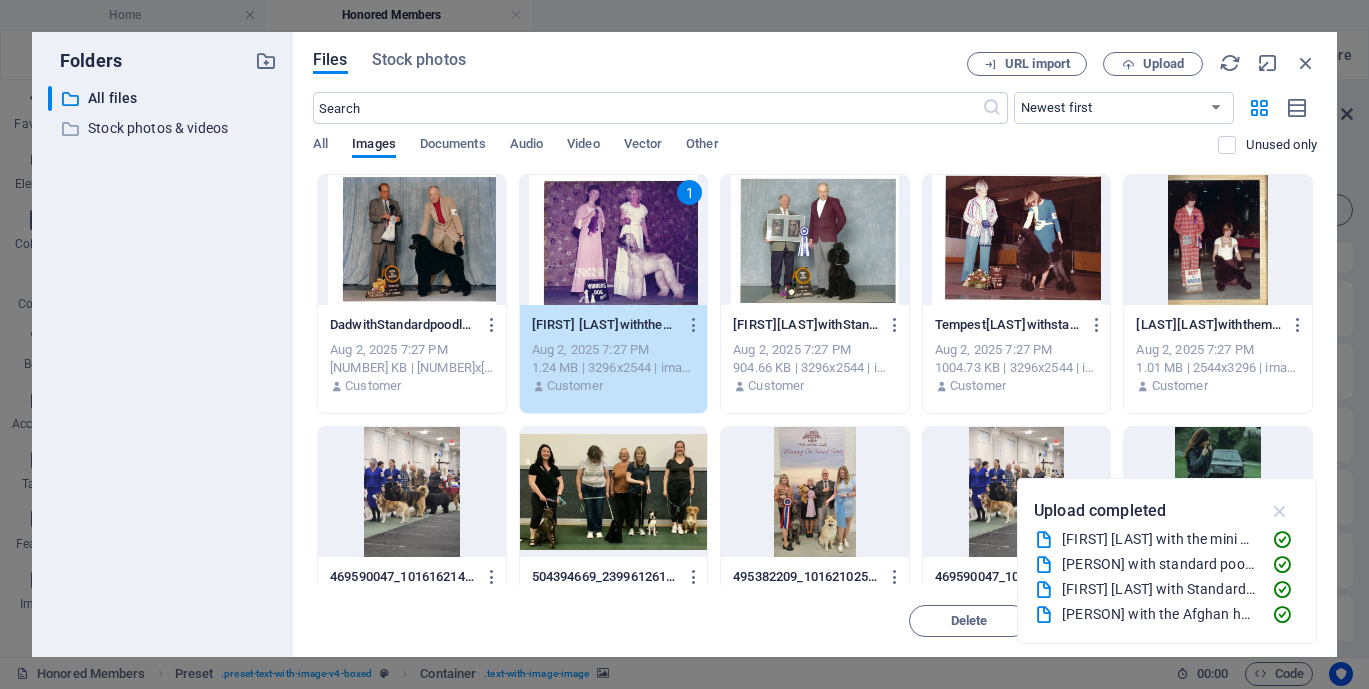 click at bounding box center [1280, 511] 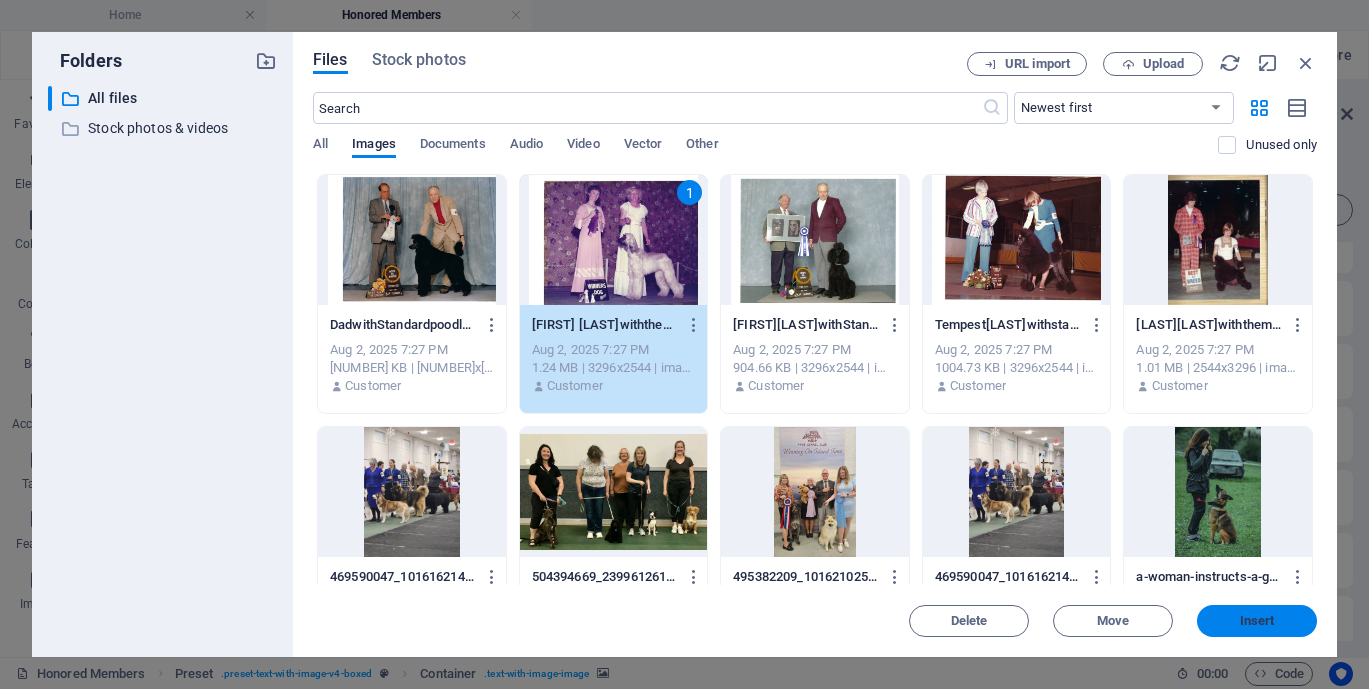click on "Insert" at bounding box center [1257, 621] 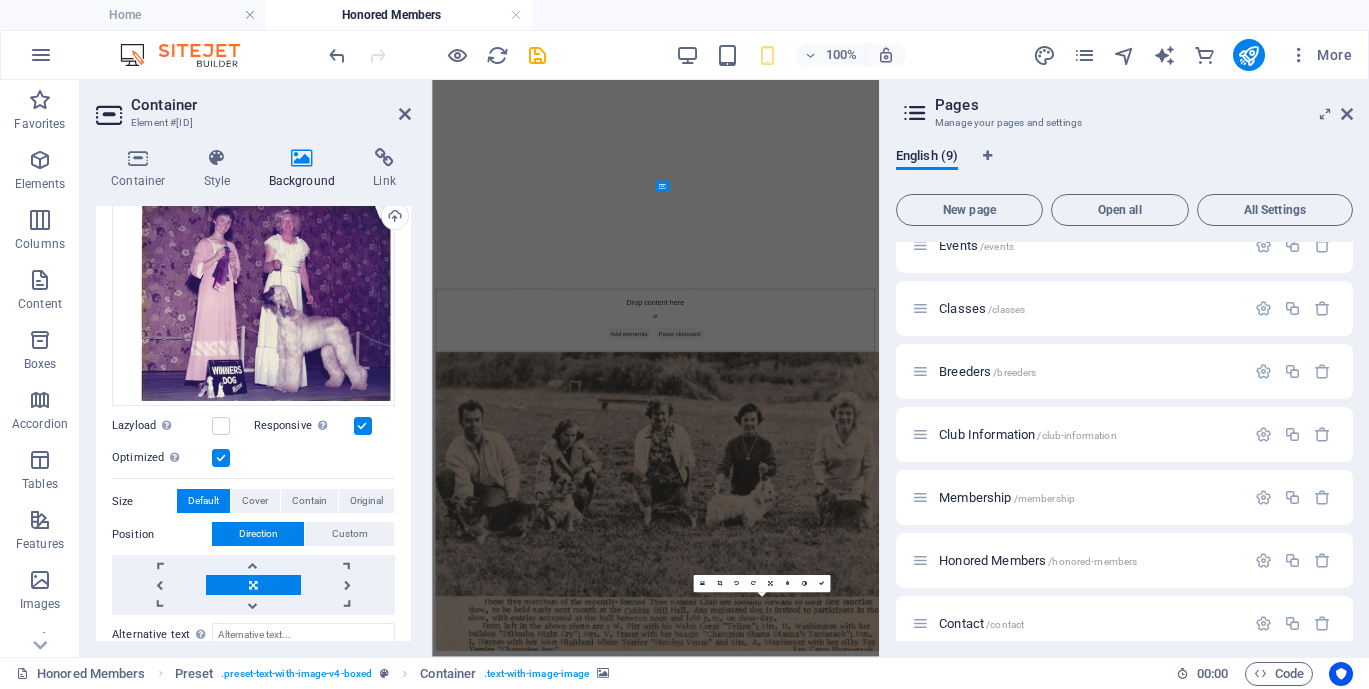 scroll, scrollTop: 6034, scrollLeft: 0, axis: vertical 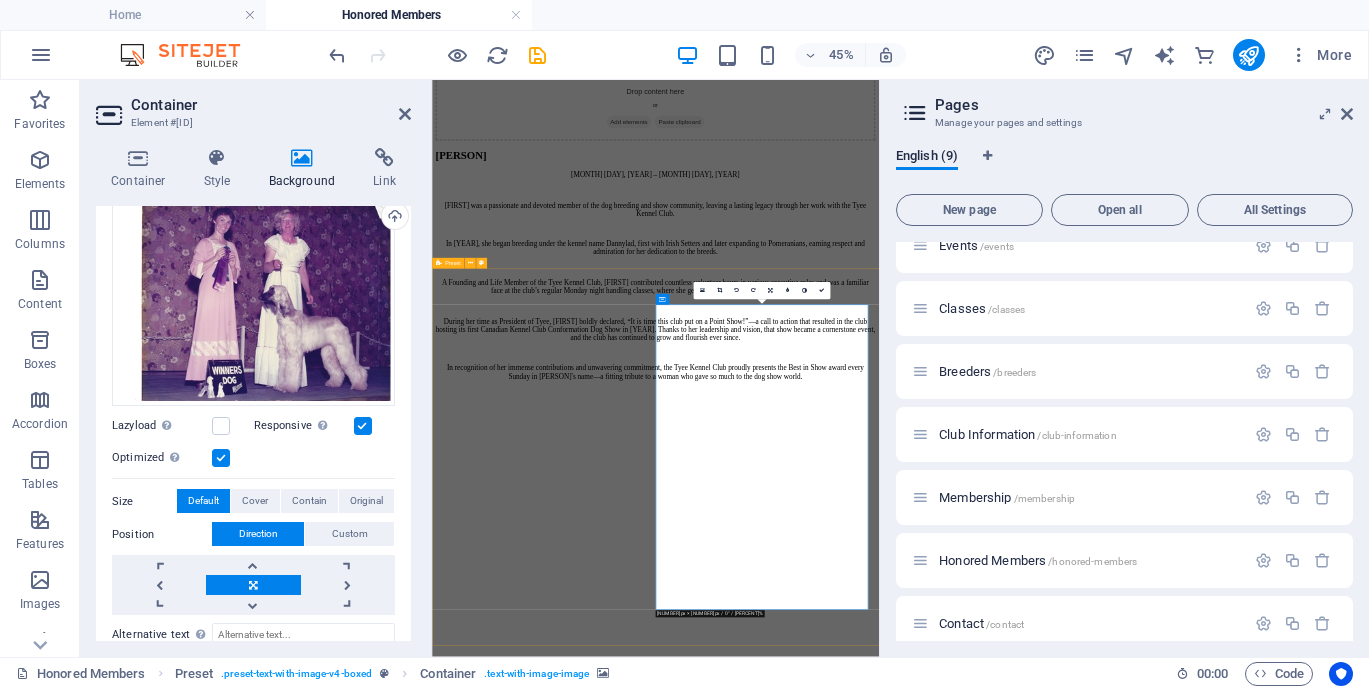 drag, startPoint x: 1255, startPoint y: 980, endPoint x: 1173, endPoint y: 977, distance: 82.05486 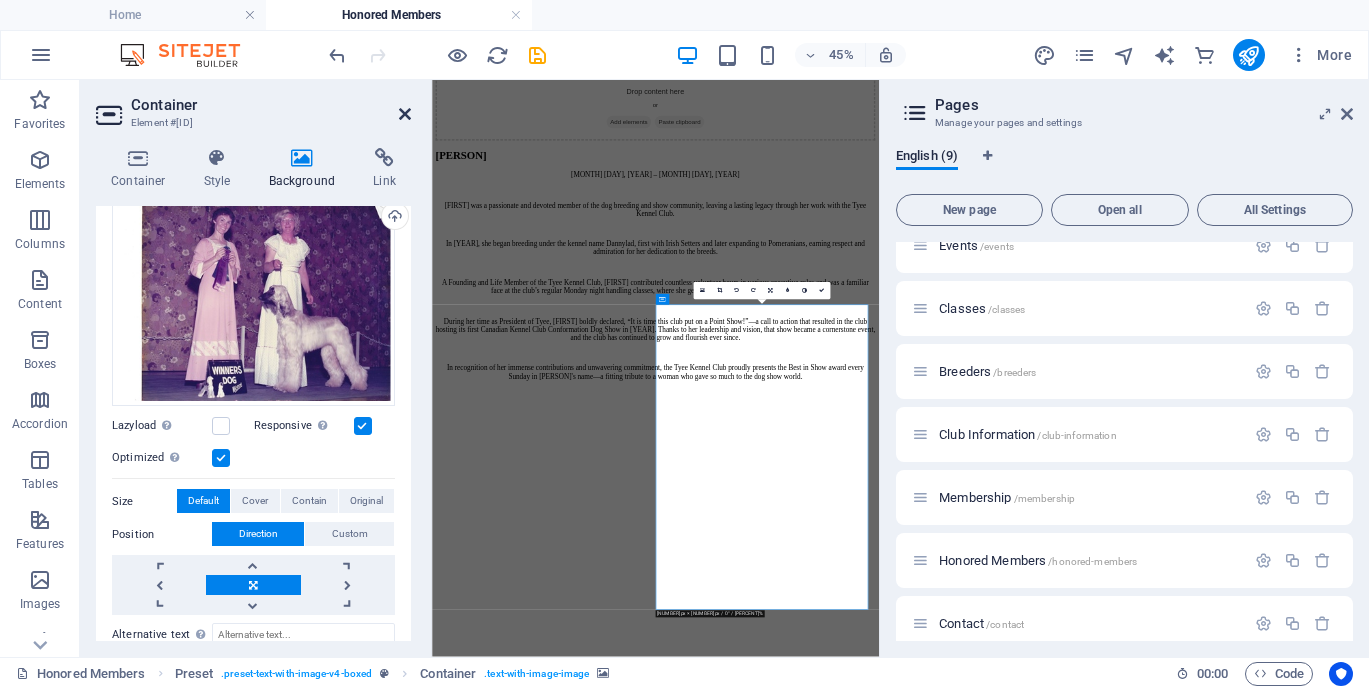 click at bounding box center (405, 114) 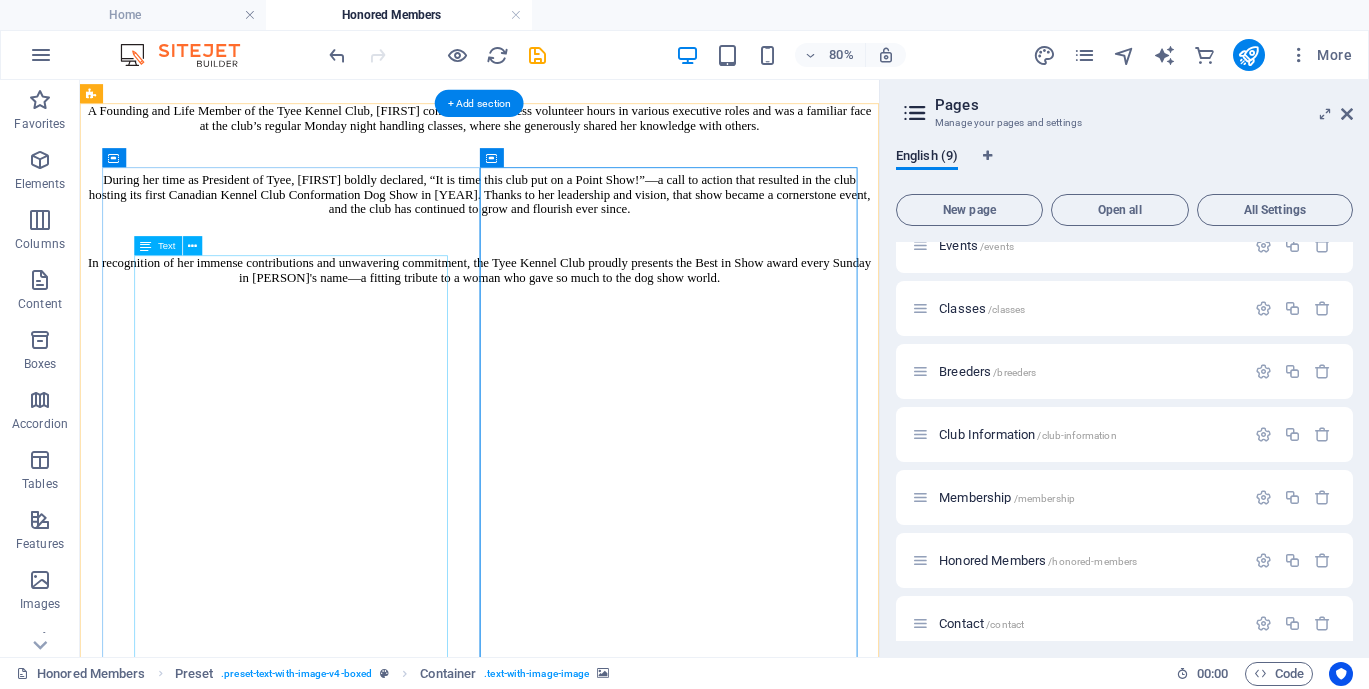 scroll, scrollTop: 6503, scrollLeft: 0, axis: vertical 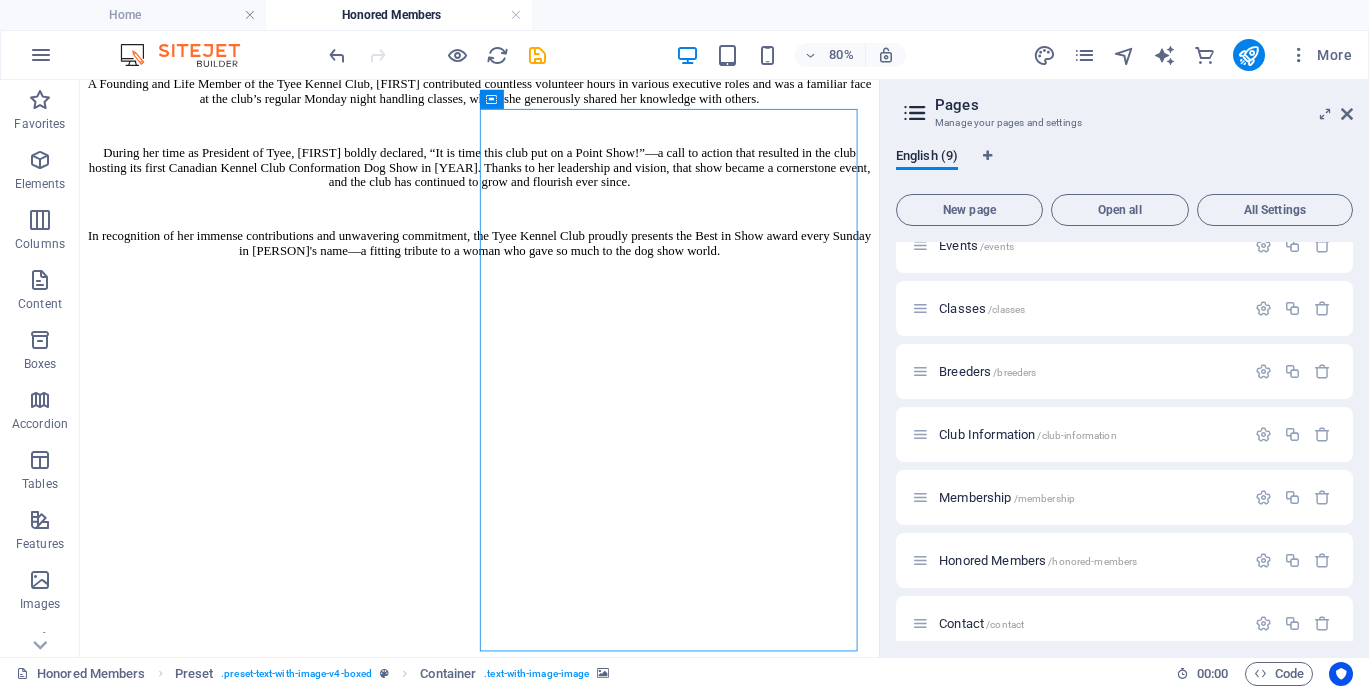 click at bounding box center (579, 6986) 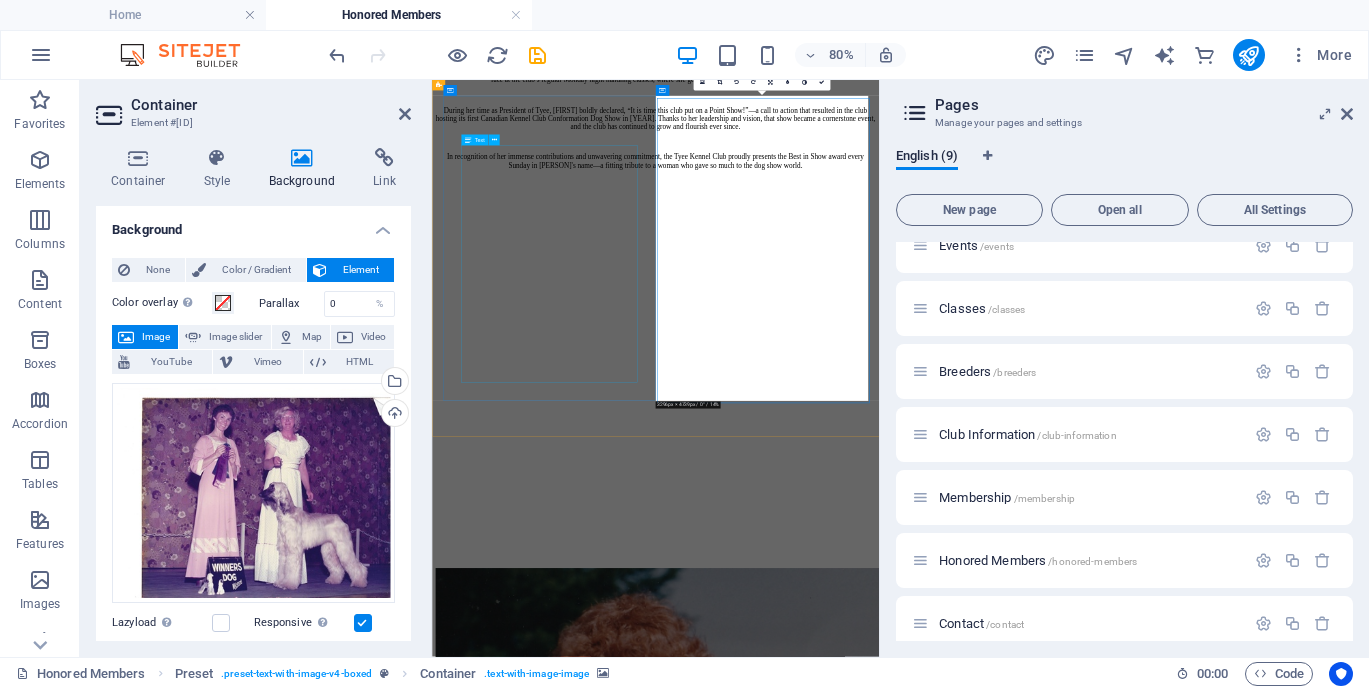scroll, scrollTop: 6498, scrollLeft: 0, axis: vertical 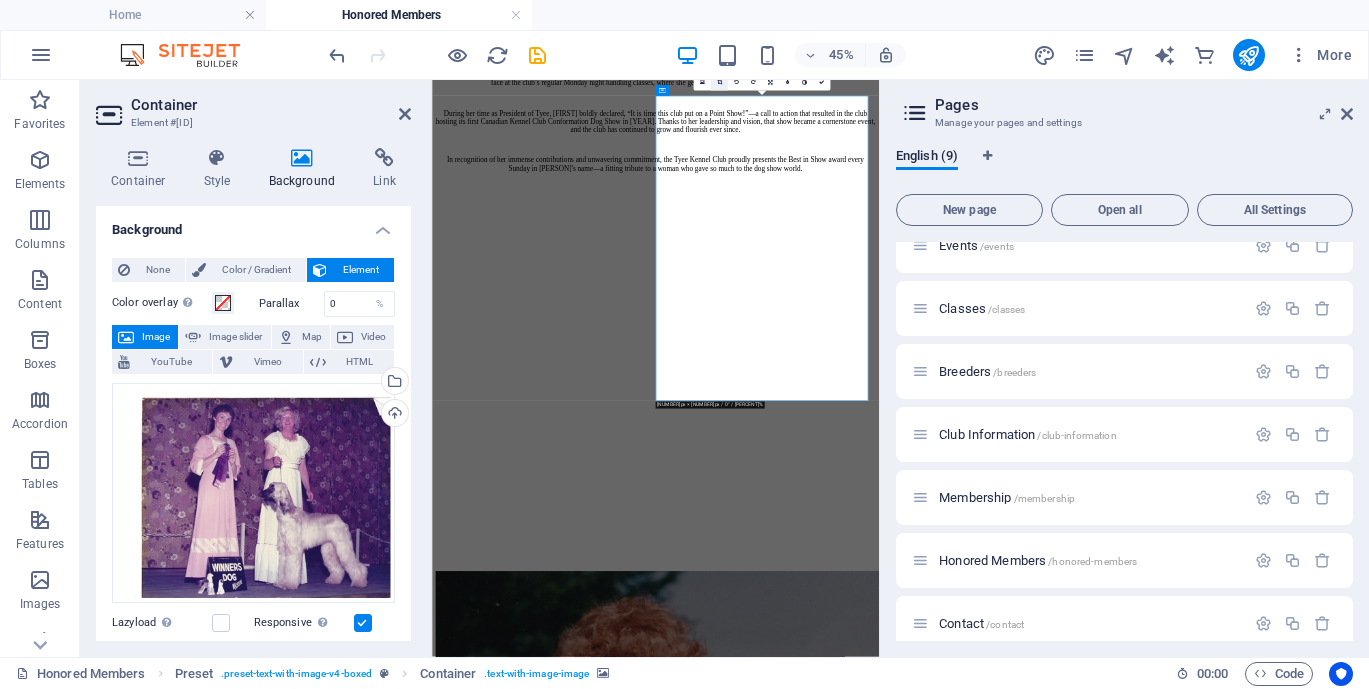 click at bounding box center [718, 81] 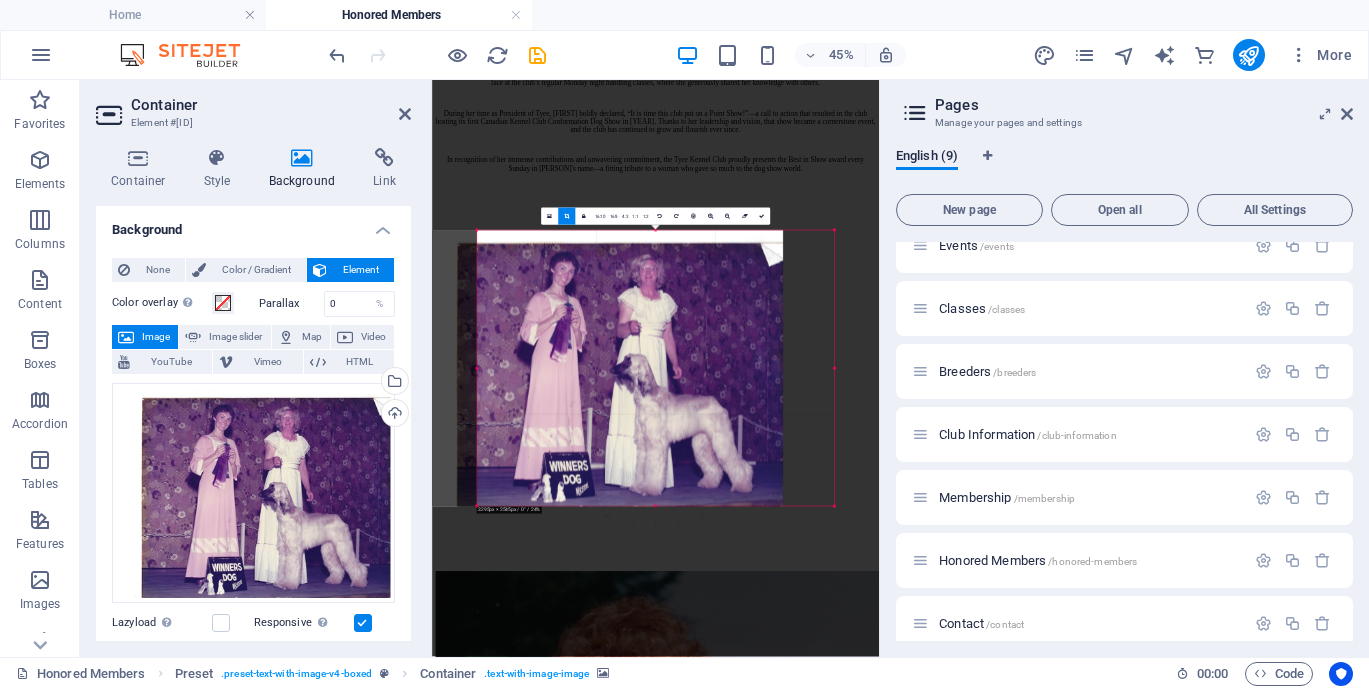 drag, startPoint x: 698, startPoint y: 374, endPoint x: 586, endPoint y: 371, distance: 112.04017 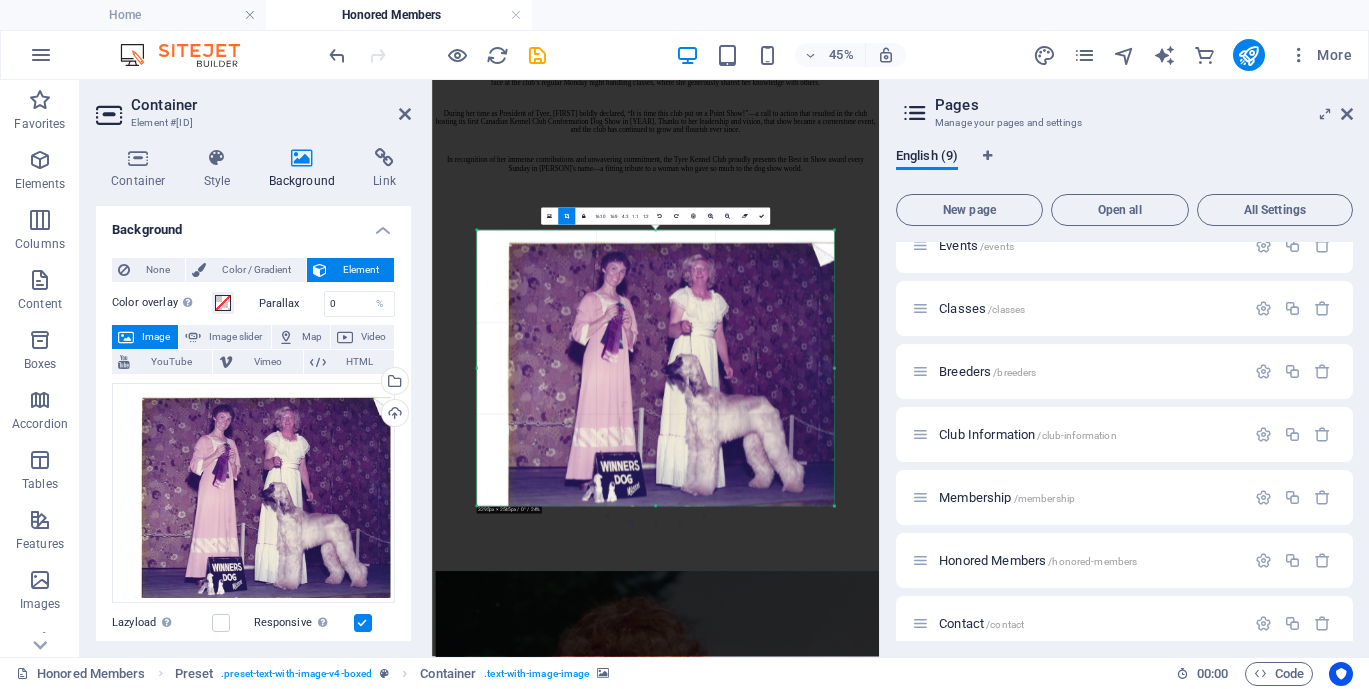 drag, startPoint x: 473, startPoint y: 367, endPoint x: 526, endPoint y: 390, distance: 57.77543 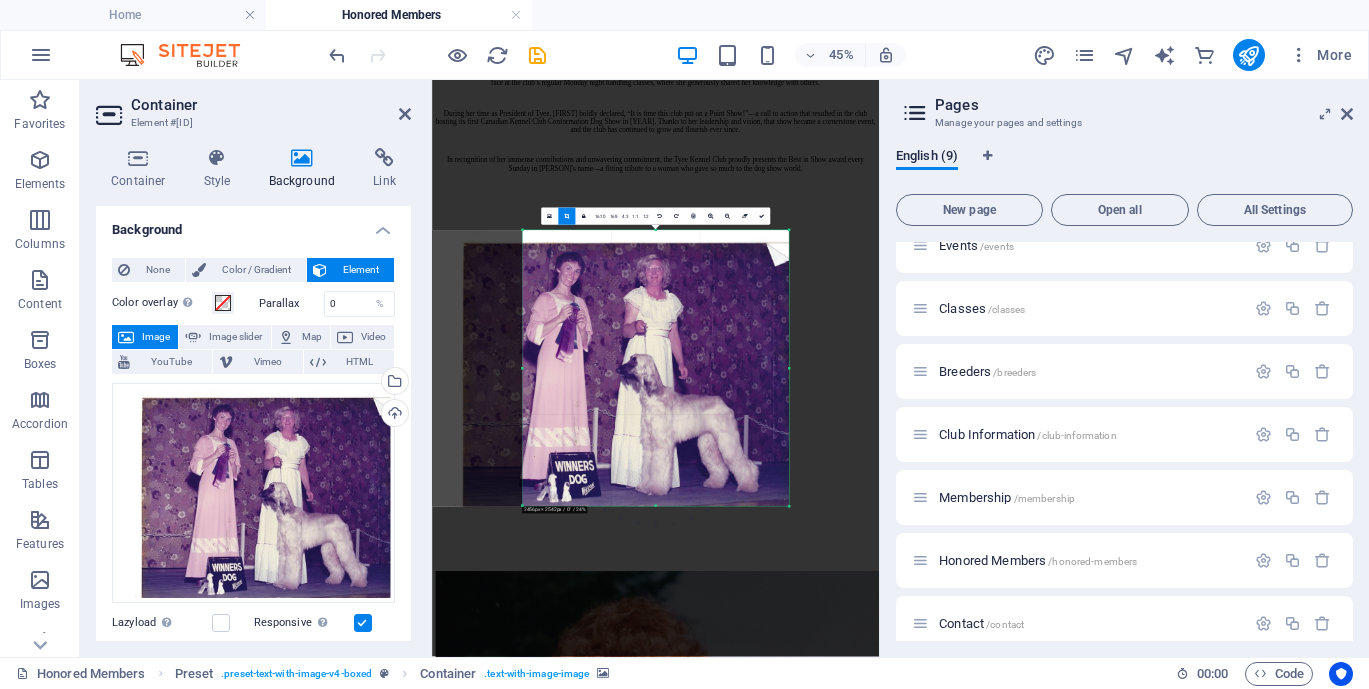 drag, startPoint x: 476, startPoint y: 370, endPoint x: 678, endPoint y: 381, distance: 202.29929 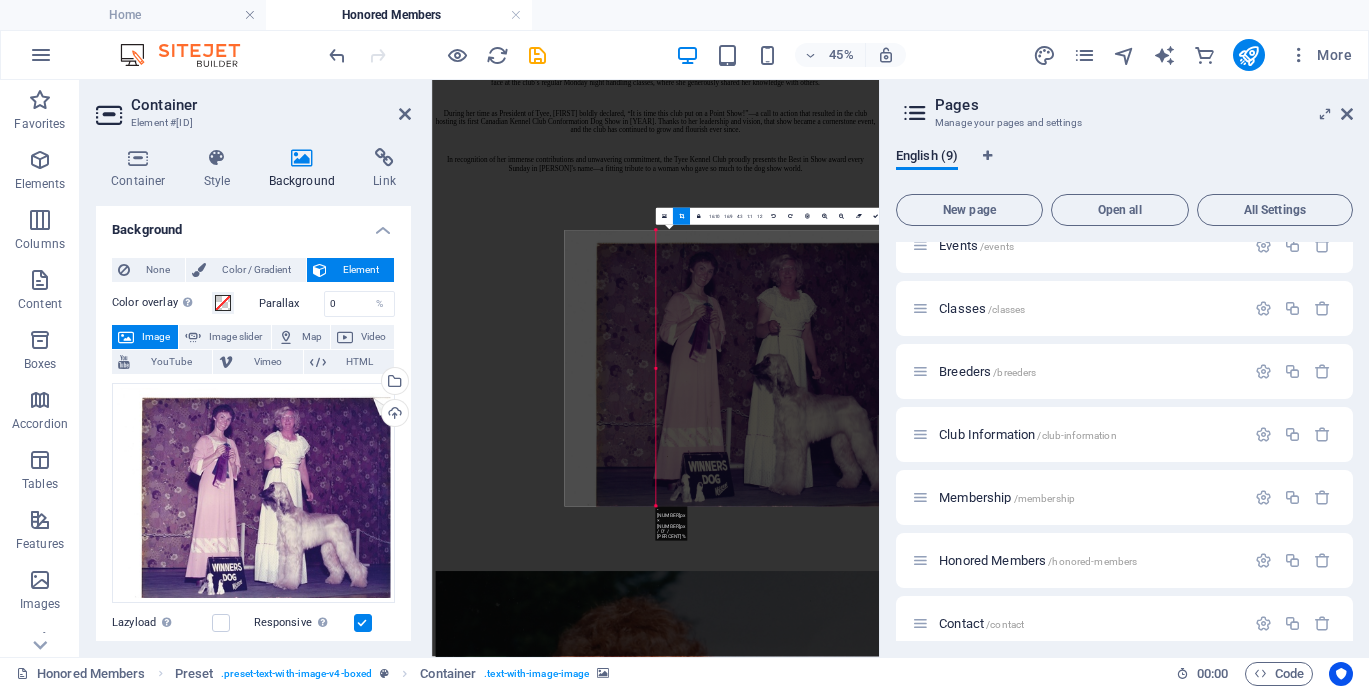 click on "Pages Manage your pages and settings" at bounding box center (1126, 106) 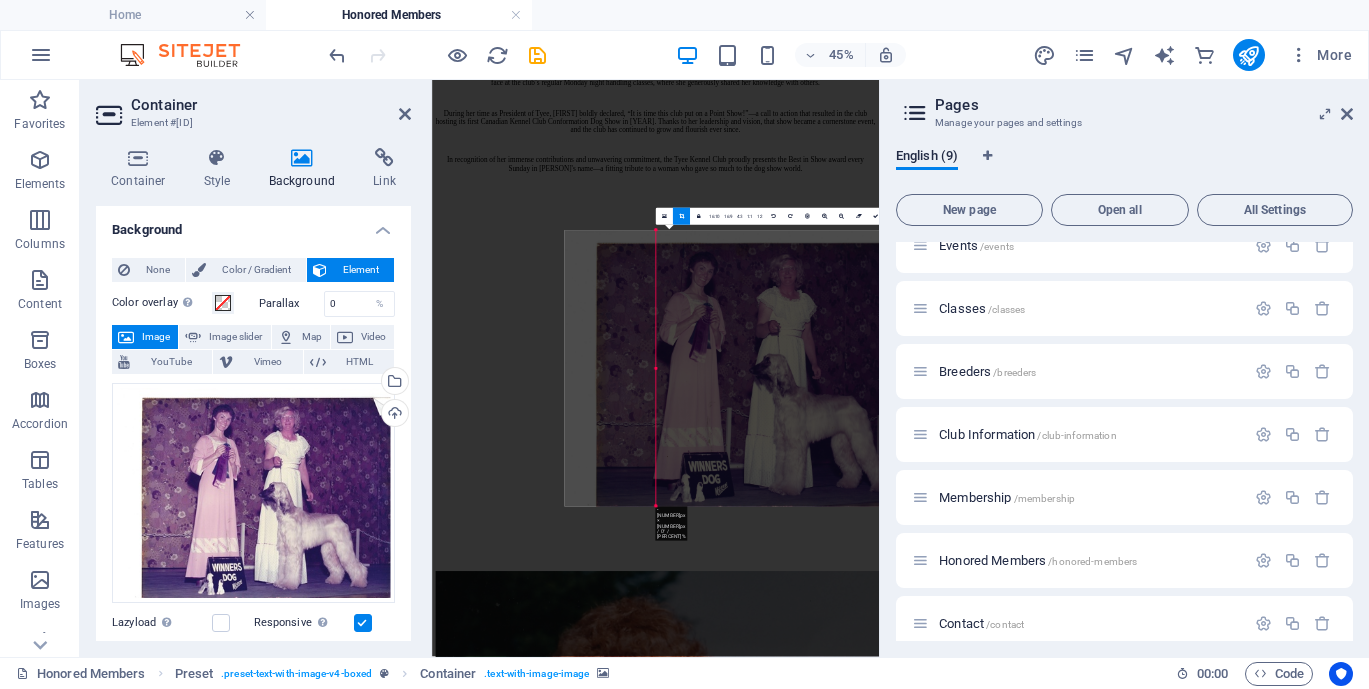 click at bounding box center (744, 369) 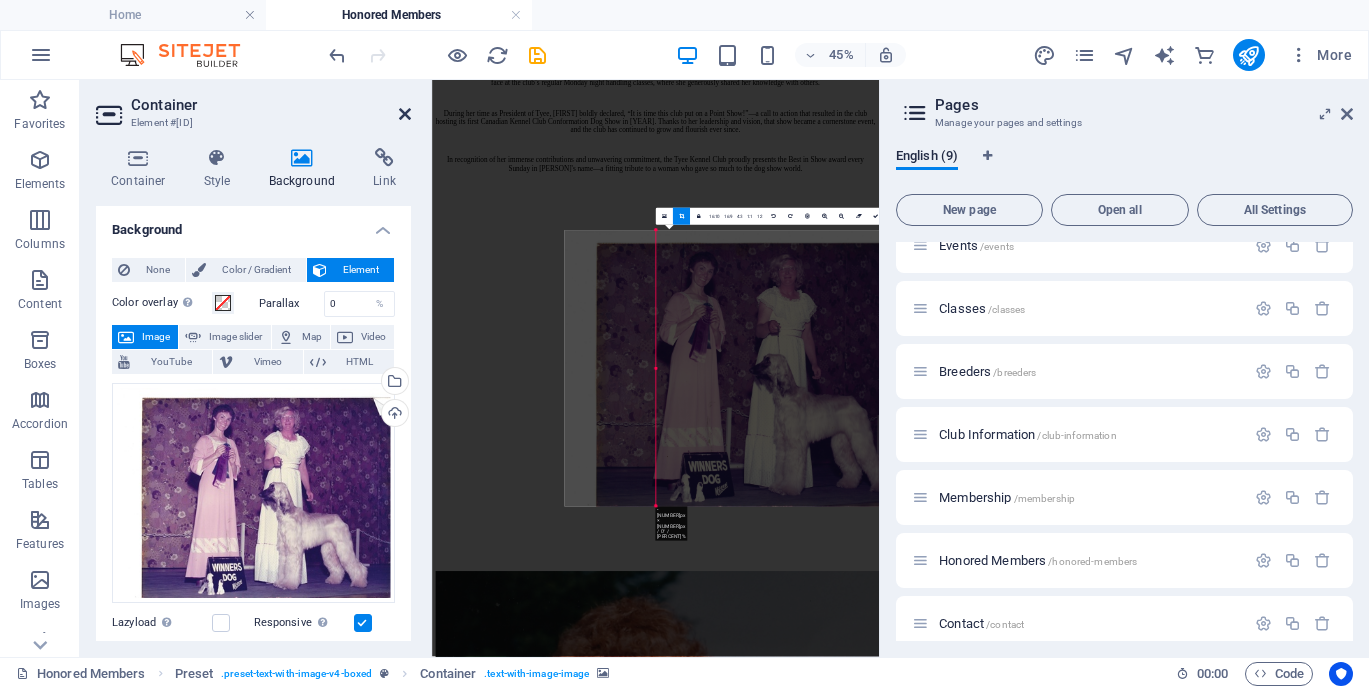 click at bounding box center (405, 114) 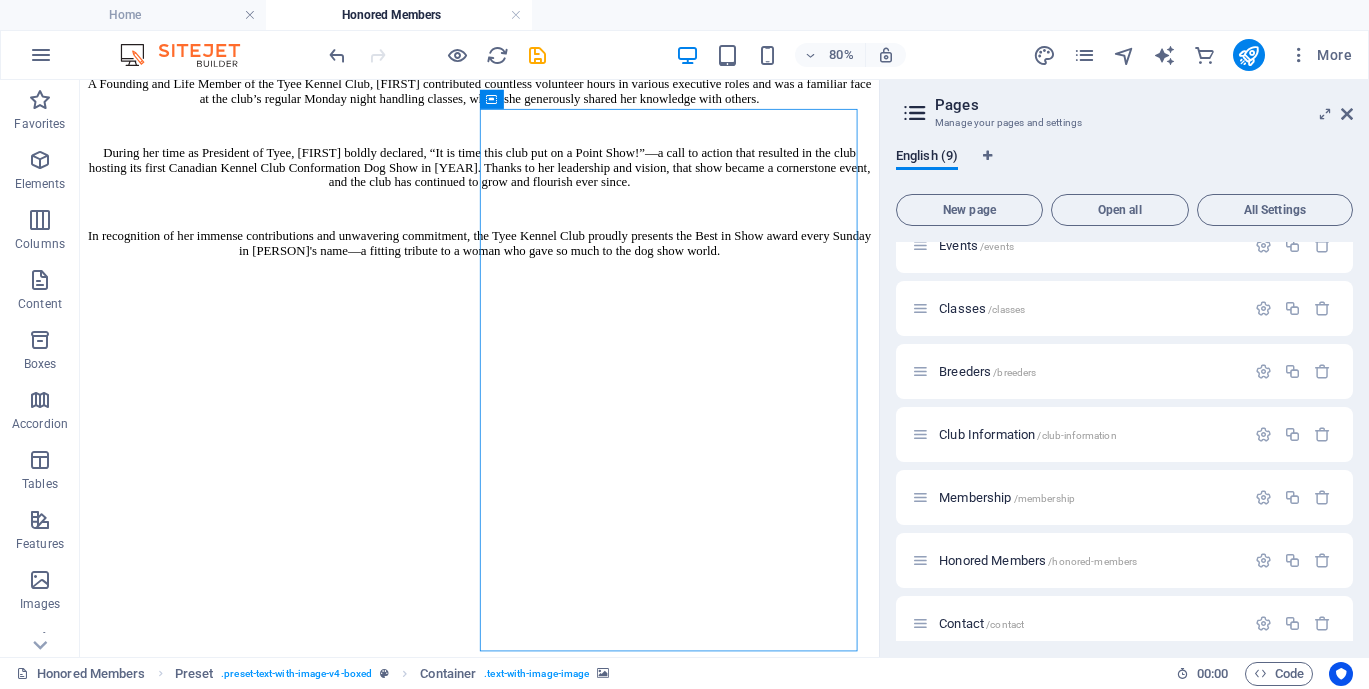 drag, startPoint x: 961, startPoint y: 537, endPoint x: 840, endPoint y: 535, distance: 121.016525 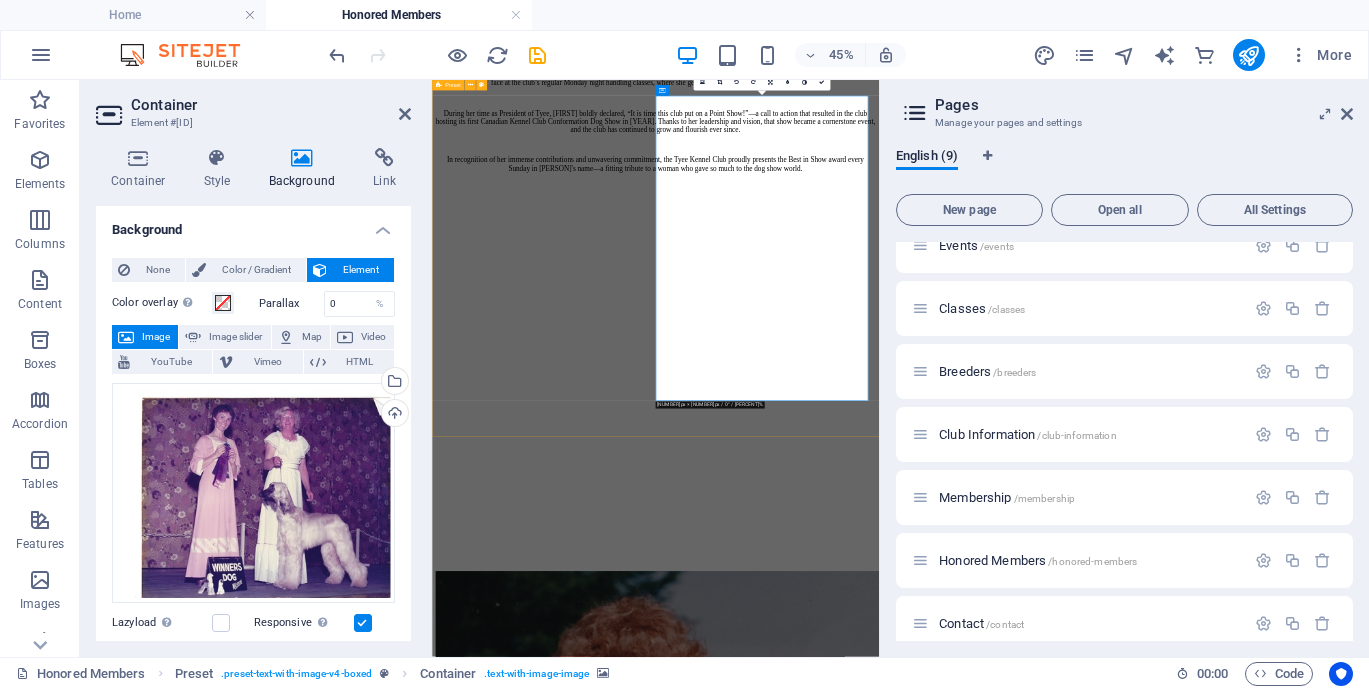 drag, startPoint x: 1165, startPoint y: 599, endPoint x: 1088, endPoint y: 599, distance: 77 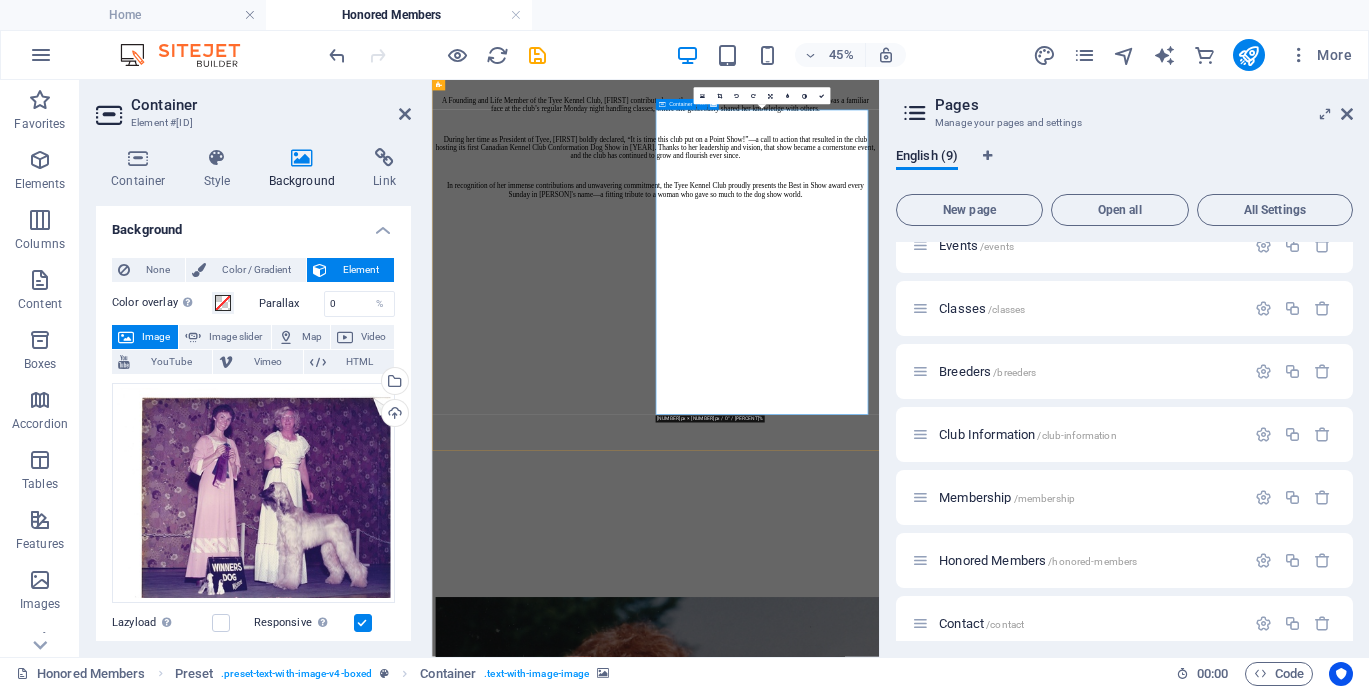 scroll, scrollTop: 6427, scrollLeft: 0, axis: vertical 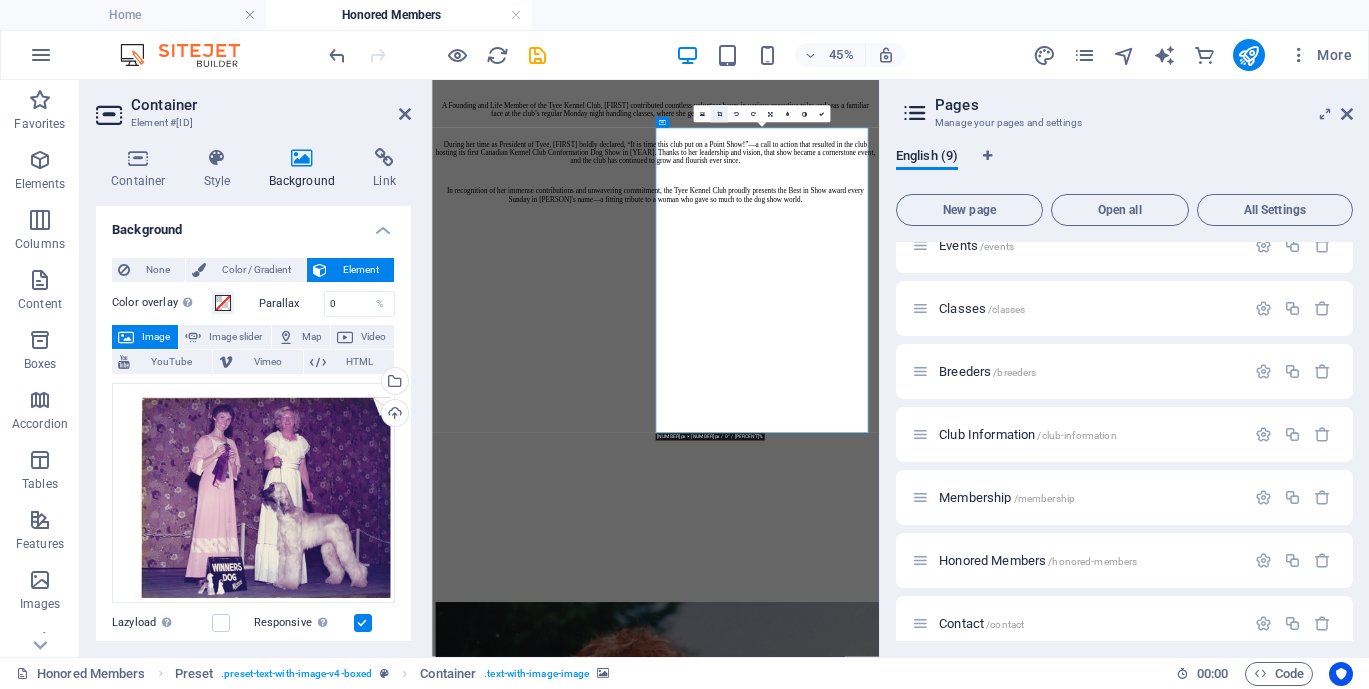 click at bounding box center [718, 114] 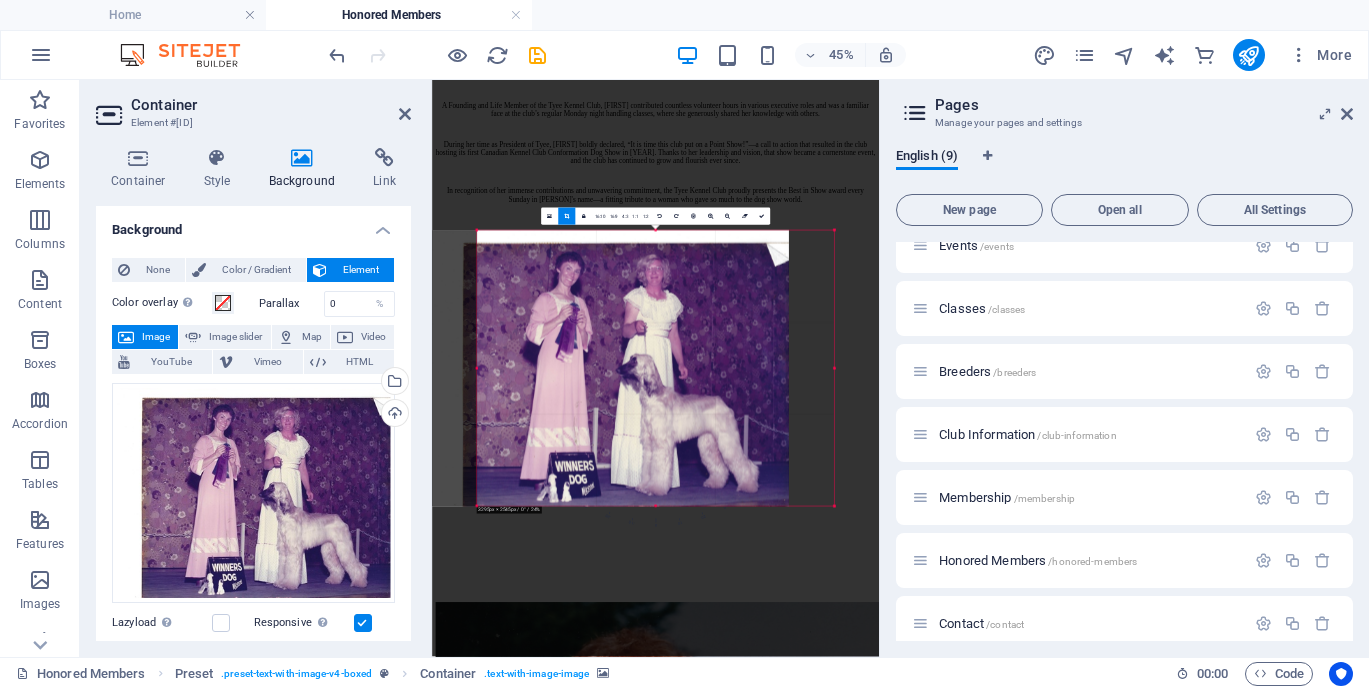 drag, startPoint x: 759, startPoint y: 385, endPoint x: 657, endPoint y: 384, distance: 102.0049 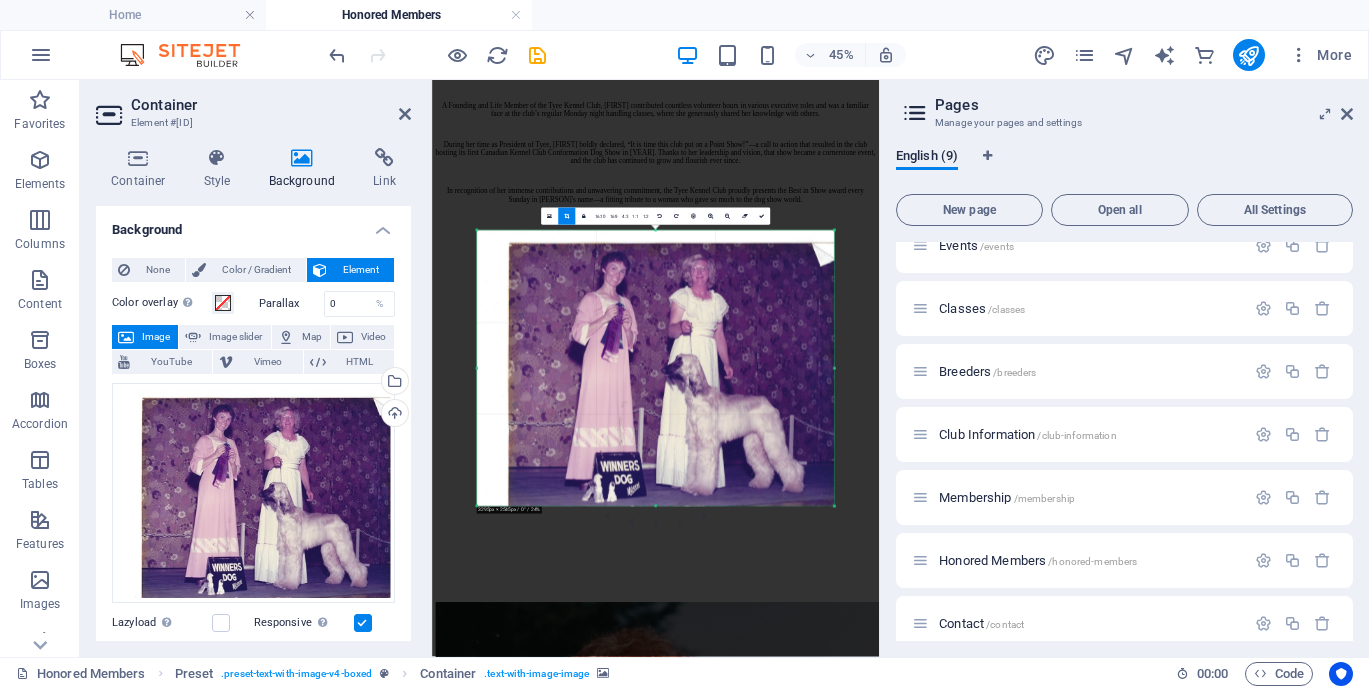 click on "180 170 160 150 140 130 120 110 100 90 80 70 60 50 40 30 20 10 0 -10 -20 -30 -40 -50 -60 -70 -80 -90 -100 -110 -120 -130 -140 -150 -160 -170 3295px × 2545px / 0° / 24% 16:10 16:9 4:3 1:1 1:2 0" at bounding box center (656, 368) 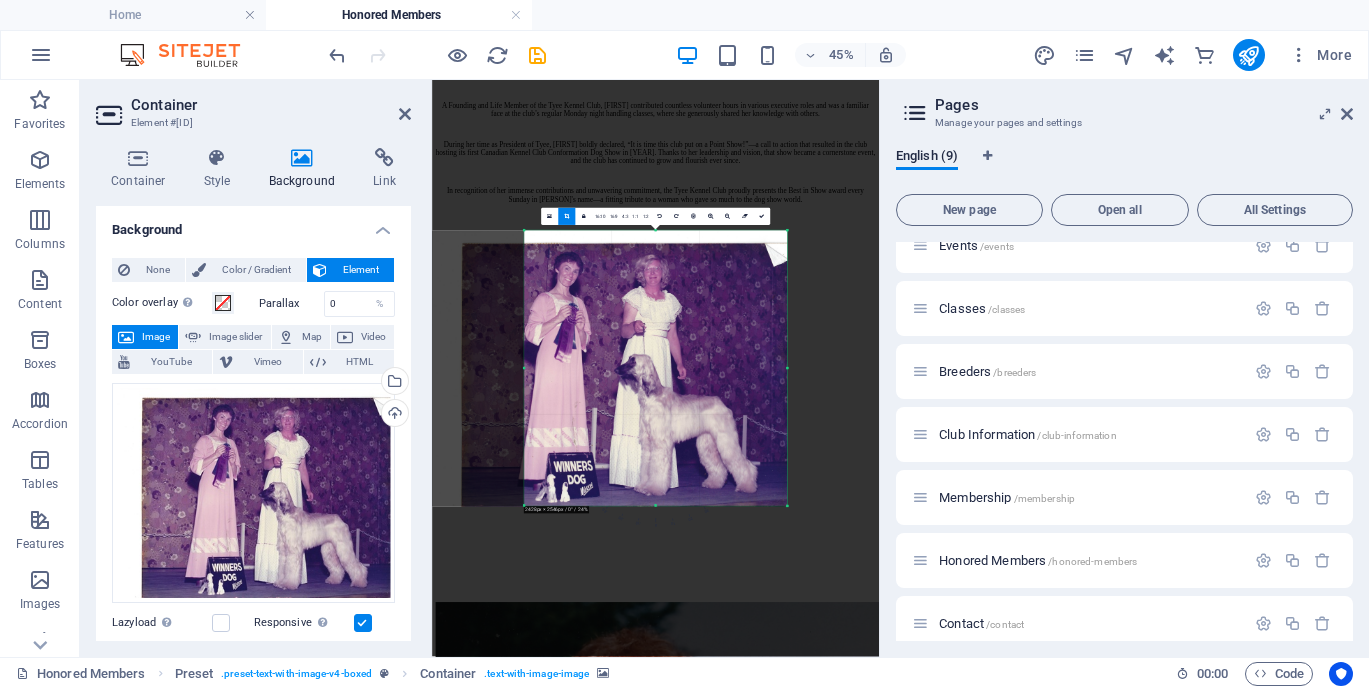 drag, startPoint x: 477, startPoint y: 368, endPoint x: 687, endPoint y: 401, distance: 212.57704 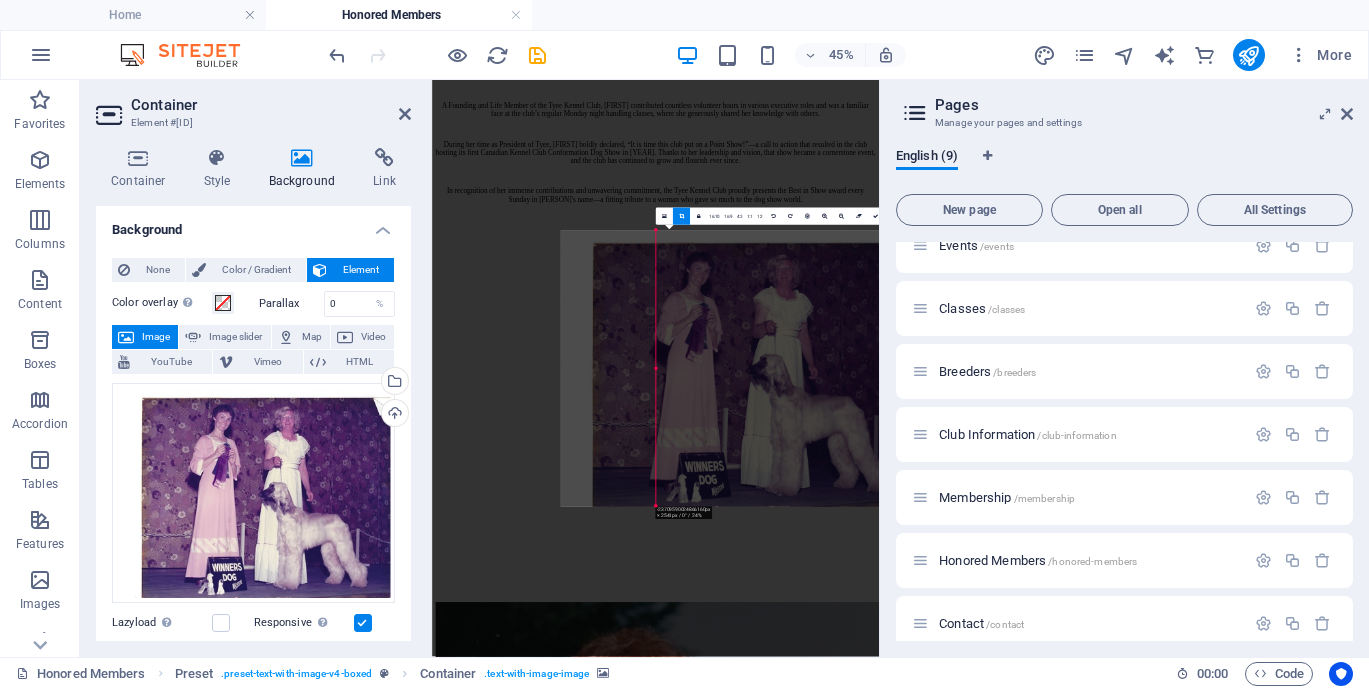 click at bounding box center [740, 369] 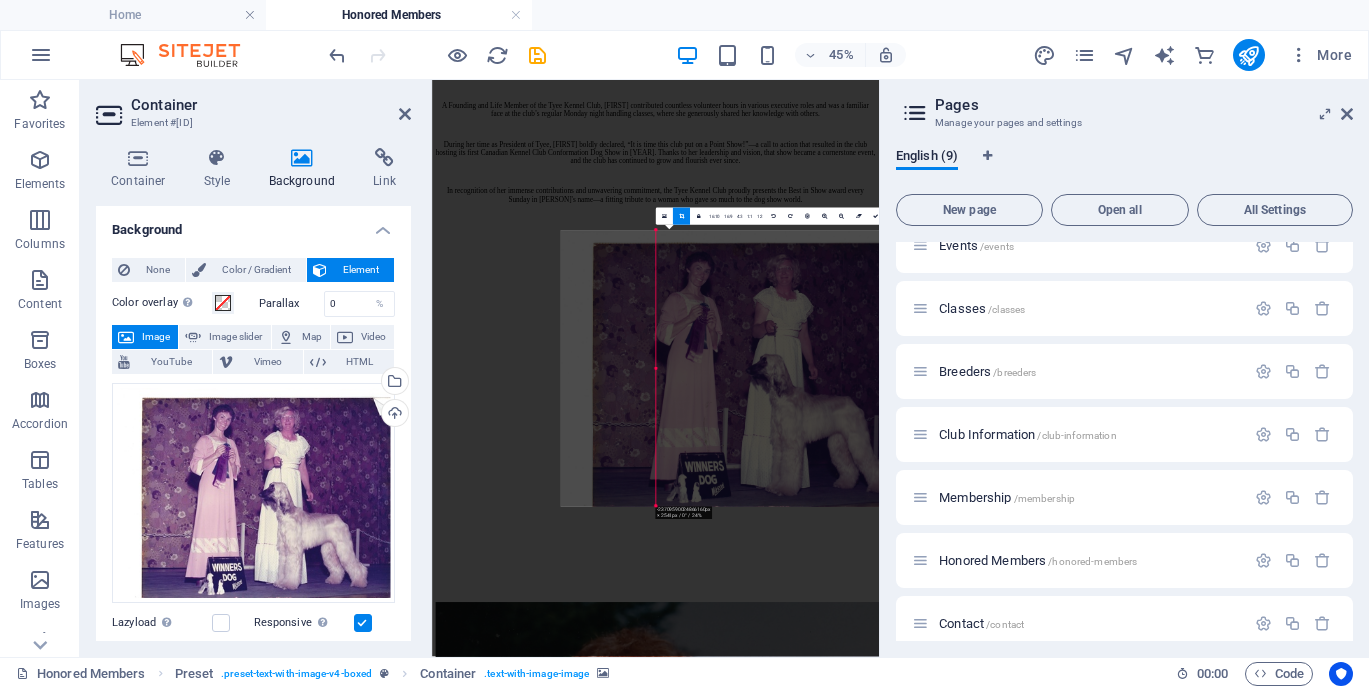 click on "Container Element #ed-777340069" at bounding box center [253, 106] 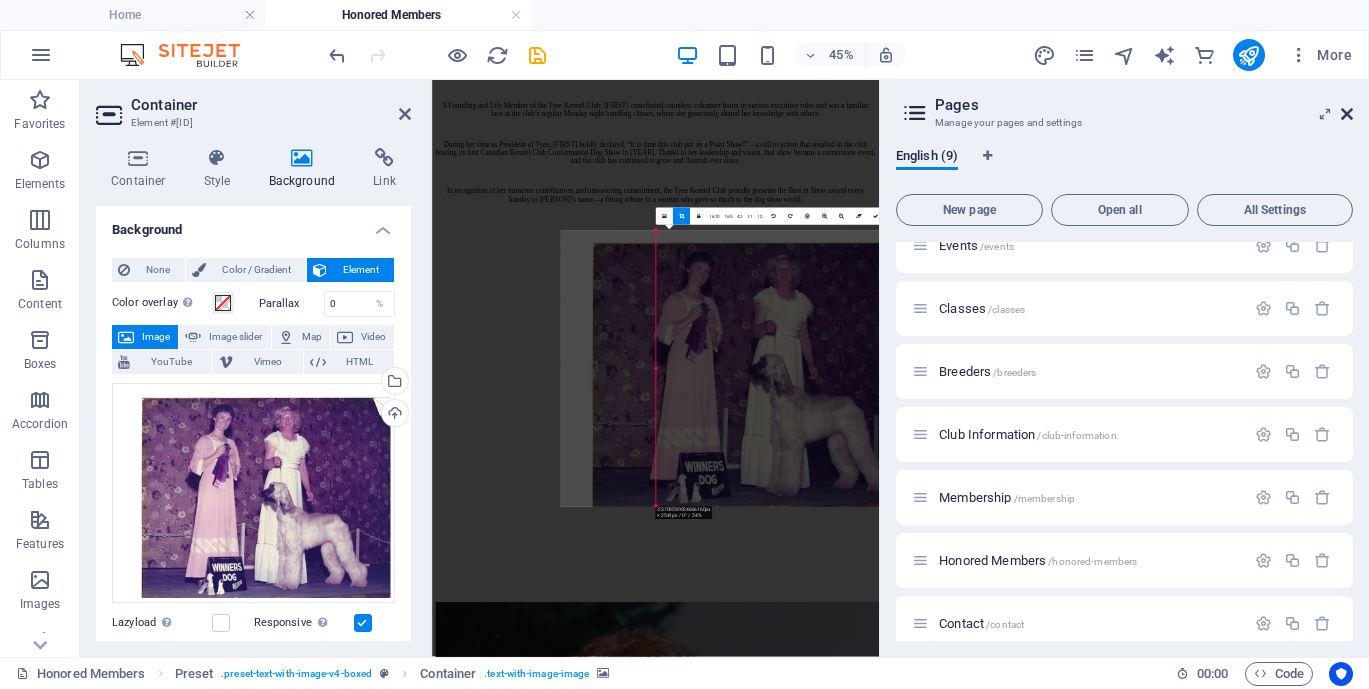 click at bounding box center (1347, 114) 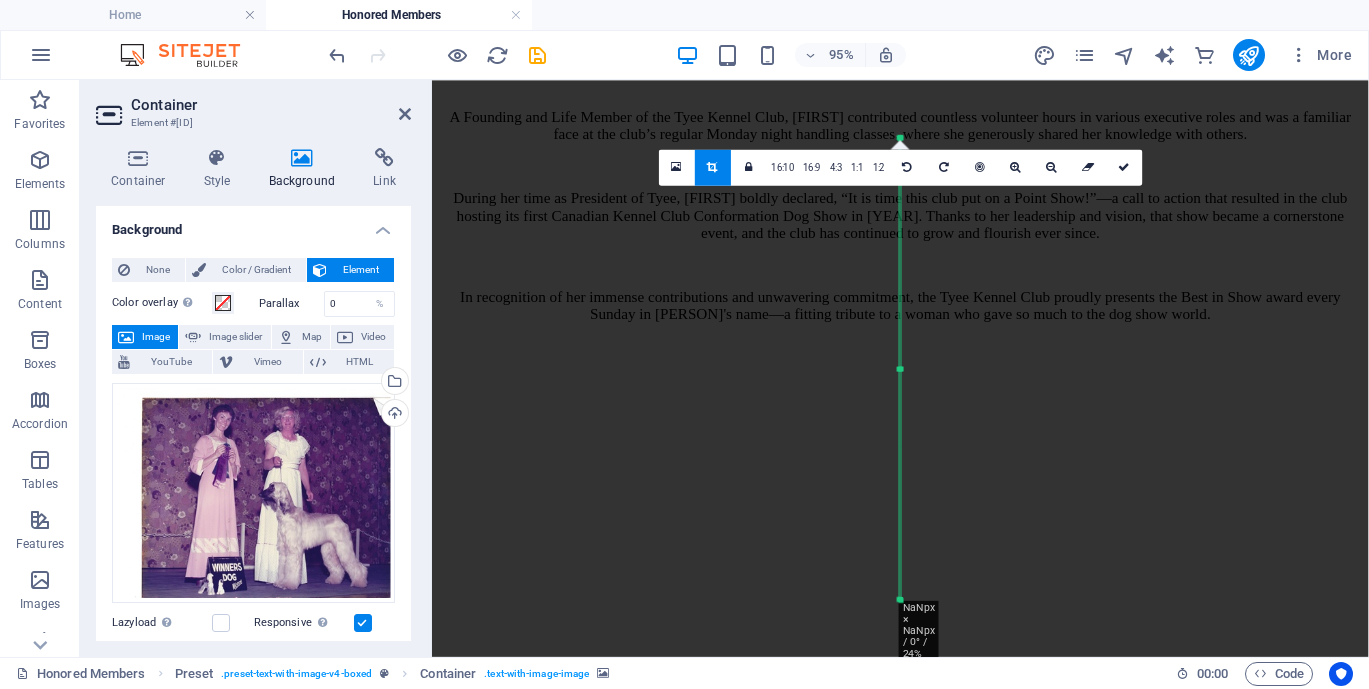 drag, startPoint x: 900, startPoint y: 369, endPoint x: 1075, endPoint y: 372, distance: 175.02571 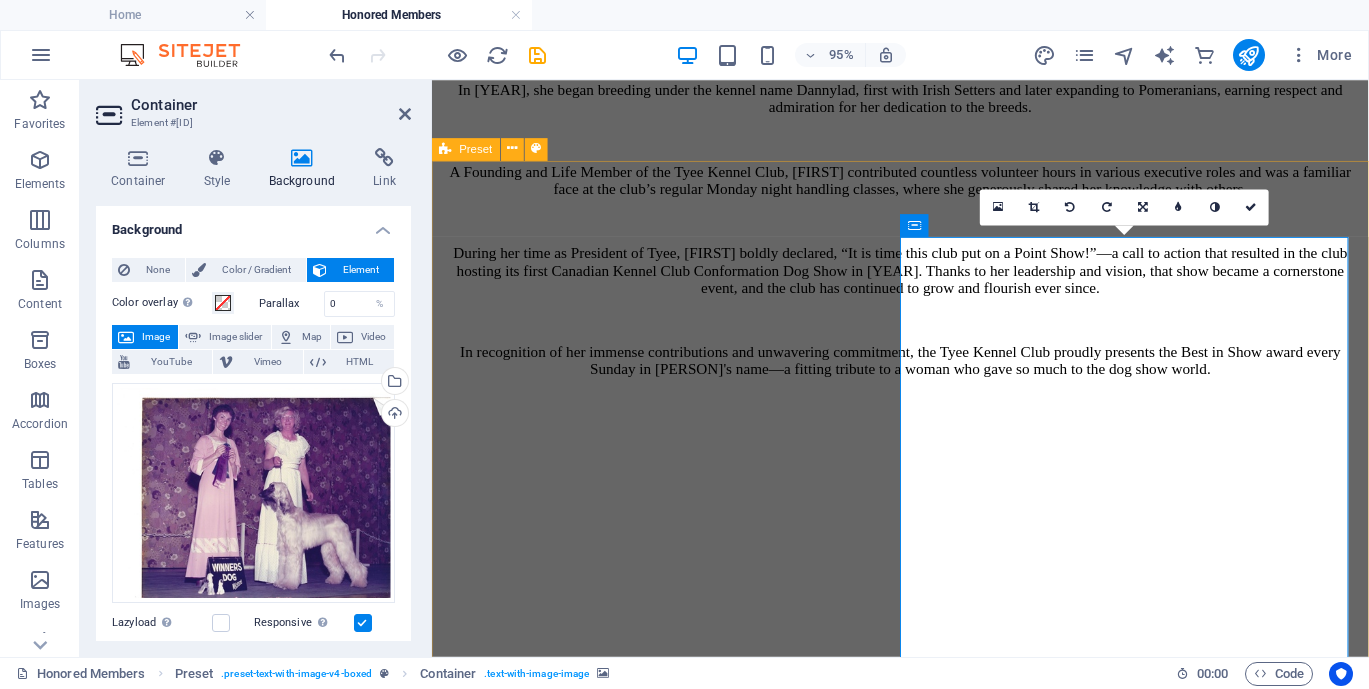 scroll, scrollTop: 6325, scrollLeft: 0, axis: vertical 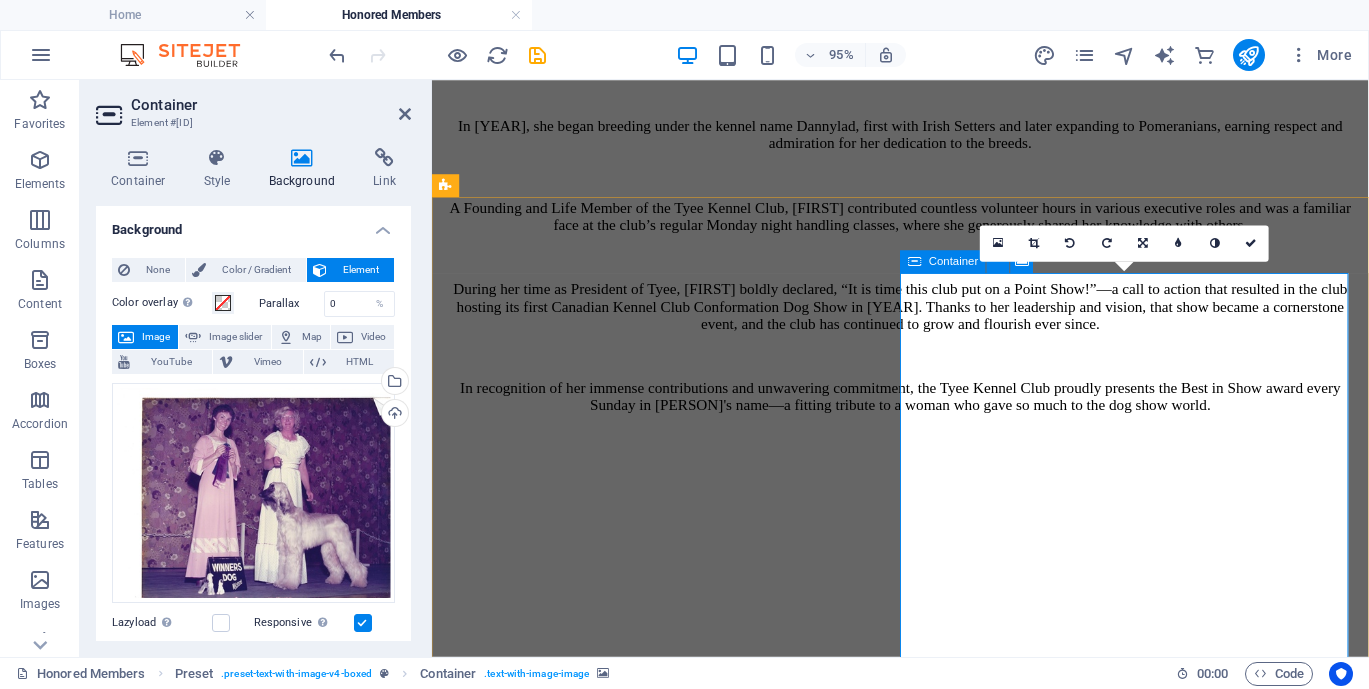 click on "Paste clipboard" at bounding box center [979, 7872] 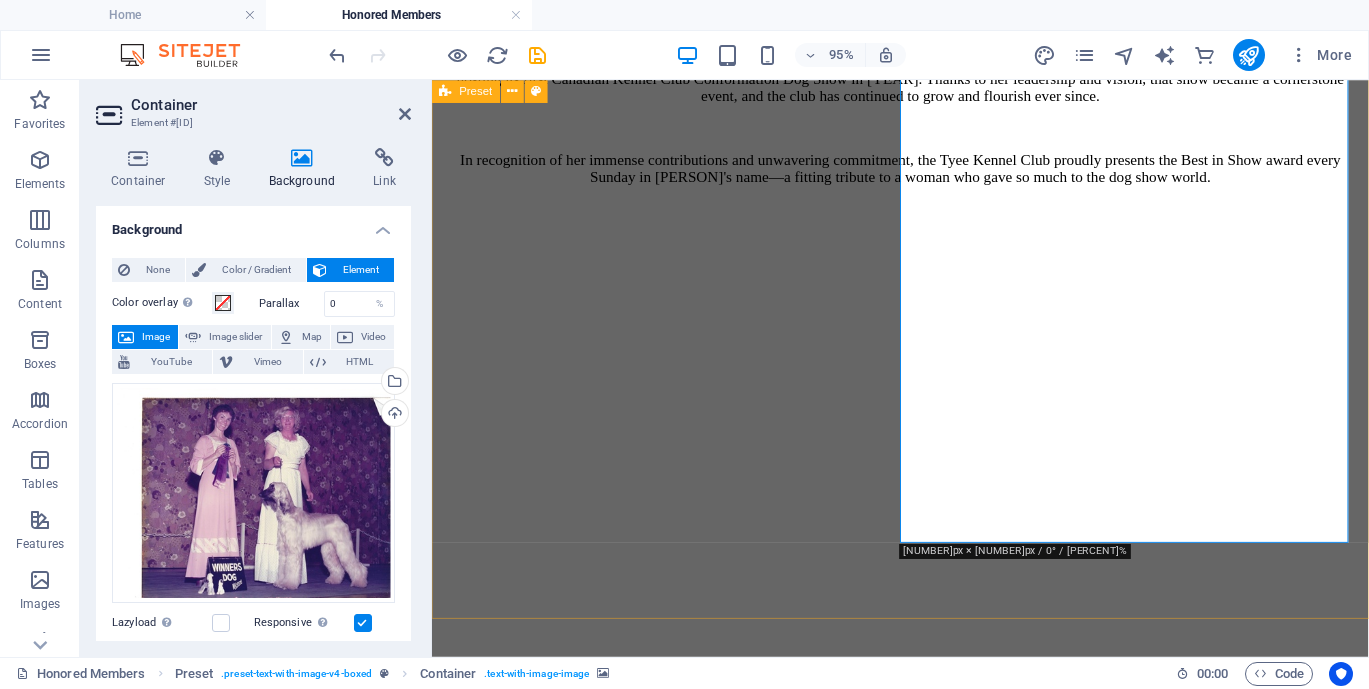 scroll, scrollTop: 6477, scrollLeft: 0, axis: vertical 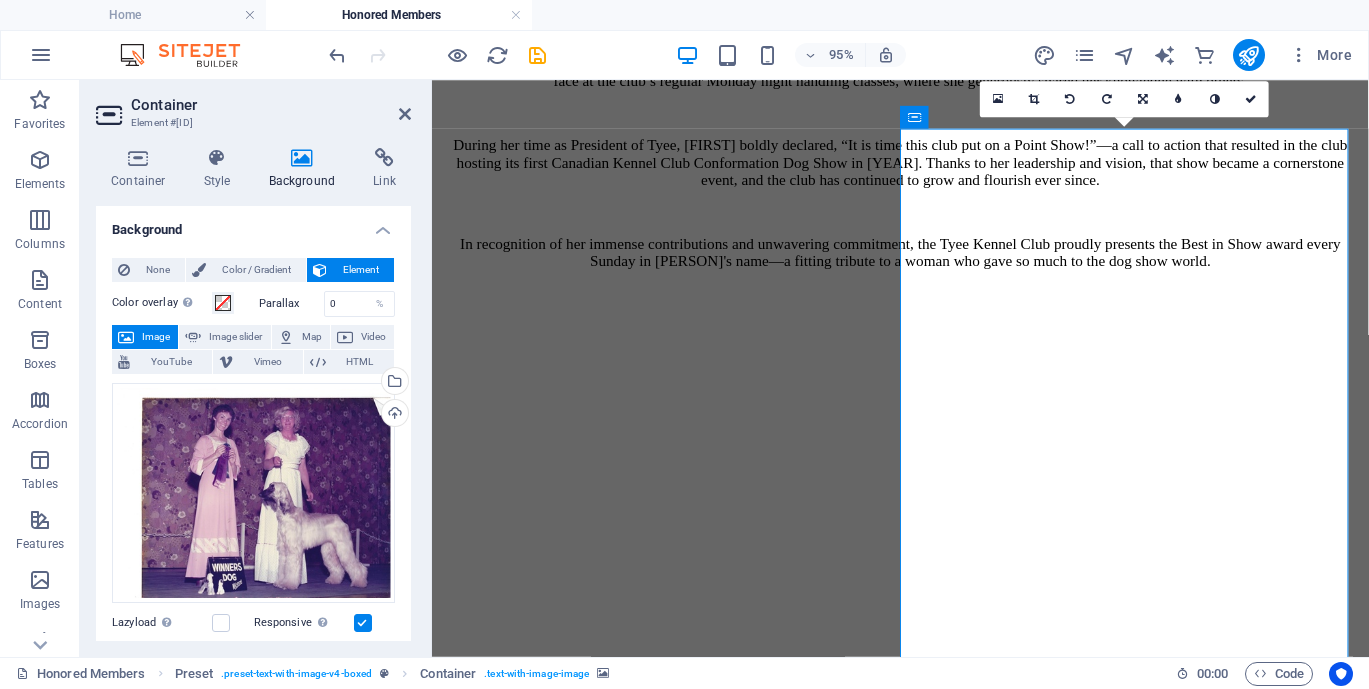 click on "Container" at bounding box center [271, 105] 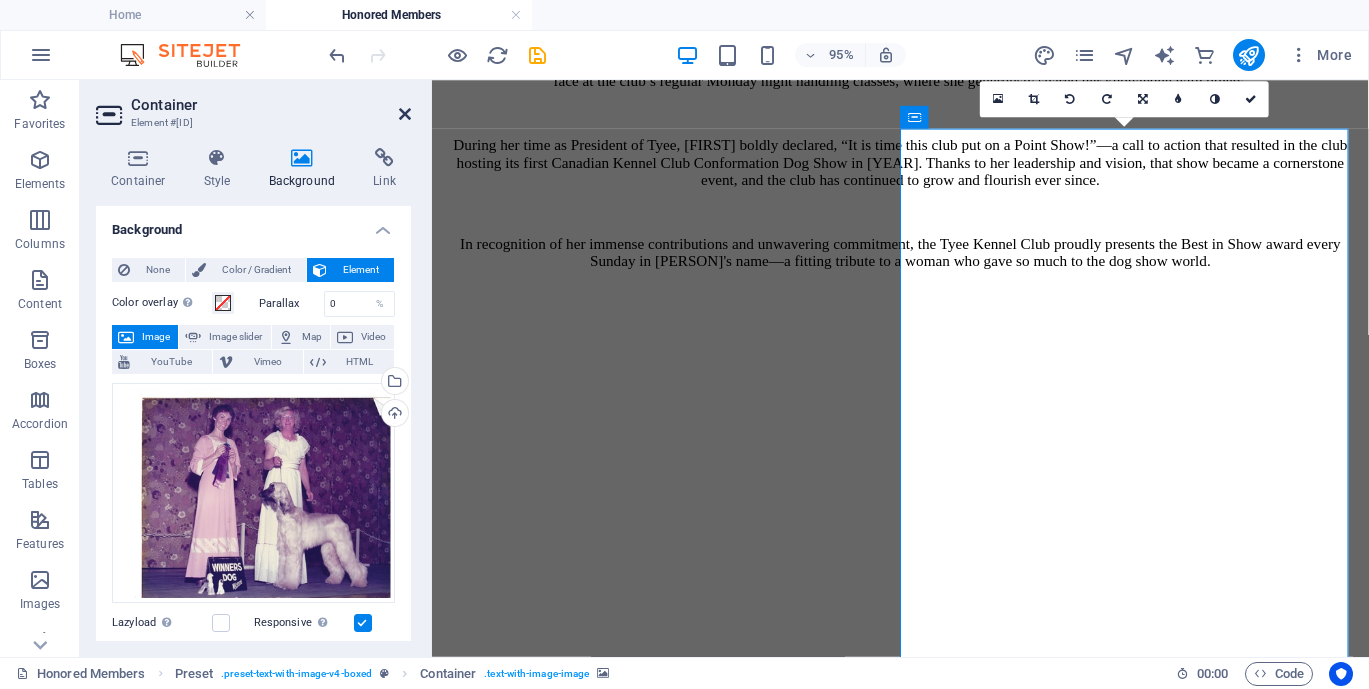 click at bounding box center [405, 114] 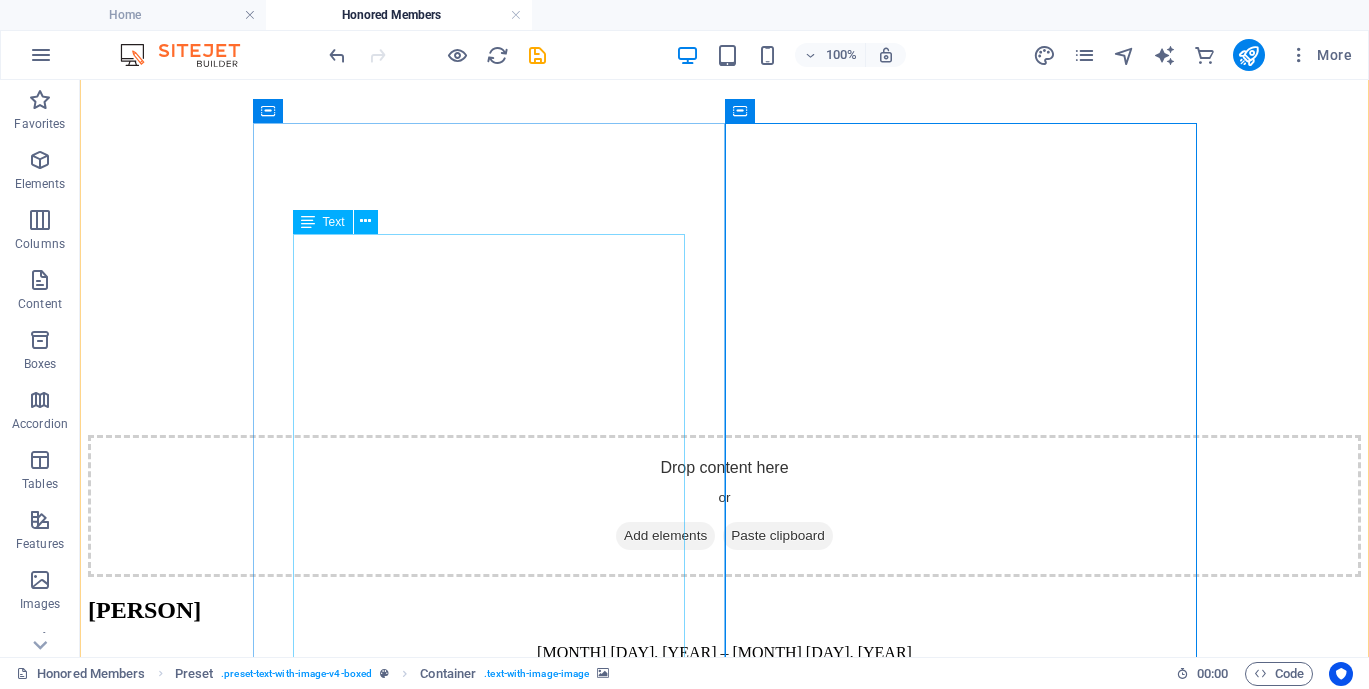 scroll, scrollTop: 6769, scrollLeft: 0, axis: vertical 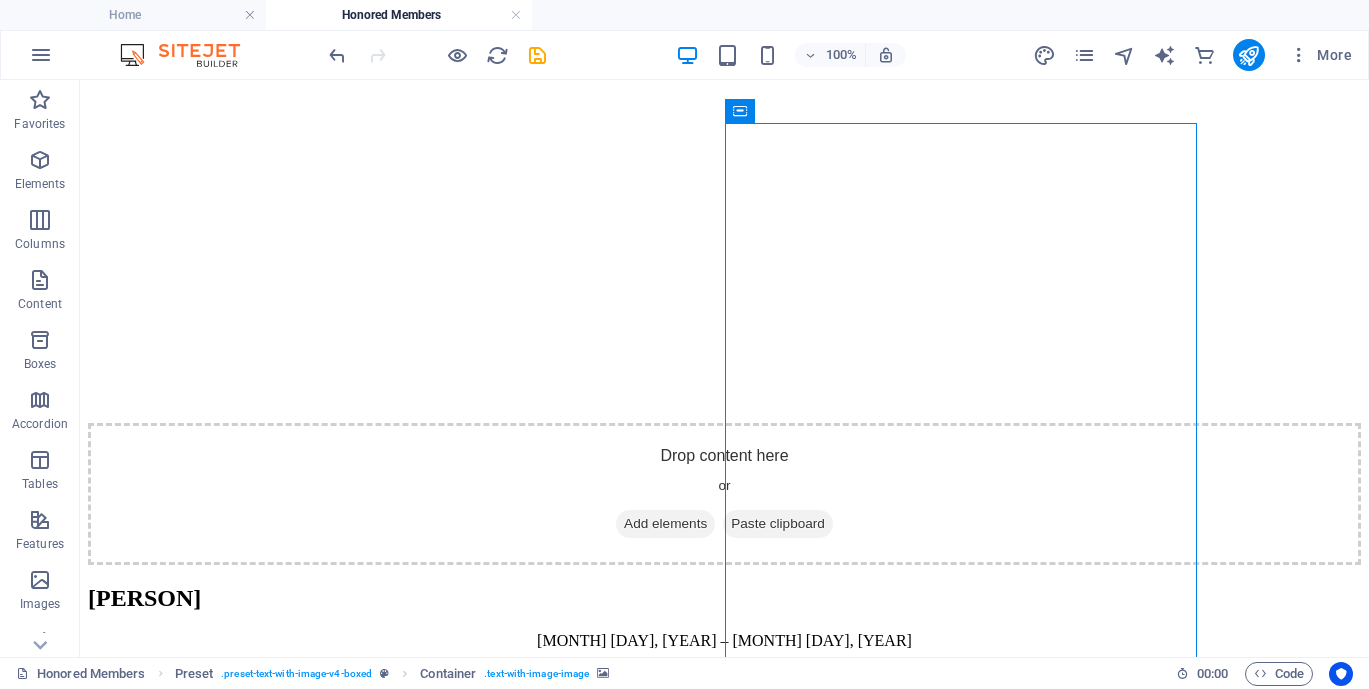 click at bounding box center [724, 8189] 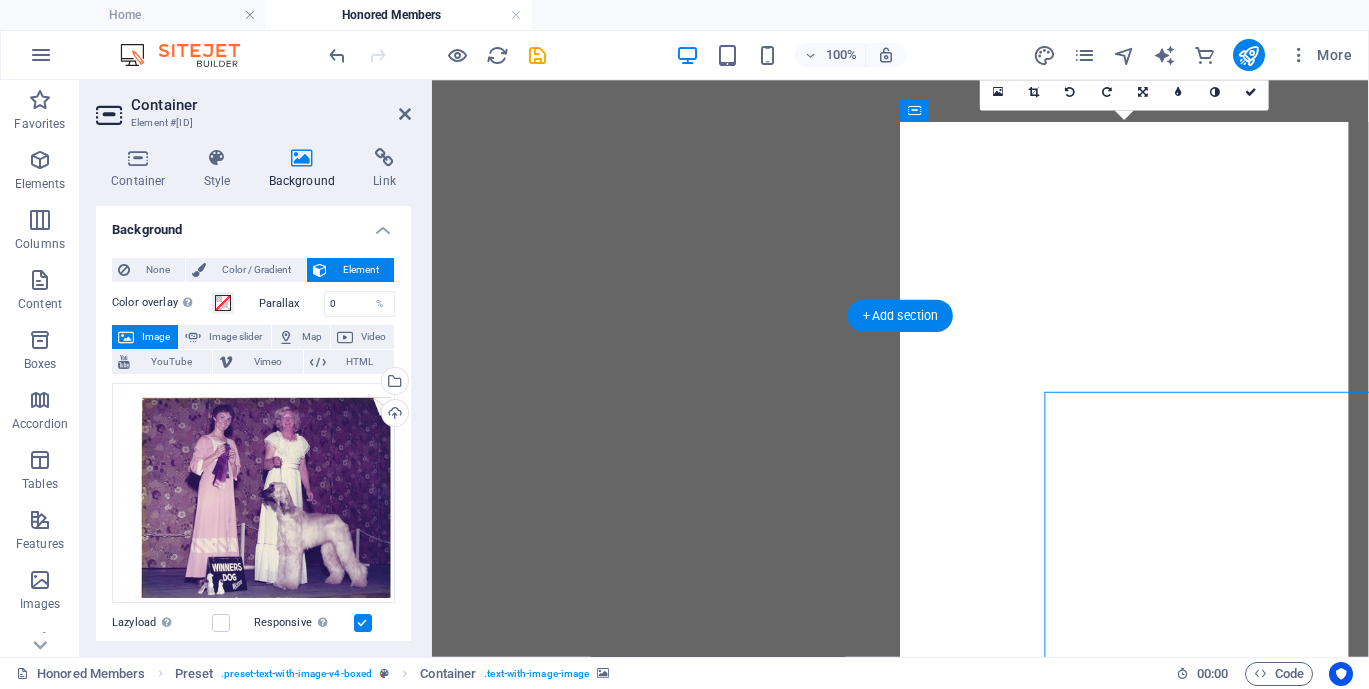 scroll, scrollTop: 6484, scrollLeft: 0, axis: vertical 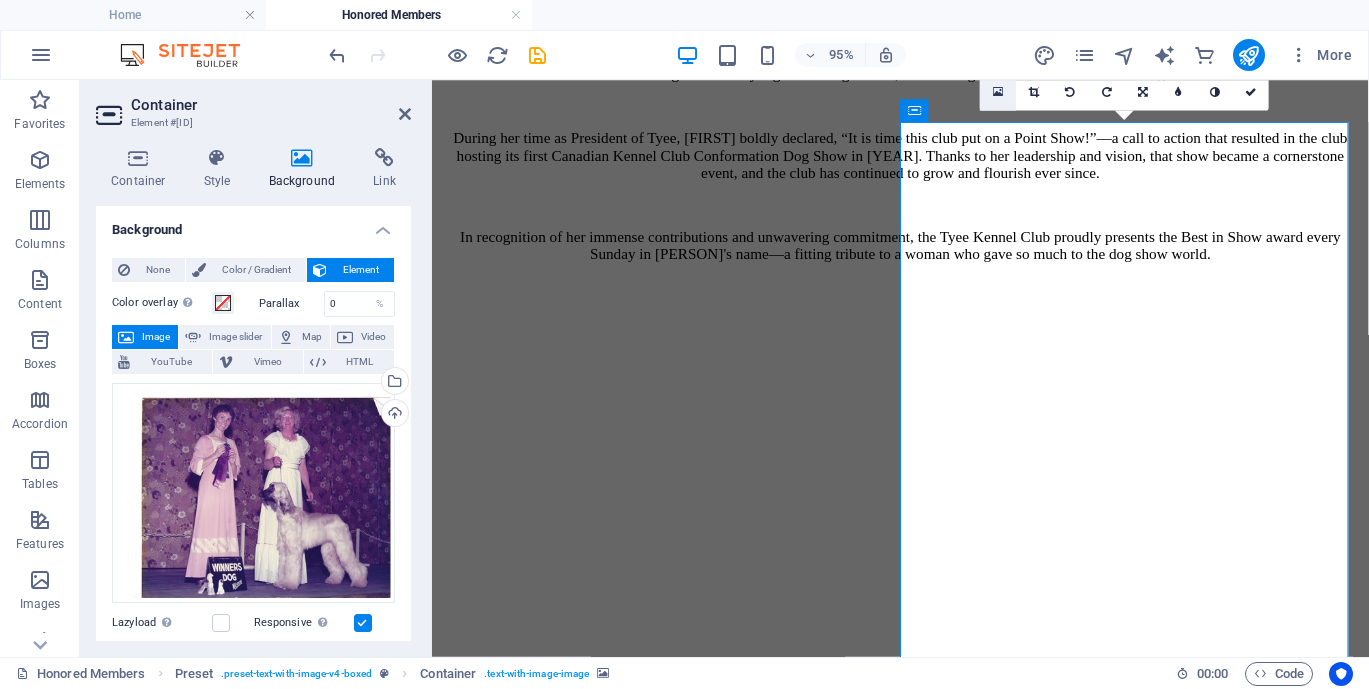 click at bounding box center [998, 91] 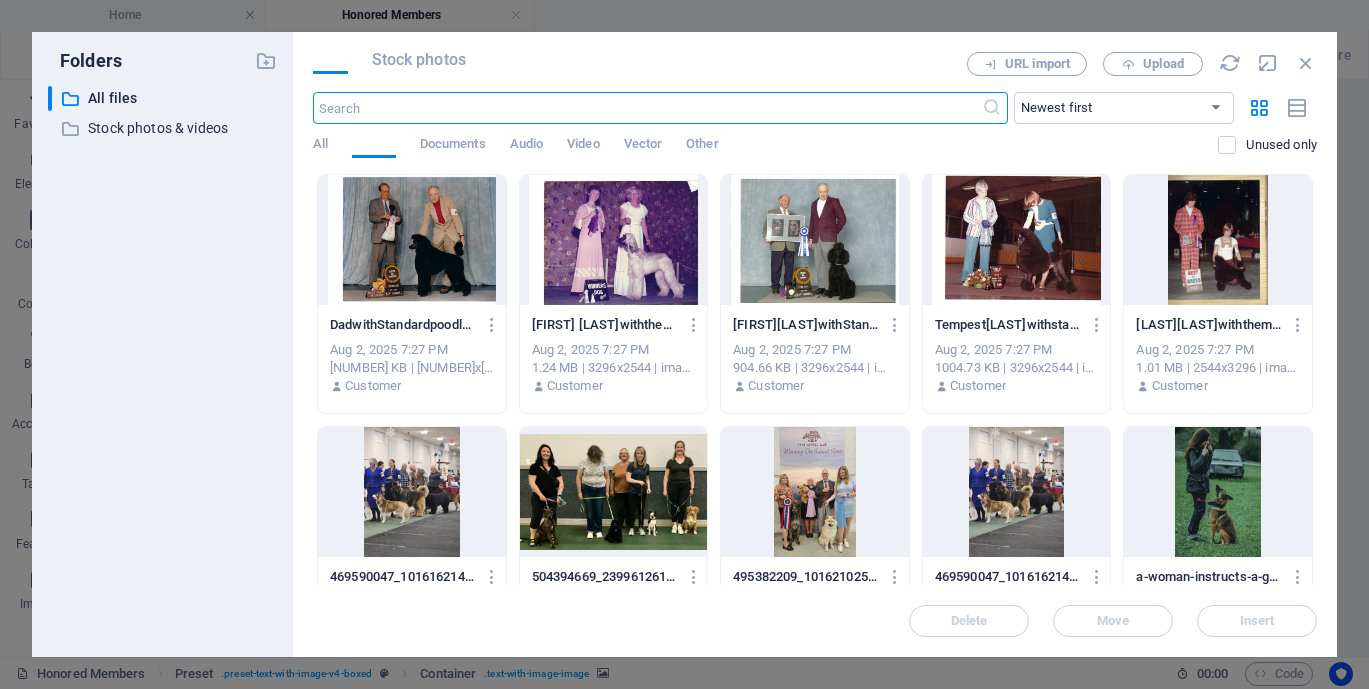 scroll, scrollTop: 6491, scrollLeft: 0, axis: vertical 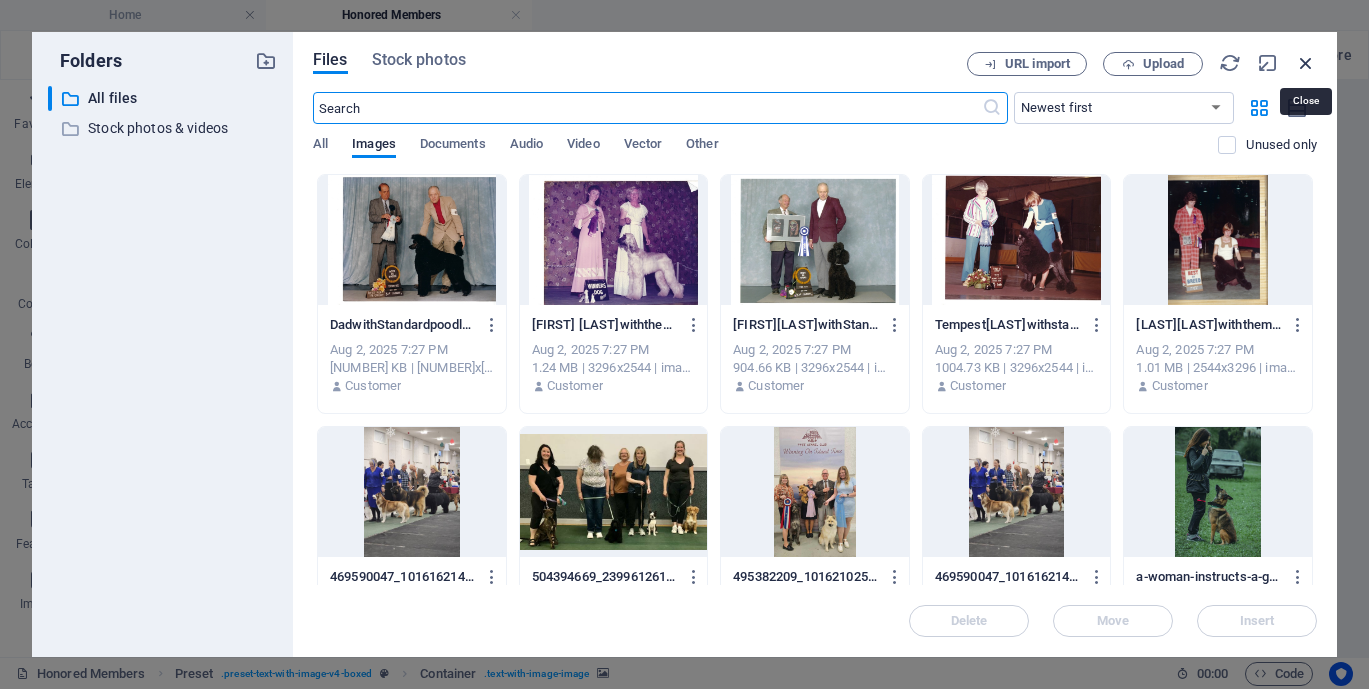 click at bounding box center (1306, 63) 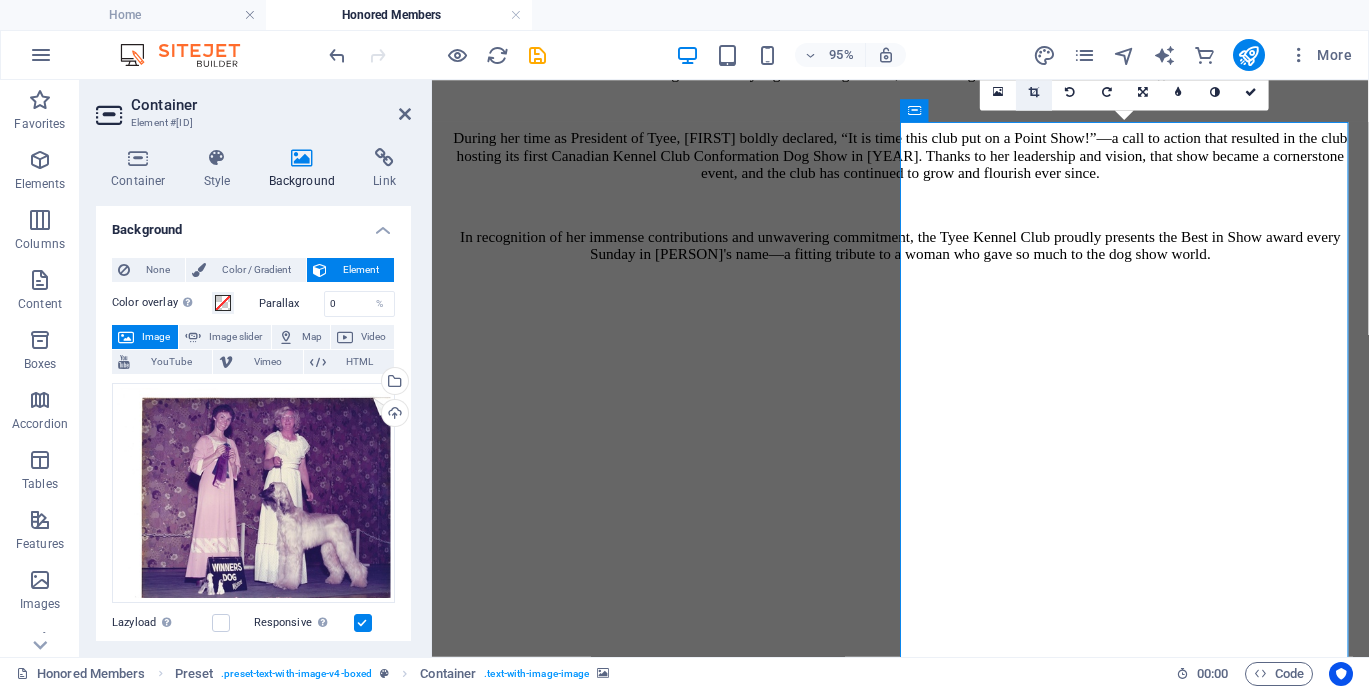 click at bounding box center (1034, 91) 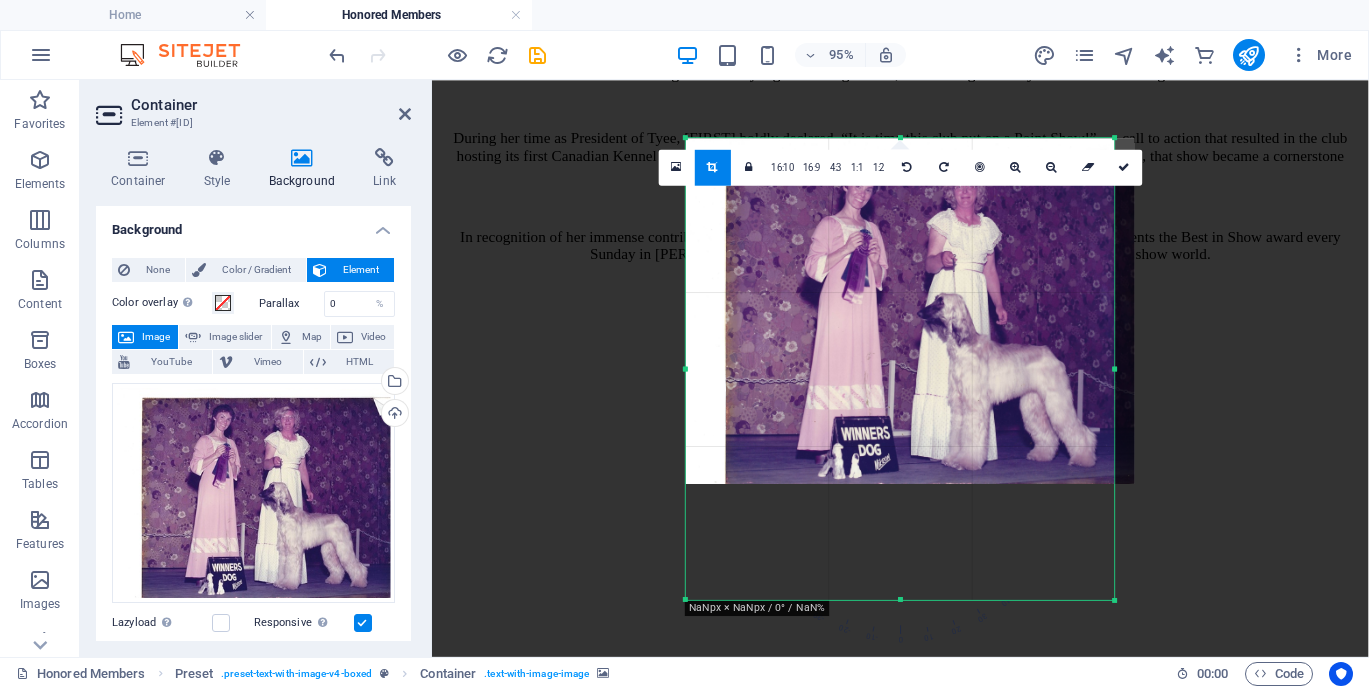 drag, startPoint x: 525, startPoint y: 369, endPoint x: 864, endPoint y: 459, distance: 350.7435 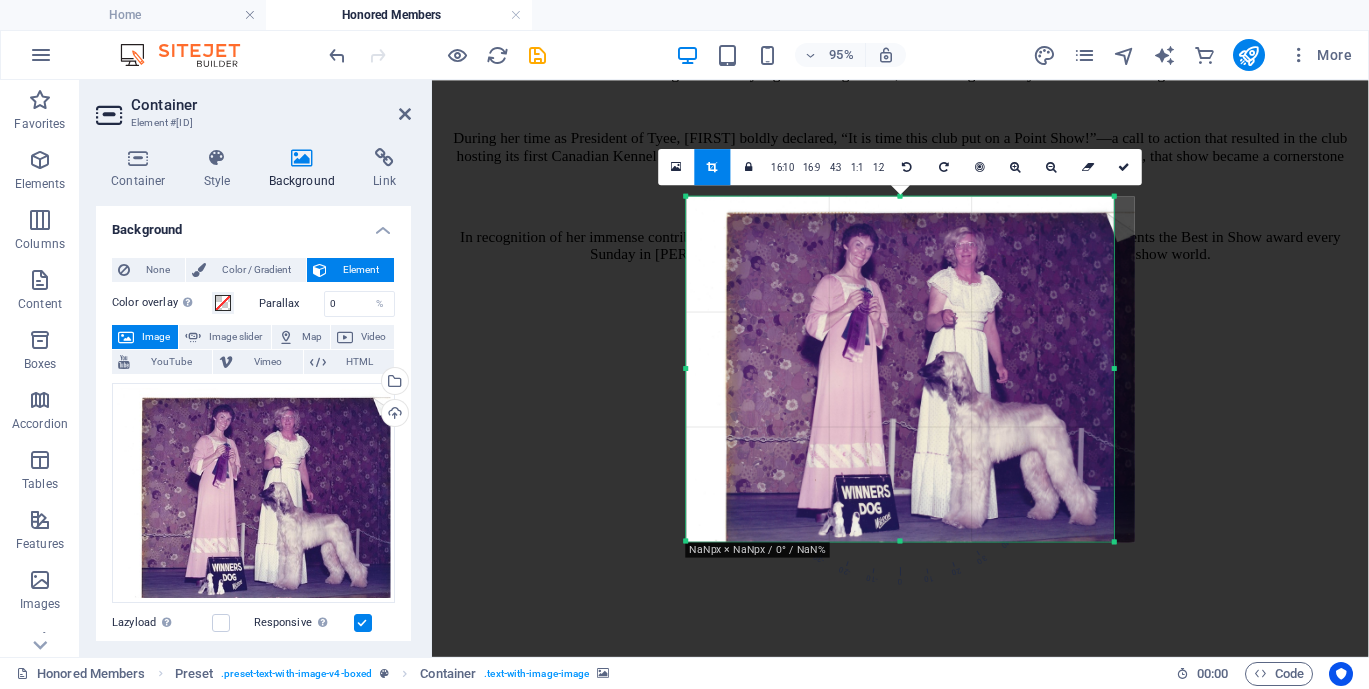 drag, startPoint x: 894, startPoint y: 599, endPoint x: 881, endPoint y: 477, distance: 122.69067 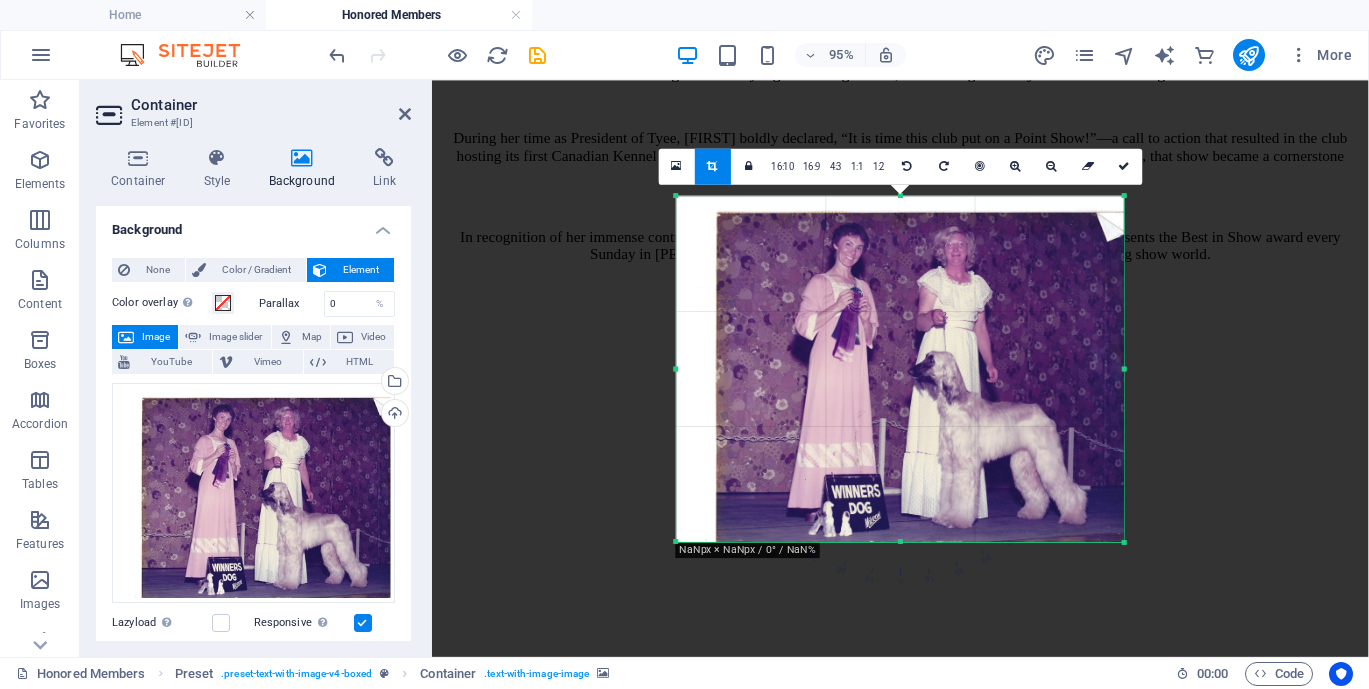 drag, startPoint x: 684, startPoint y: 369, endPoint x: 663, endPoint y: 348, distance: 29.698484 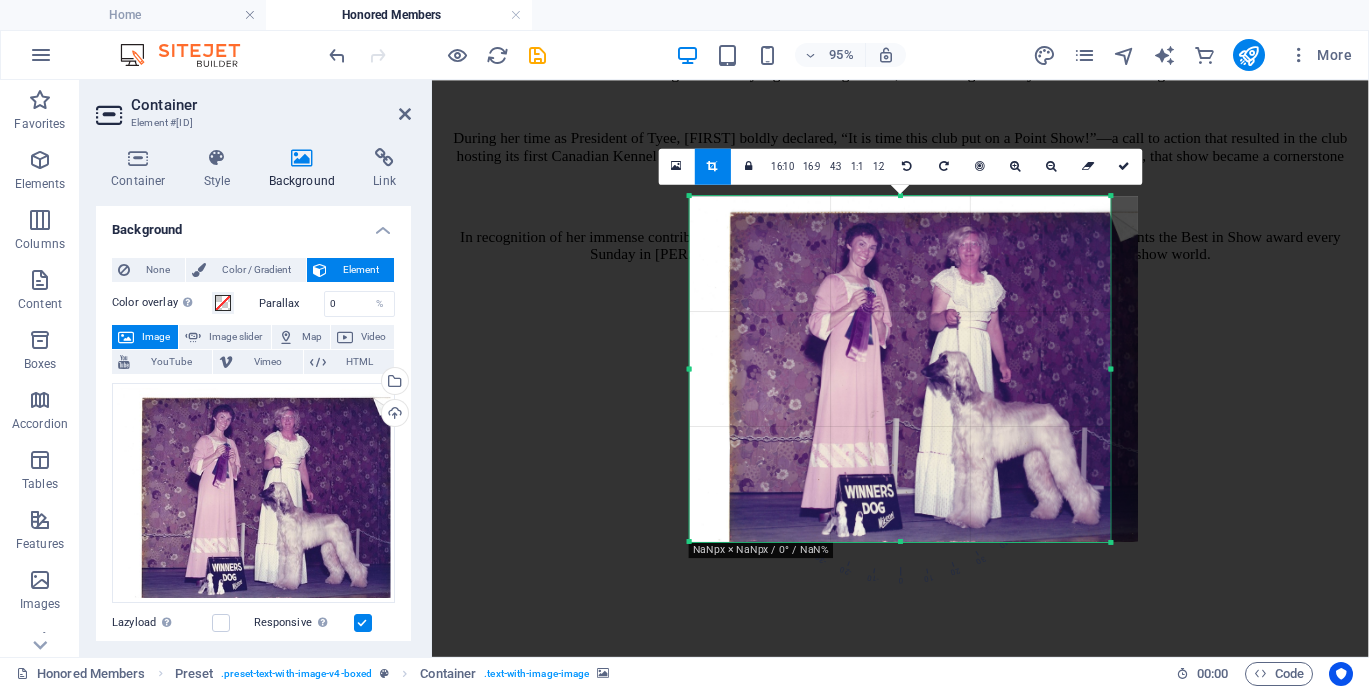 drag, startPoint x: 1127, startPoint y: 371, endPoint x: 1099, endPoint y: 370, distance: 28.01785 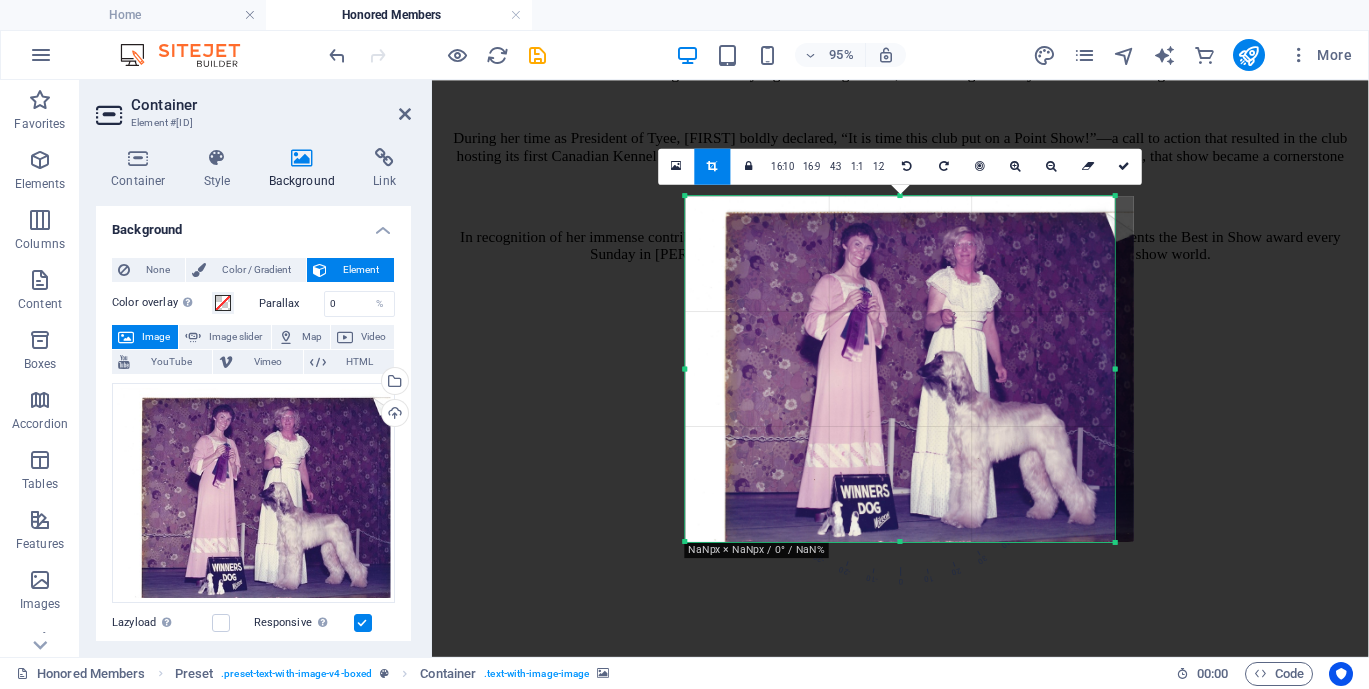 drag, startPoint x: 689, startPoint y: 369, endPoint x: 680, endPoint y: 363, distance: 10.816654 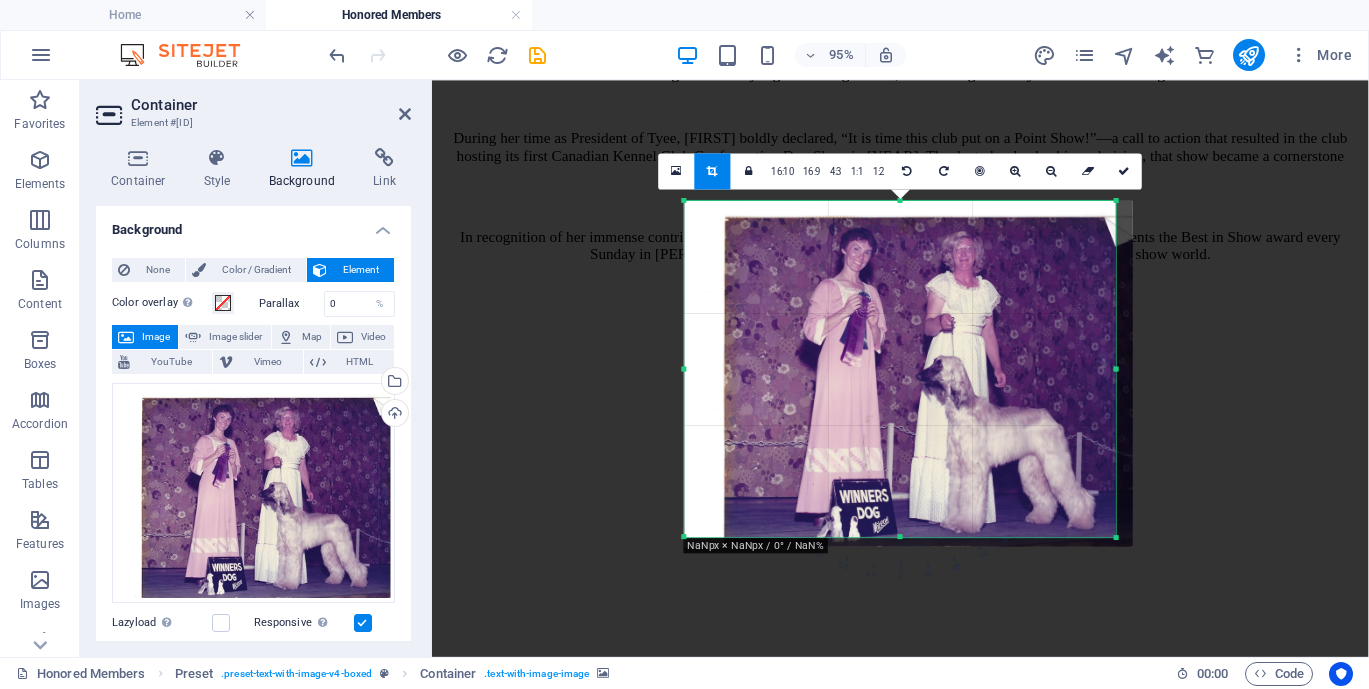 drag, startPoint x: 687, startPoint y: 196, endPoint x: 685, endPoint y: 206, distance: 10.198039 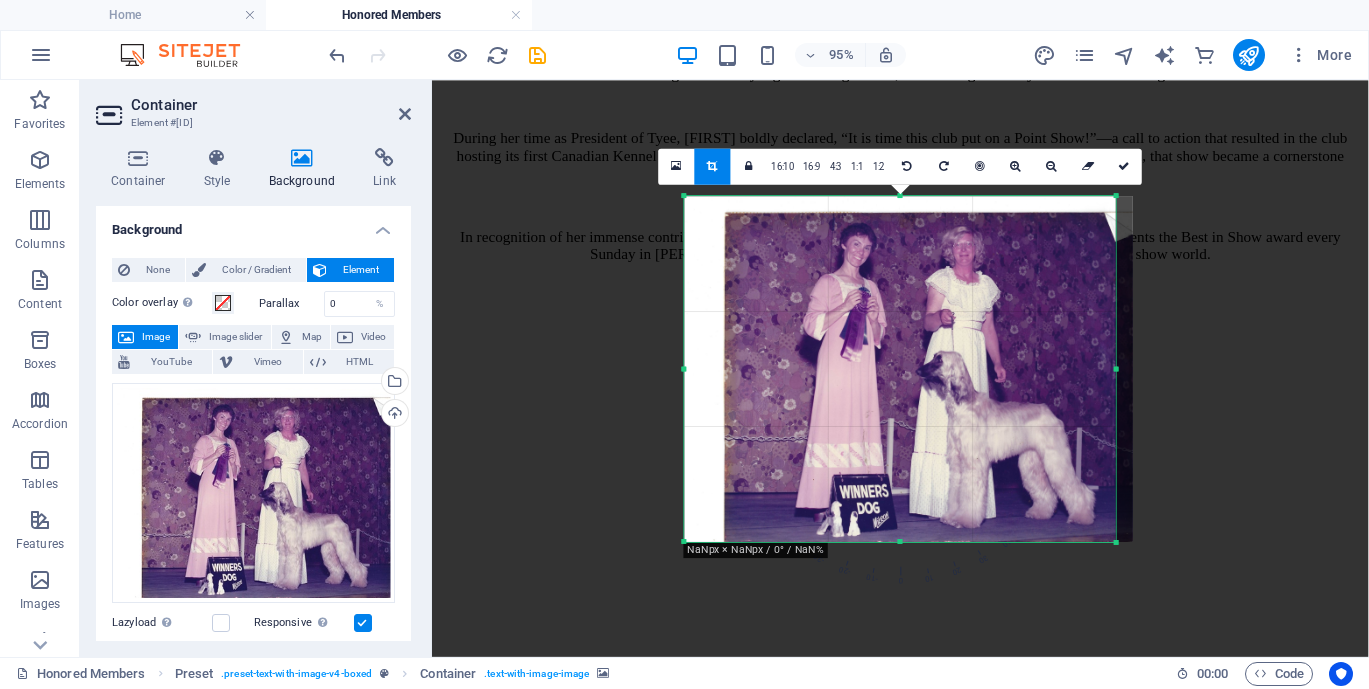 drag, startPoint x: 899, startPoint y: 539, endPoint x: 900, endPoint y: 549, distance: 10.049875 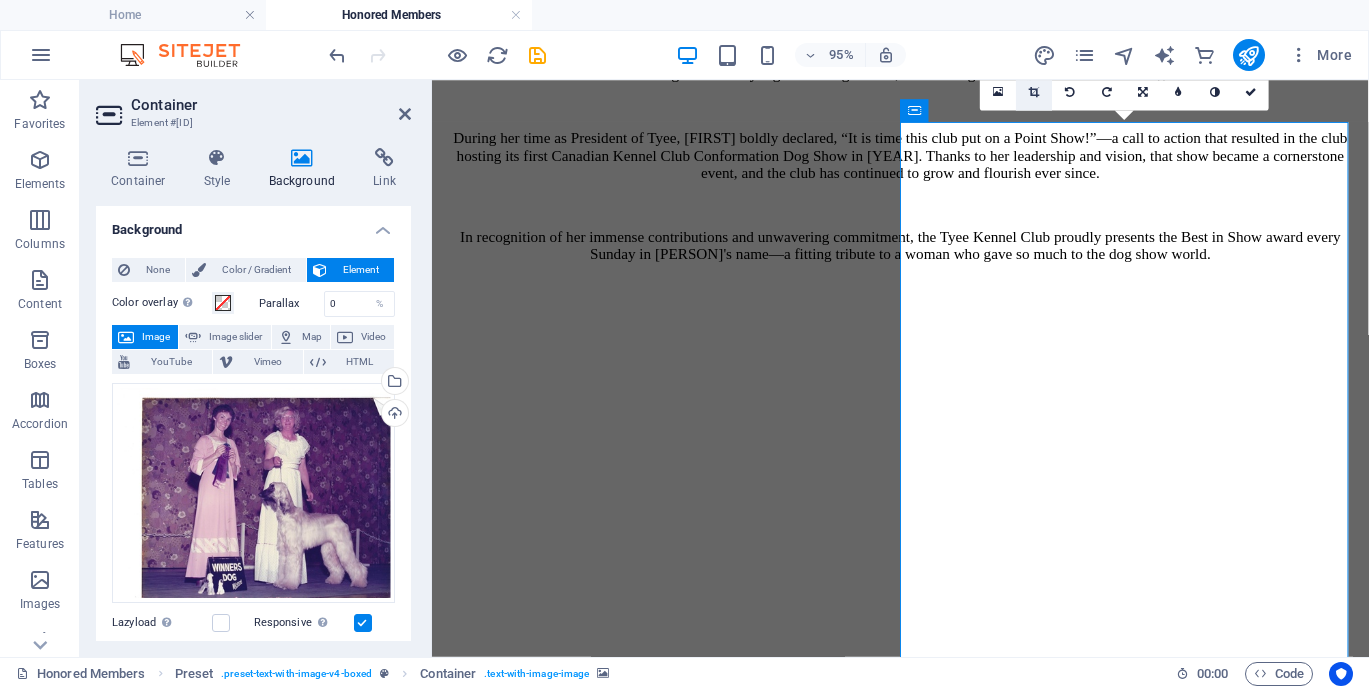 click at bounding box center [1034, 91] 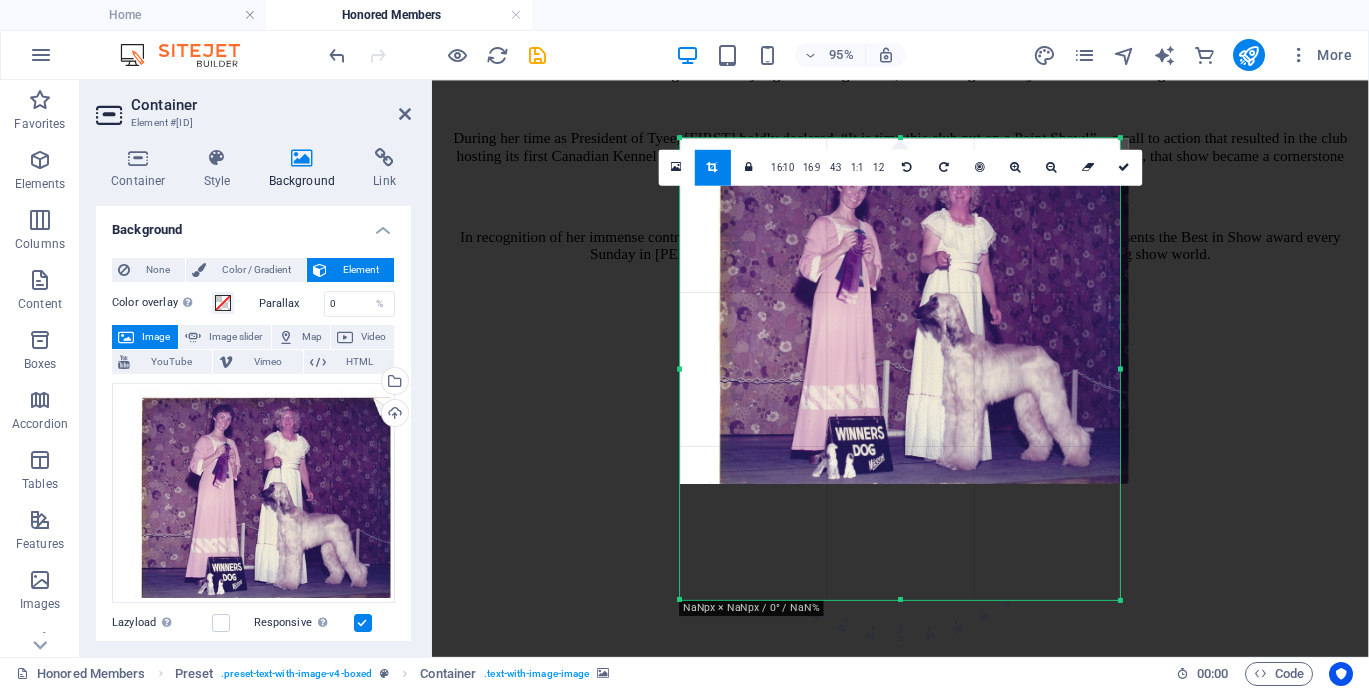drag, startPoint x: 526, startPoint y: 370, endPoint x: 852, endPoint y: 434, distance: 332.2228 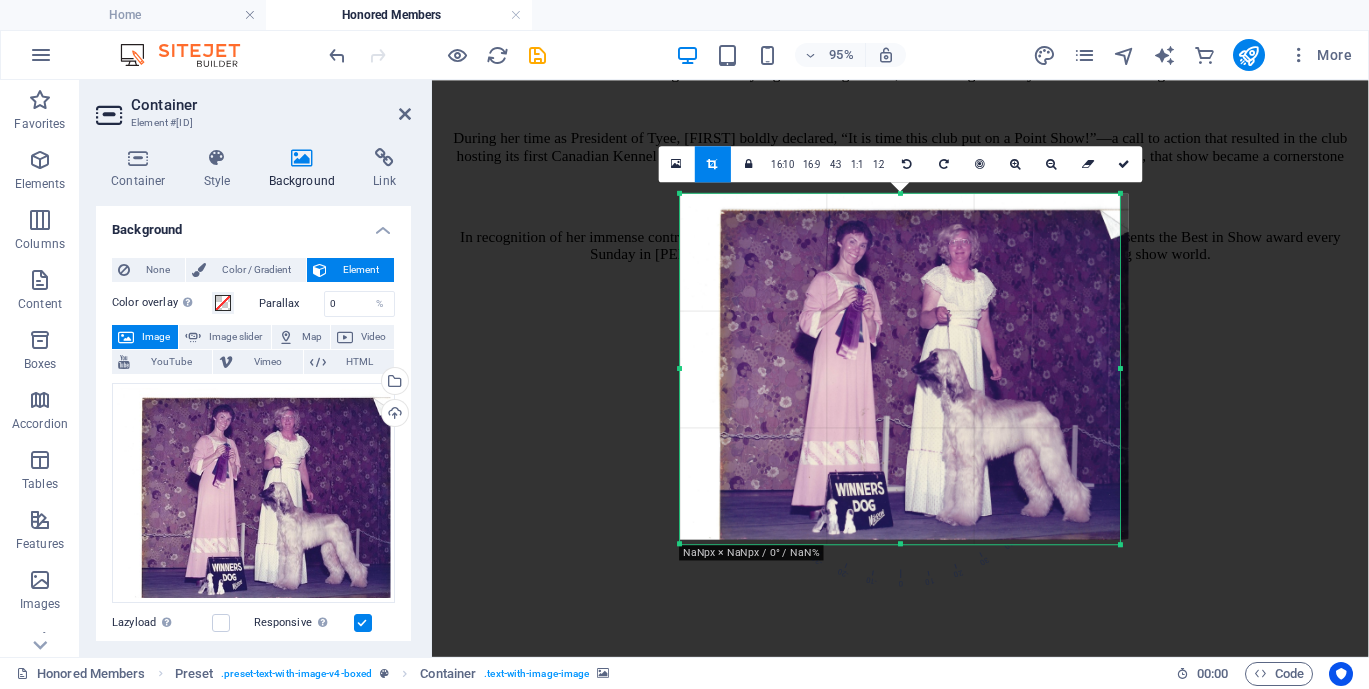 drag, startPoint x: 903, startPoint y: 596, endPoint x: 905, endPoint y: 479, distance: 117.01709 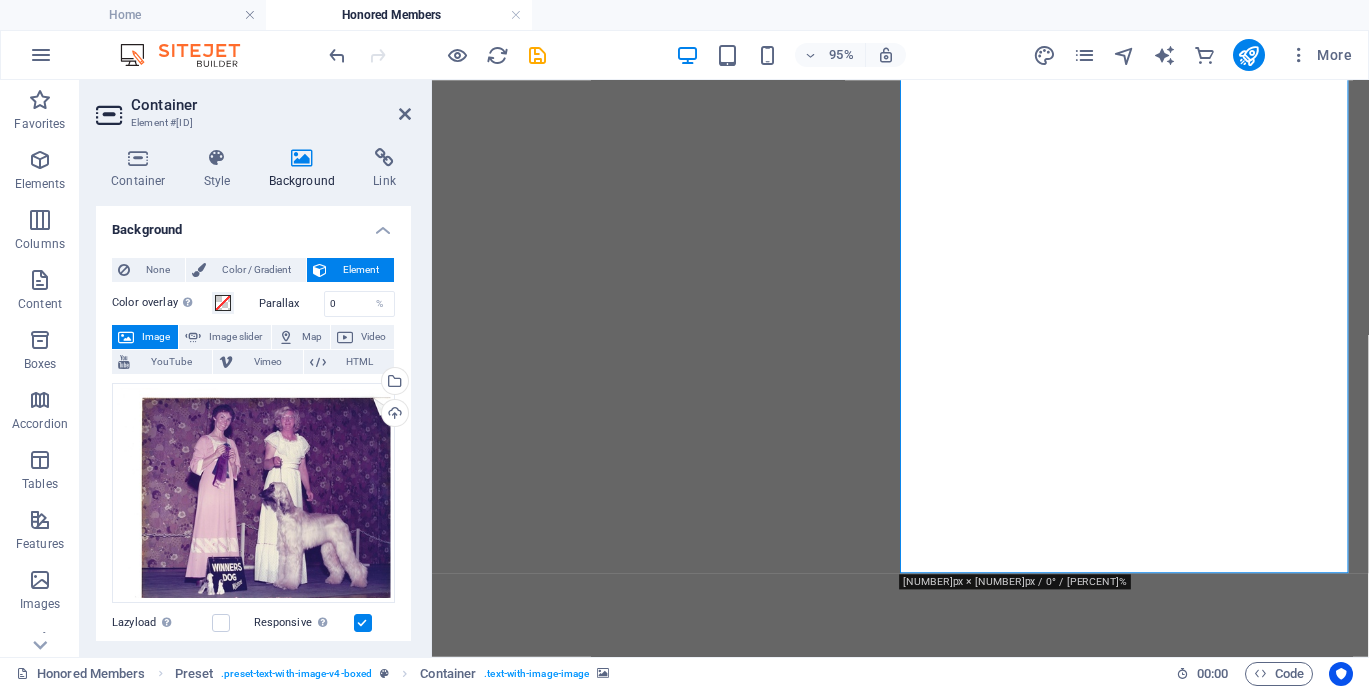 scroll, scrollTop: 6701, scrollLeft: 0, axis: vertical 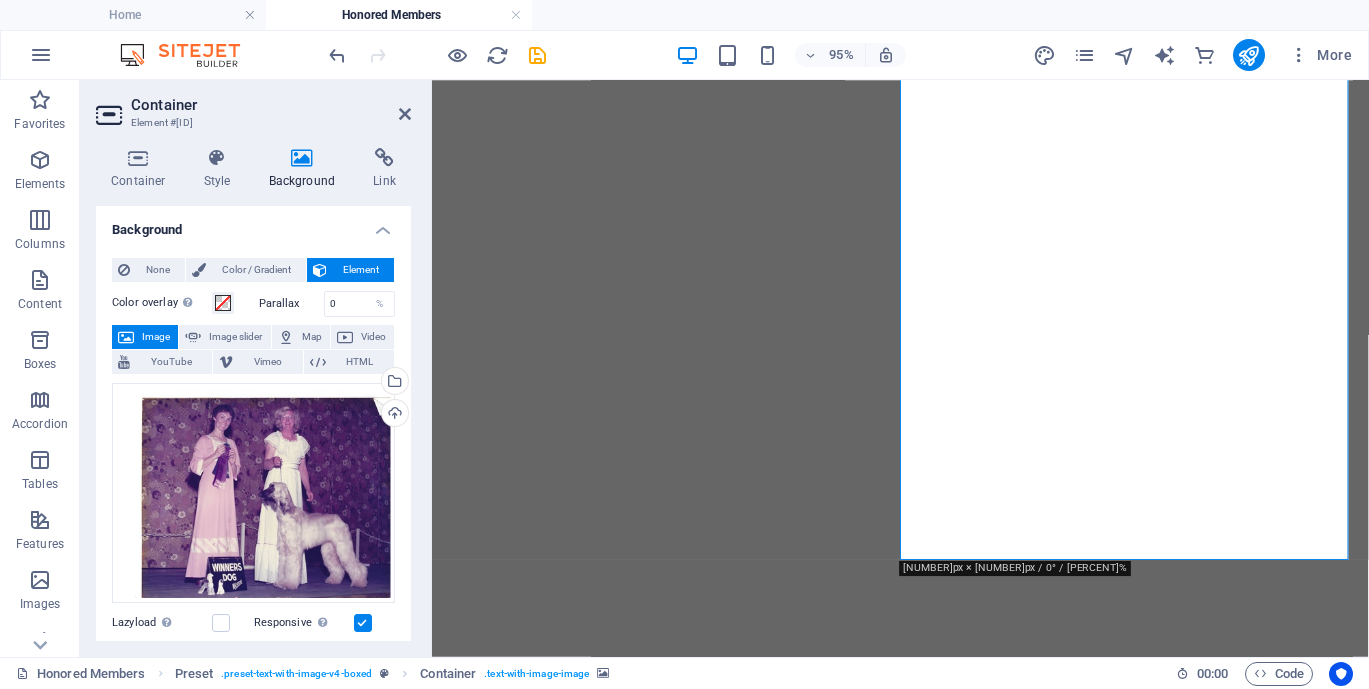 click at bounding box center (925, 6717) 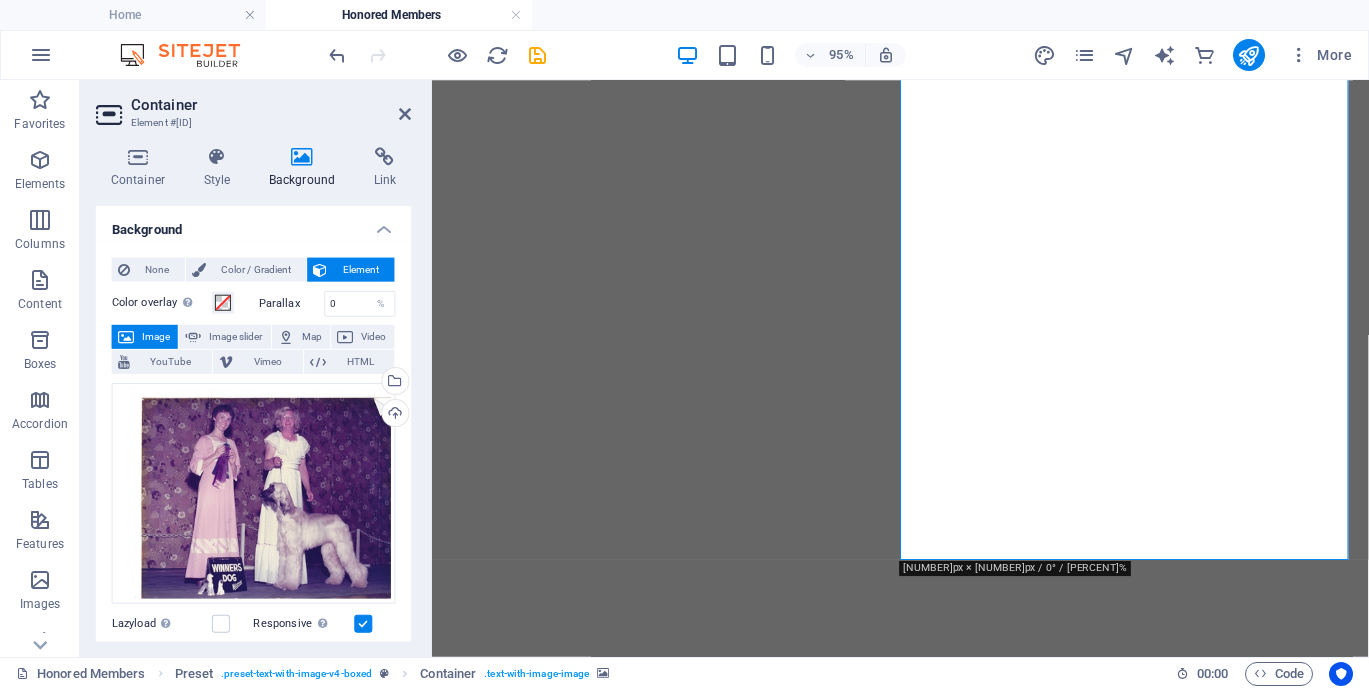 click at bounding box center (925, 6717) 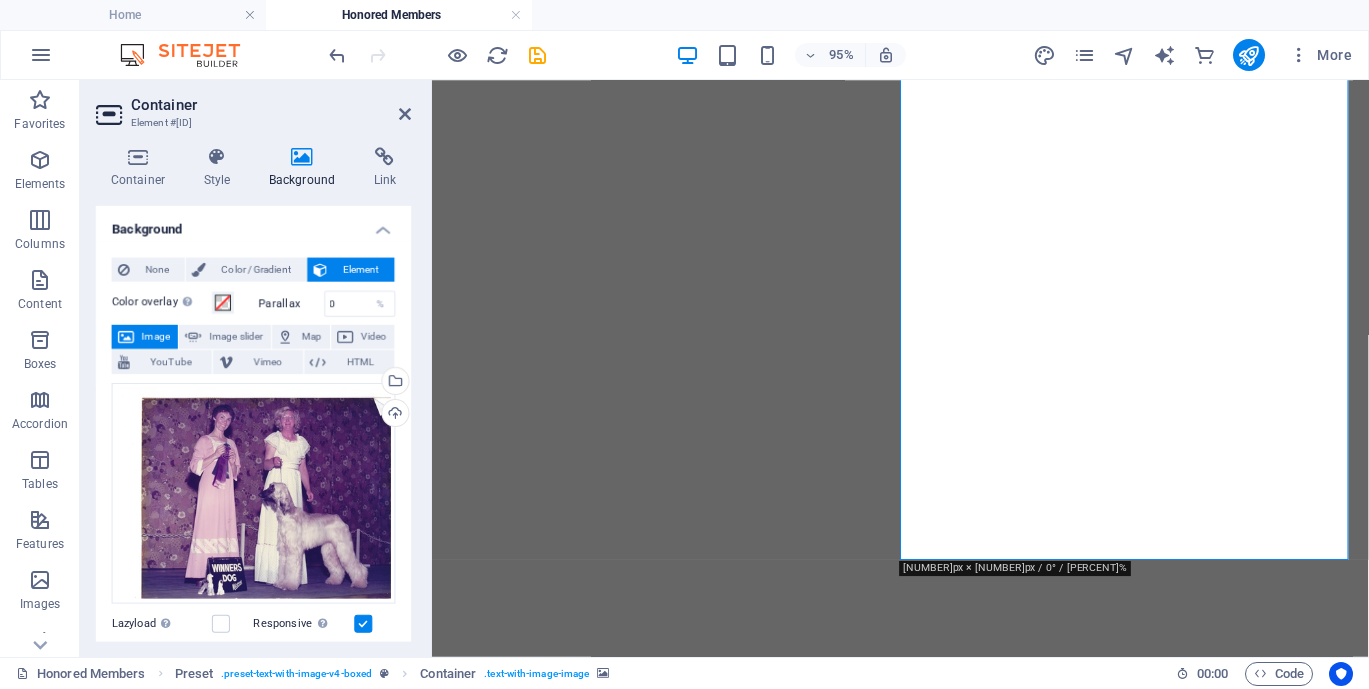 click at bounding box center [925, 6717] 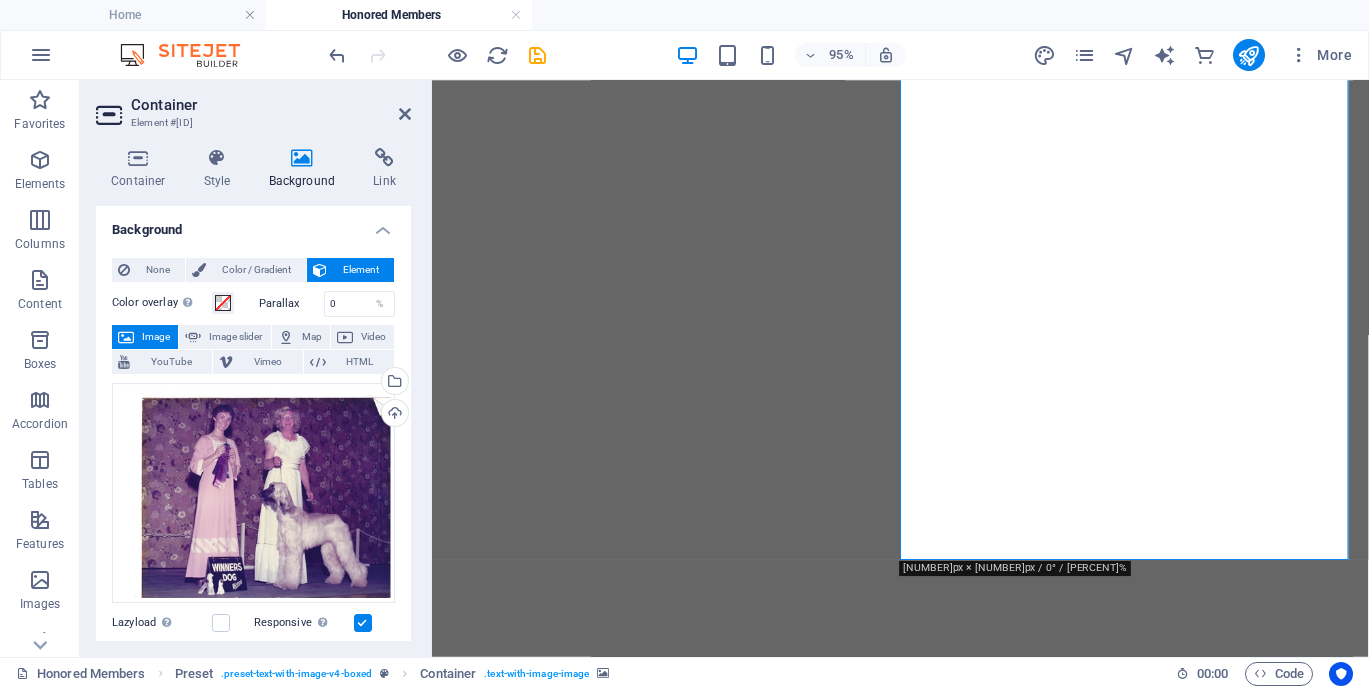 click at bounding box center (925, 6717) 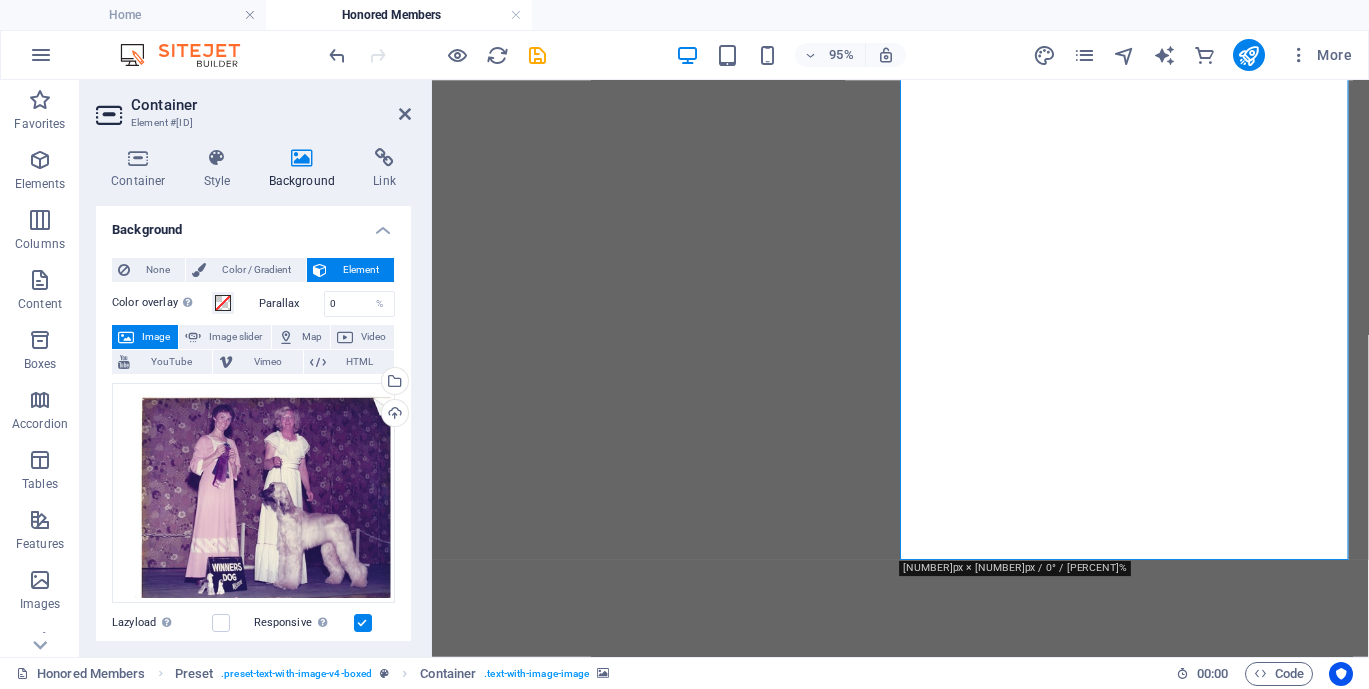 click at bounding box center [925, 6717] 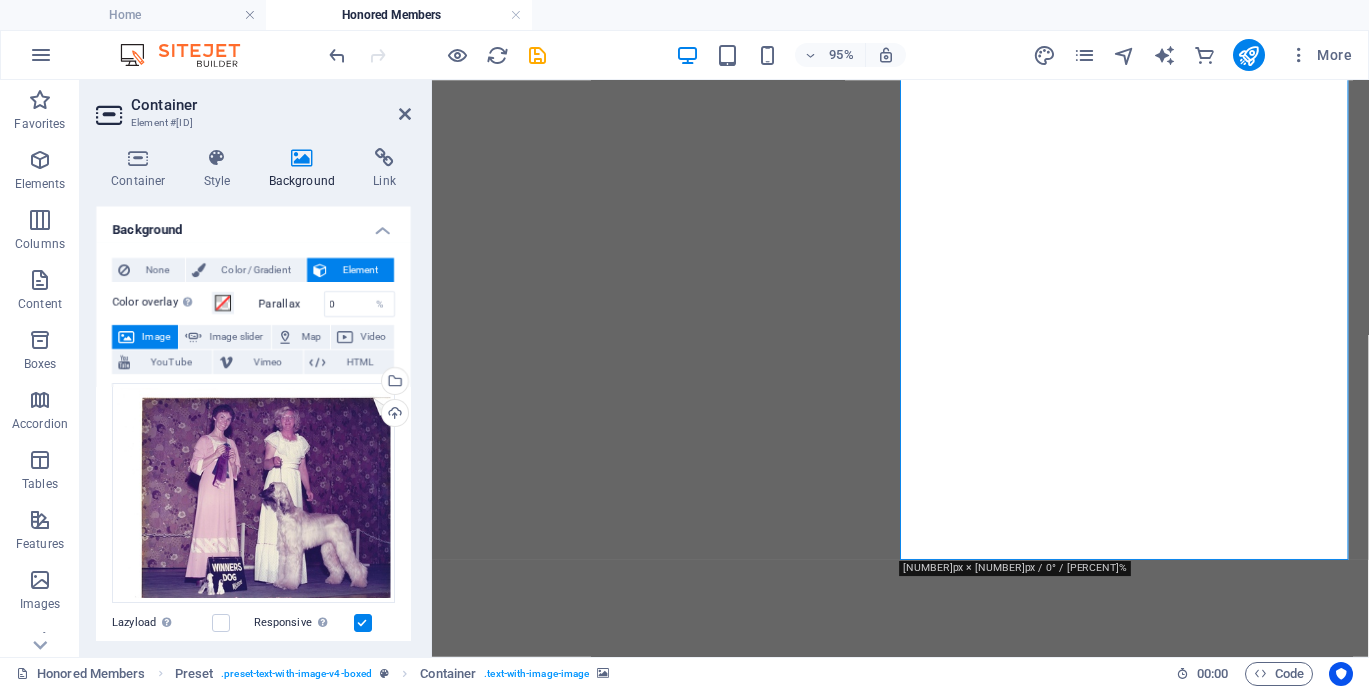 click at bounding box center [925, 6717] 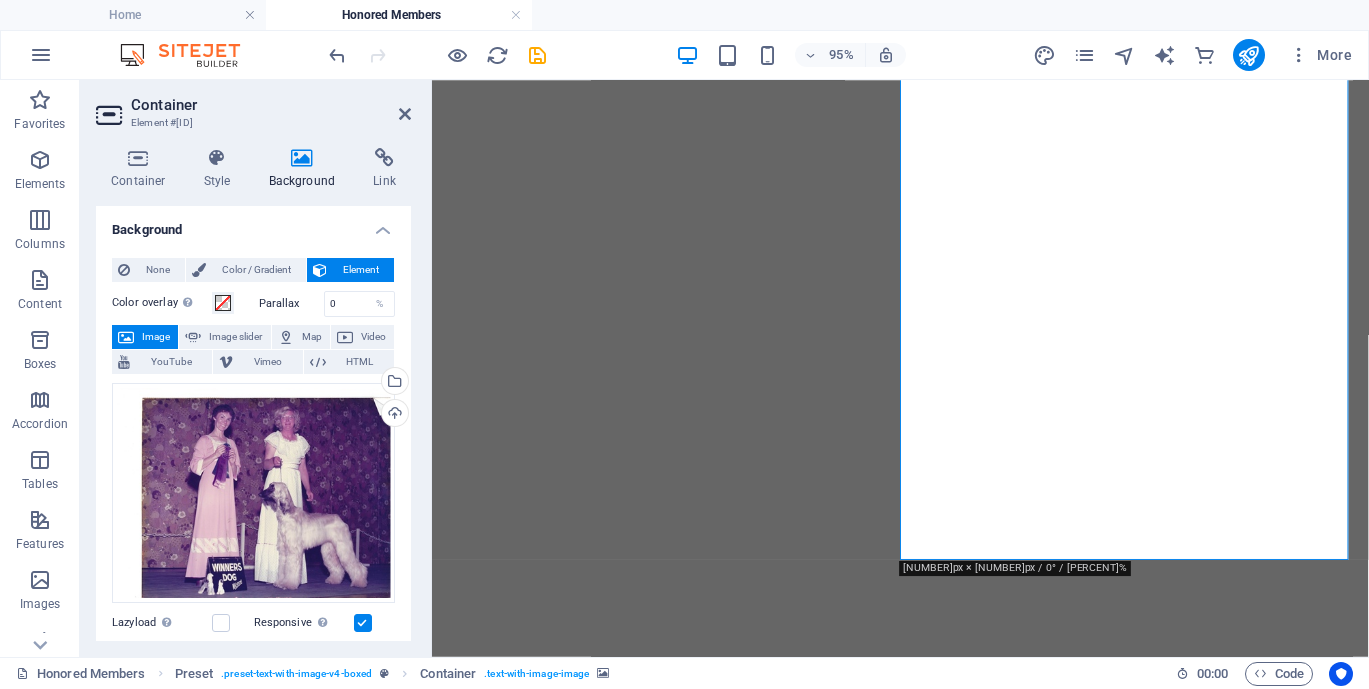 click at bounding box center [925, 6717] 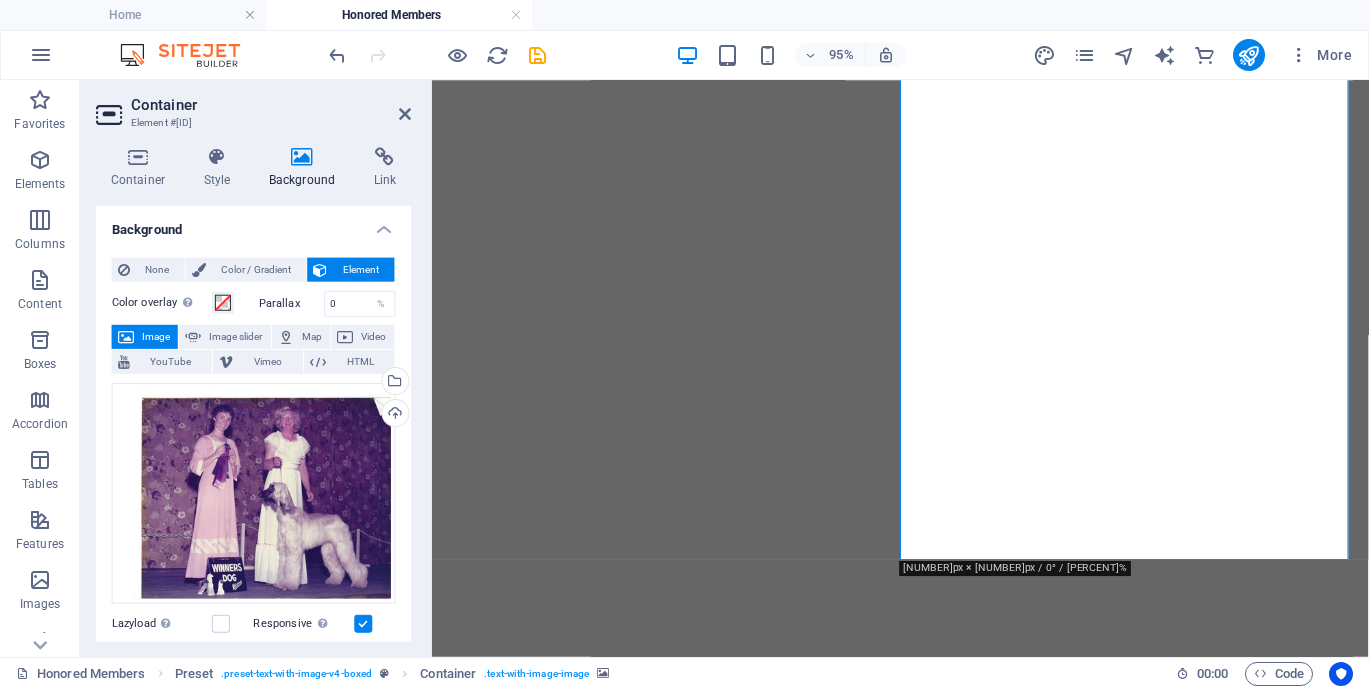 click at bounding box center [925, 6717] 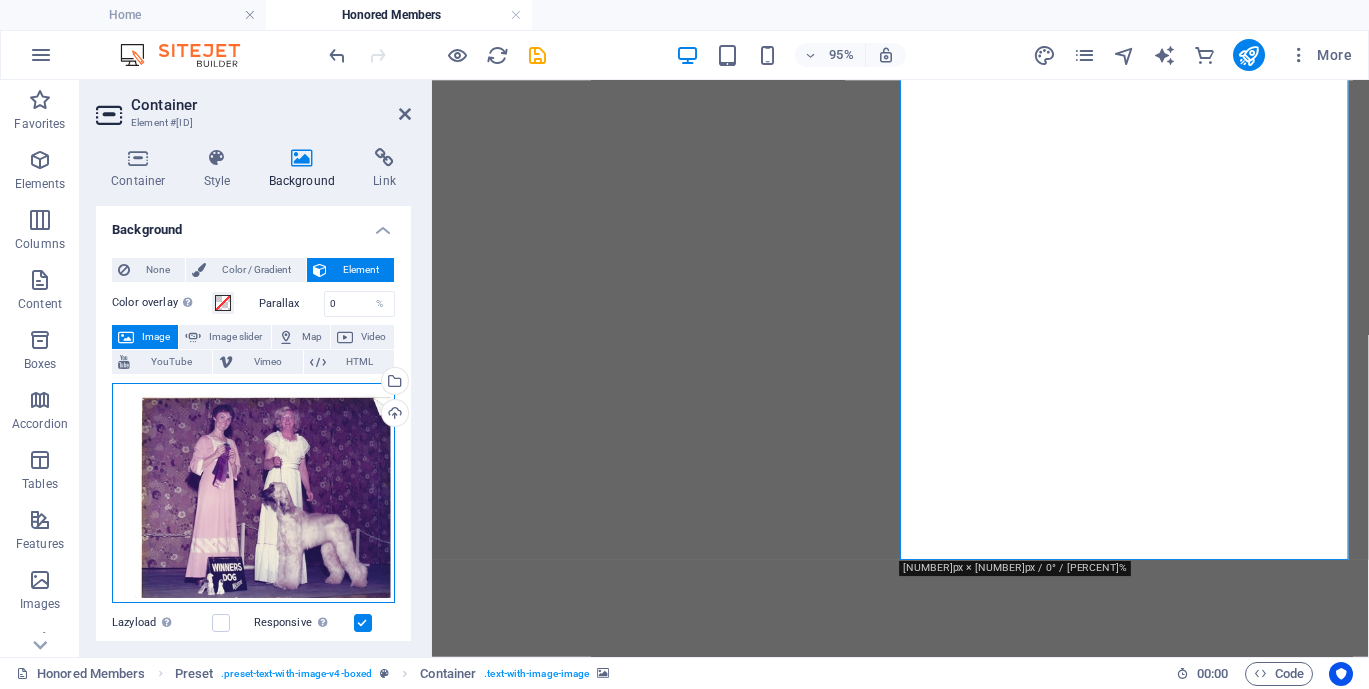 click on "Drag files here, click to choose files or select files from Files or our free stock photos & videos" at bounding box center (253, 493) 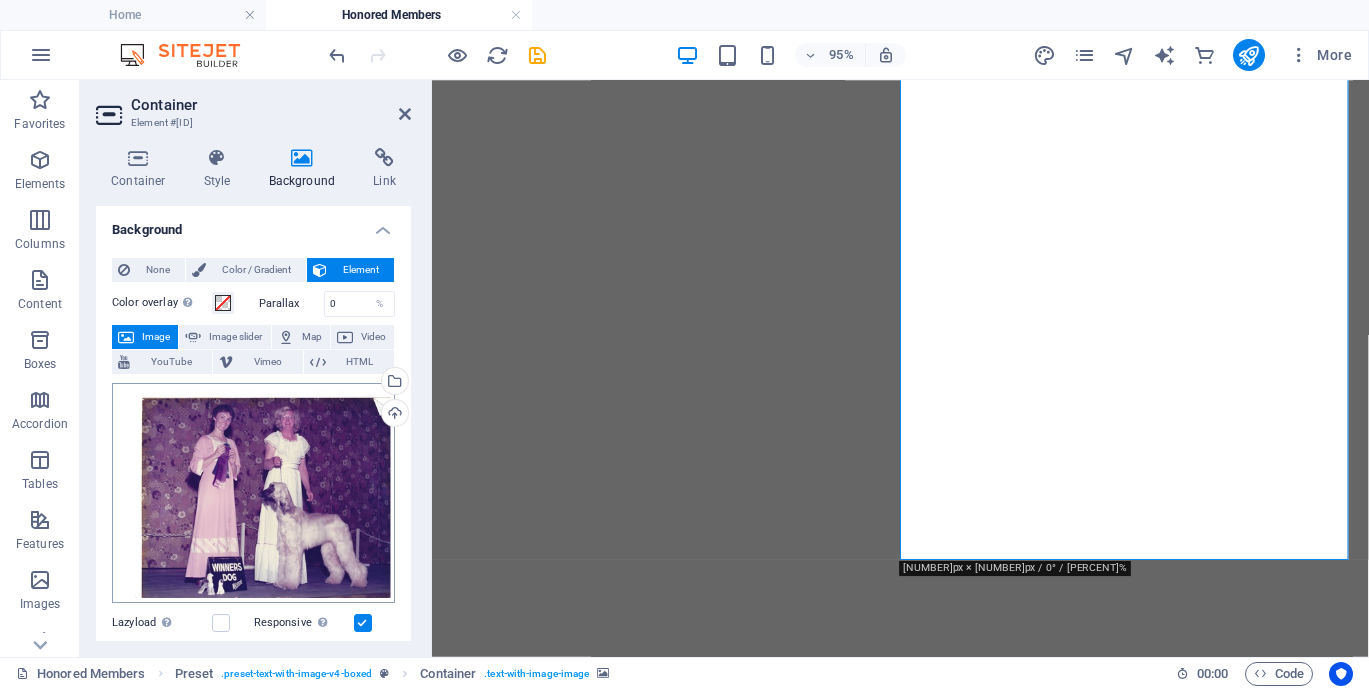 scroll, scrollTop: 6674, scrollLeft: 0, axis: vertical 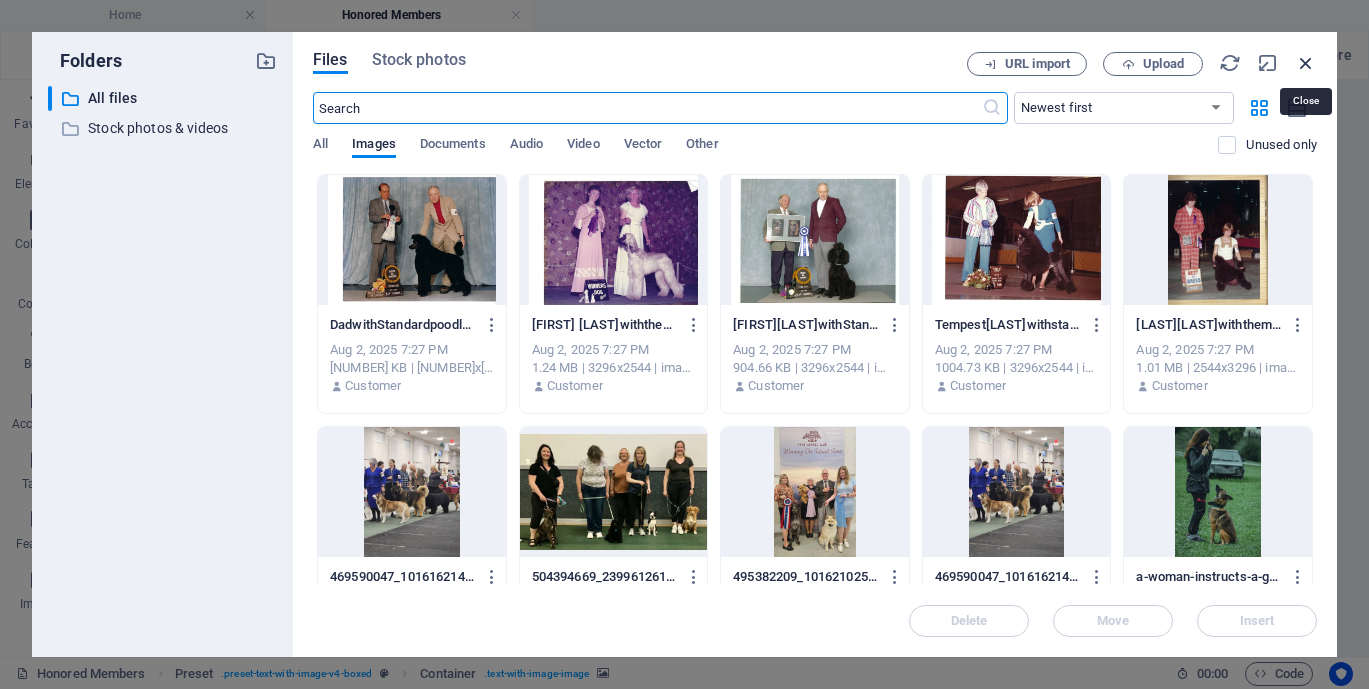 click at bounding box center [1306, 63] 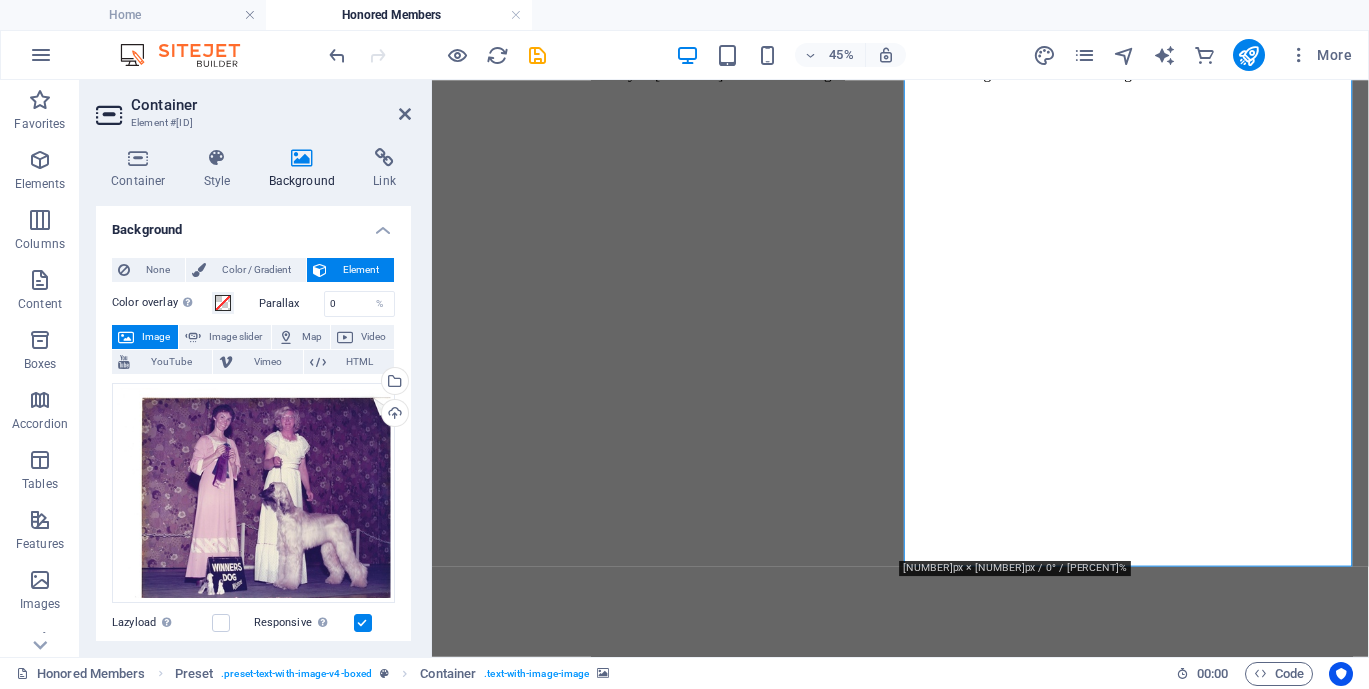 scroll, scrollTop: 6701, scrollLeft: 0, axis: vertical 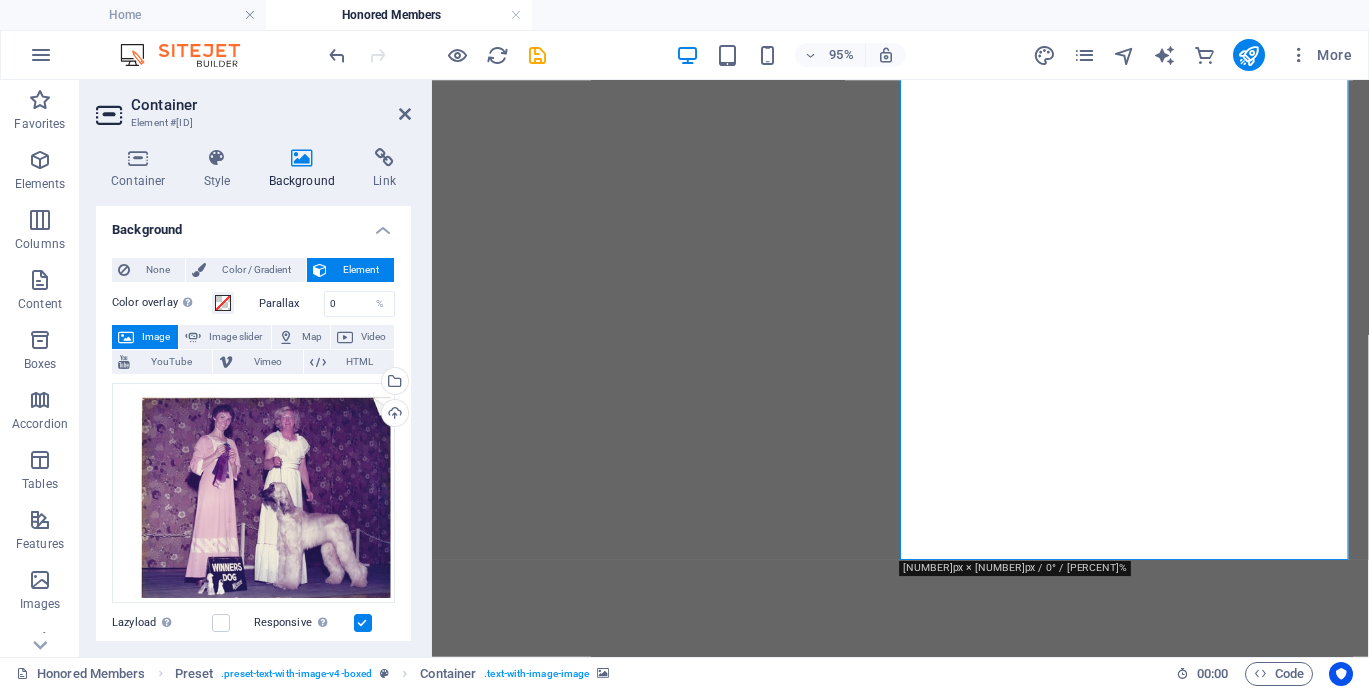 click at bounding box center (925, 6717) 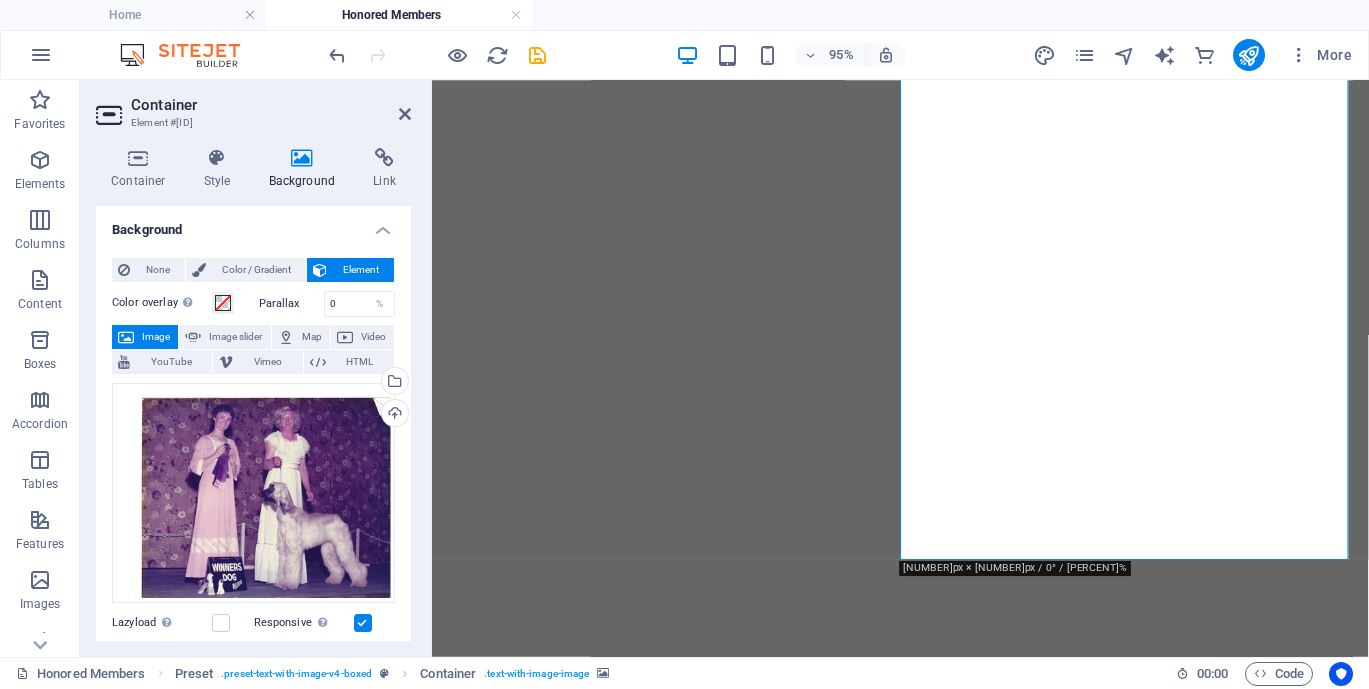 click at bounding box center [925, 6717] 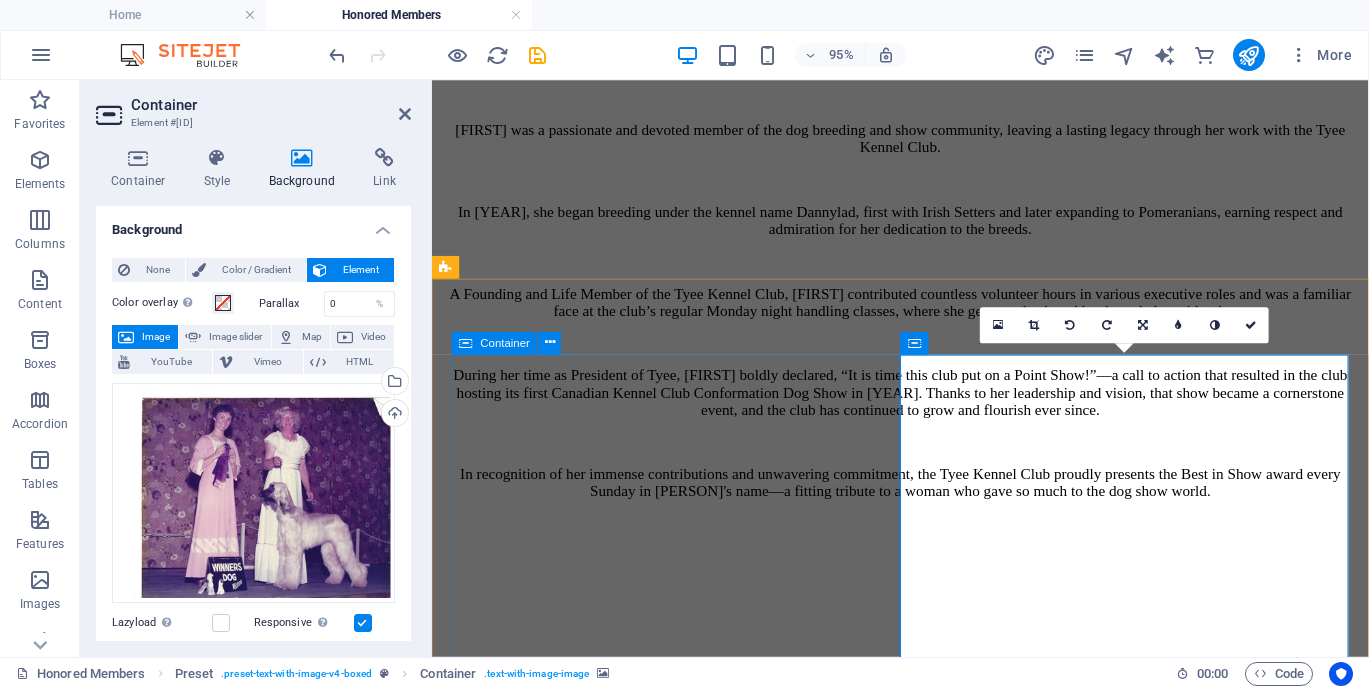 scroll, scrollTop: 6234, scrollLeft: 0, axis: vertical 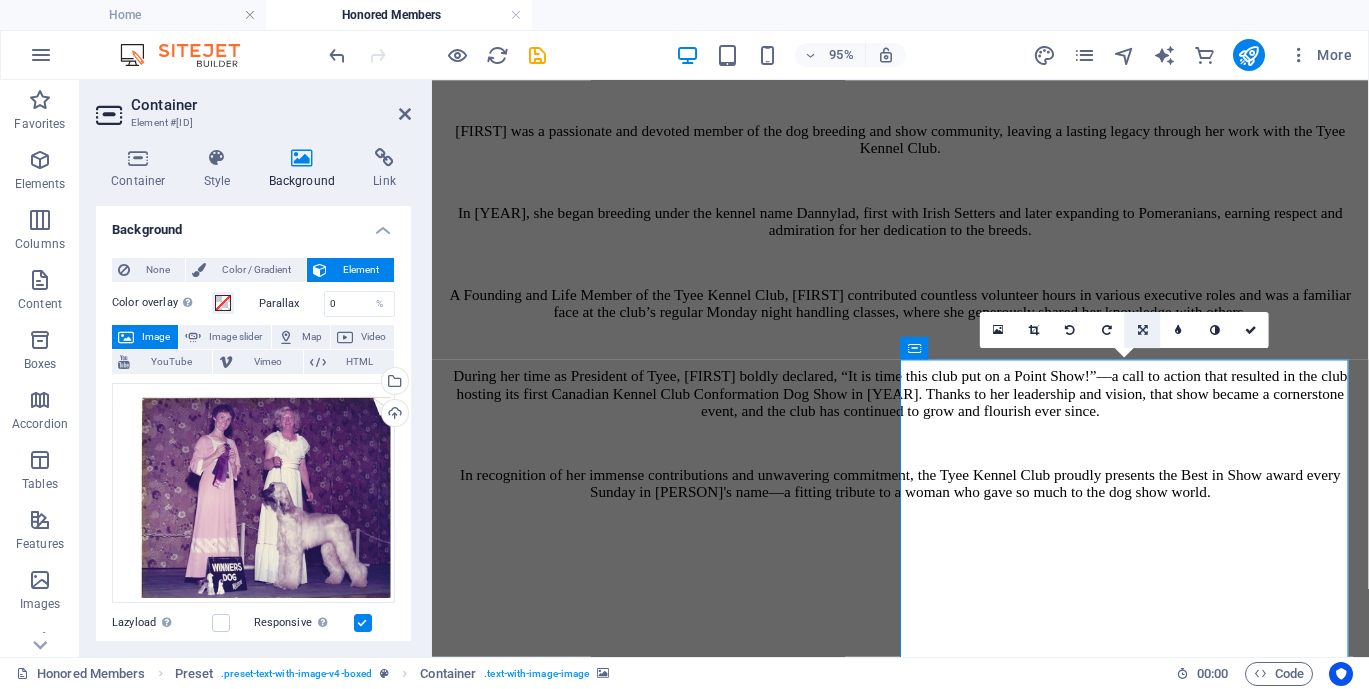 click at bounding box center [1143, 329] 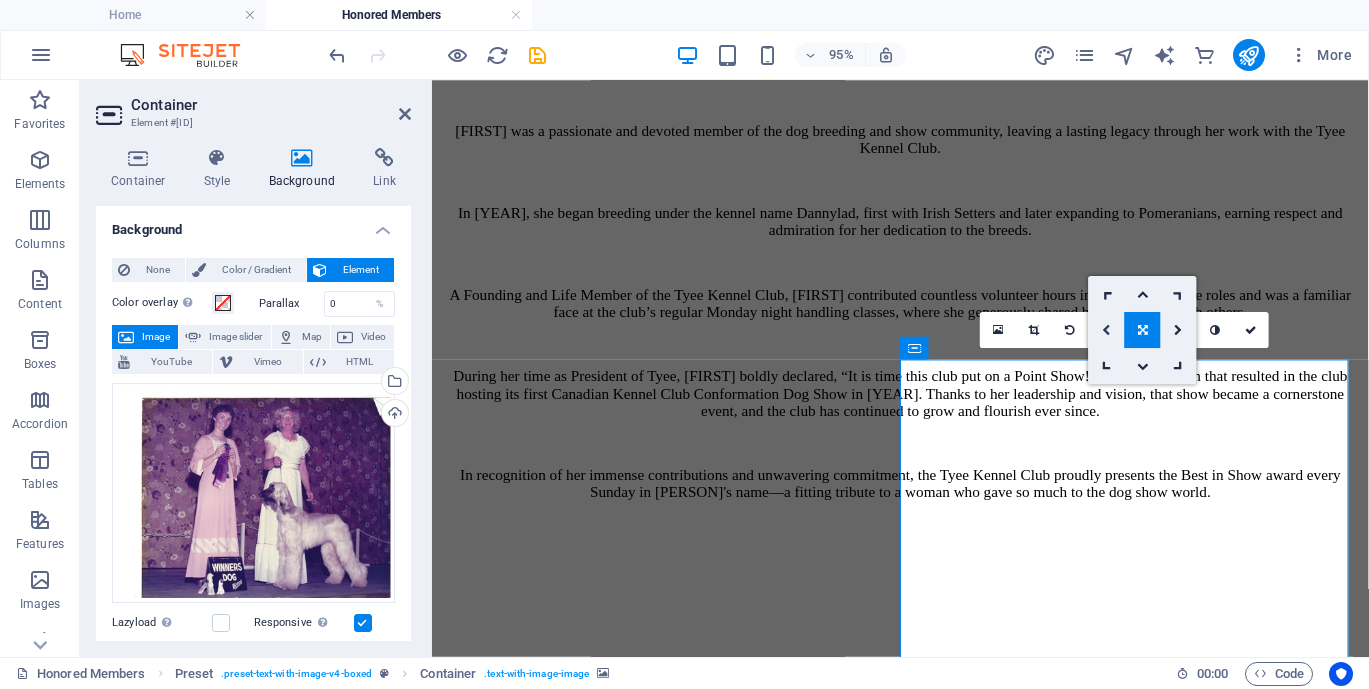 click at bounding box center (1106, 329) 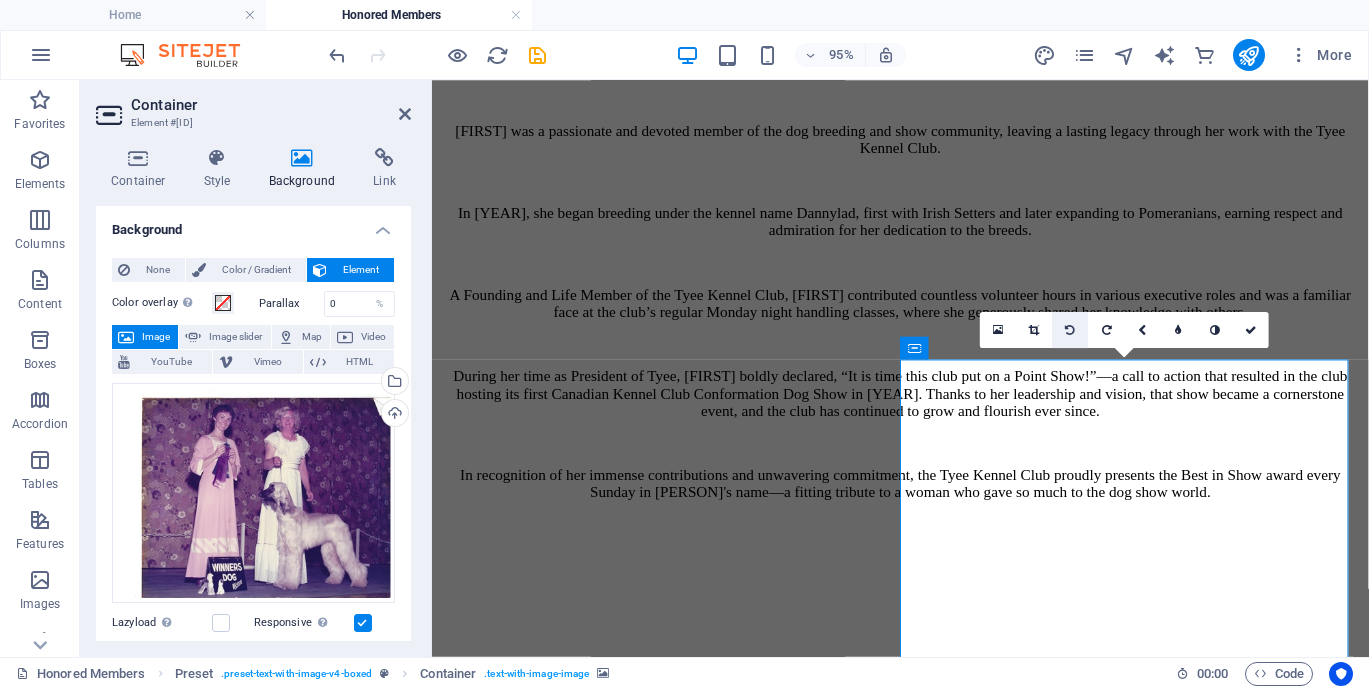 click at bounding box center [1071, 329] 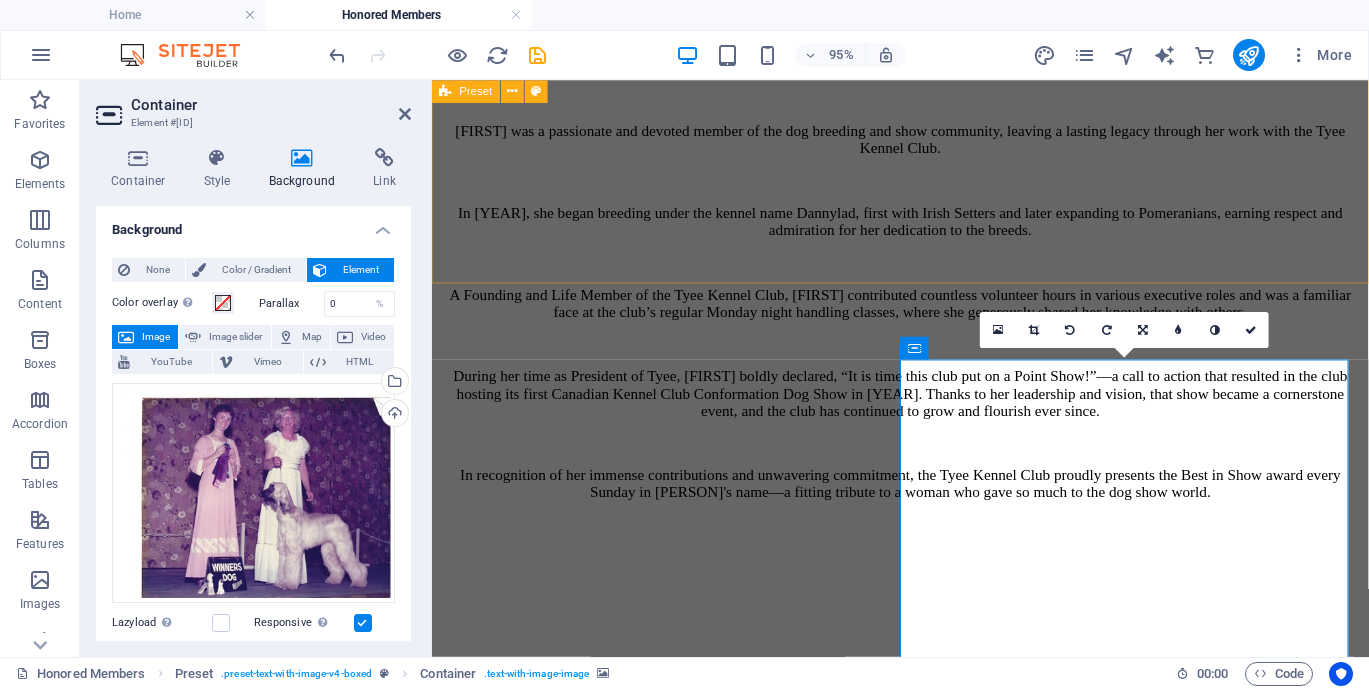 click on "[PERSON] Breeding under the well-known Dunrovin kennel name, [PERSON] was dedicated to West Highland White Terriers and Cairn Terriers. A Founding and Life Member of the Tyee Kennel Club, [PERSON] was a steadfast presence during the club’s early years—especially through the challenging times of fundraising and growth. She was always ready to step in wherever help was needed and held several executive positions throughout her many years of service. [PERSON]’s commitment to the club was matched by her personal style; she never attended a club event without her signature polished look—hair and nails always done to perfection. That grace and elegance became her trademark, and her presence brought a touch of class to every gathering. [PERSON]’s contributions, both practical and personal, are fondly remembered and deeply appreciated. Ask ChatGPT Drop content here or Add elements Paste clipboard" at bounding box center [925, 6171] 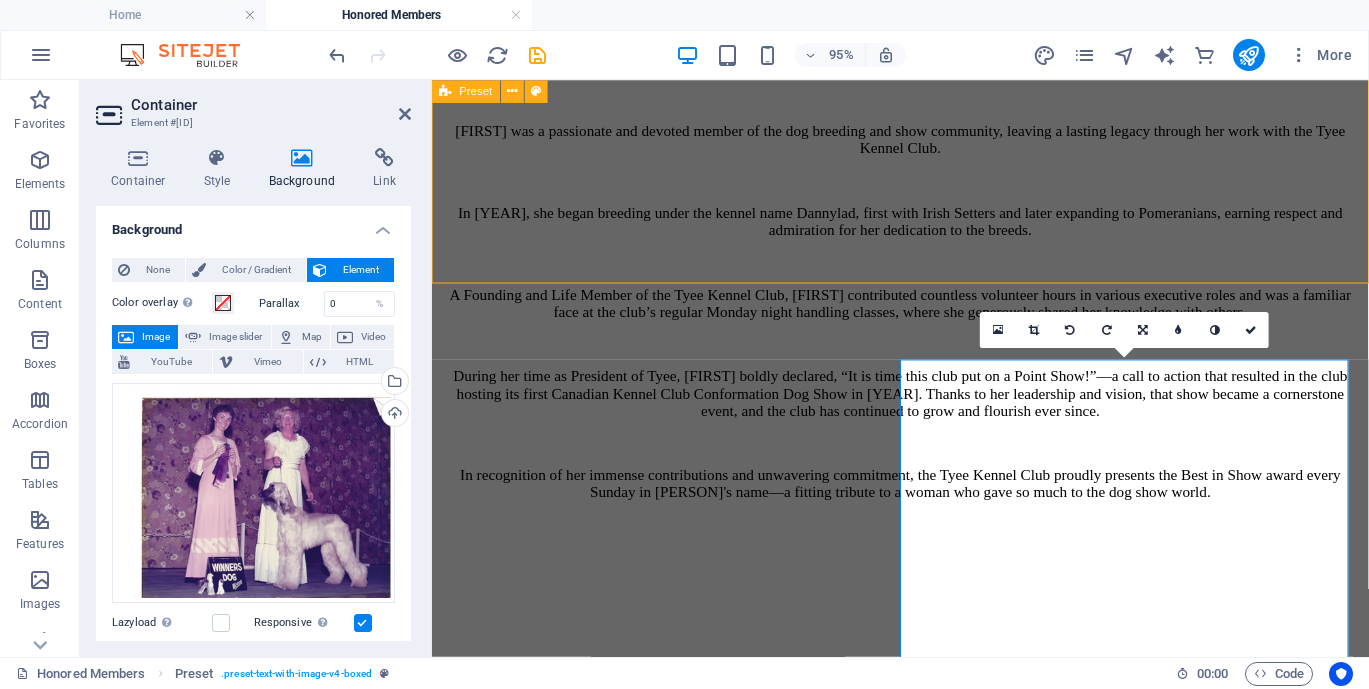 click on "[PERSON] Breeding under the well-known Dunrovin kennel name, [PERSON] was dedicated to West Highland White Terriers and Cairn Terriers. A Founding and Life Member of the Tyee Kennel Club, [PERSON] was a steadfast presence during the club’s early years—especially through the challenging times of fundraising and growth. She was always ready to step in wherever help was needed and held several executive positions throughout her many years of service. [PERSON]’s commitment to the club was matched by her personal style; she never attended a club event without her signature polished look—hair and nails always done to perfection. That grace and elegance became her trademark, and her presence brought a touch of class to every gathering. [PERSON]’s contributions, both practical and personal, are fondly remembered and deeply appreciated. Ask ChatGPT Drop content here or Add elements Paste clipboard" at bounding box center (925, 6171) 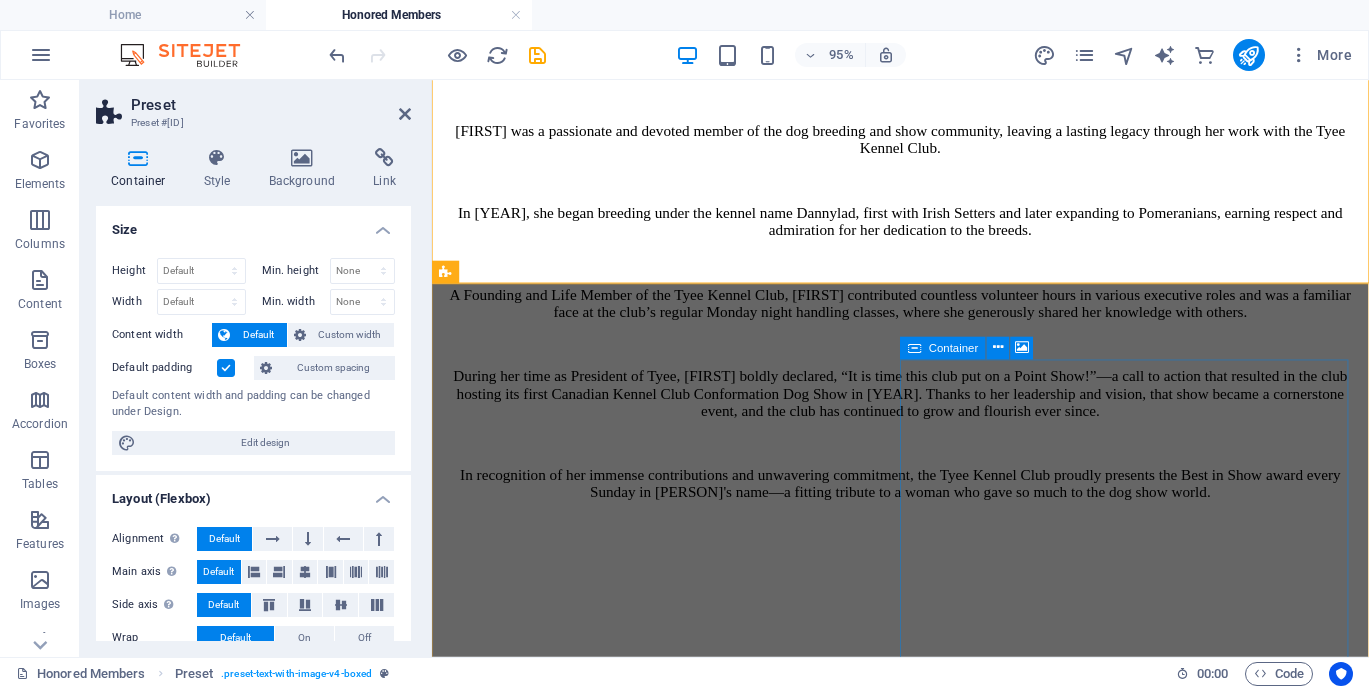 click on "Drop content here or  Add elements  Paste clipboard" at bounding box center [925, 7933] 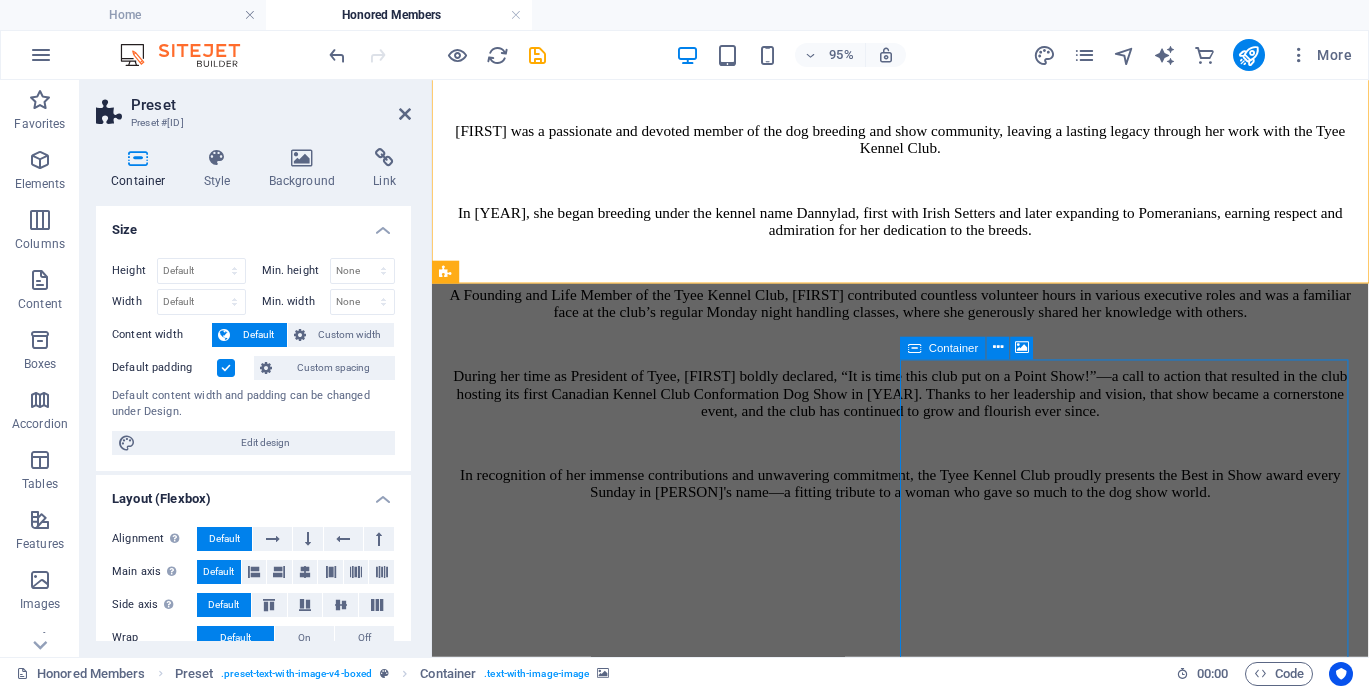 click on "Drop content here or  Add elements  Paste clipboard" at bounding box center (925, 7933) 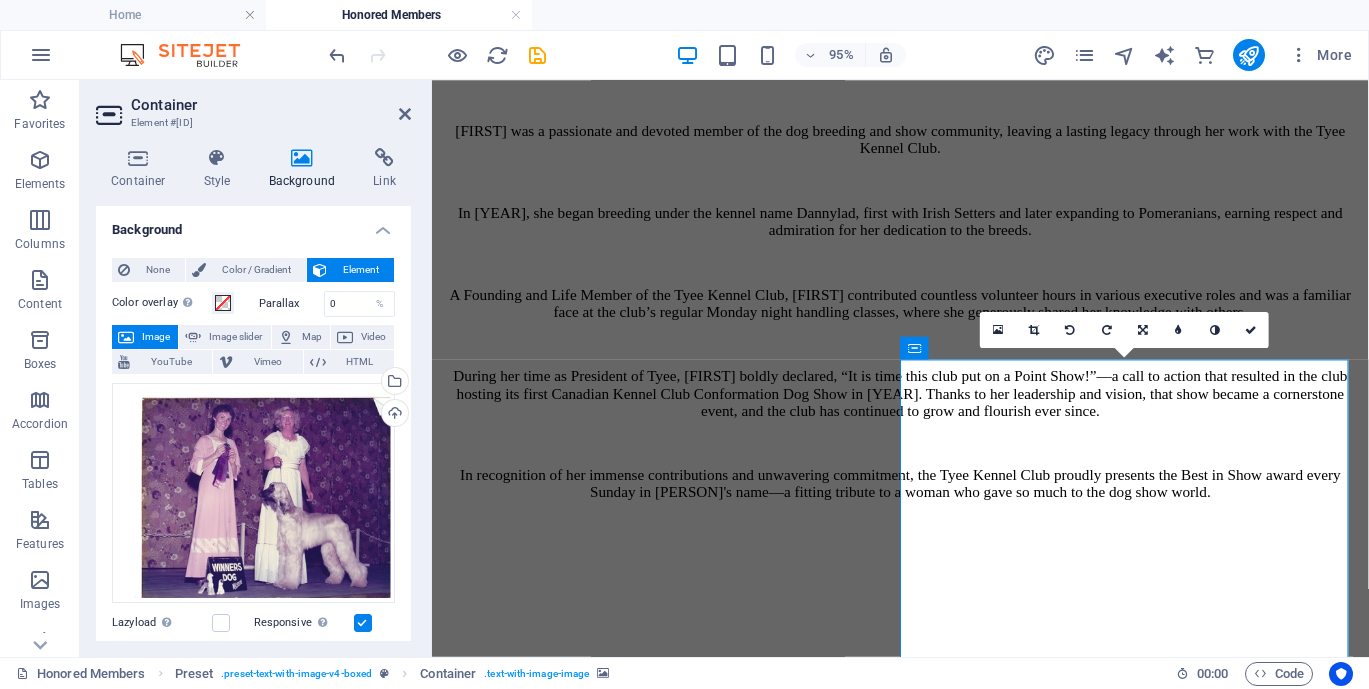 click at bounding box center (925, 7184) 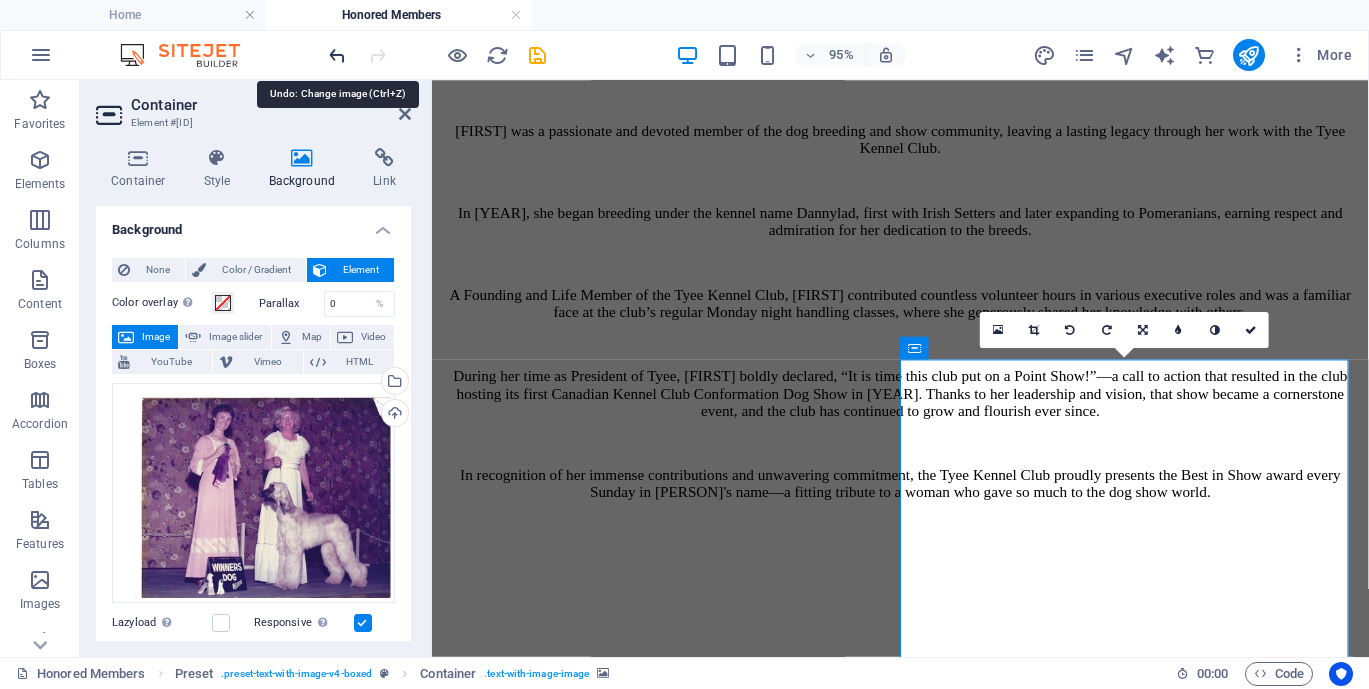 click at bounding box center (337, 55) 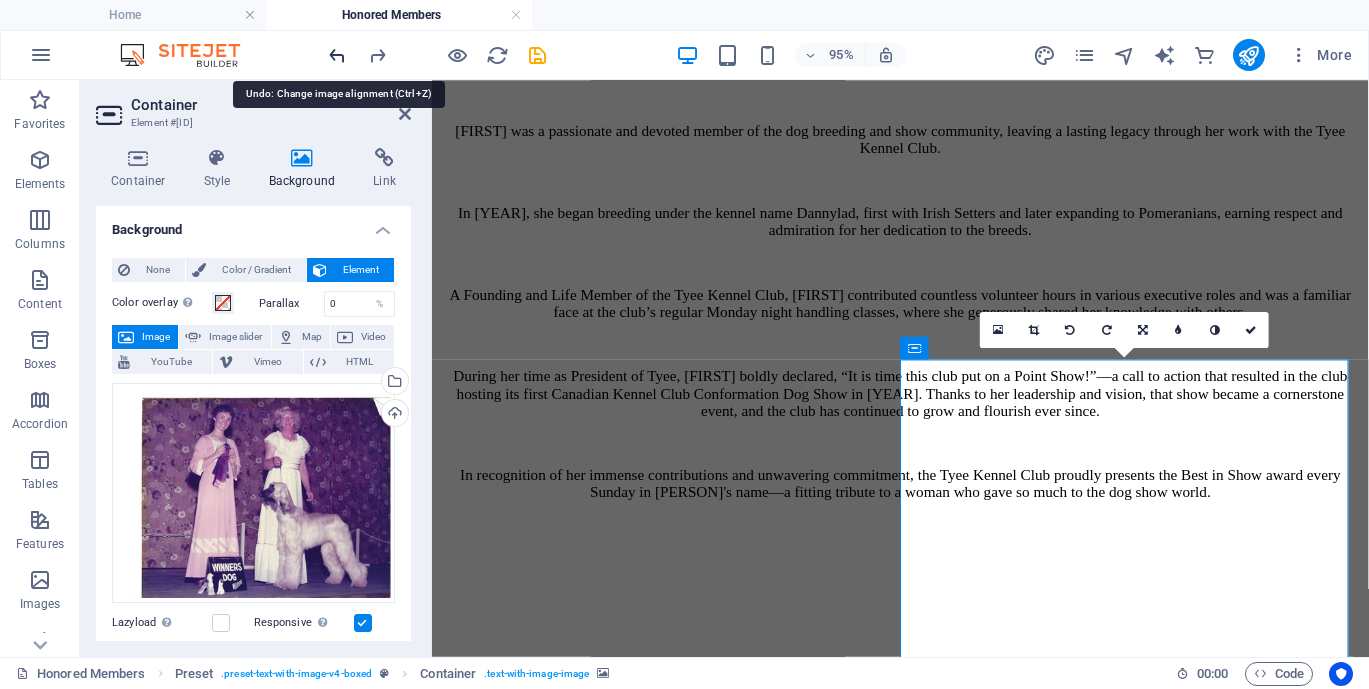 click at bounding box center (337, 55) 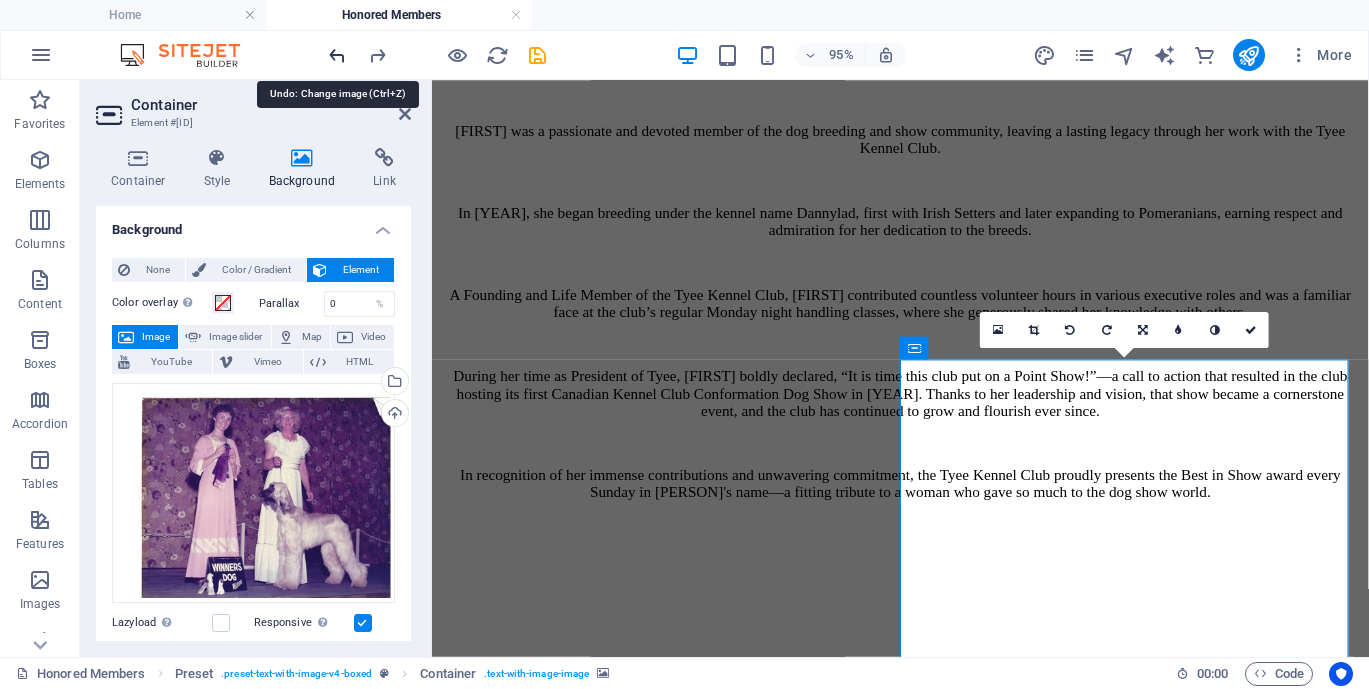 click at bounding box center (337, 55) 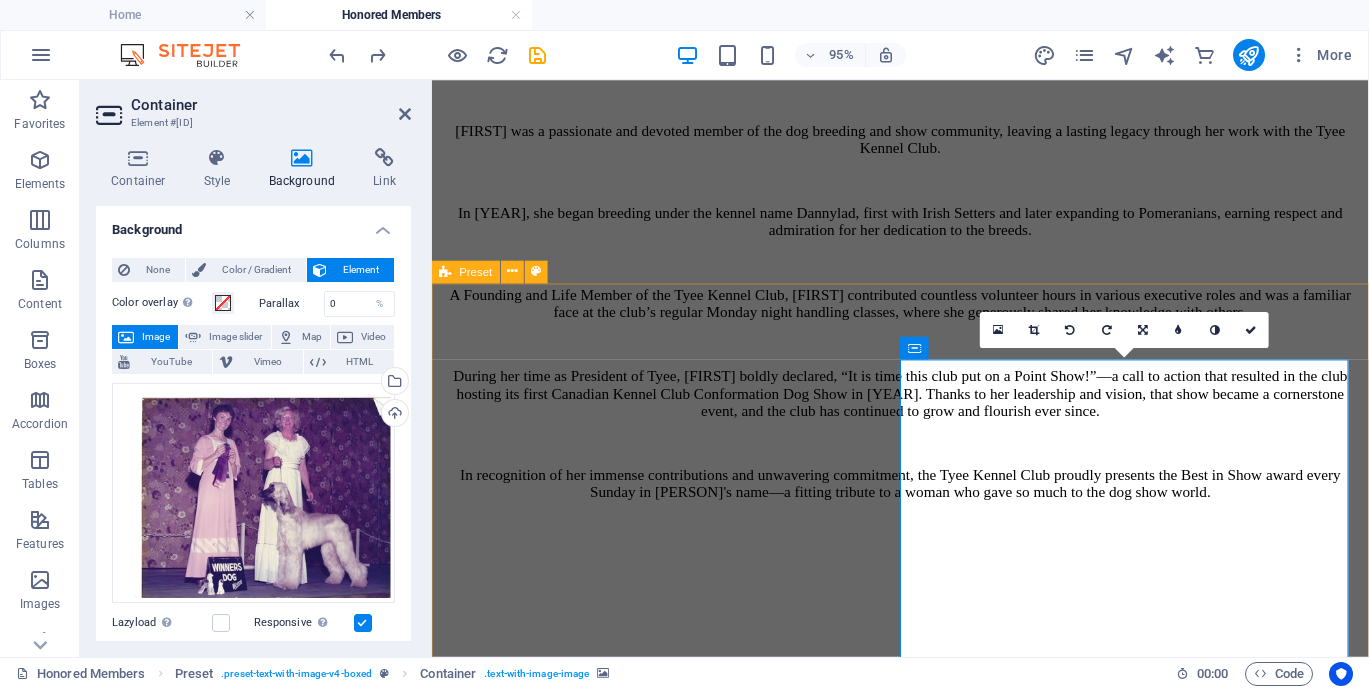 click on "The [YEAR] Tyee Dog Show was dedicated to the memory of [NAME] [LAST], a beloved and long-time member of the Tyee Kennel Club. A Life Member, [NAME] bred under the respected kennel name Swiftwind, known for her elegant Afghan Hounds and Standard Poodles. She generously gave her time and energy to the club, contributing in countless ways behind the scenes. [NAME] had a gift for noticing what others overlooked, often guiding the club with her honesty and insight. She was also a major force behind the creation of Tyee’s famous raffle baskets, which became a much-anticipated tradition. [NAME]’s loyalty, hard work, and sense of humour made her a treasured part of the Tyee family. She is deeply missed and truly, “Never to be forgotten by those of us so fortunate to have known her.” Drop content here or  Add elements  Paste clipboard" at bounding box center (925, 7390) 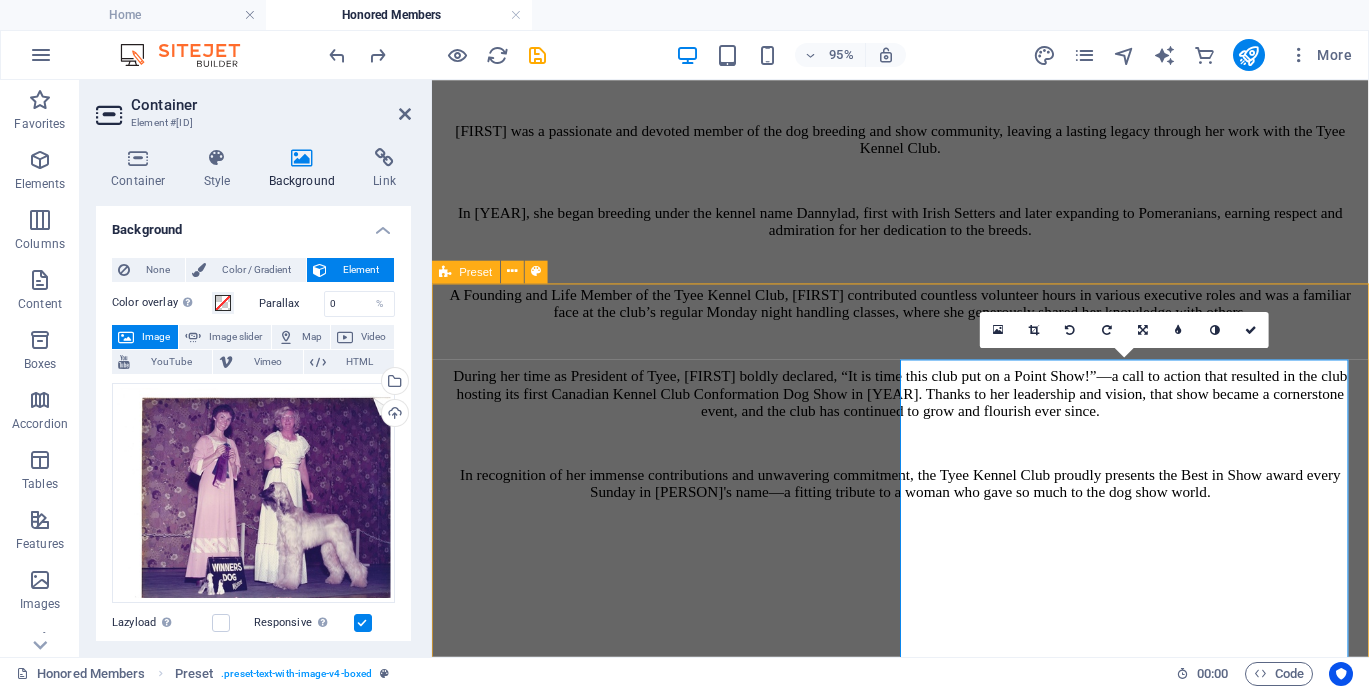 click on "The [YEAR] Tyee Dog Show was dedicated to the memory of [NAME] [LAST], a beloved and long-time member of the Tyee Kennel Club. A Life Member, [NAME] bred under the respected kennel name Swiftwind, known for her elegant Afghan Hounds and Standard Poodles. She generously gave her time and energy to the club, contributing in countless ways behind the scenes. [NAME] had a gift for noticing what others overlooked, often guiding the club with her honesty and insight. She was also a major force behind the creation of Tyee’s famous raffle baskets, which became a much-anticipated tradition. [NAME]’s loyalty, hard work, and sense of humour made her a treasured part of the Tyee family. She is deeply missed and truly, “Never to be forgotten by those of us so fortunate to have known her.” Drop content here or  Add elements  Paste clipboard" at bounding box center [925, 7390] 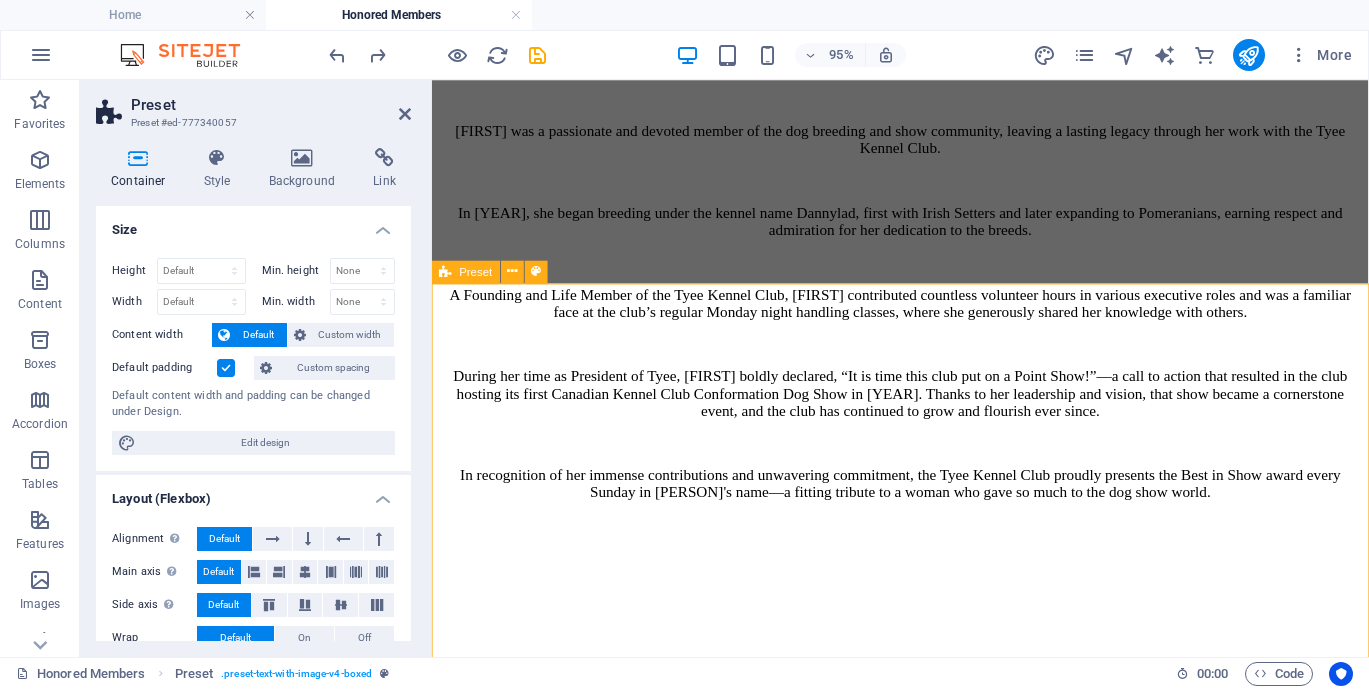 click on "The [YEAR] Tyee Dog Show was dedicated to the memory of [NAME] [LAST], a beloved and long-time member of the Tyee Kennel Club. A Life Member, [NAME] bred under the respected kennel name Swiftwind, known for her elegant Afghan Hounds and Standard Poodles. She generously gave her time and energy to the club, contributing in countless ways behind the scenes. [NAME] had a gift for noticing what others overlooked, often guiding the club with her honesty and insight. She was also a major force behind the creation of Tyee’s famous raffle baskets, which became a much-anticipated tradition. [NAME]’s loyalty, hard work, and sense of humour made her a treasured part of the Tyee family. She is deeply missed and truly, “Never to be forgotten by those of us so fortunate to have known her.” Drop content here or  Add elements  Paste clipboard" at bounding box center [925, 7390] 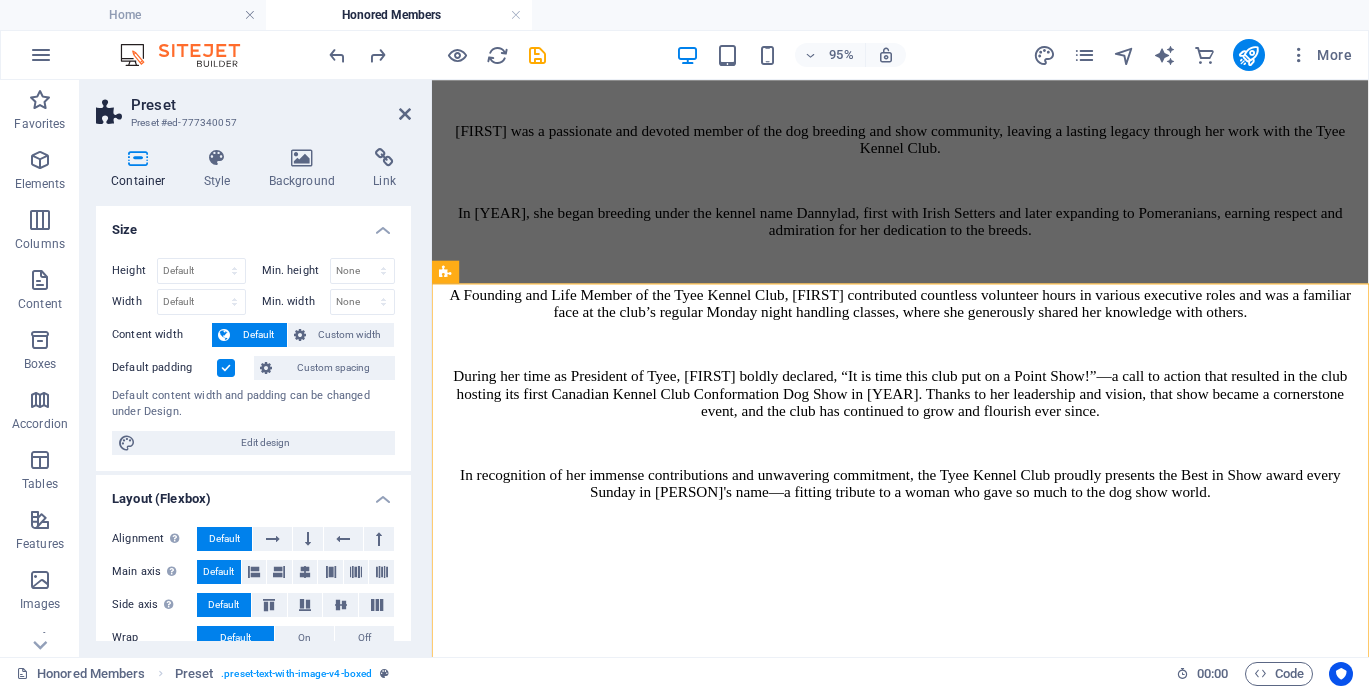 click at bounding box center [925, 7184] 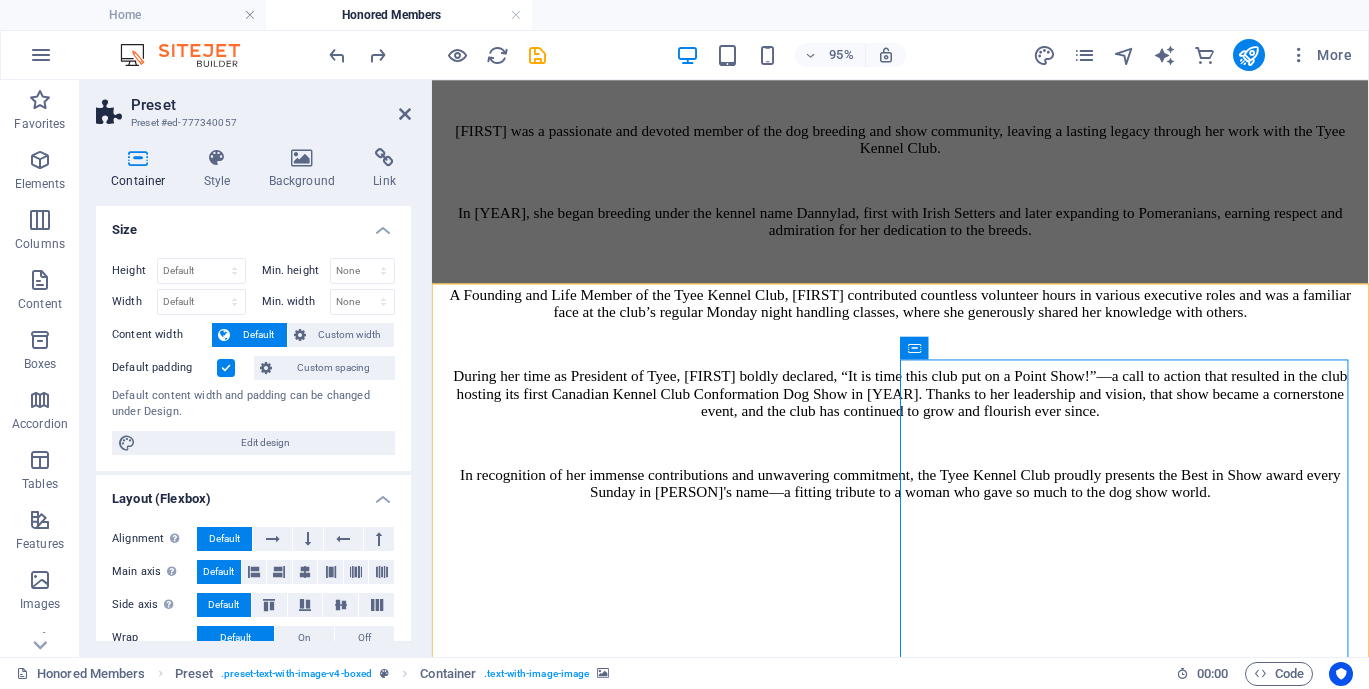 click at bounding box center (925, 7184) 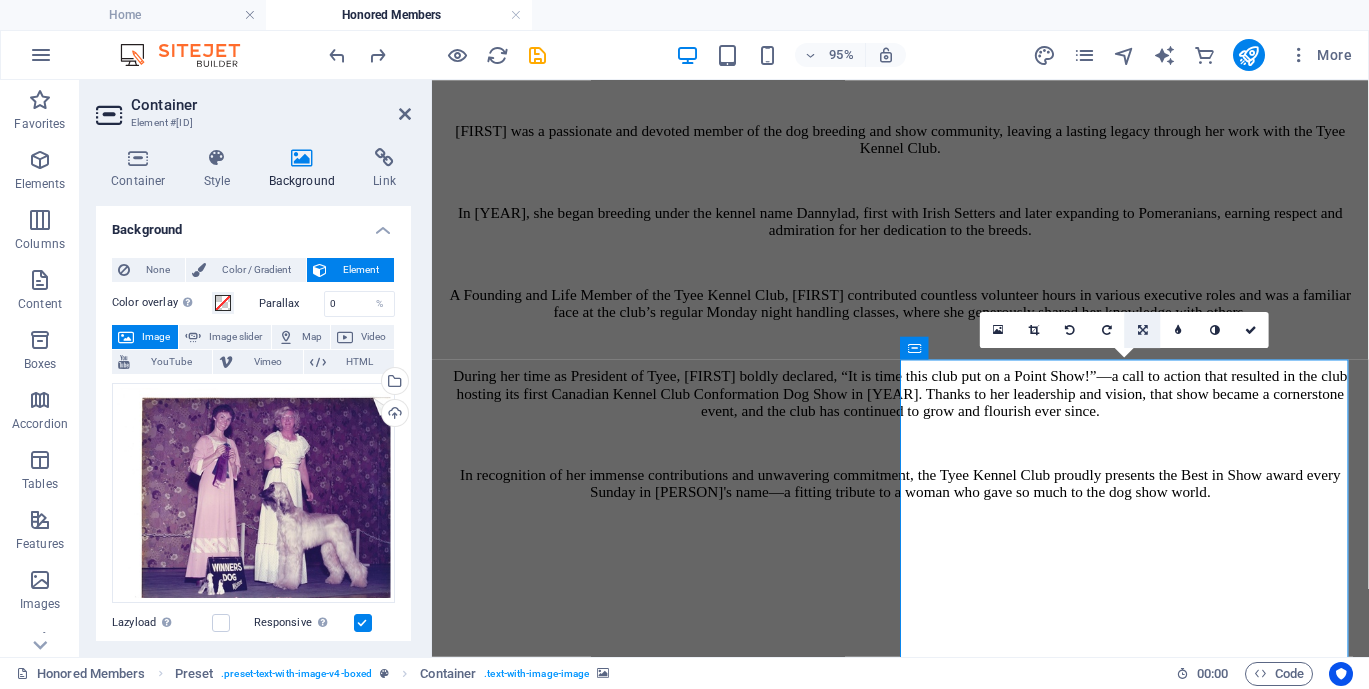 click at bounding box center (1143, 329) 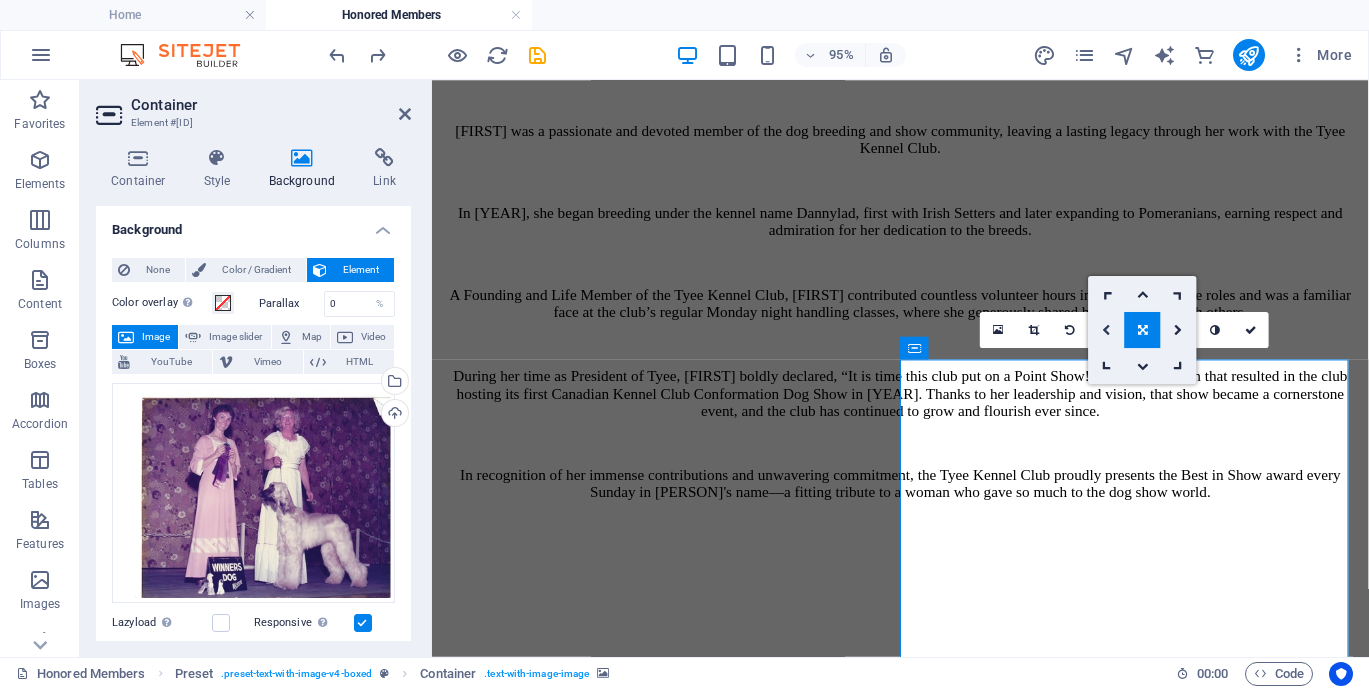 click at bounding box center (1106, 329) 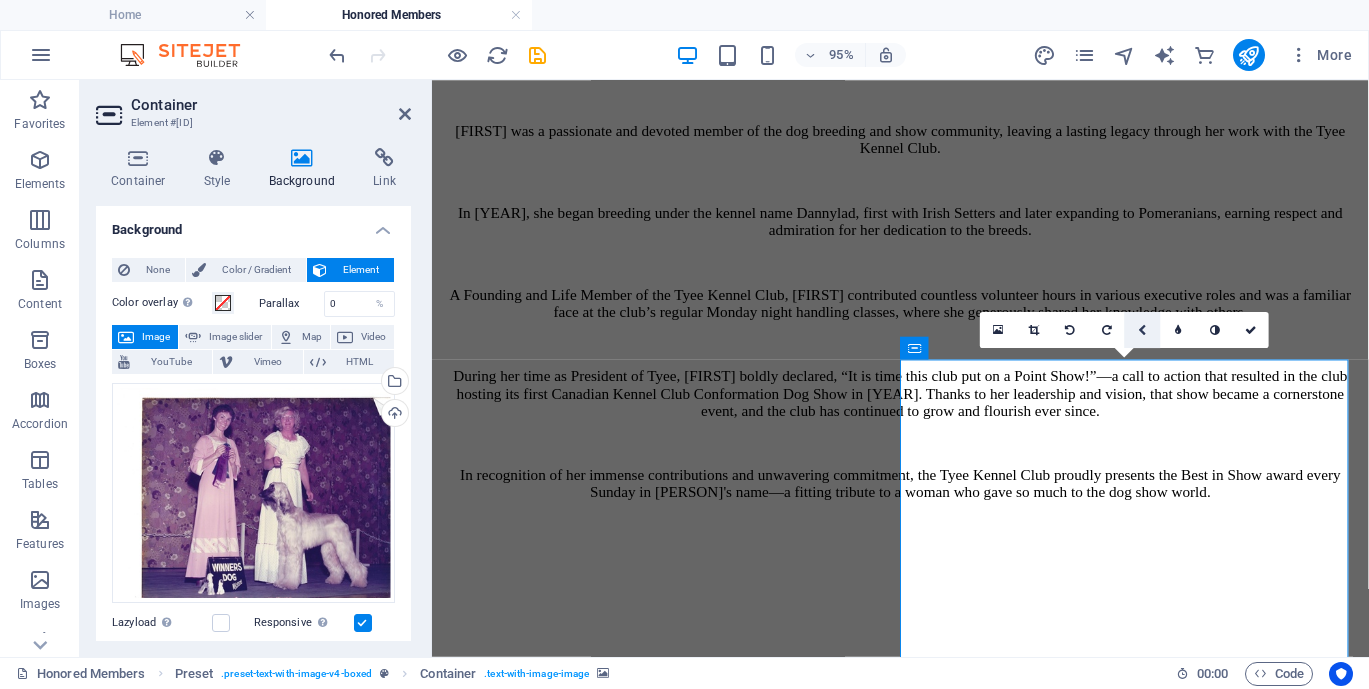 click at bounding box center [1142, 329] 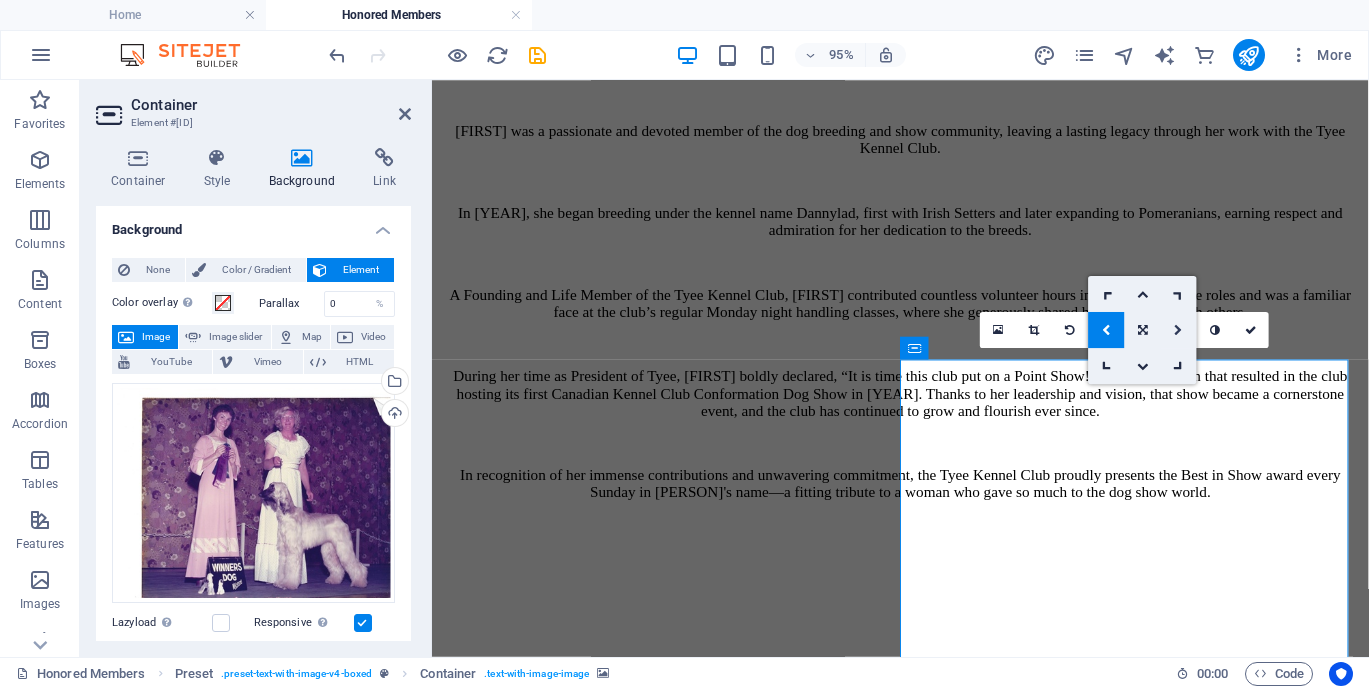 click at bounding box center [1179, 330] 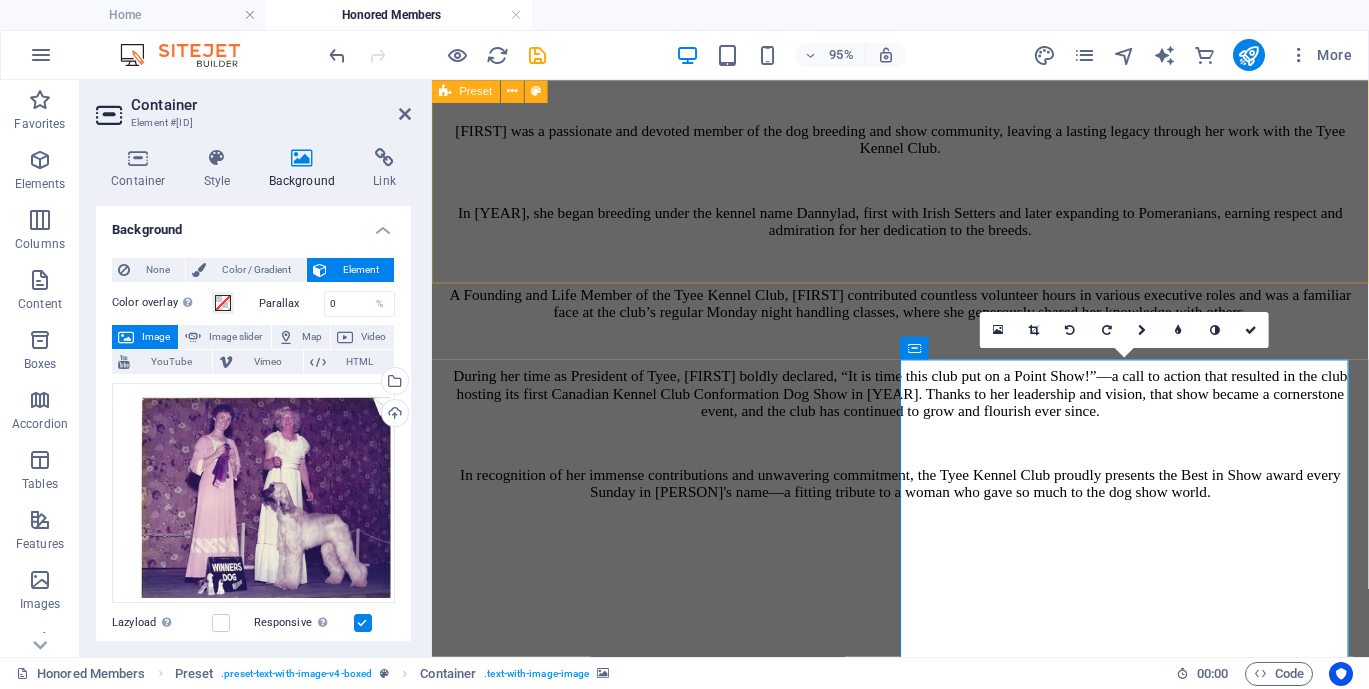 click on "[PERSON] Breeding under the well-known Dunrovin kennel name, [PERSON] was dedicated to West Highland White Terriers and Cairn Terriers. A Founding and Life Member of the Tyee Kennel Club, [PERSON] was a steadfast presence during the club’s early years—especially through the challenging times of fundraising and growth. She was always ready to step in wherever help was needed and held several executive positions throughout her many years of service. [PERSON]’s commitment to the club was matched by her personal style; she never attended a club event without her signature polished look—hair and nails always done to perfection. That grace and elegance became her trademark, and her presence brought a touch of class to every gathering. [PERSON]’s contributions, both practical and personal, are fondly remembered and deeply appreciated. Ask ChatGPT Drop content here or Add elements Paste clipboard" at bounding box center (925, 6171) 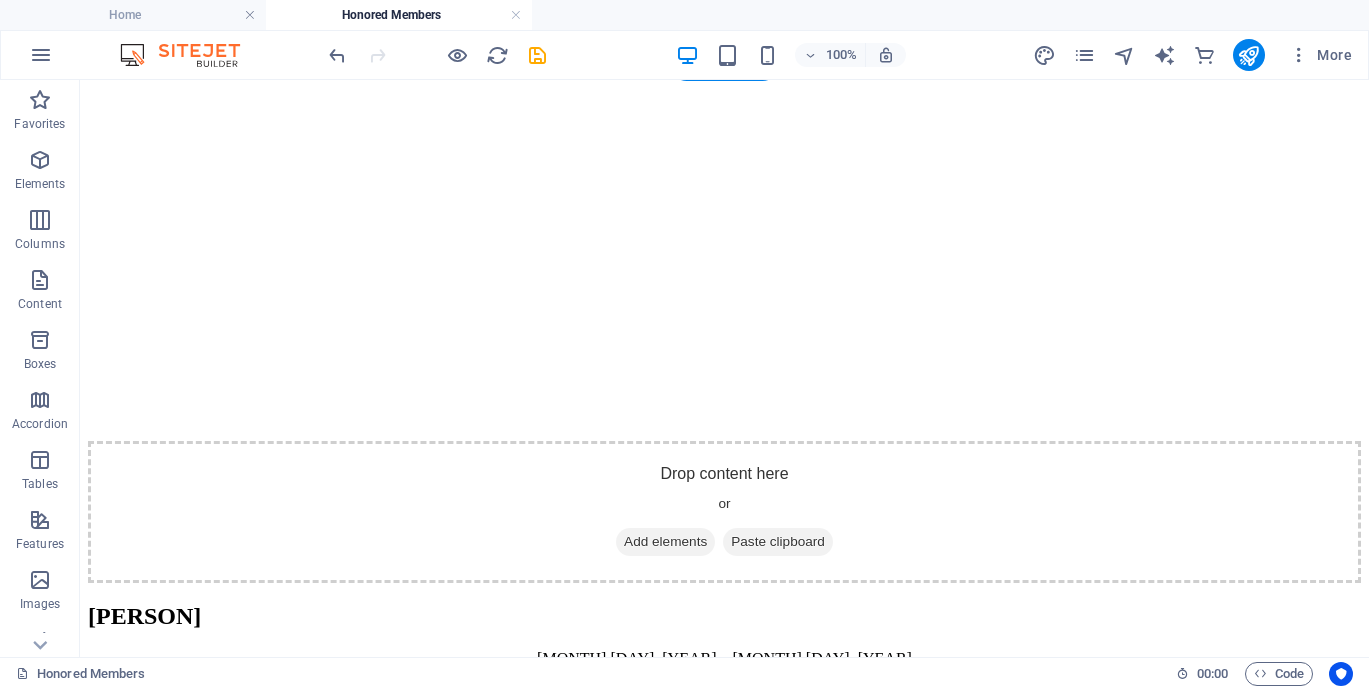 scroll, scrollTop: 6753, scrollLeft: 0, axis: vertical 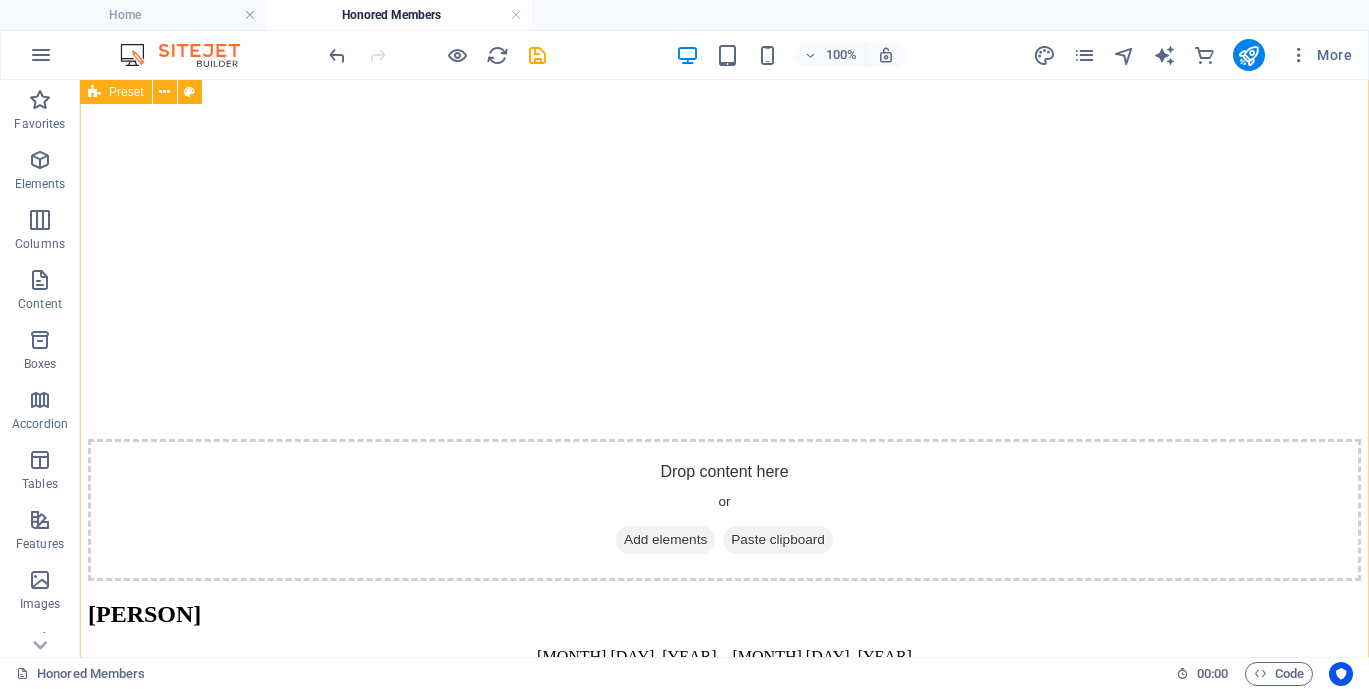 click on "The [YEAR] Tyee Dog Show was dedicated to the memory of [NAME] [LAST], a beloved and long-time member of the Tyee Kennel Club. A Life Member, [NAME] bred under the respected kennel name Swiftwind, known for her elegant Afghan Hounds and Standard Poodles. She generously gave her time and energy to the club, contributing in countless ways behind the scenes. [NAME] had a gift for noticing what others overlooked, often guiding the club with her honesty and insight. She was also a major force behind the creation of Tyee’s famous raffle baskets, which became a much-anticipated tradition. [NAME]’s loyalty, hard work, and sense of humour made her a treasured part of the Tyee family. She is deeply missed and truly, “Never to be forgotten by those of us so fortunate to have known her.” Drop content here or  Add elements  Paste clipboard" at bounding box center [724, 8420] 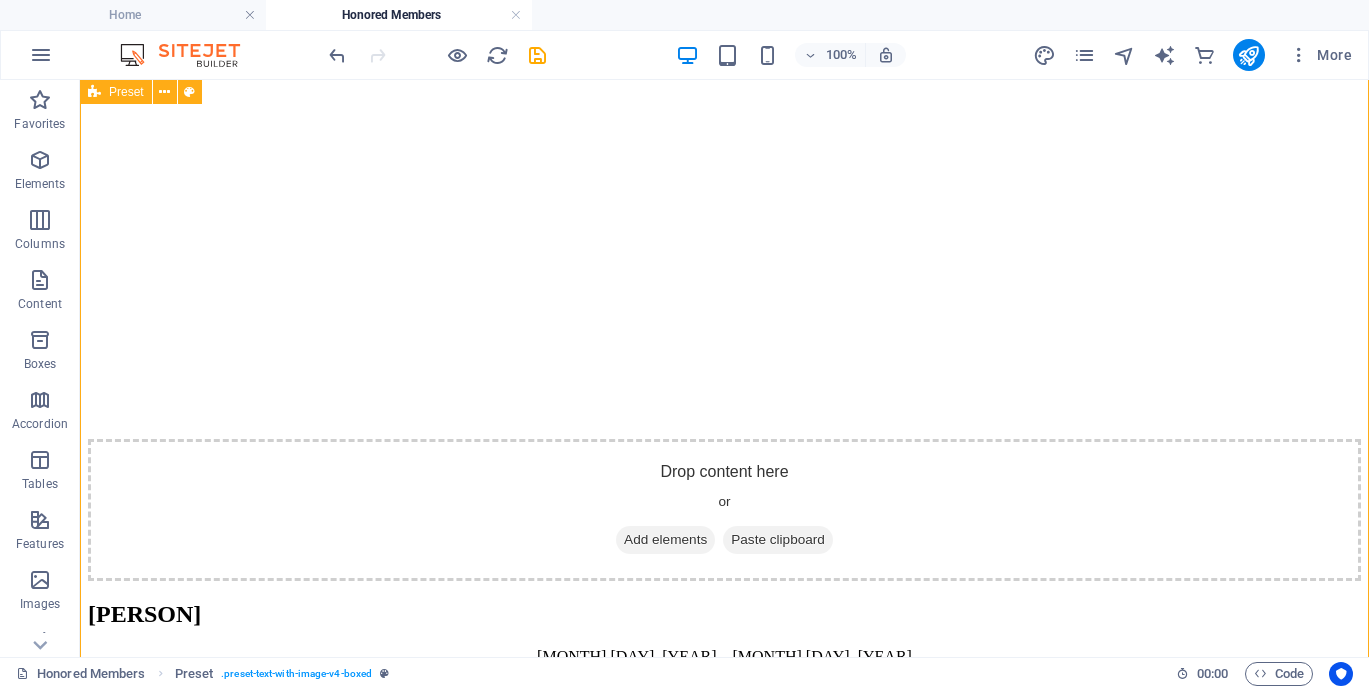 click on "The [YEAR] Tyee Dog Show was dedicated to the memory of [NAME] [LAST], a beloved and long-time member of the Tyee Kennel Club. A Life Member, [NAME] bred under the respected kennel name Swiftwind, known for her elegant Afghan Hounds and Standard Poodles. She generously gave her time and energy to the club, contributing in countless ways behind the scenes. [NAME] had a gift for noticing what others overlooked, often guiding the club with her honesty and insight. She was also a major force behind the creation of Tyee’s famous raffle baskets, which became a much-anticipated tradition. [NAME]’s loyalty, hard work, and sense of humour made her a treasured part of the Tyee family. She is deeply missed and truly, “Never to be forgotten by those of us so fortunate to have known her.” Drop content here or  Add elements  Paste clipboard" at bounding box center (724, 8420) 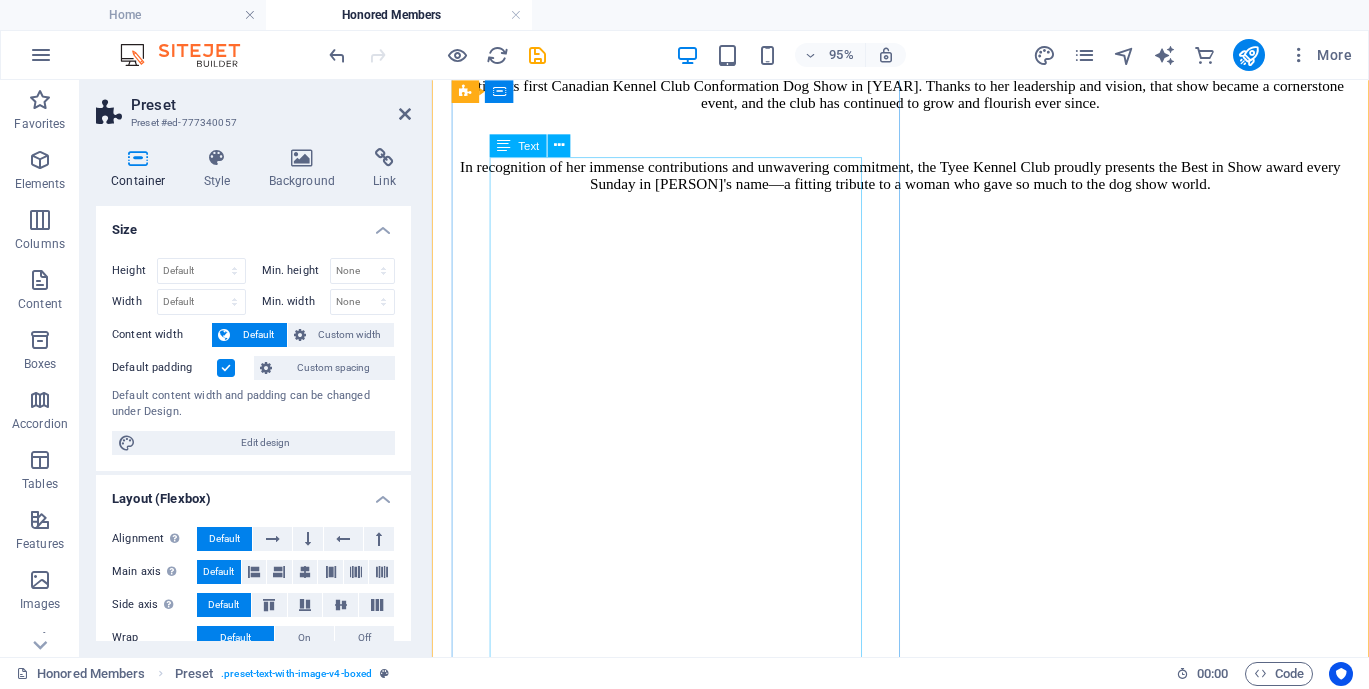scroll, scrollTop: 6557, scrollLeft: 0, axis: vertical 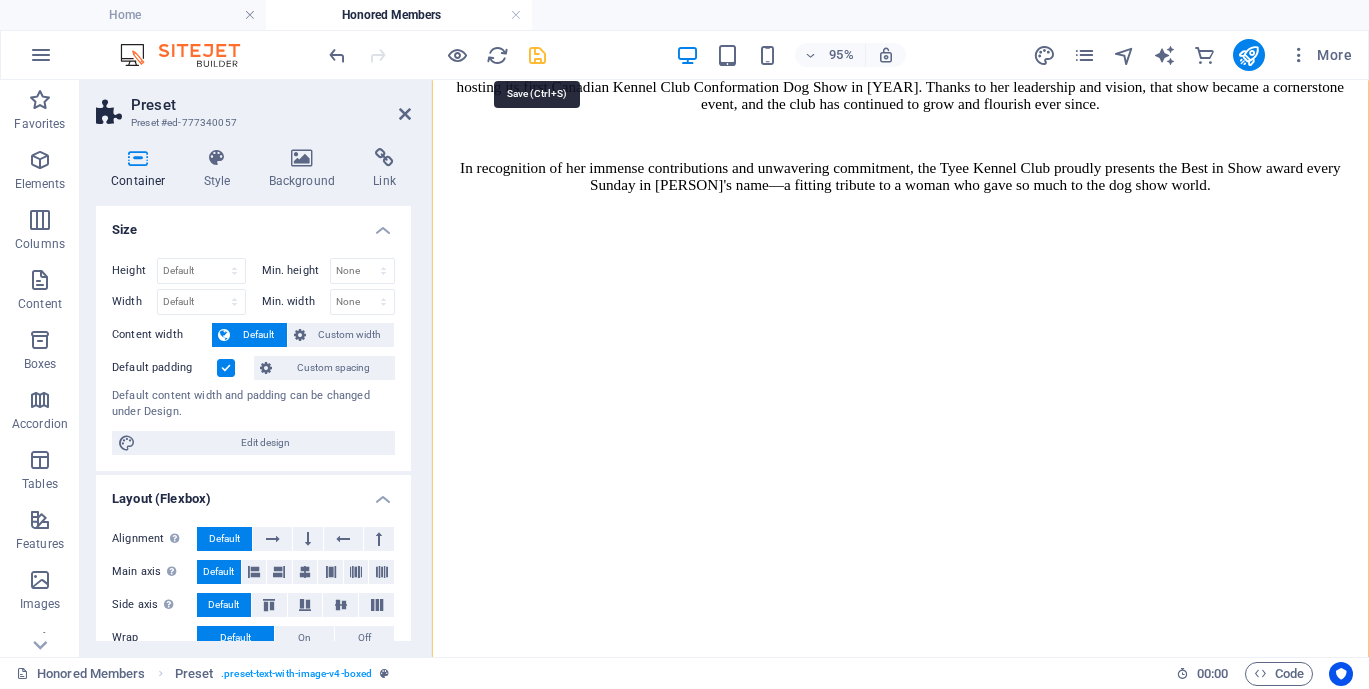 click at bounding box center [537, 55] 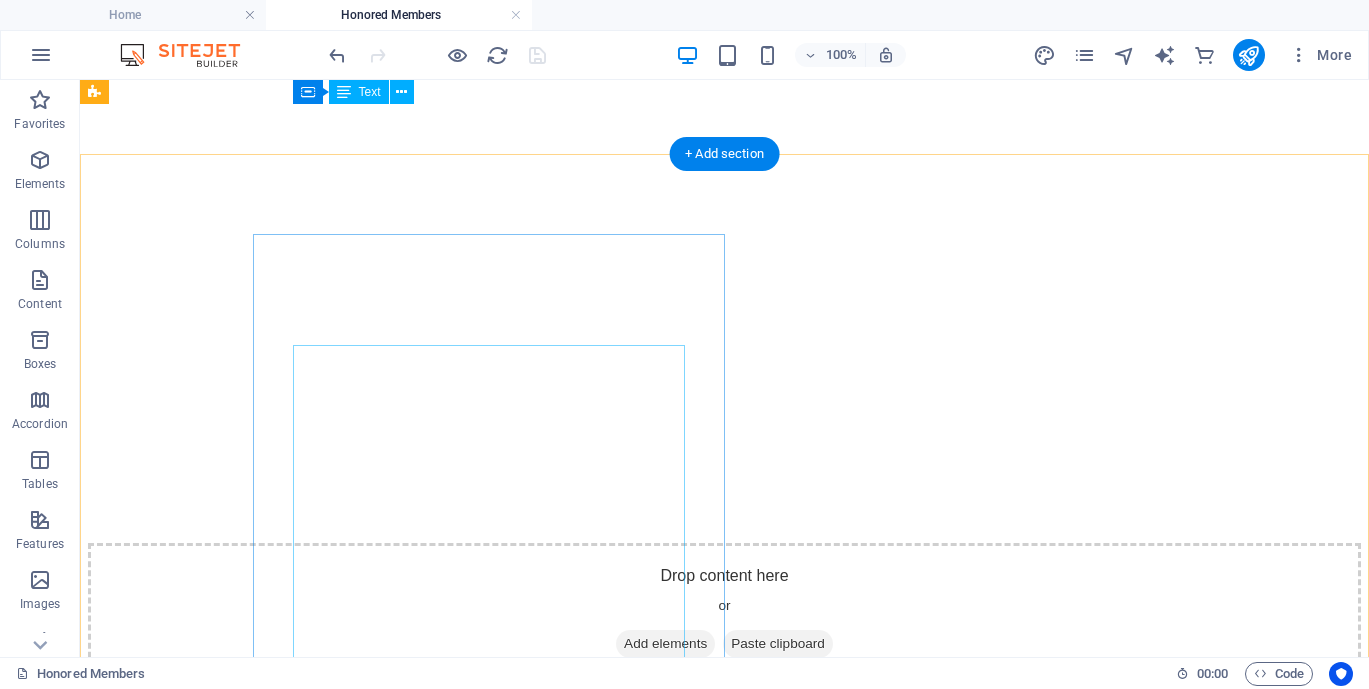 scroll, scrollTop: 6648, scrollLeft: 0, axis: vertical 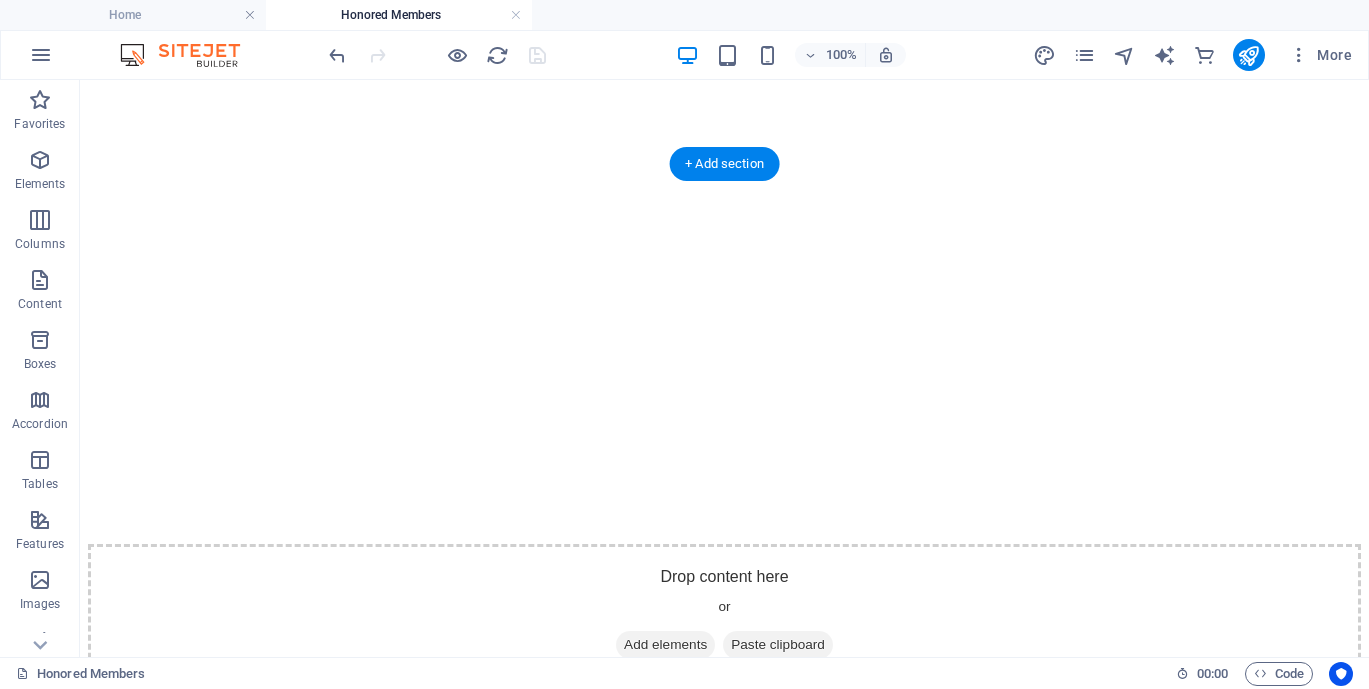 click at bounding box center (724, 8310) 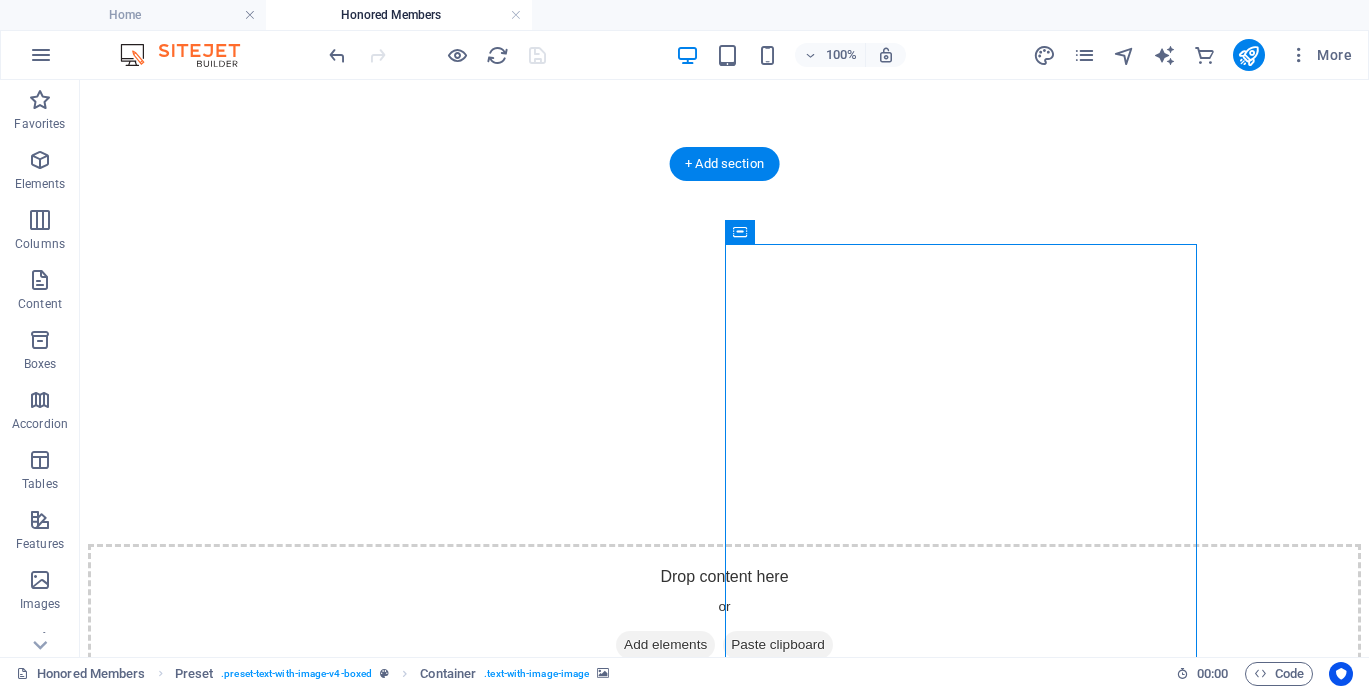 click at bounding box center [724, 8310] 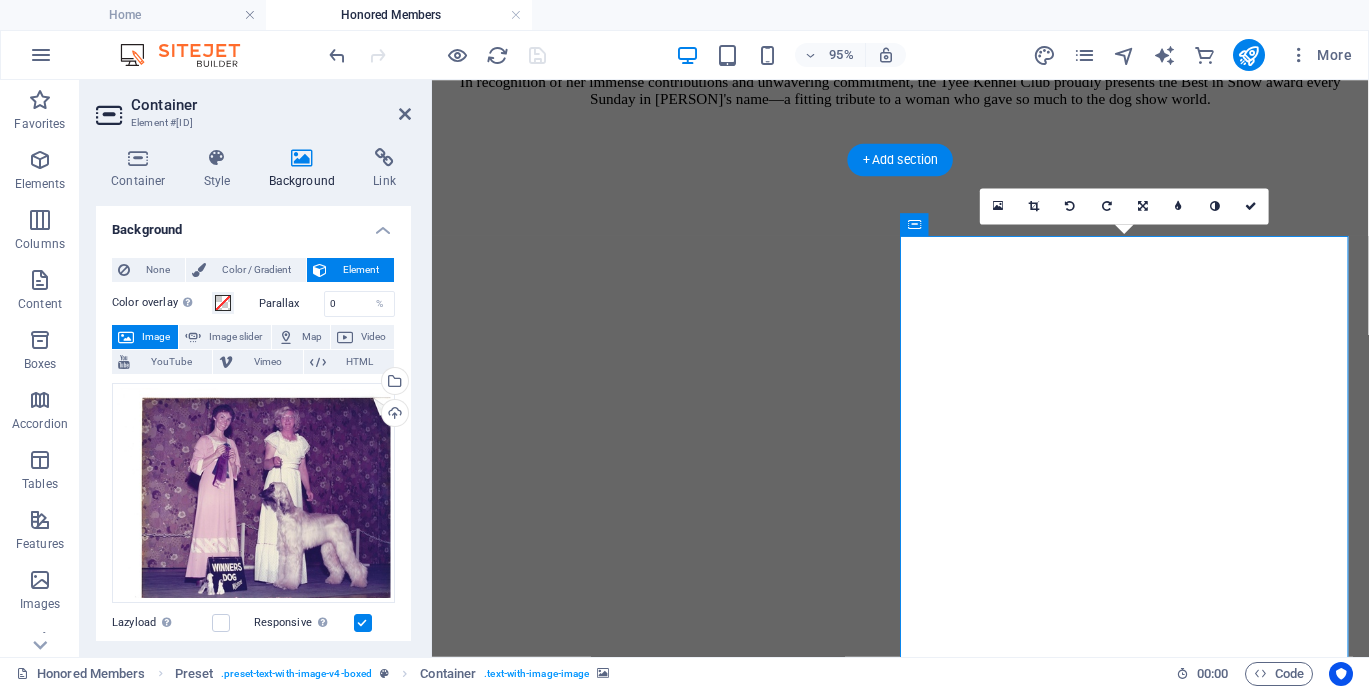scroll, scrollTop: 6363, scrollLeft: 0, axis: vertical 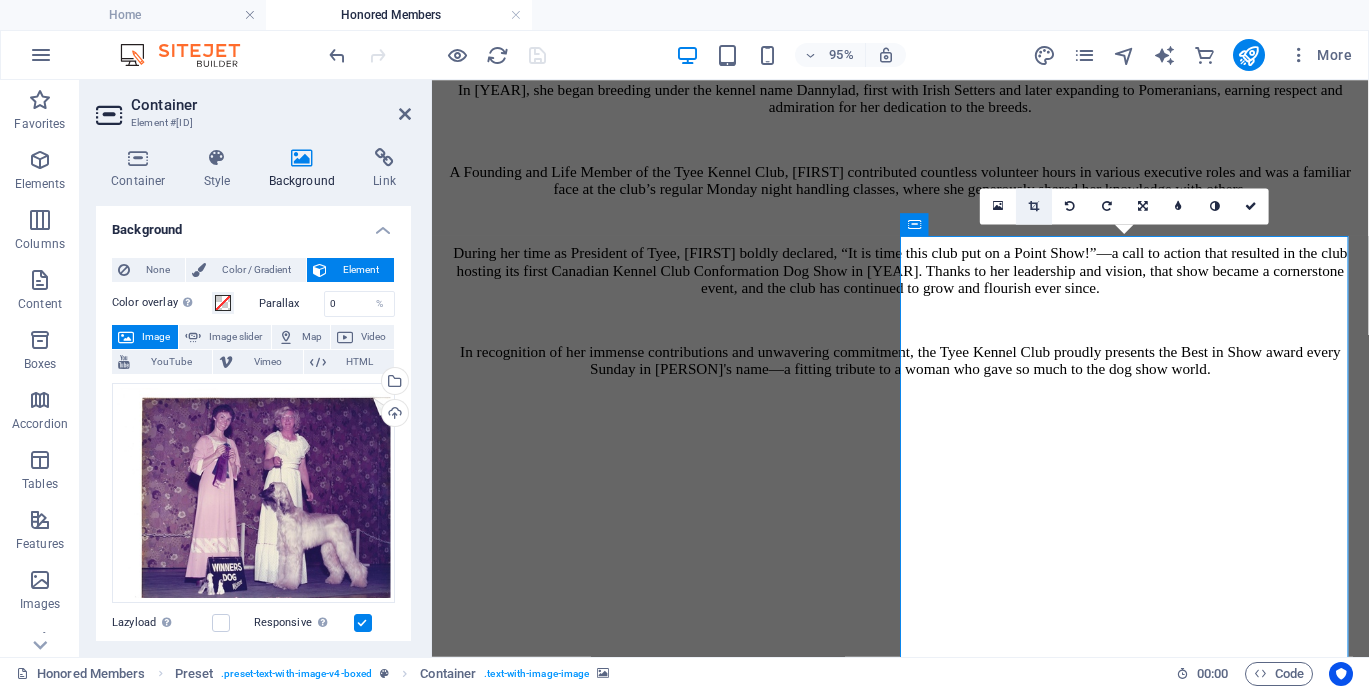 click at bounding box center (1034, 206) 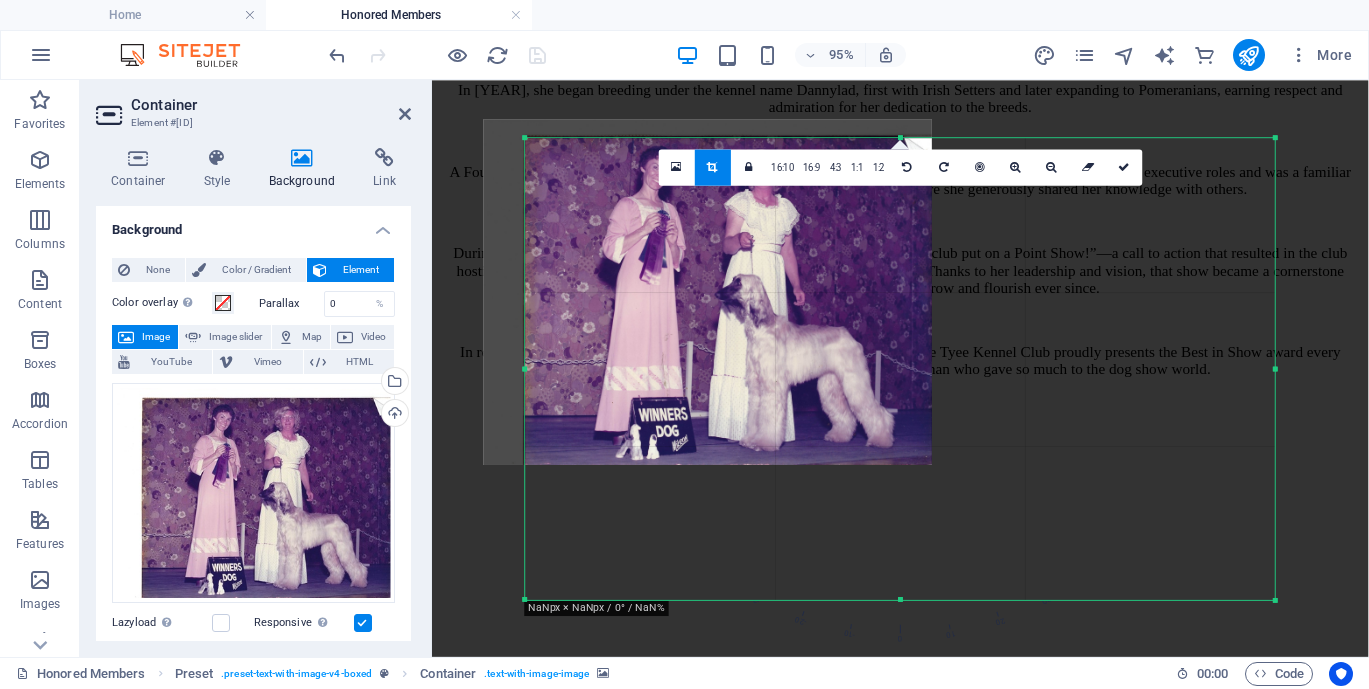 drag, startPoint x: 791, startPoint y: 264, endPoint x: 747, endPoint y: 245, distance: 47.92703 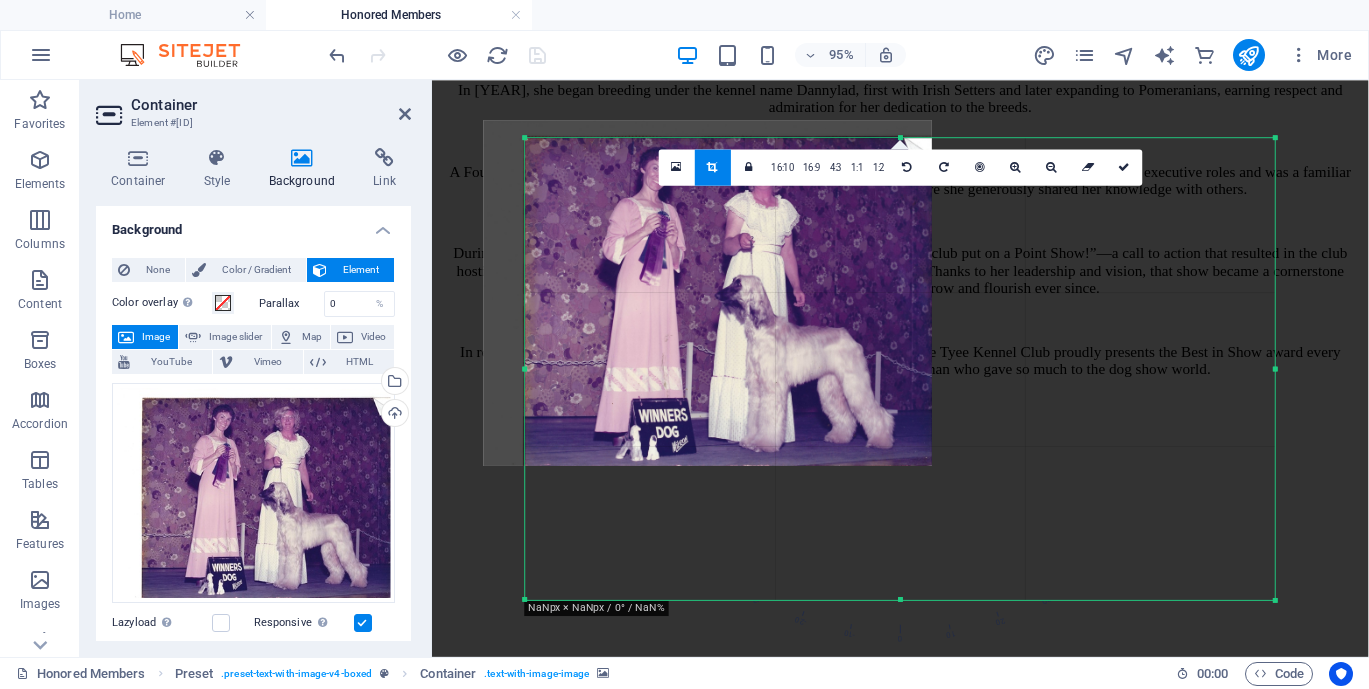 click at bounding box center [901, 369] 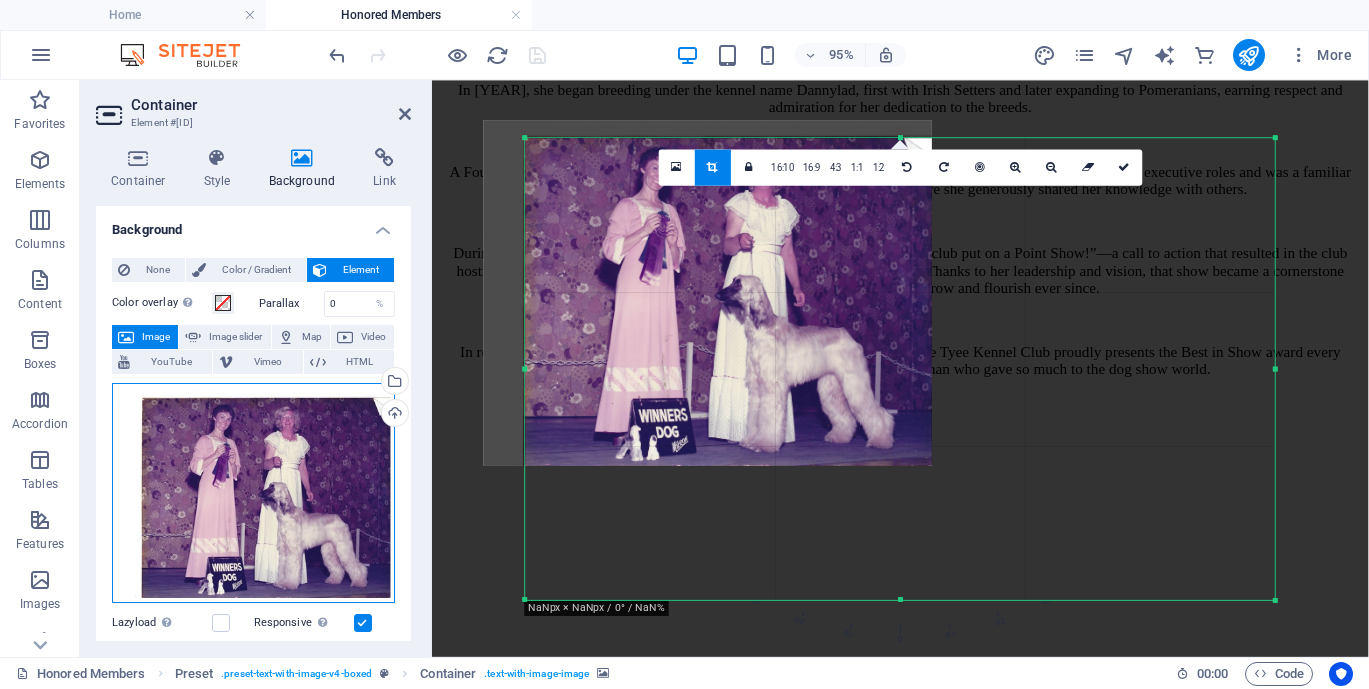 click on "Drag files here, click to choose files or select files from Files or our free stock photos & videos" at bounding box center (253, 493) 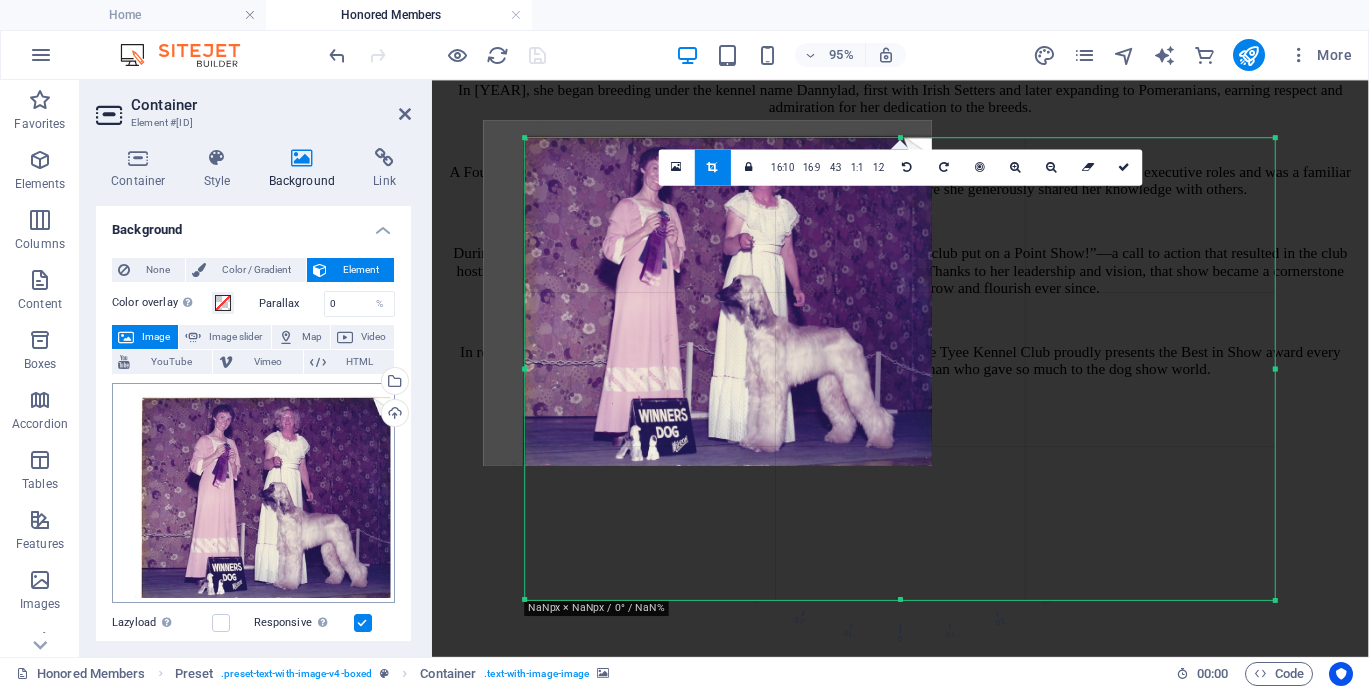 scroll, scrollTop: 6370, scrollLeft: 0, axis: vertical 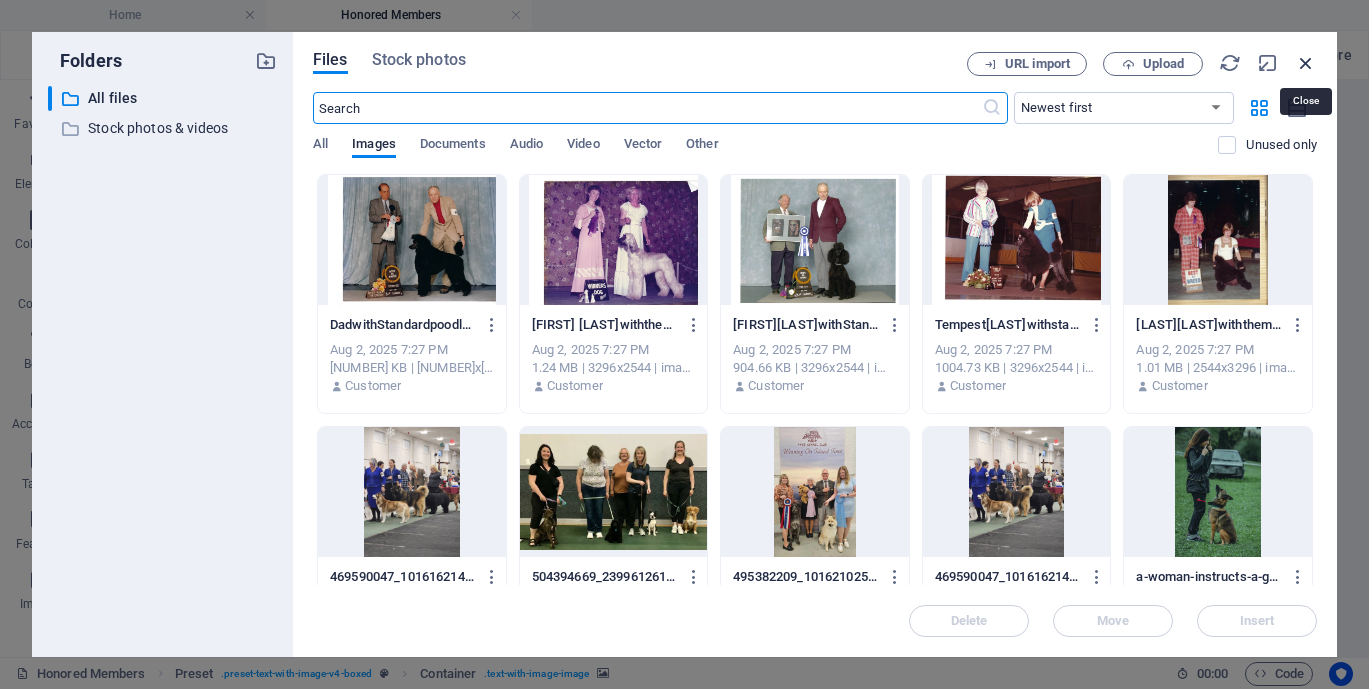 click at bounding box center [1306, 63] 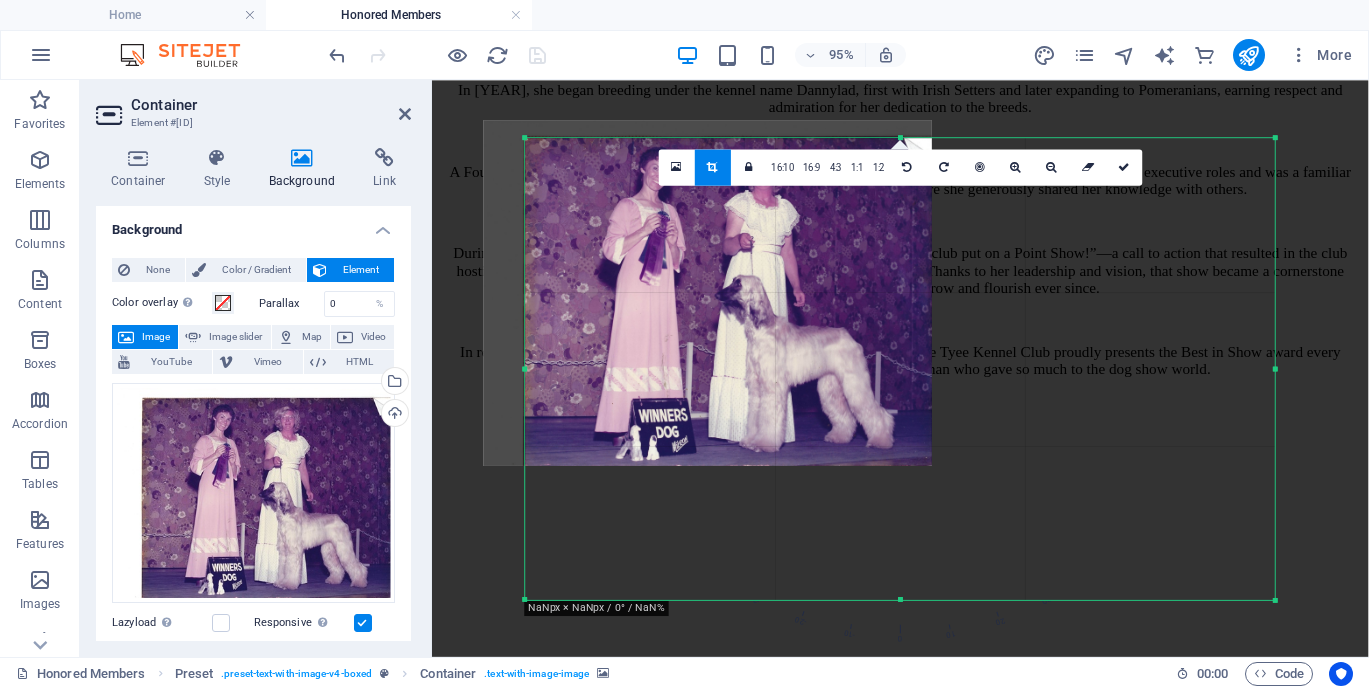 click at bounding box center [900, 3180] 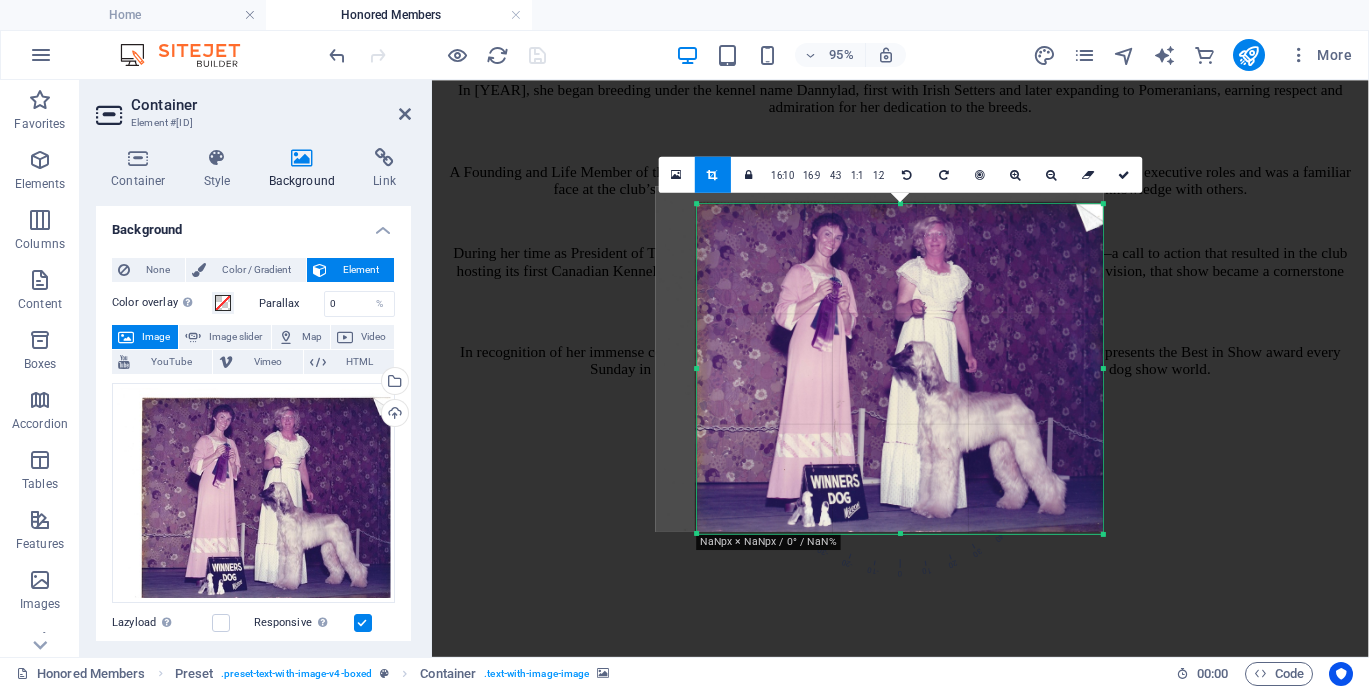 drag, startPoint x: 1272, startPoint y: 599, endPoint x: 910, endPoint y: 461, distance: 387.41193 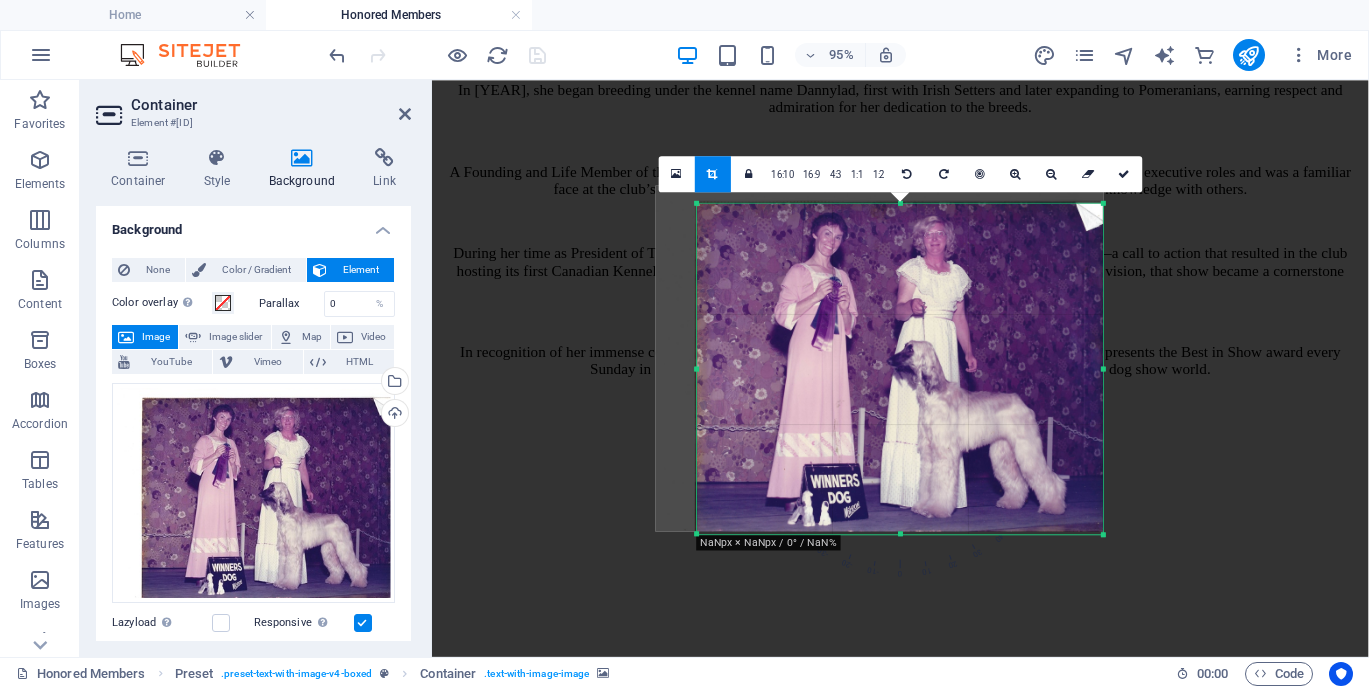 click at bounding box center (900, 3180) 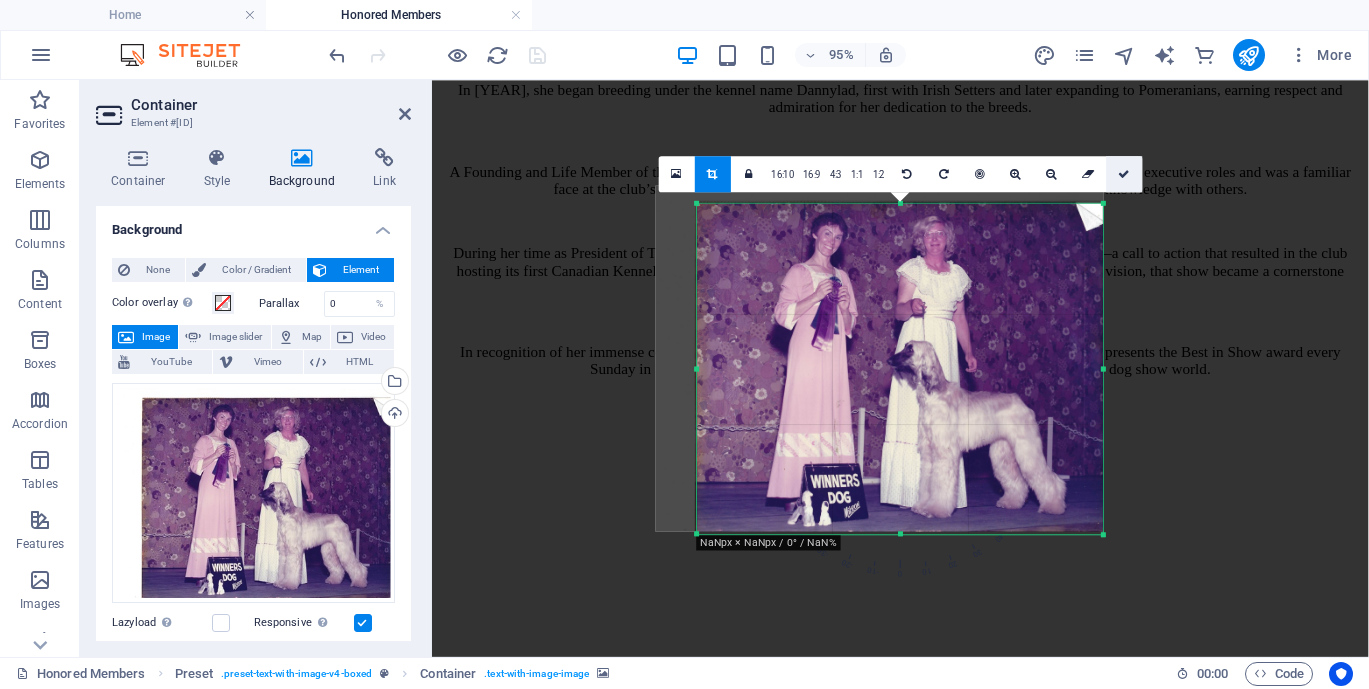 click at bounding box center (1124, 173) 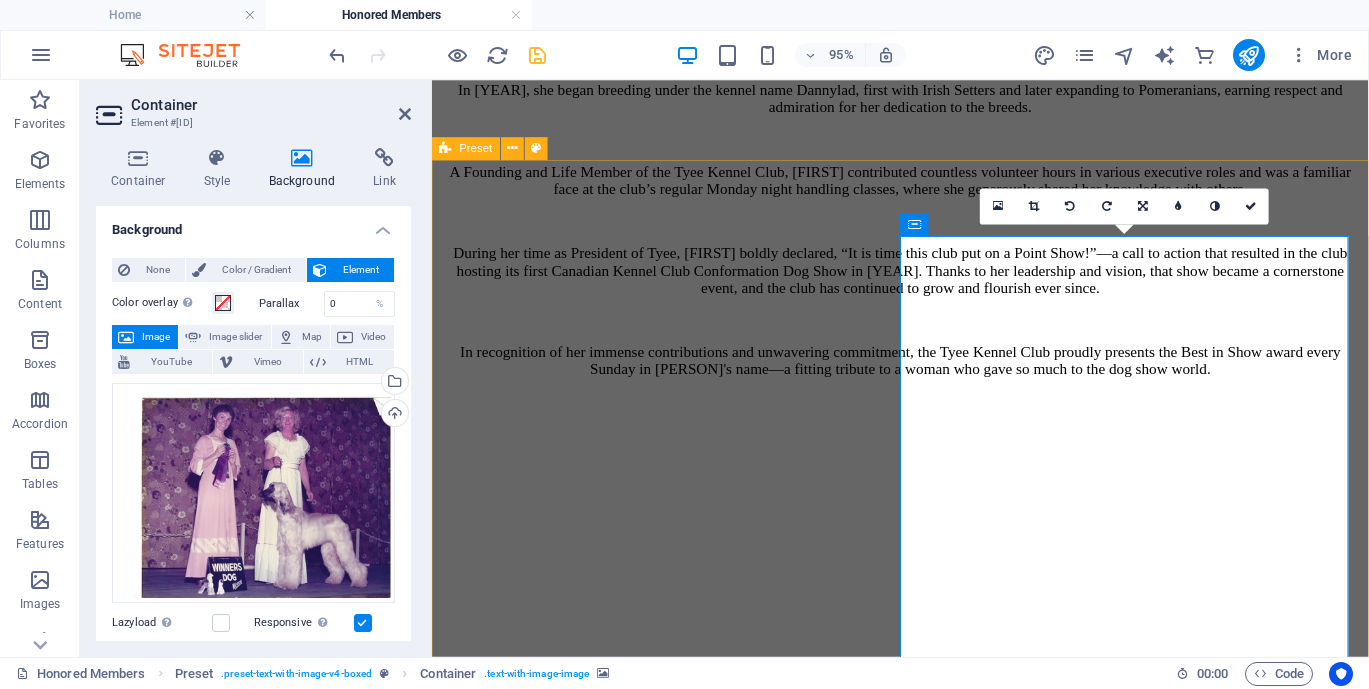 click on "The [YEAR] Tyee Dog Show was dedicated to the memory of [NAME] [LAST], a beloved and long-time member of the Tyee Kennel Club. A Life Member, [NAME] bred under the respected kennel name Swiftwind, known for her elegant Afghan Hounds and Standard Poodles. She generously gave her time and energy to the club, contributing in countless ways behind the scenes. [NAME] had a gift for noticing what others overlooked, often guiding the club with her honesty and insight. She was also a major force behind the creation of Tyee’s famous raffle baskets, which became a much-anticipated tradition. [NAME]’s loyalty, hard work, and sense of humour made her a treasured part of the Tyee family. She is deeply missed and truly, “Never to be forgotten by those of us so fortunate to have known her.” Drop content here or  Add elements  Paste clipboard" at bounding box center [925, 7261] 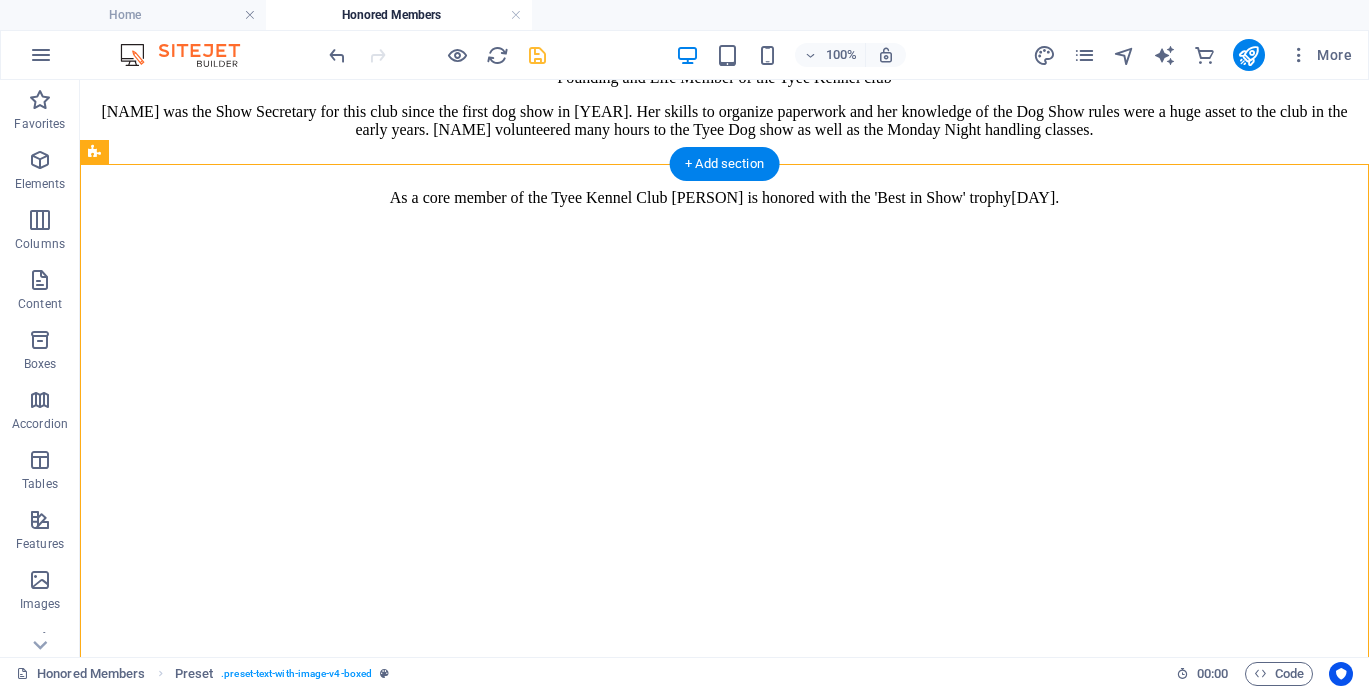 scroll, scrollTop: 6648, scrollLeft: 0, axis: vertical 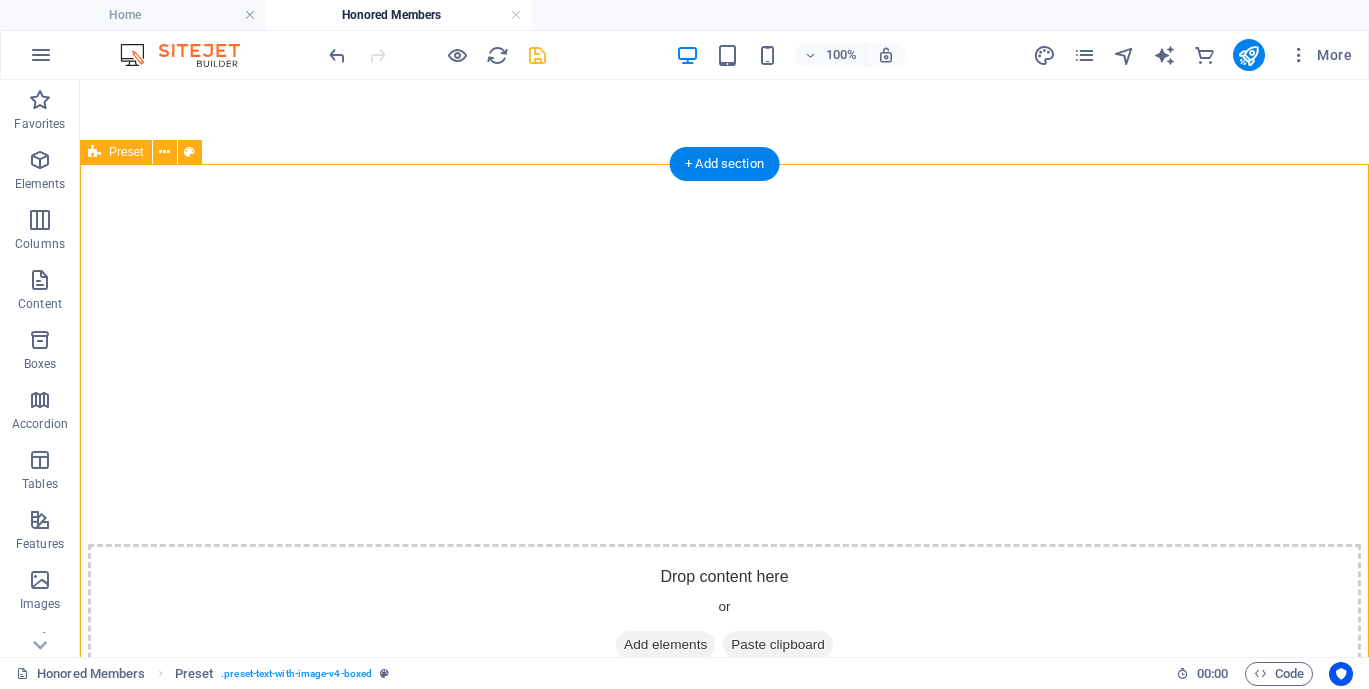 click on "The [YEAR] Tyee Dog Show was dedicated to the memory of [NAME] [LAST], a beloved and long-time member of the Tyee Kennel Club. A Life Member, [NAME] bred under the respected kennel name Swiftwind, known for her elegant Afghan Hounds and Standard Poodles. She generously gave her time and energy to the club, contributing in countless ways behind the scenes. [NAME] had a gift for noticing what others overlooked, often guiding the club with her honesty and insight. She was also a major force behind the creation of Tyee’s famous raffle baskets, which became a much-anticipated tradition. [NAME]’s loyalty, hard work, and sense of humour made her a treasured part of the Tyee family. She is deeply missed and truly, “Never to be forgotten by those of us so fortunate to have known her.” Drop content here or  Add elements  Paste clipboard" at bounding box center (724, 8525) 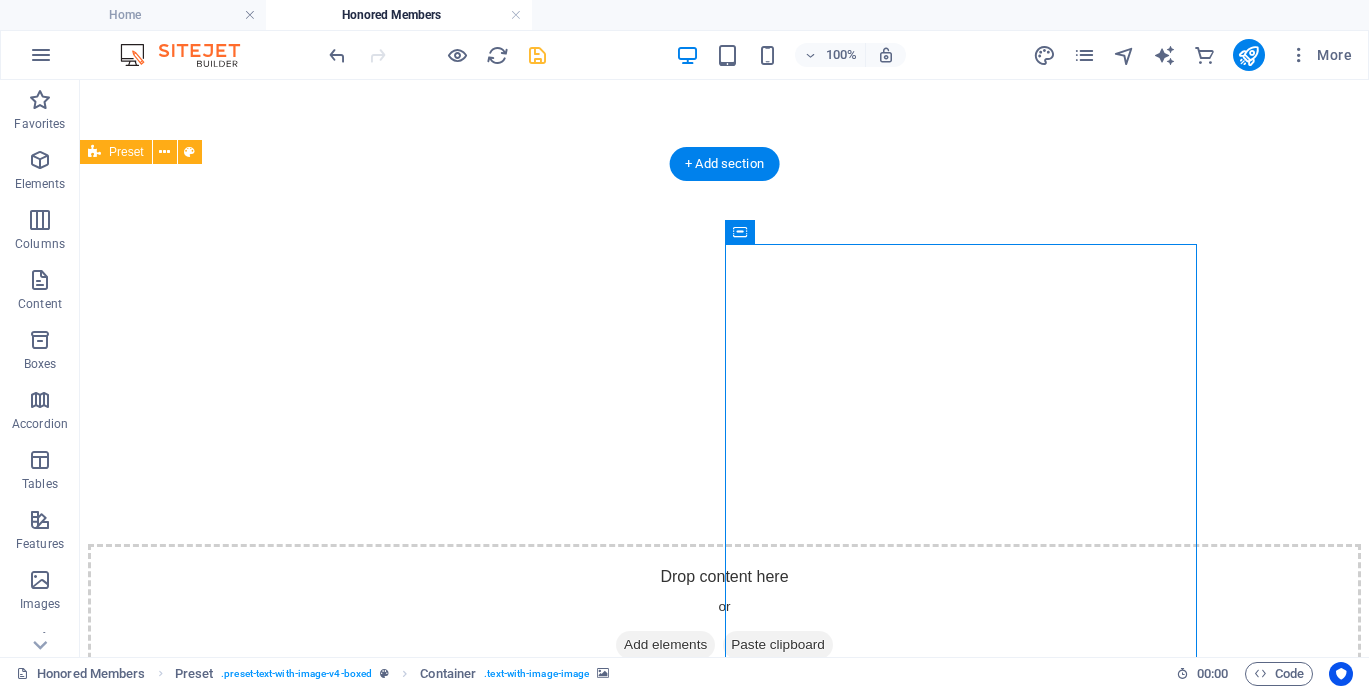 click at bounding box center [724, 8310] 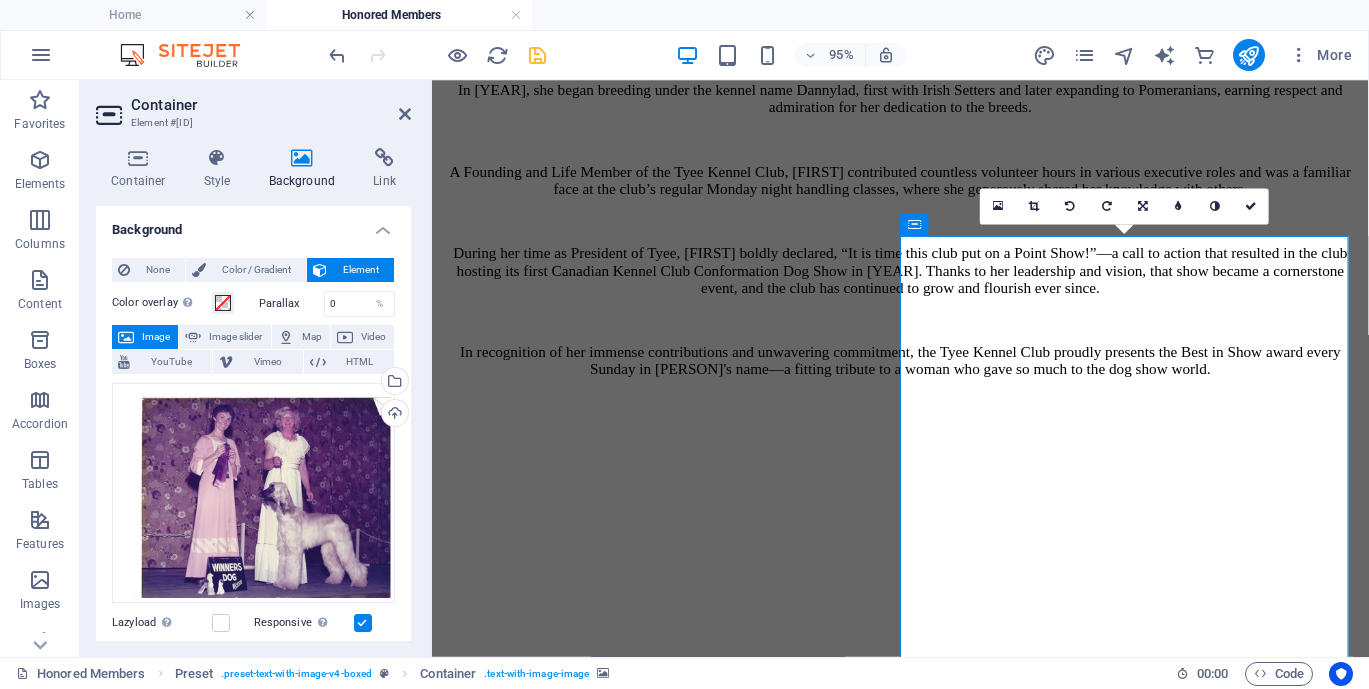 click at bounding box center [925, 7055] 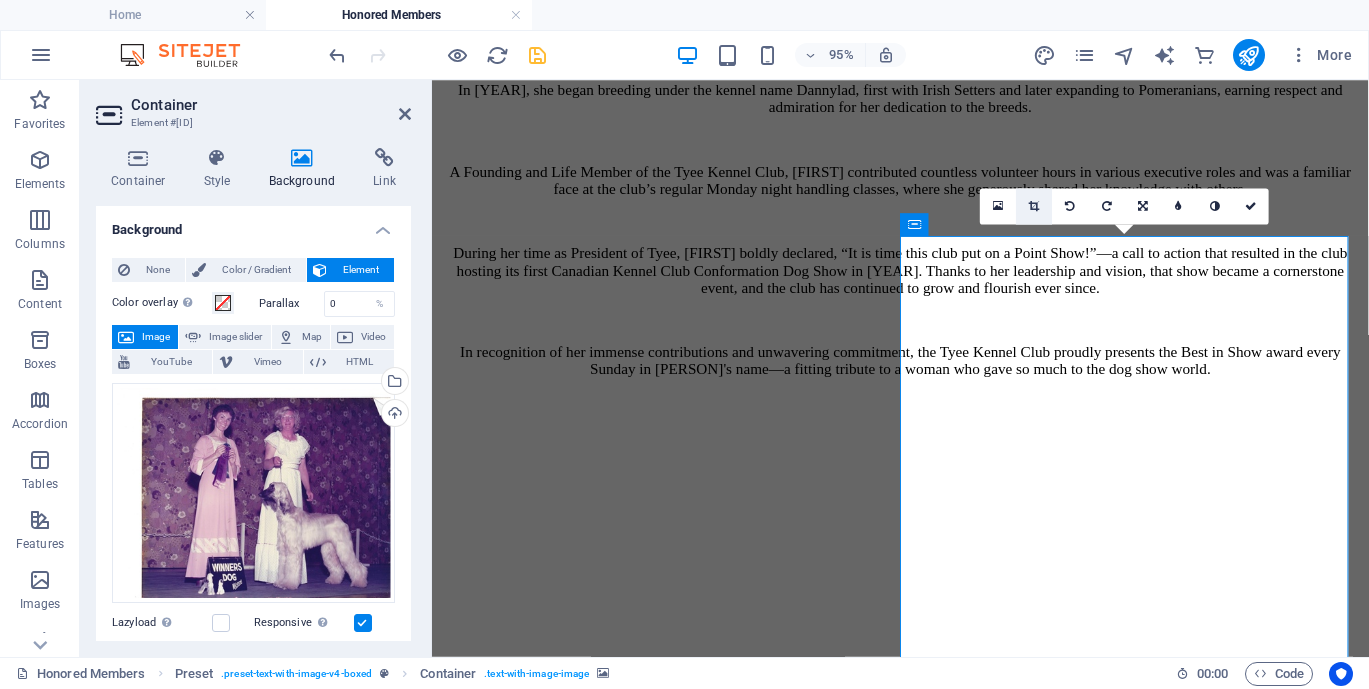 click at bounding box center (1034, 207) 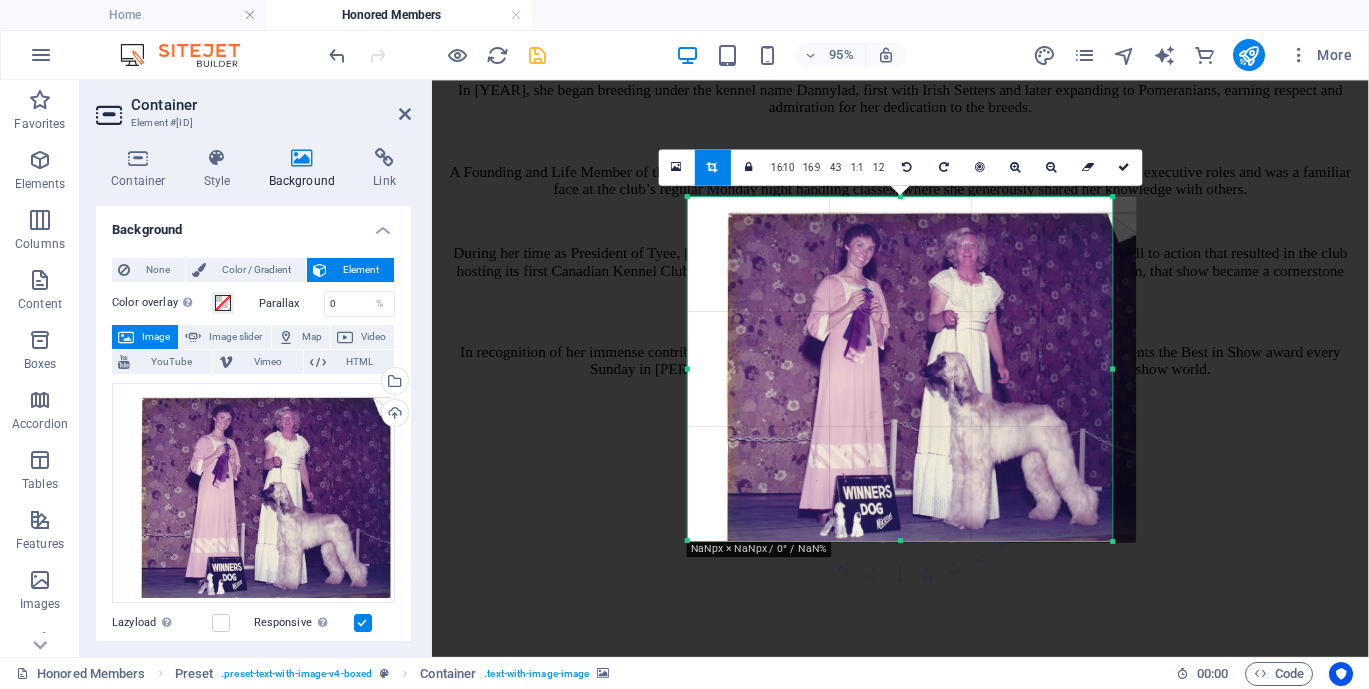 drag, startPoint x: 1275, startPoint y: 600, endPoint x: 933, endPoint y: 476, distance: 363.78564 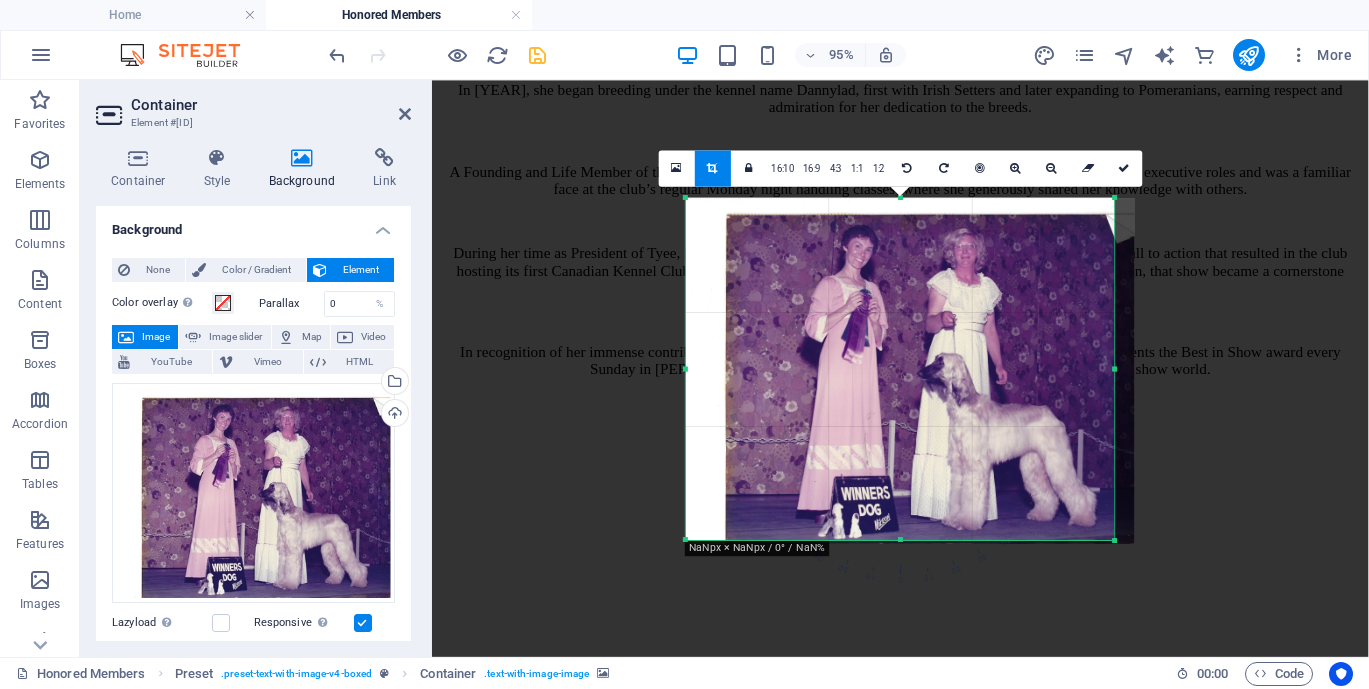 click on "180 170 160 150 140 130 120 110 100 90 80 70 60 50 40 30 20 10 0 -10 -20 -30 -40 -50 -60 -70 -80 -90 -100 -110 -120 -130 -140 -150 -160 -170 NaNpx × NaNpx / 0° / NaN% 16:10 16:9 4:3 1:1 1:2 0" at bounding box center (900, 369) 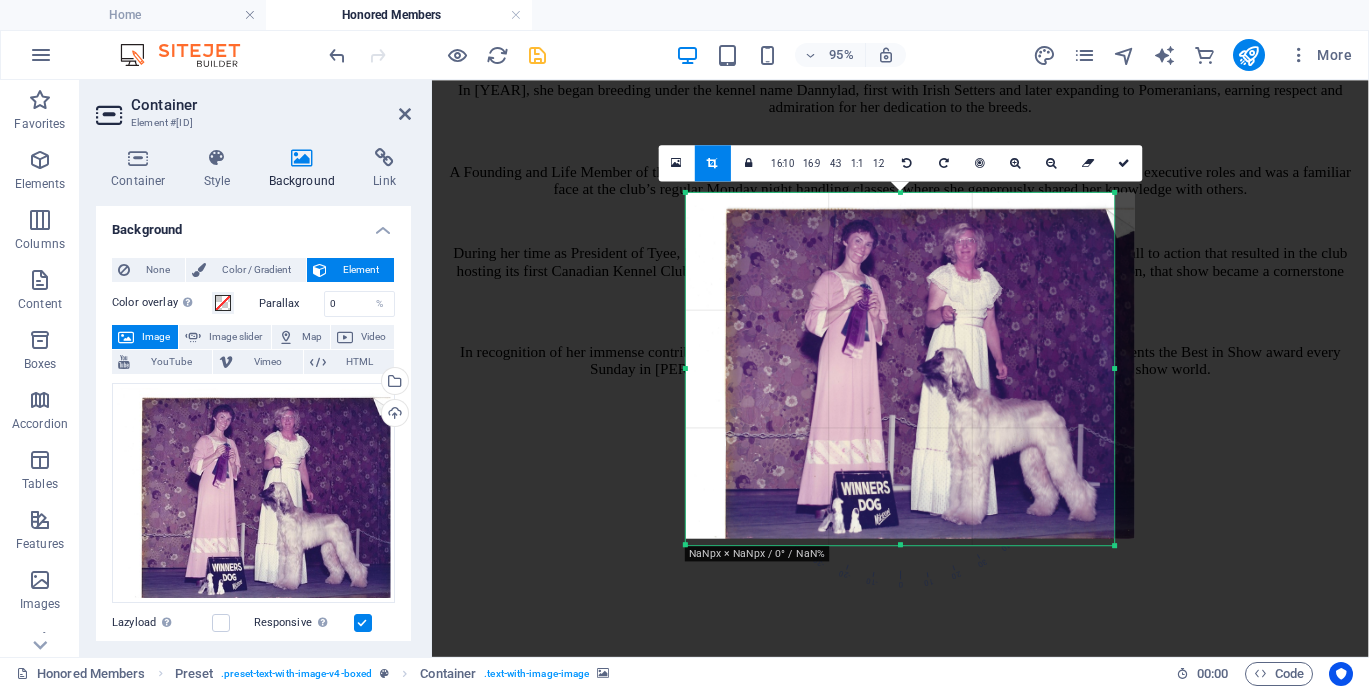 drag, startPoint x: 898, startPoint y: 197, endPoint x: 892, endPoint y: 186, distance: 12.529964 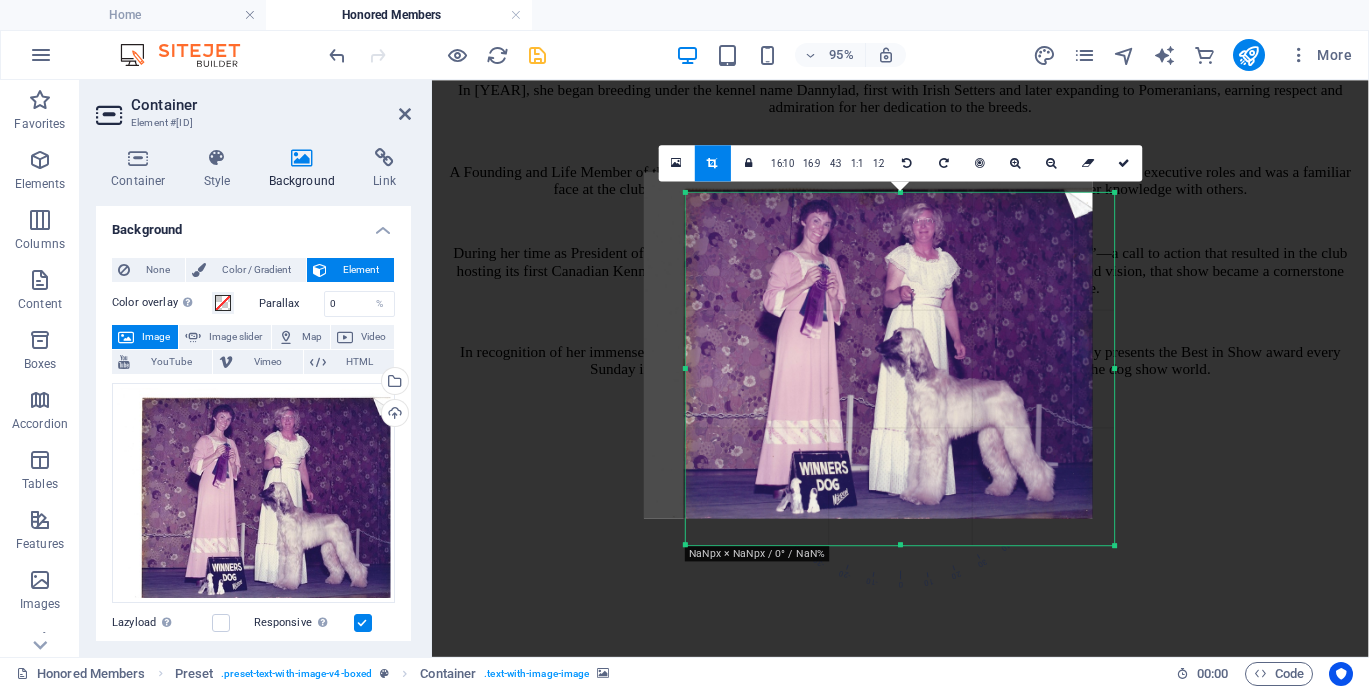 drag, startPoint x: 902, startPoint y: 296, endPoint x: 858, endPoint y: 275, distance: 48.754486 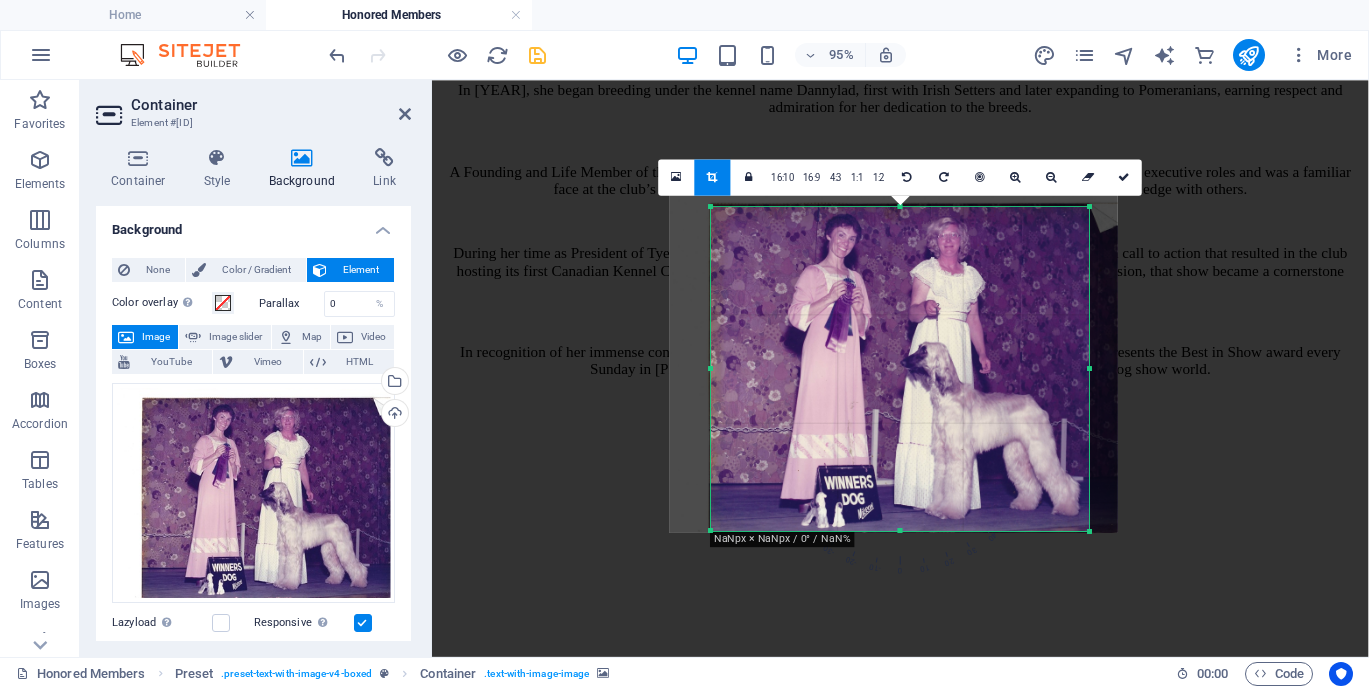 drag, startPoint x: 1114, startPoint y: 548, endPoint x: 1061, endPoint y: 519, distance: 60.41523 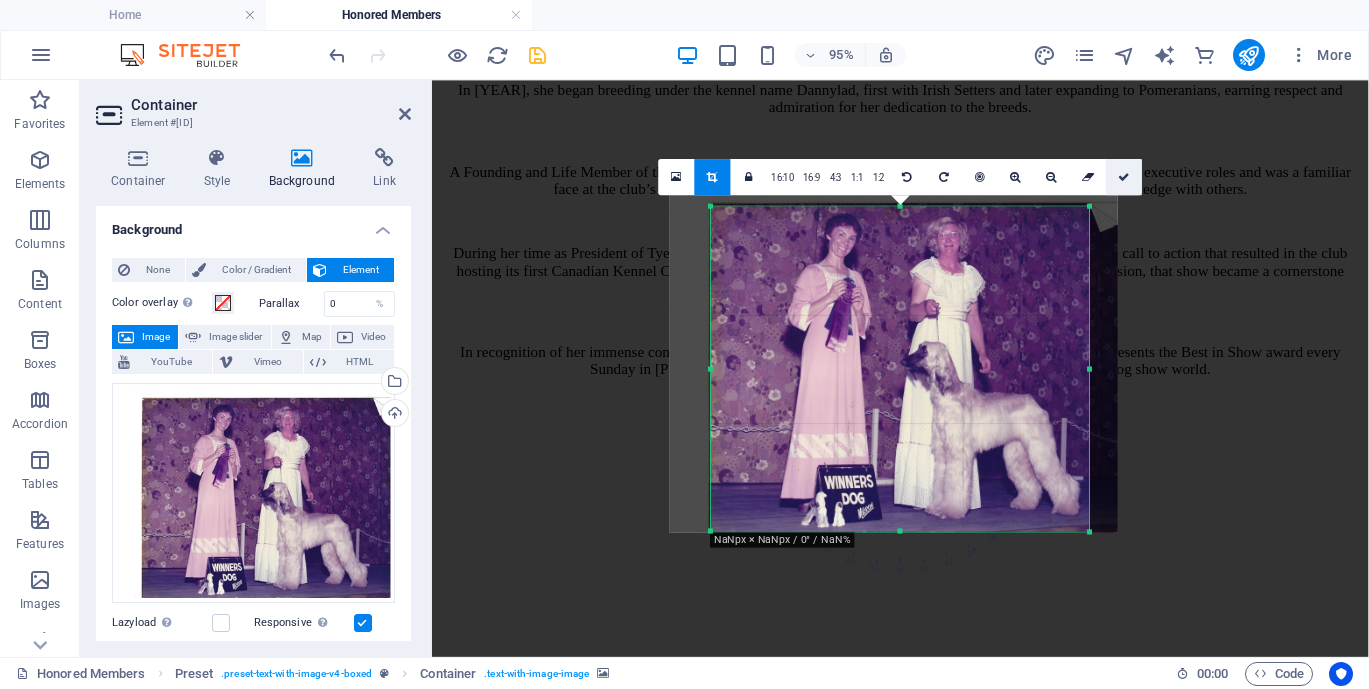 click at bounding box center [1124, 176] 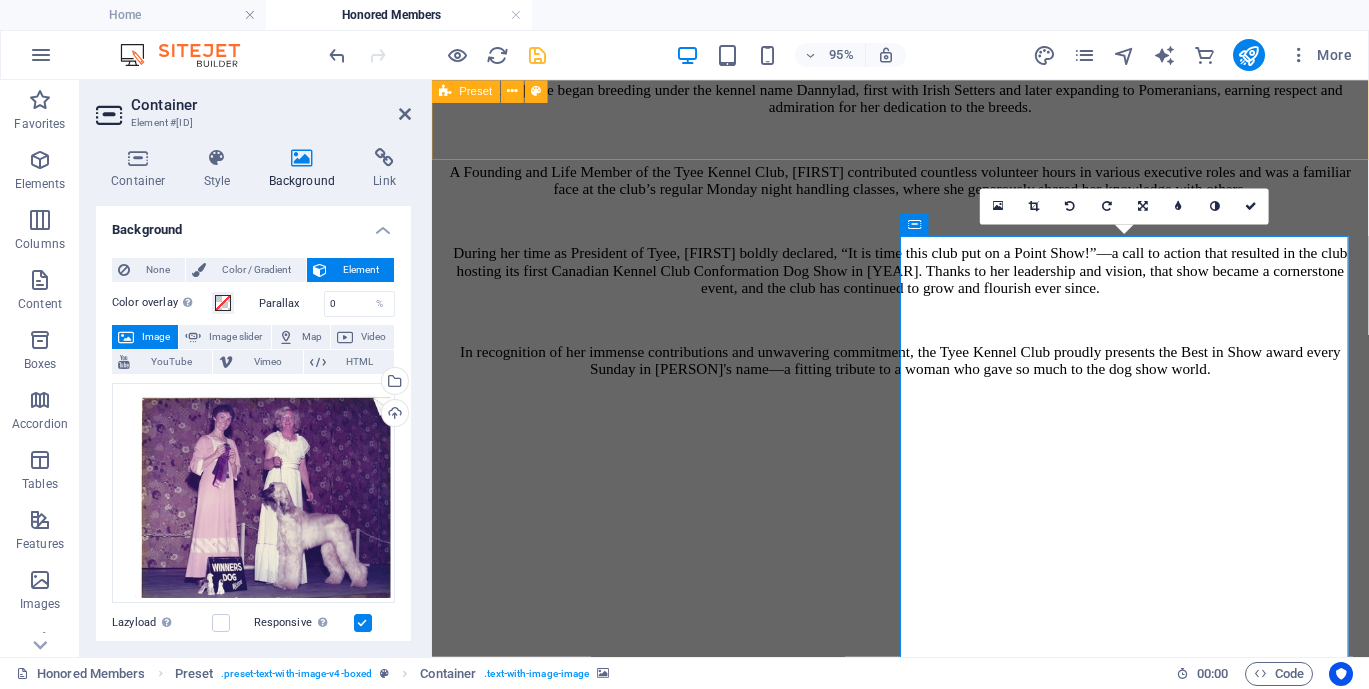 click on "[PERSON] Breeding under the well-known Dunrovin kennel name, [PERSON] was dedicated to West Highland White Terriers and Cairn Terriers. A Founding and Life Member of the Tyee Kennel Club, [PERSON] was a steadfast presence during the club’s early years—especially through the challenging times of fundraising and growth. She was always ready to step in wherever help was needed and held several executive positions throughout her many years of service. [PERSON]’s commitment to the club was matched by her personal style; she never attended a club event without her signature polished look—hair and nails always done to perfection. That grace and elegance became her trademark, and her presence brought a touch of class to every gathering. [PERSON]’s contributions, both practical and personal, are fondly remembered and deeply appreciated. Ask ChatGPT Drop content here or Add elements Paste clipboard" at bounding box center [925, 6042] 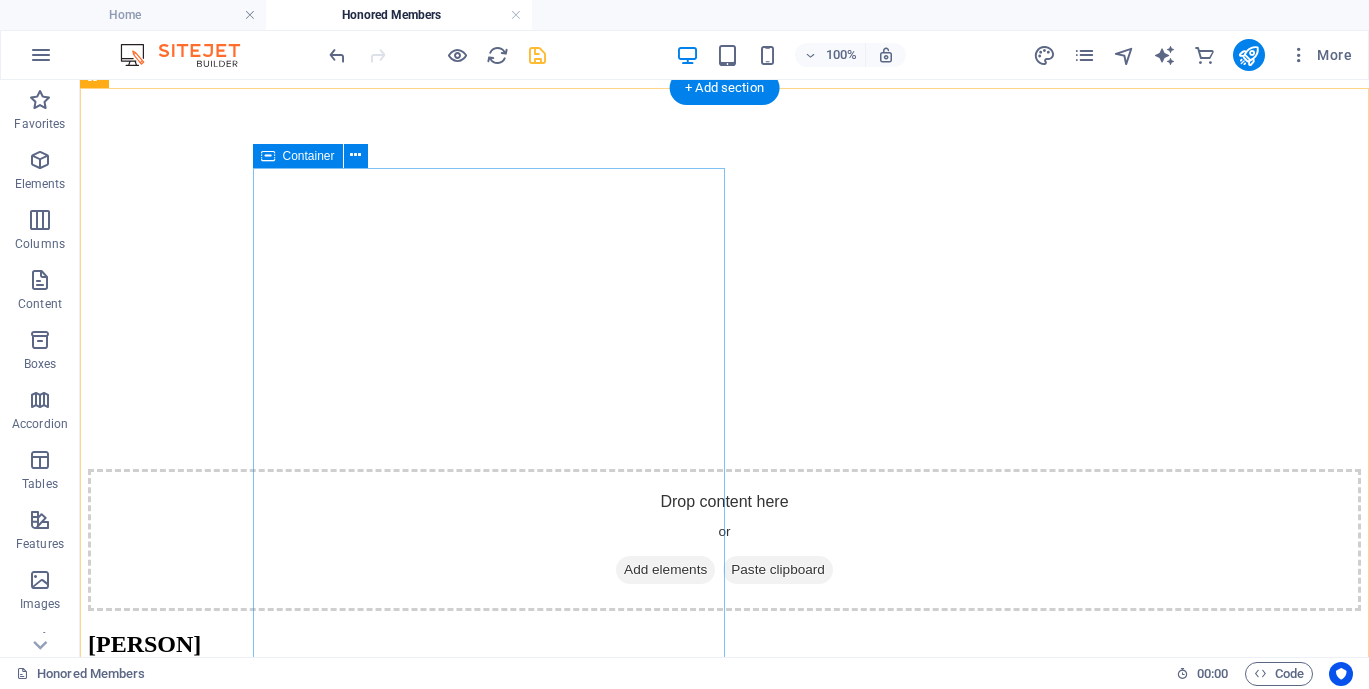 scroll, scrollTop: 6724, scrollLeft: 0, axis: vertical 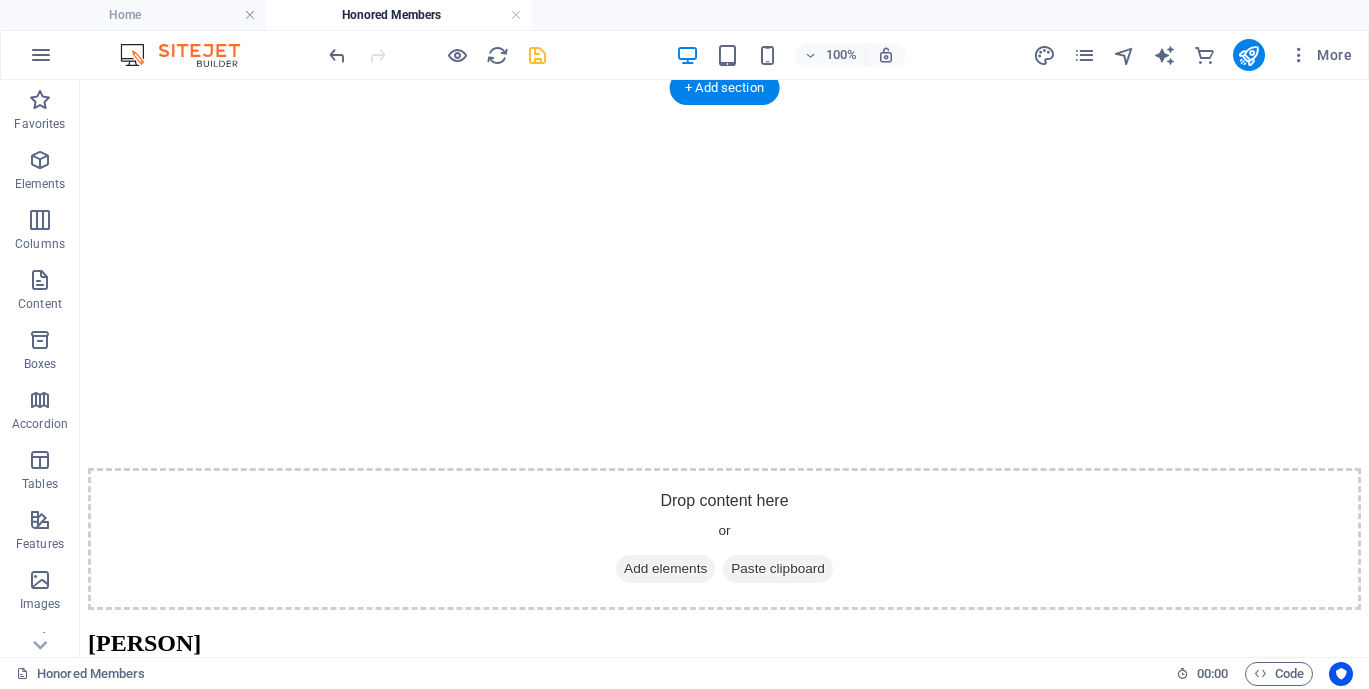 click at bounding box center [724, 8234] 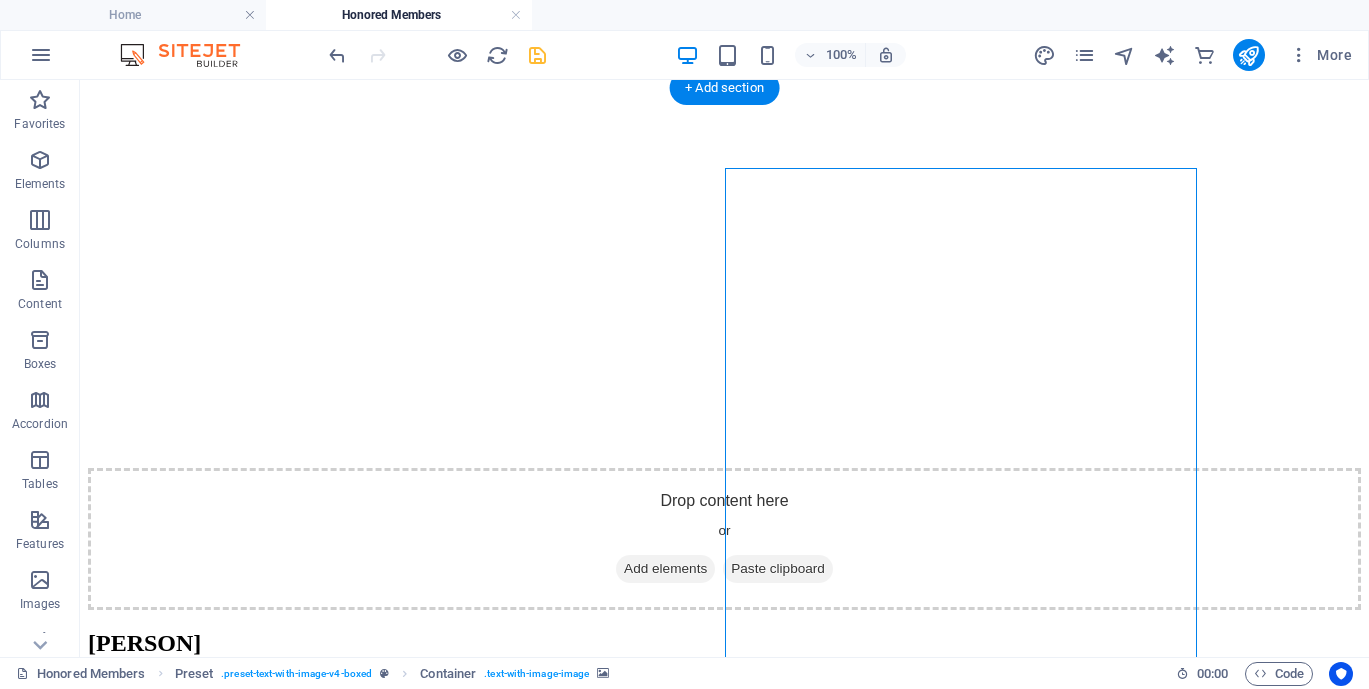 click at bounding box center [724, 8234] 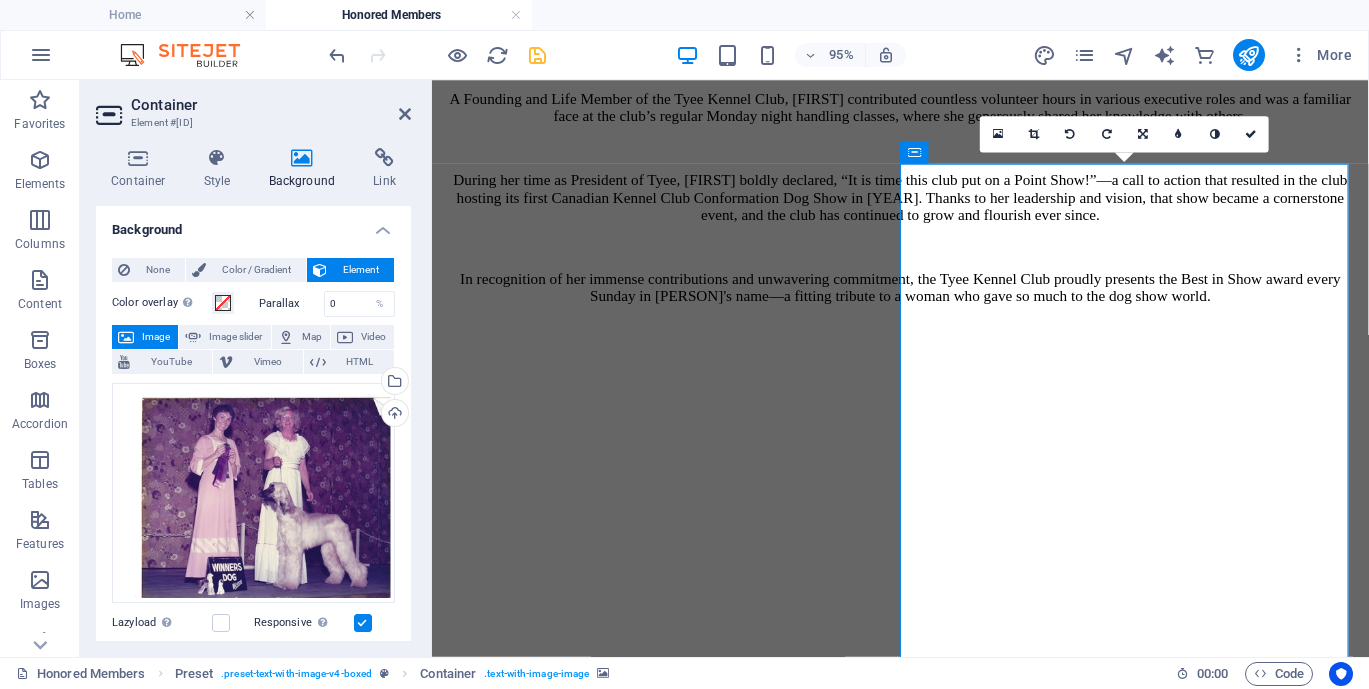 click at bounding box center (925, 6978) 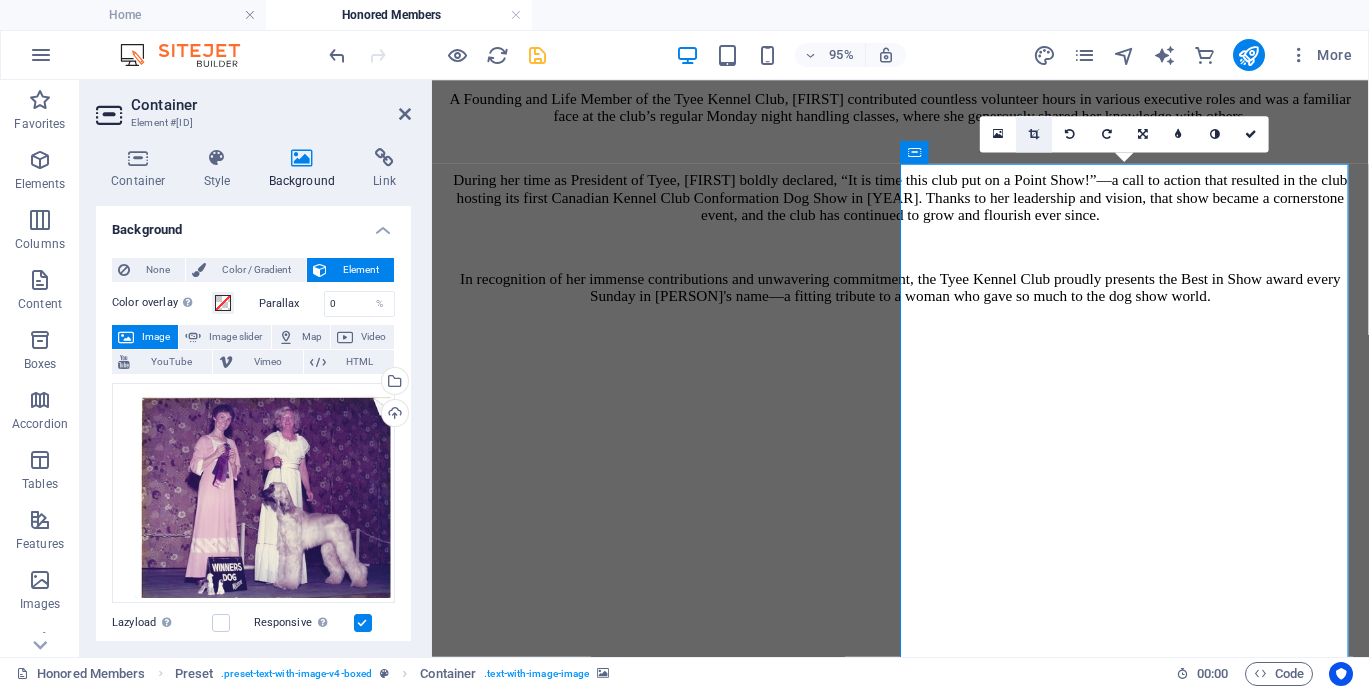 click at bounding box center [1034, 133] 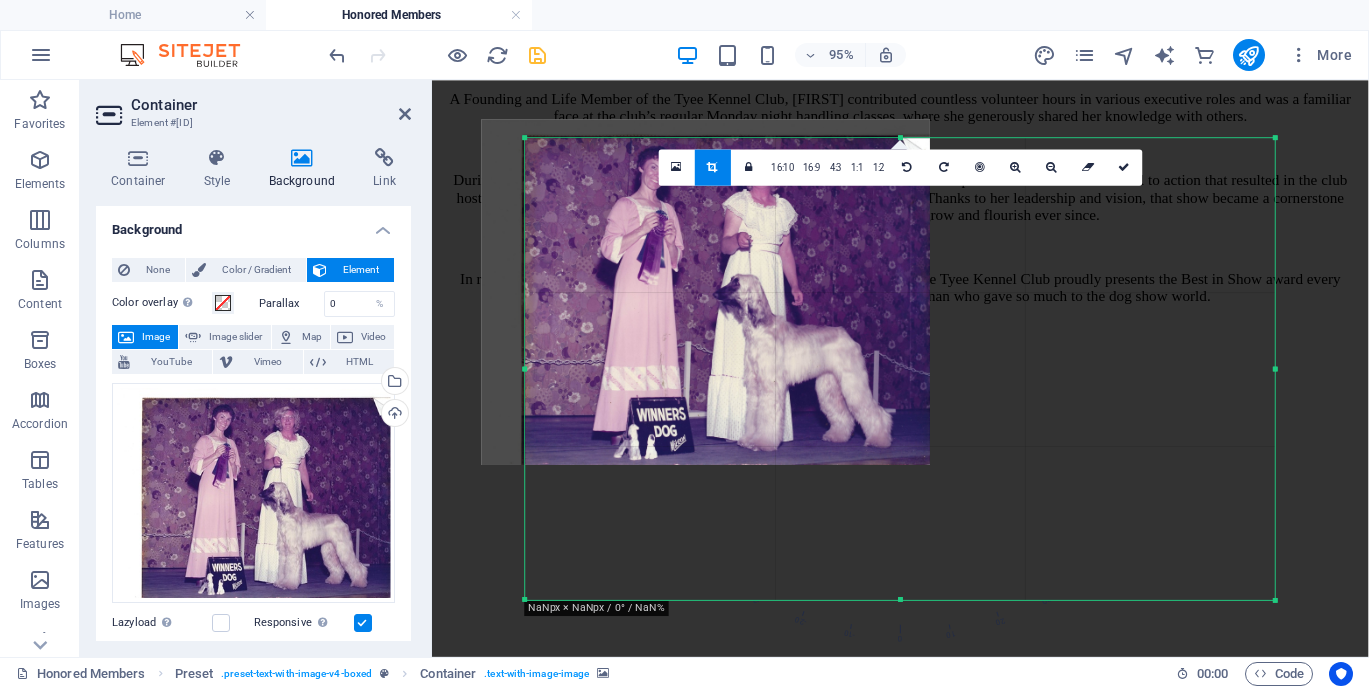 drag, startPoint x: 861, startPoint y: 415, endPoint x: 816, endPoint y: 395, distance: 49.24429 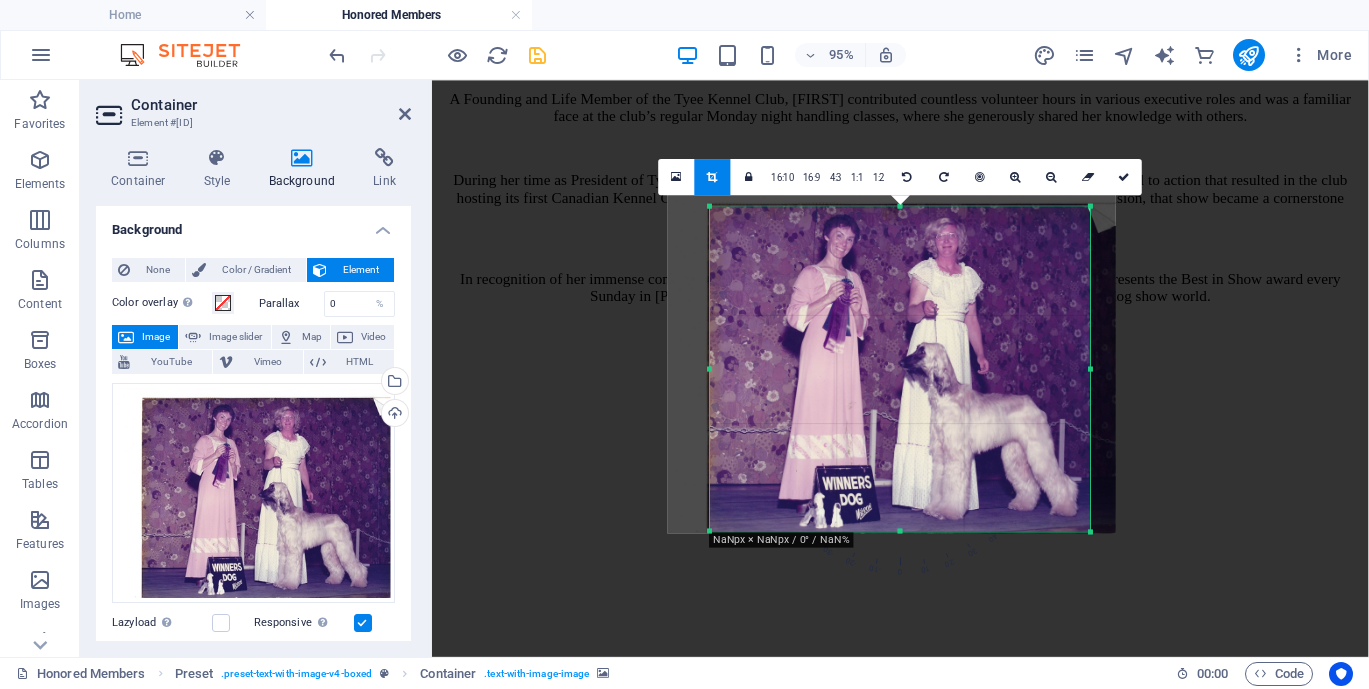 drag, startPoint x: 1272, startPoint y: 594, endPoint x: 883, endPoint y: 451, distance: 414.45145 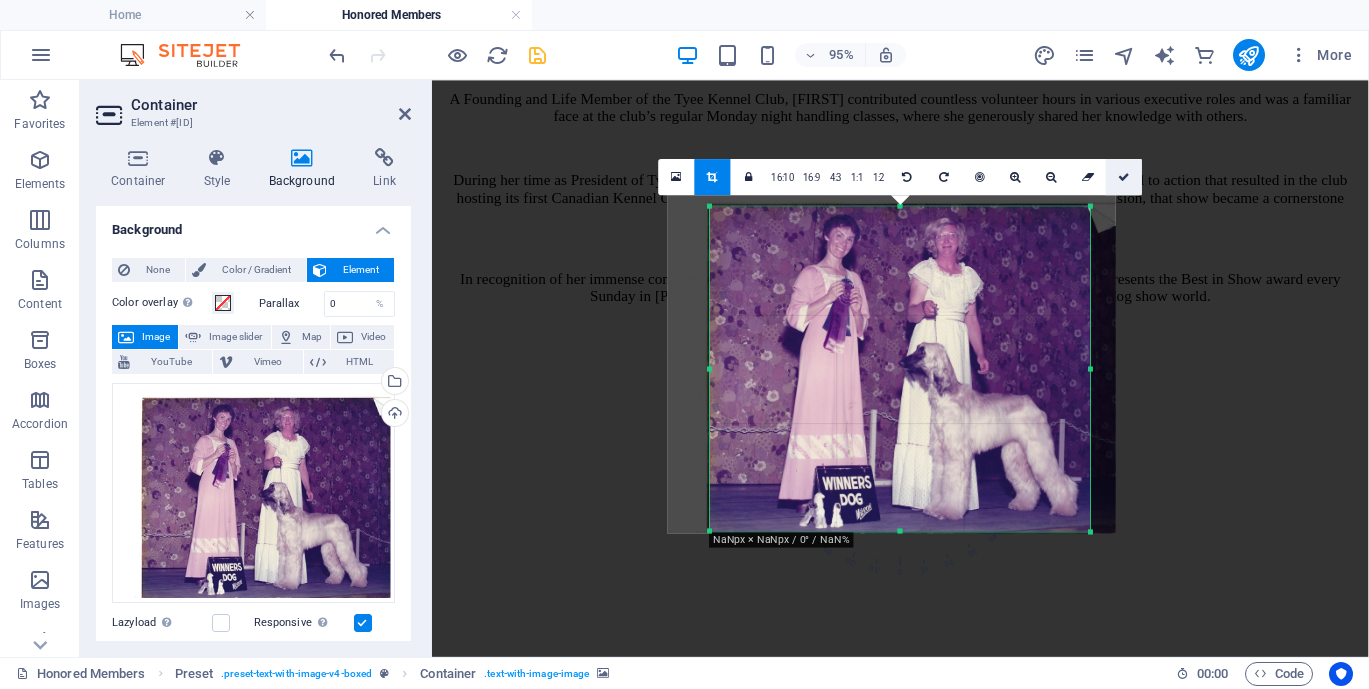 click at bounding box center (1124, 176) 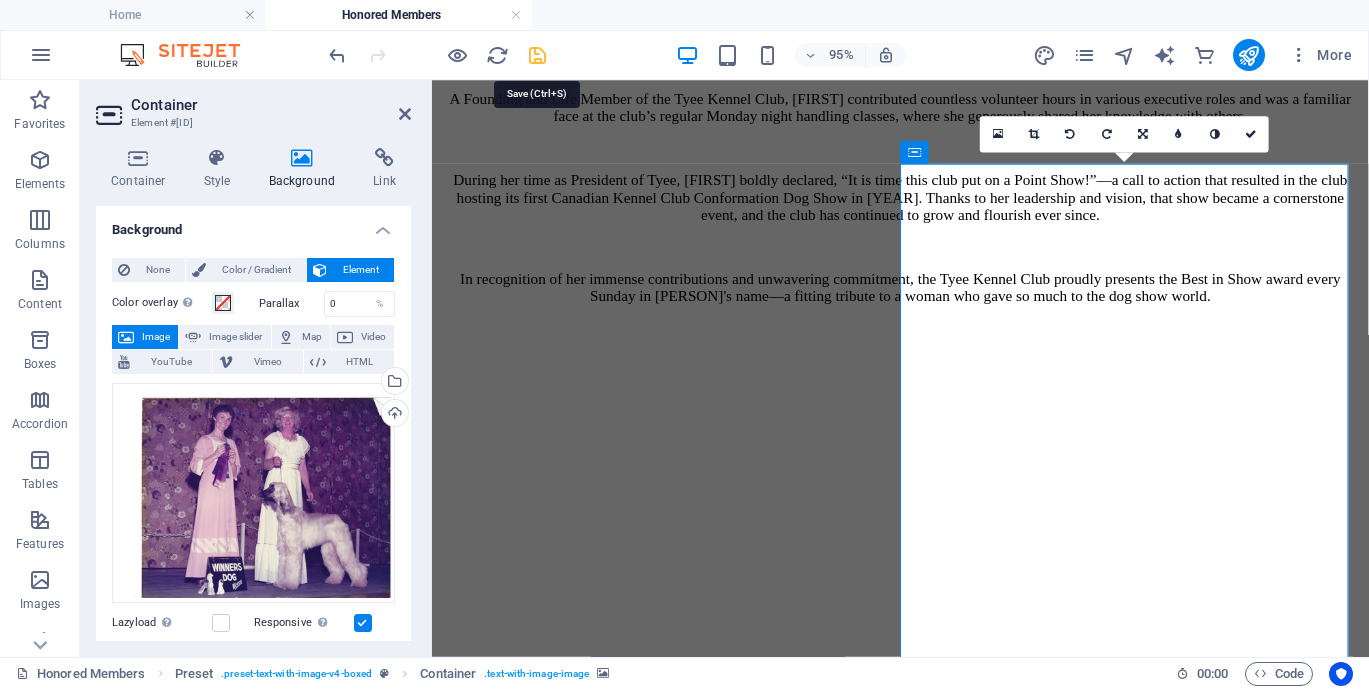 click at bounding box center (537, 55) 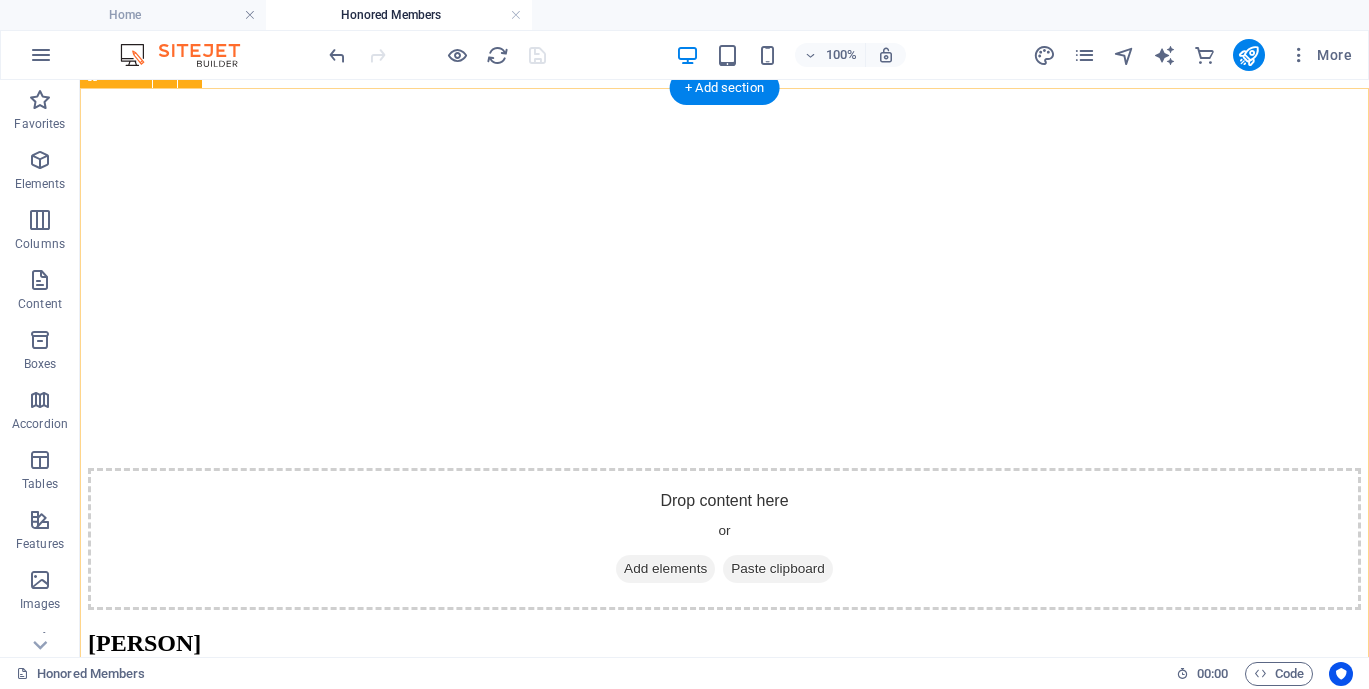 click on "The [YEAR] Tyee Dog Show was dedicated to the memory of [NAME] [LAST], a beloved and long-time member of the Tyee Kennel Club. A Life Member, [NAME] bred under the respected kennel name Swiftwind, known for her elegant Afghan Hounds and Standard Poodles. She generously gave her time and energy to the club, contributing in countless ways behind the scenes. [NAME] had a gift for noticing what others overlooked, often guiding the club with her honesty and insight. She was also a major force behind the creation of Tyee’s famous raffle baskets, which became a much-anticipated tradition. [NAME]’s loyalty, hard work, and sense of humour made her a treasured part of the Tyee family. She is deeply missed and truly, “Never to be forgotten by those of us so fortunate to have known her.” Drop content here or  Add elements  Paste clipboard" at bounding box center [724, 8449] 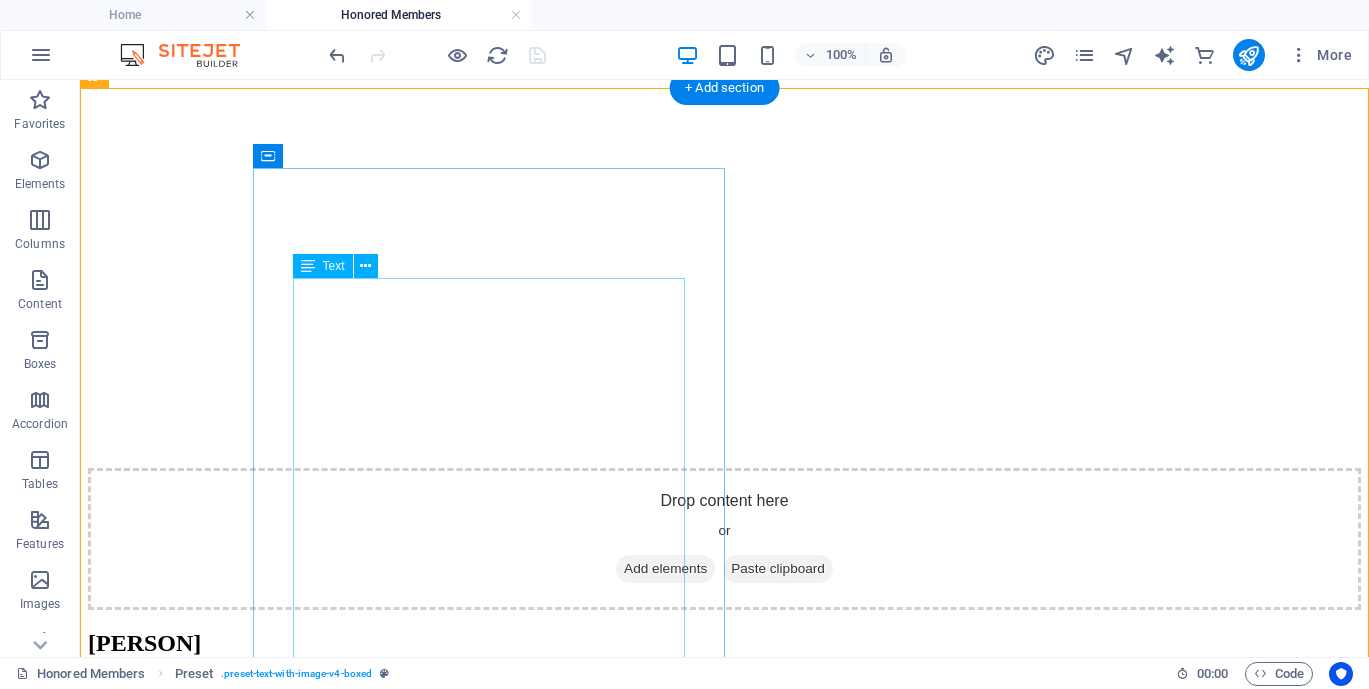 click on "The [YEAR] Tyee Dog Show was dedicated to the memory of [NAME] [LAST], a beloved and long-time member of the Tyee Kennel Club. A Life Member, [NAME] bred under the respected kennel name Swiftwind, known for her elegant Afghan Hounds and Standard Poodles. She generously gave her time and energy to the club, contributing in countless ways behind the scenes. [NAME] had a gift for noticing what others overlooked, often guiding the club with her honesty and insight. She was also a major force behind the creation of Tyee’s famous raffle baskets, which became a much-anticipated tradition. [NAME]’s loyalty, hard work, and sense of humour made her a treasured part of the Tyee family. She is deeply missed and truly, “Never to be forgotten by those of us so fortunate to have known her.”" at bounding box center (724, 8055) 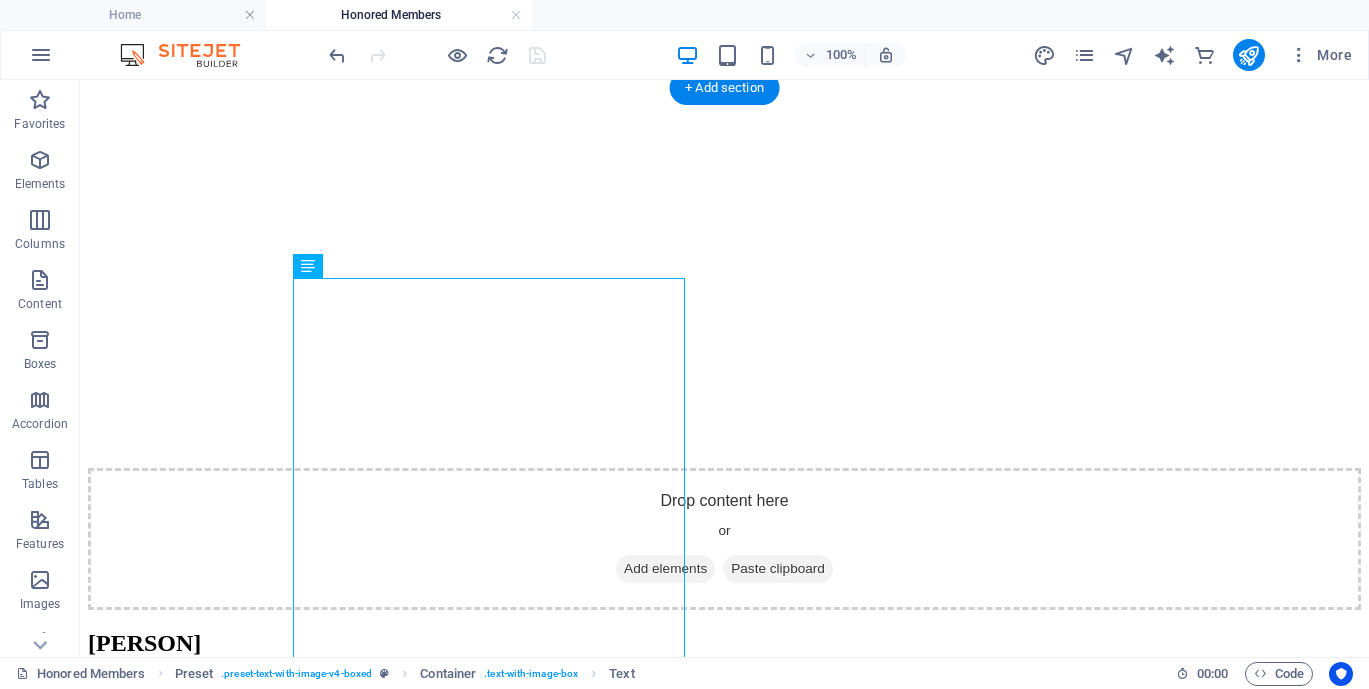 click at bounding box center [724, 8234] 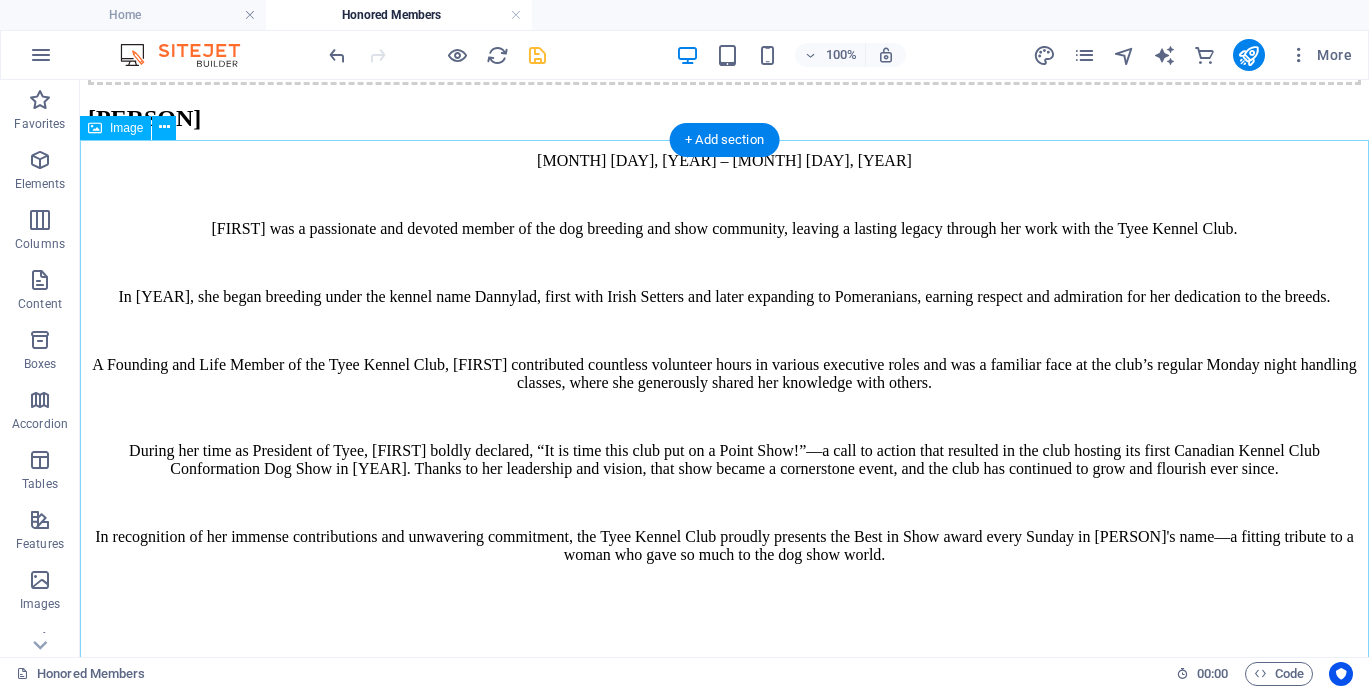 scroll, scrollTop: 7312, scrollLeft: 0, axis: vertical 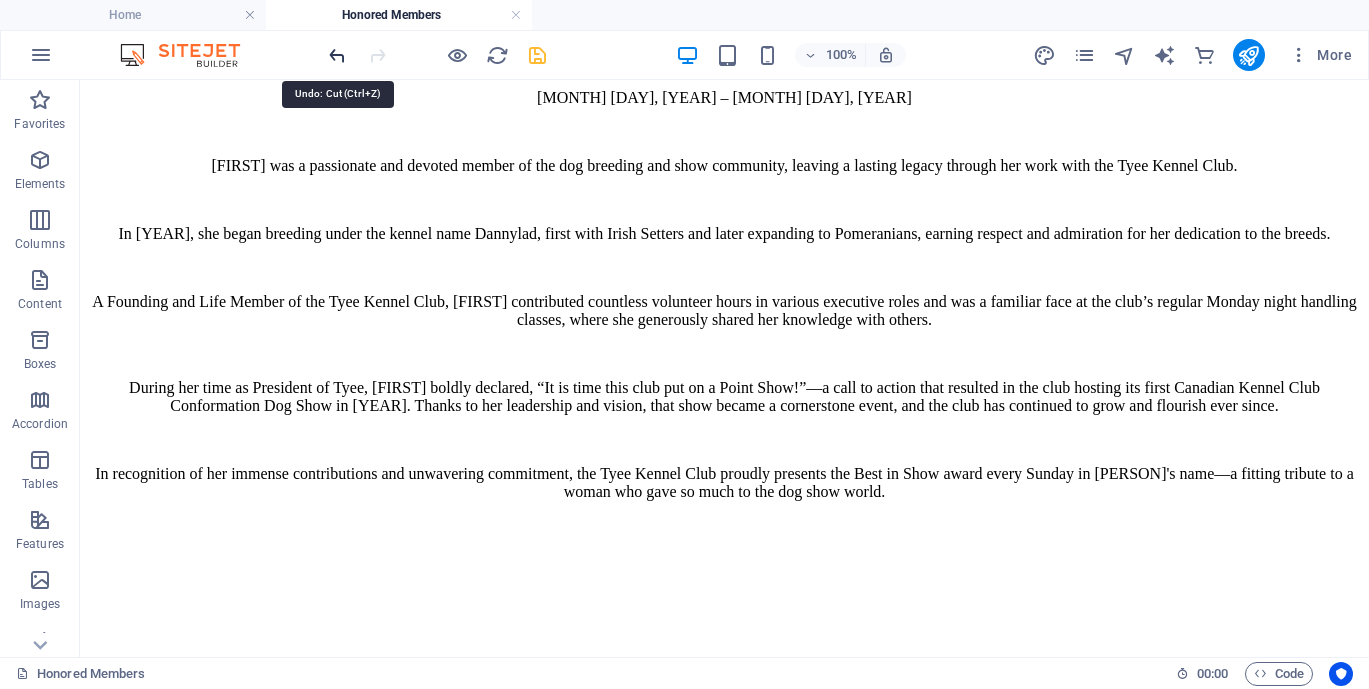 click at bounding box center [337, 55] 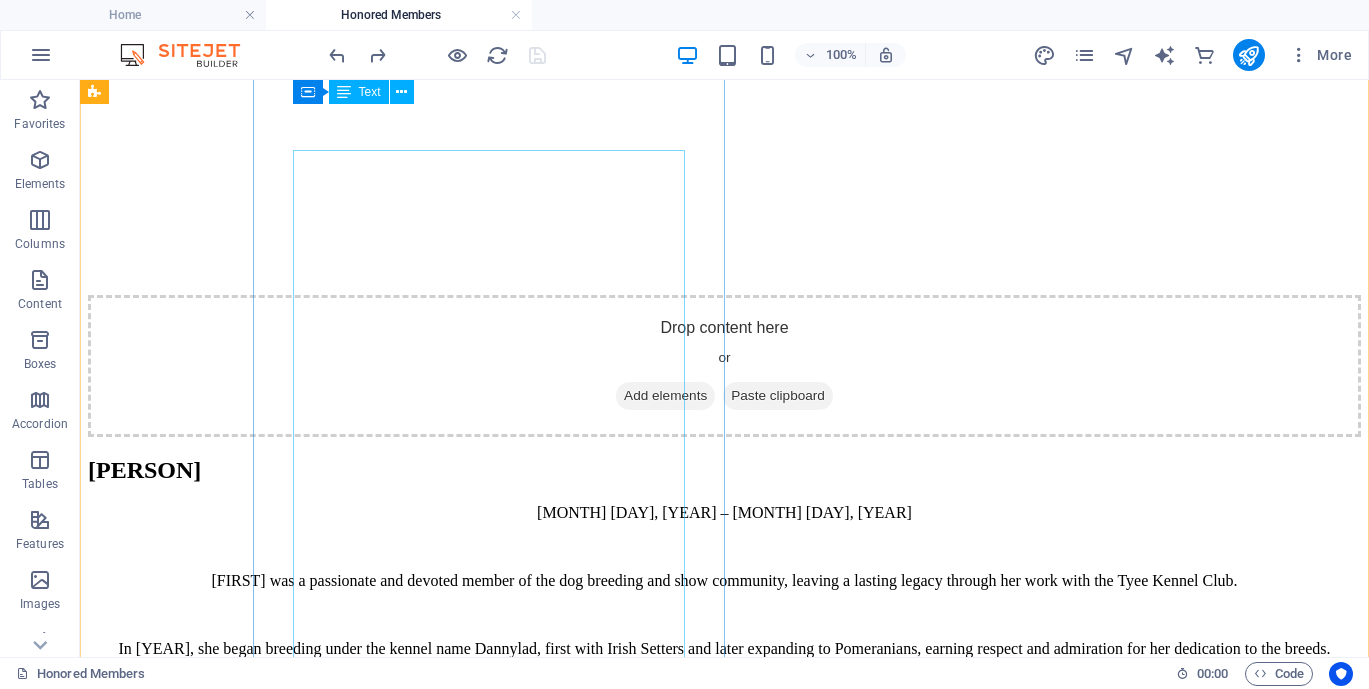 scroll, scrollTop: 6582, scrollLeft: 0, axis: vertical 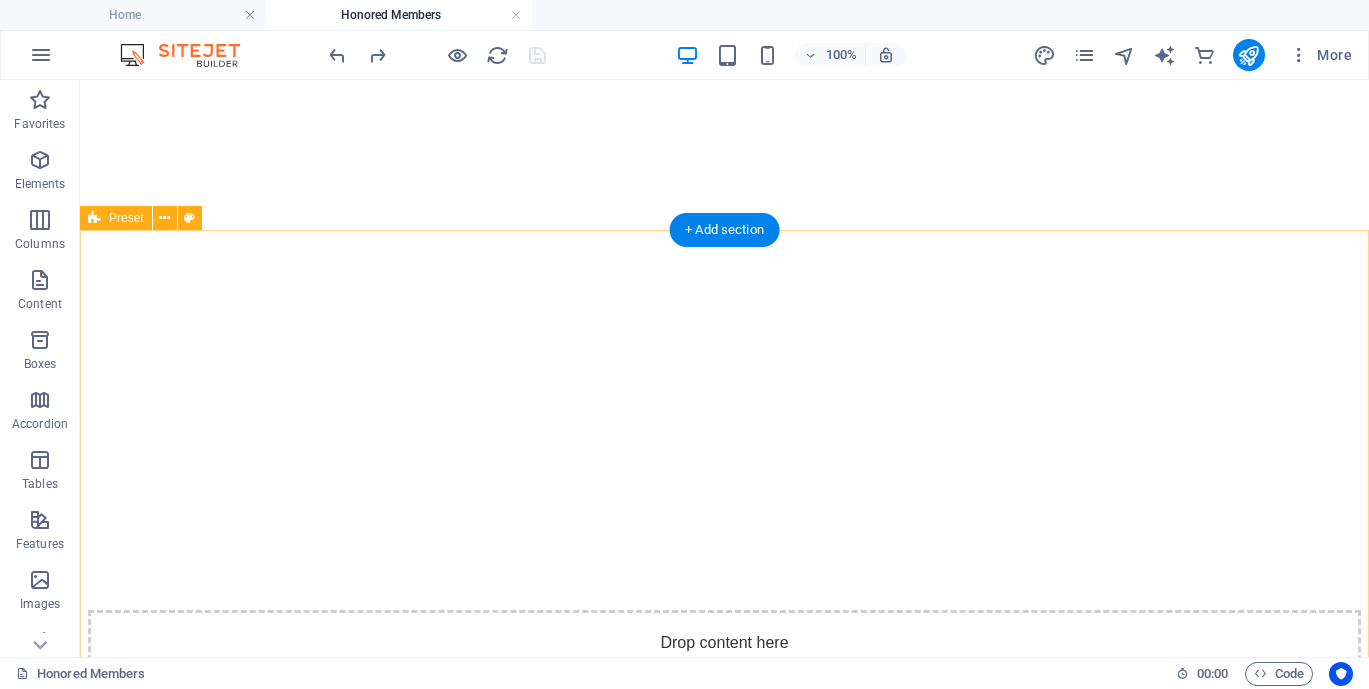 click on "The [YEAR] Tyee Dog Show was dedicated to the memory of [NAME] [LAST], a beloved and long-time member of the Tyee Kennel Club. A Life Member, [NAME] bred under the respected kennel name Swiftwind, known for her elegant Afghan Hounds and Standard Poodles. She generously gave her time and energy to the club, contributing in countless ways behind the scenes. [NAME] had a gift for noticing what others overlooked, often guiding the club with her honesty and insight. She was also a major force behind the creation of Tyee’s famous raffle baskets, which became a much-anticipated tradition. [NAME]’s loyalty, hard work, and sense of humour made her a treasured part of the Tyee family. She is deeply missed and truly, “Never to be forgotten by those of us so fortunate to have known her.” Drop content here or  Add elements  Paste clipboard" at bounding box center [724, 8591] 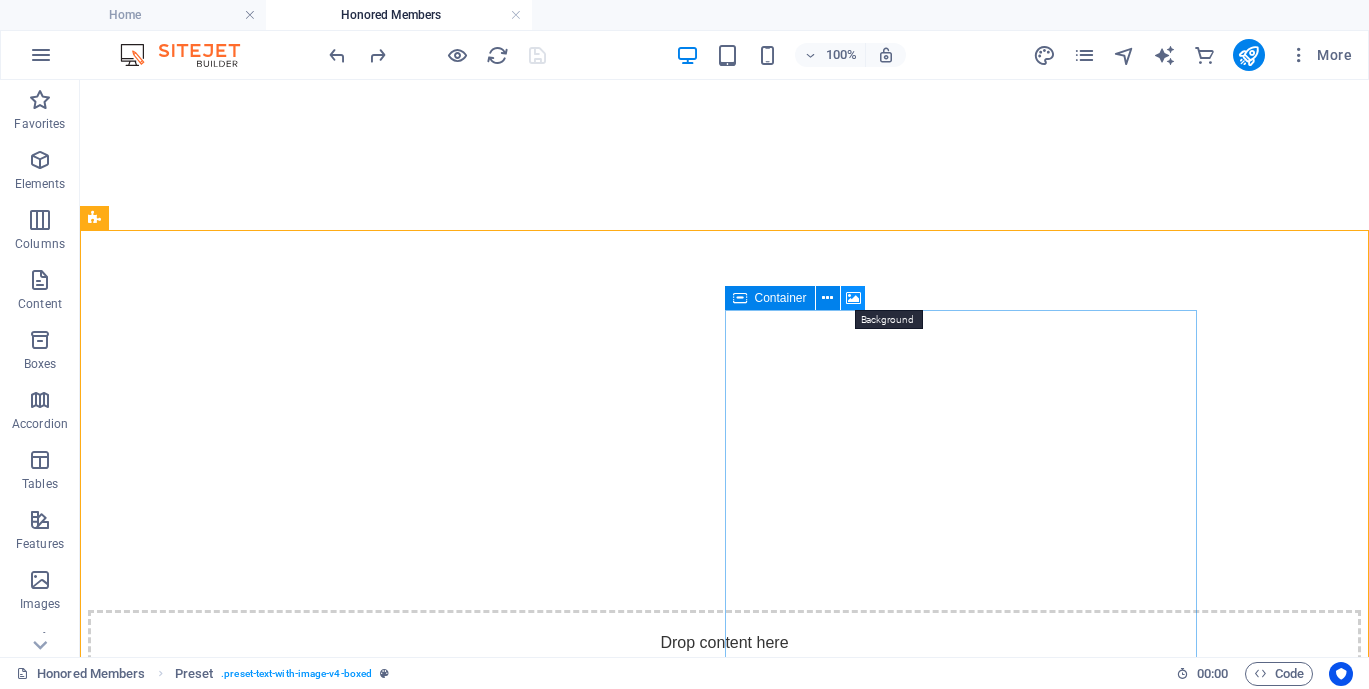 click at bounding box center (853, 298) 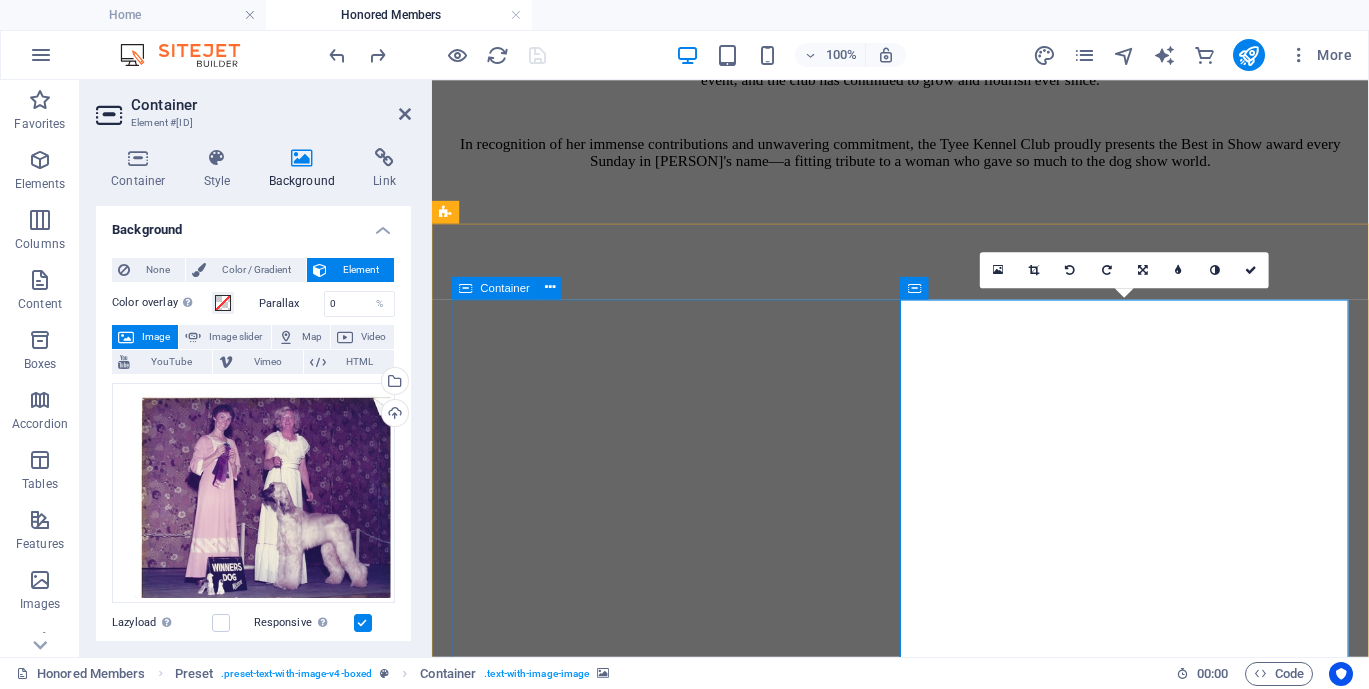 scroll, scrollTop: 6297, scrollLeft: 0, axis: vertical 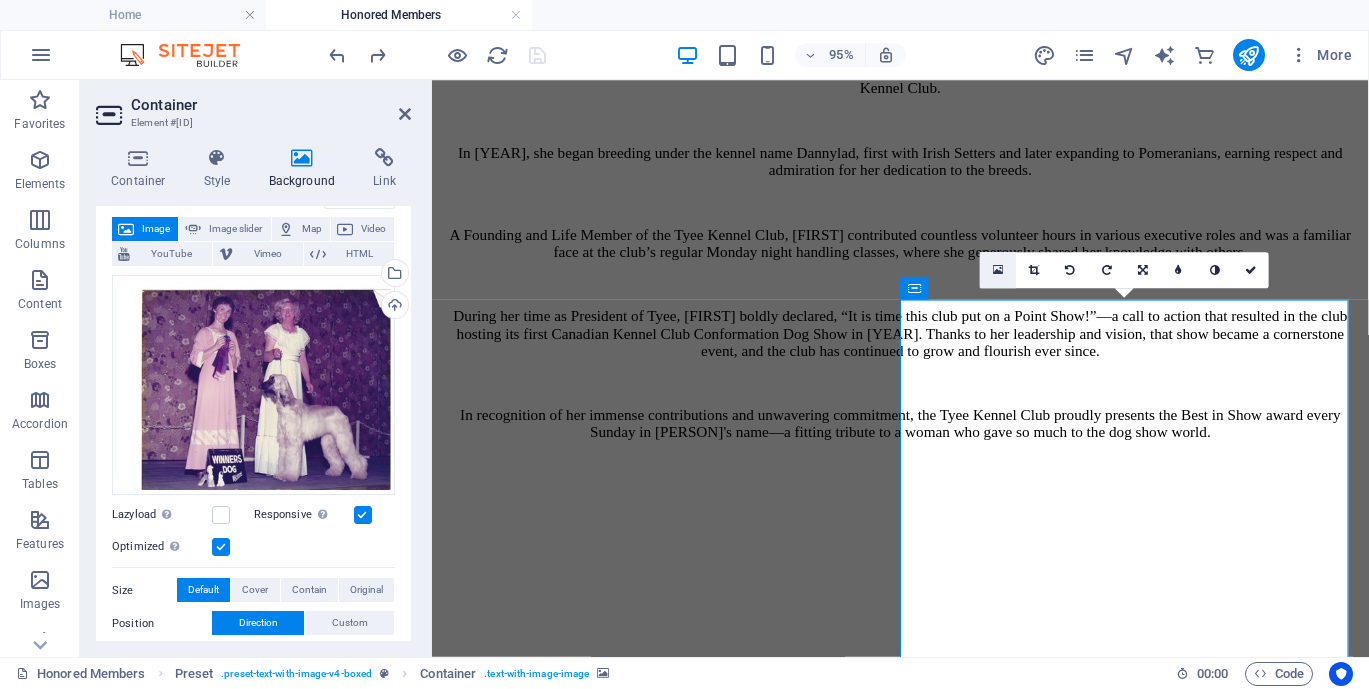 click at bounding box center (998, 269) 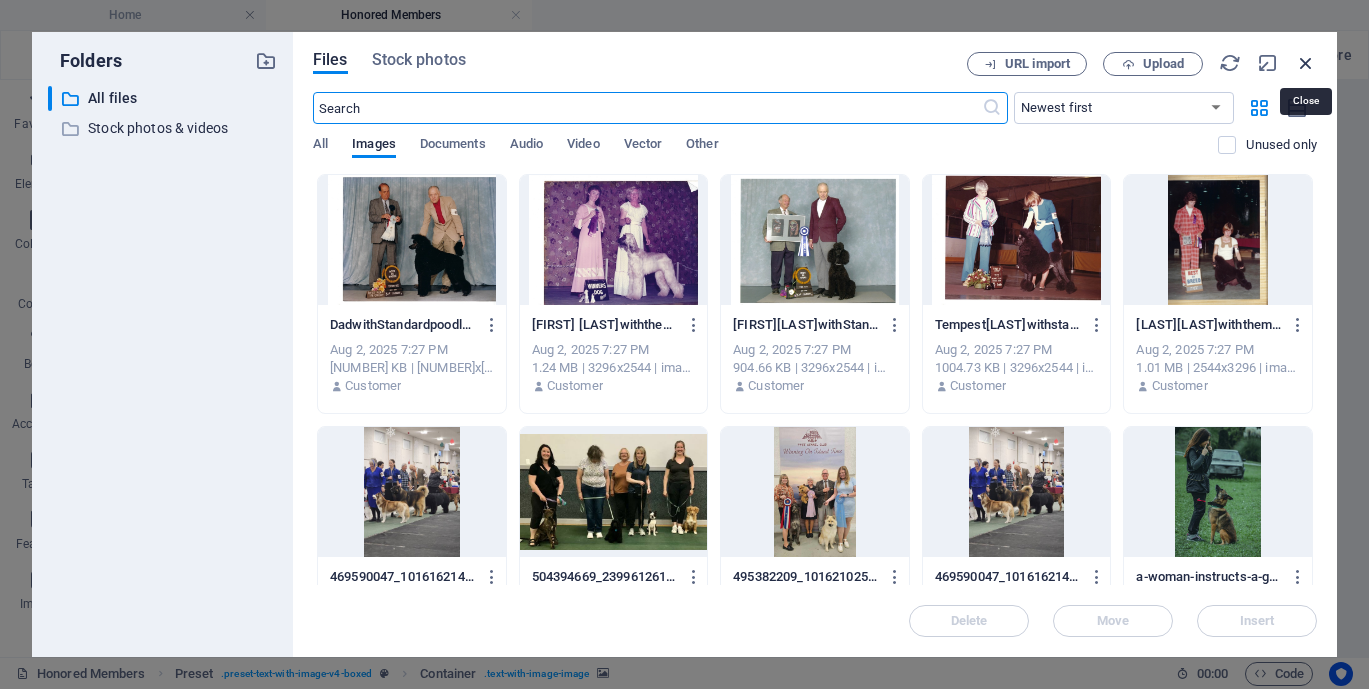 click at bounding box center (1306, 63) 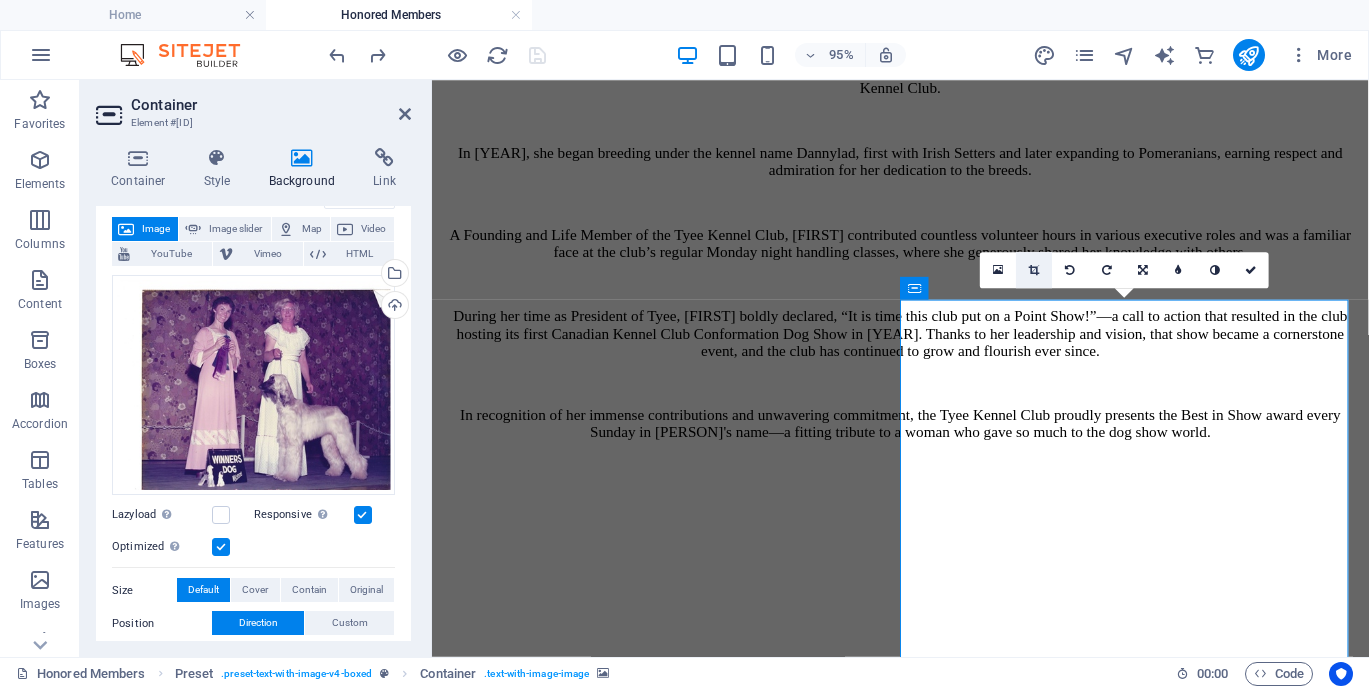click at bounding box center [1034, 269] 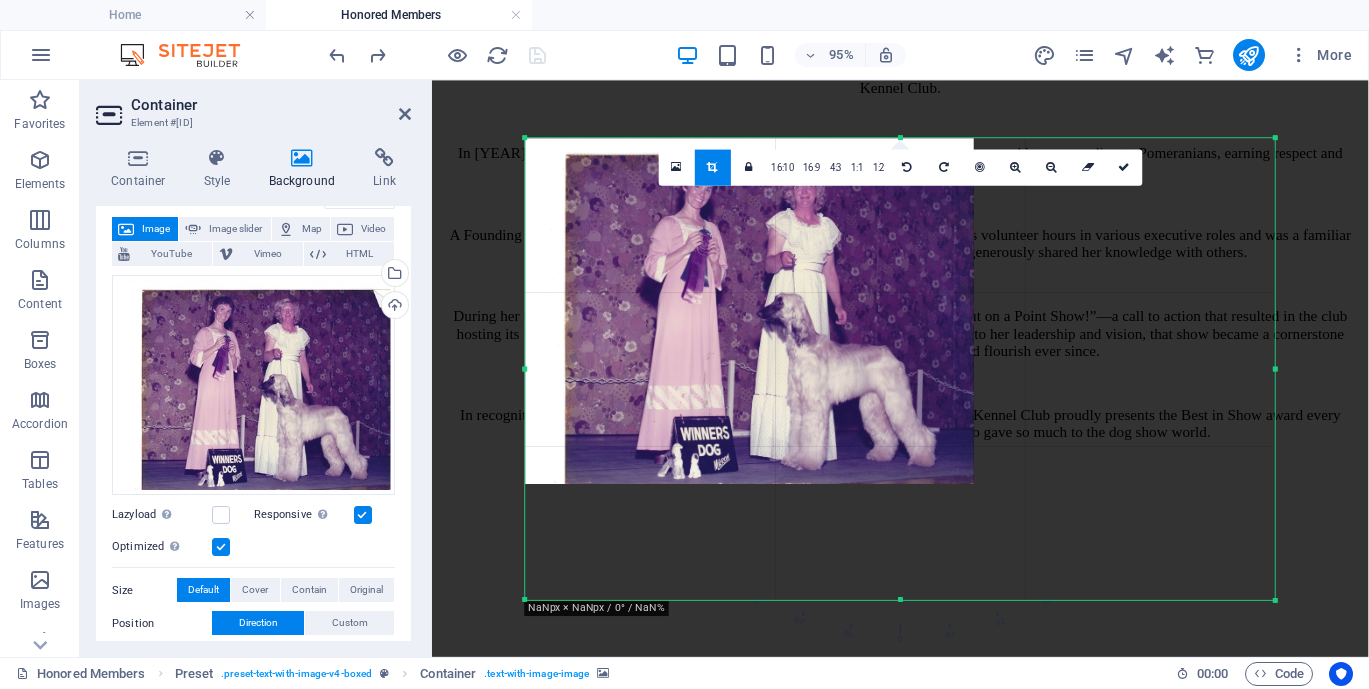 click at bounding box center (900, 3180) 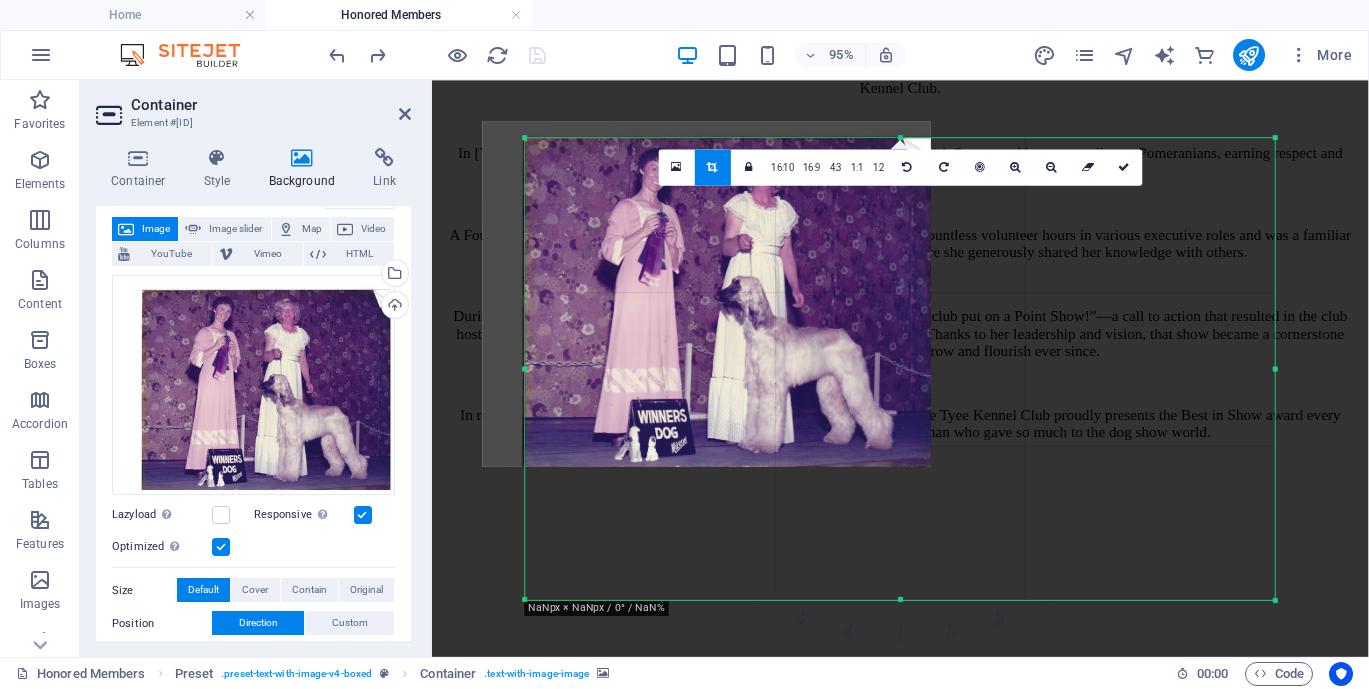 drag, startPoint x: 886, startPoint y: 362, endPoint x: 841, endPoint y: 344, distance: 48.466484 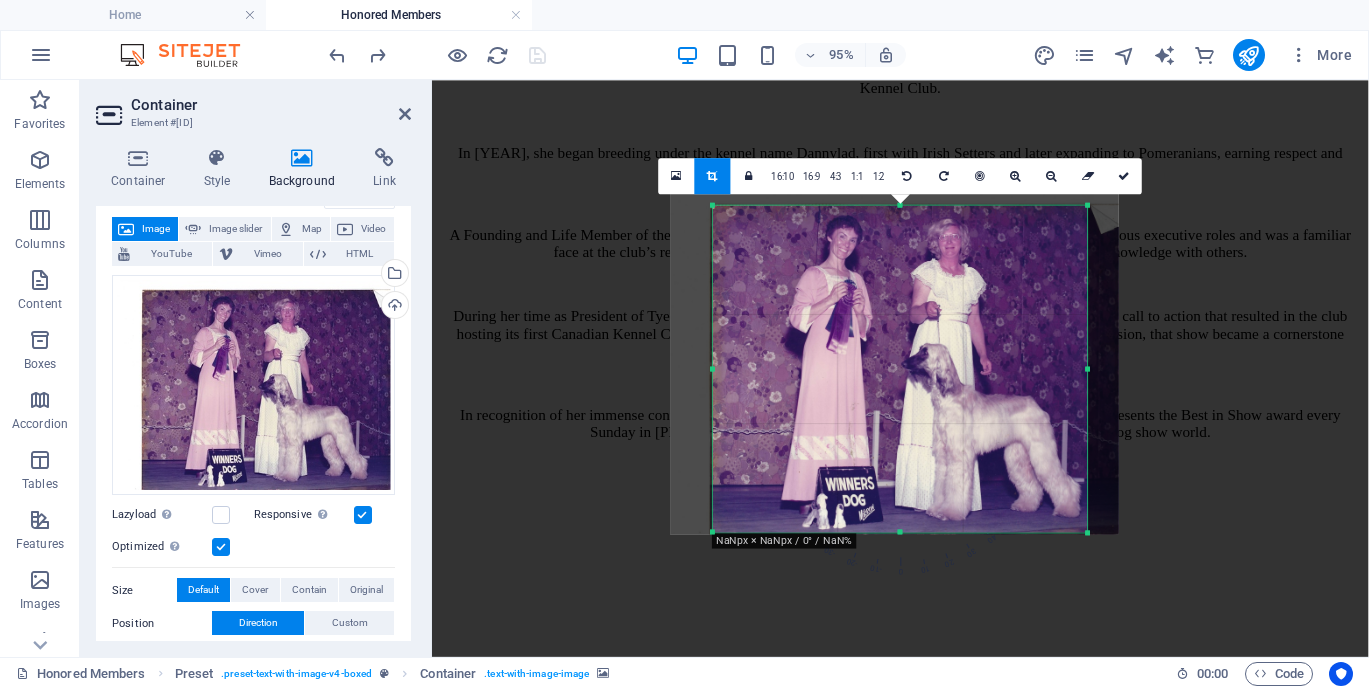 drag, startPoint x: 1275, startPoint y: 596, endPoint x: 880, endPoint y: 456, distance: 419.07635 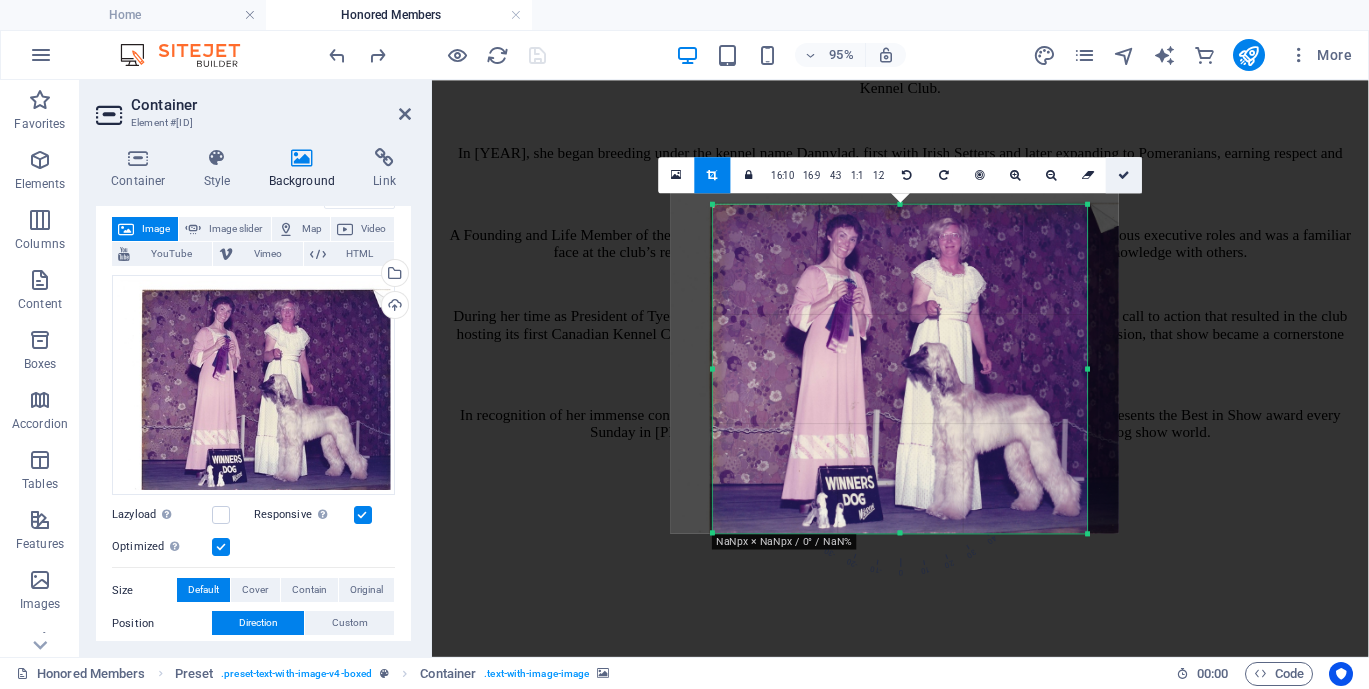 click at bounding box center [1124, 174] 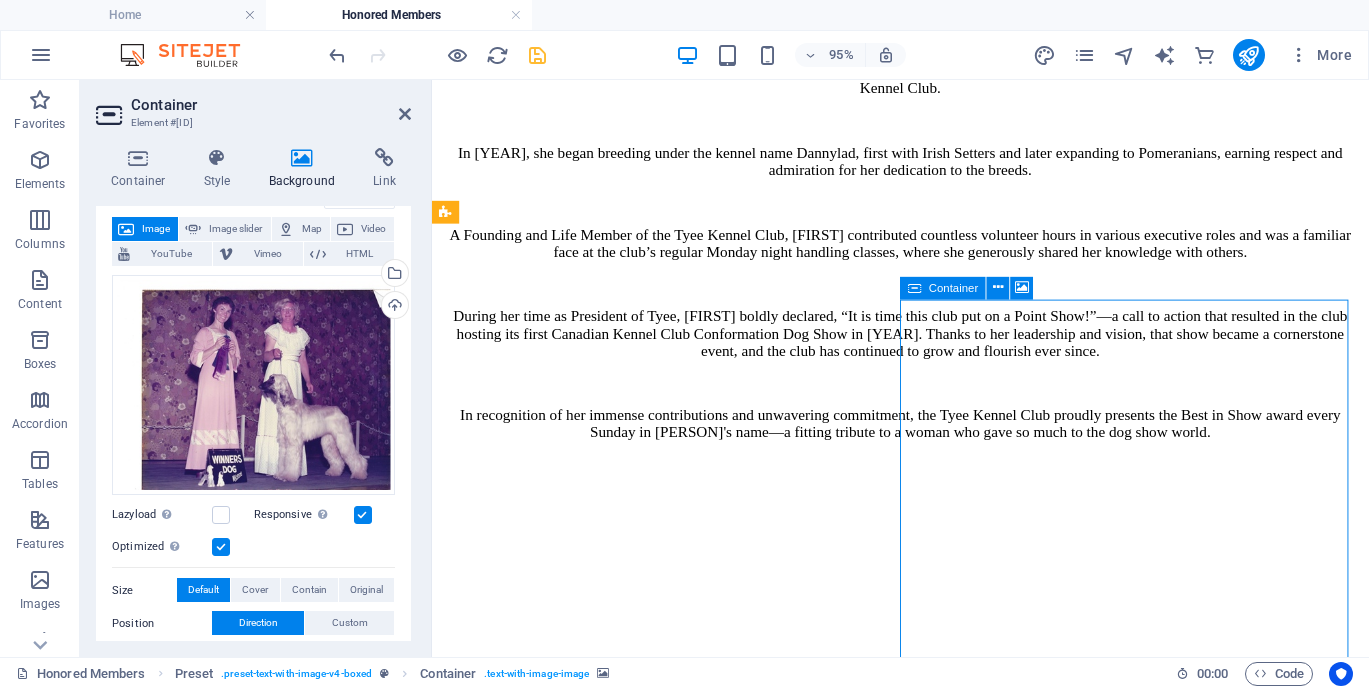 drag, startPoint x: 1285, startPoint y: 380, endPoint x: 1283, endPoint y: 338, distance: 42.047592 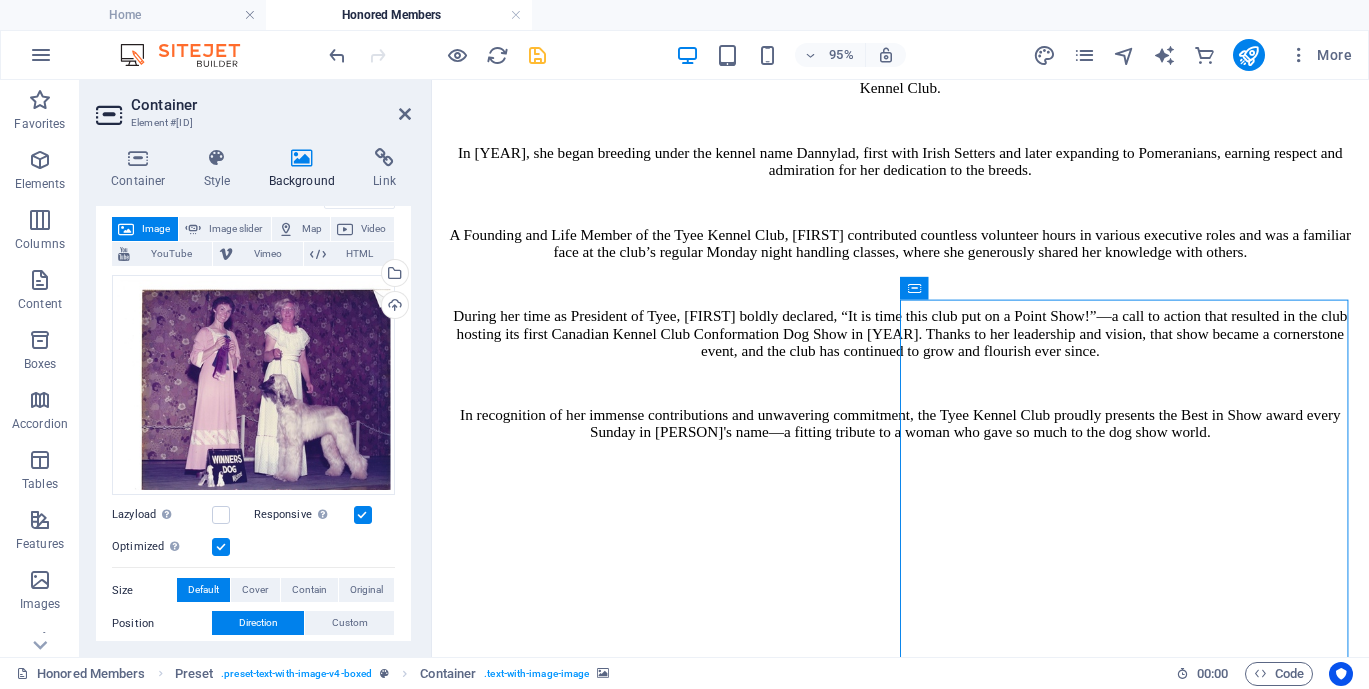 click at bounding box center [925, 7121] 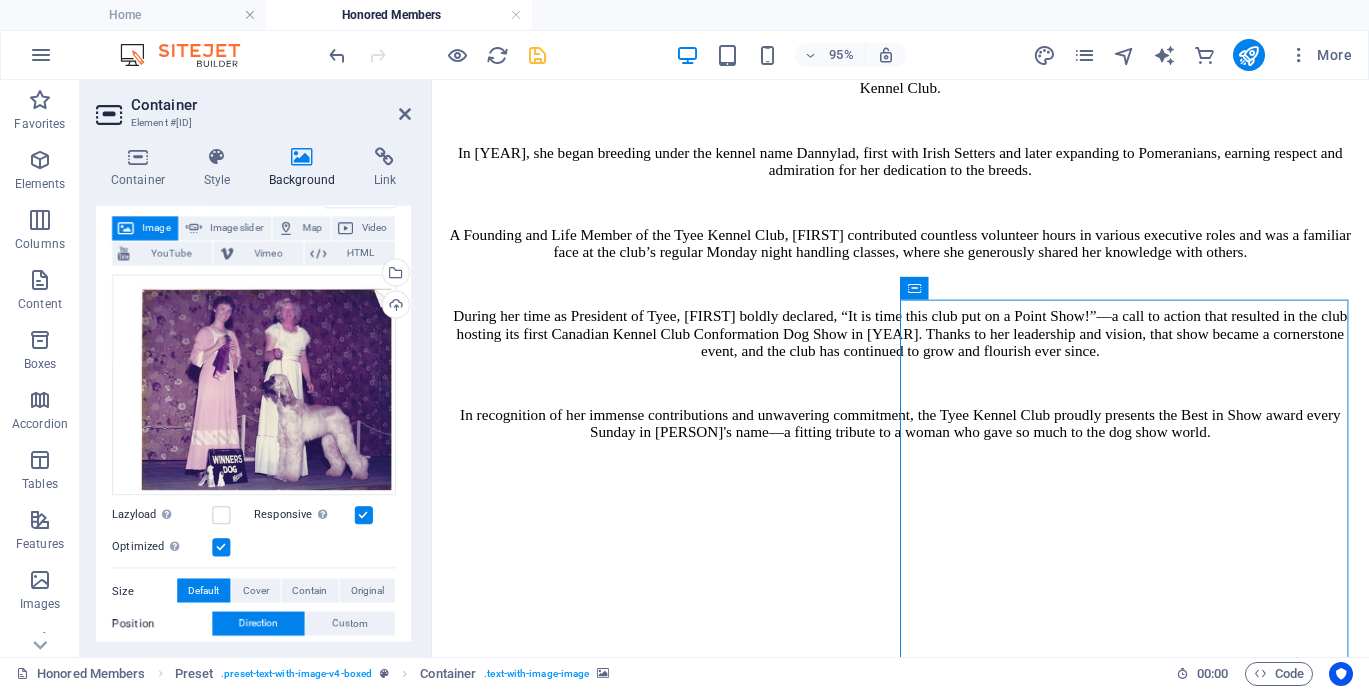 drag, startPoint x: 1247, startPoint y: 525, endPoint x: 1247, endPoint y: 462, distance: 63 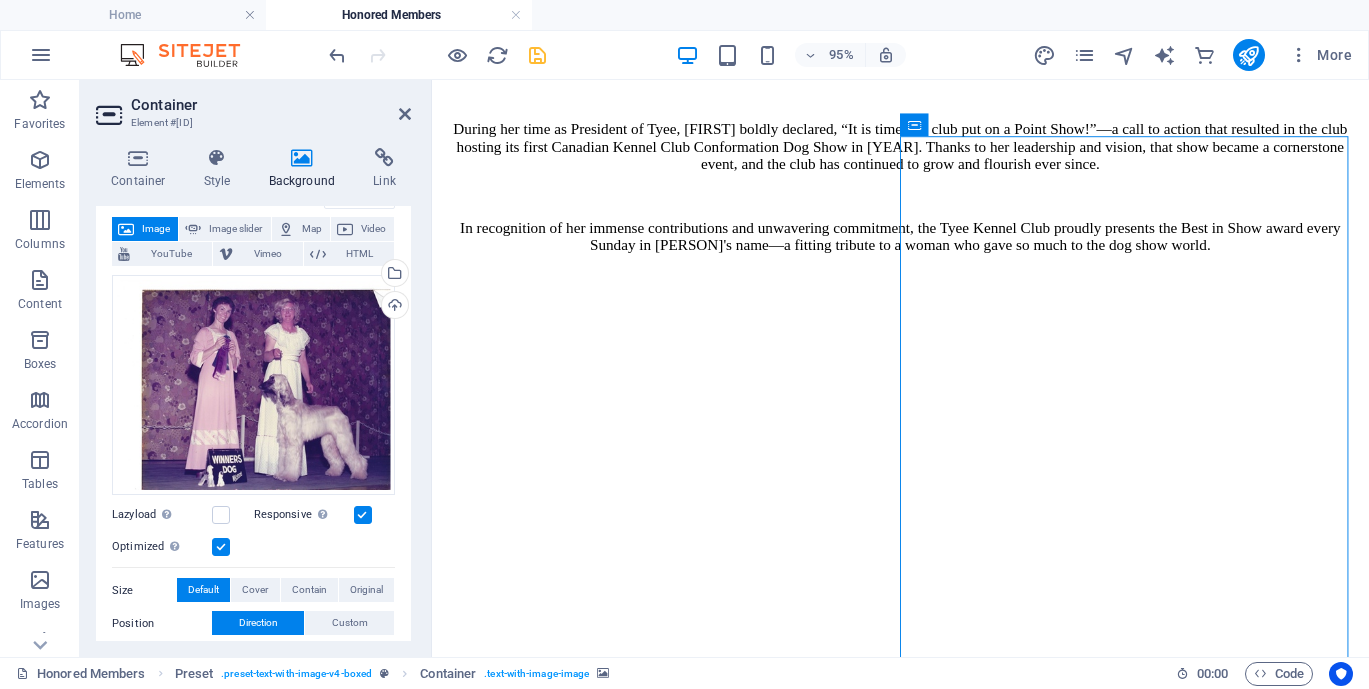 scroll, scrollTop: 6502, scrollLeft: 0, axis: vertical 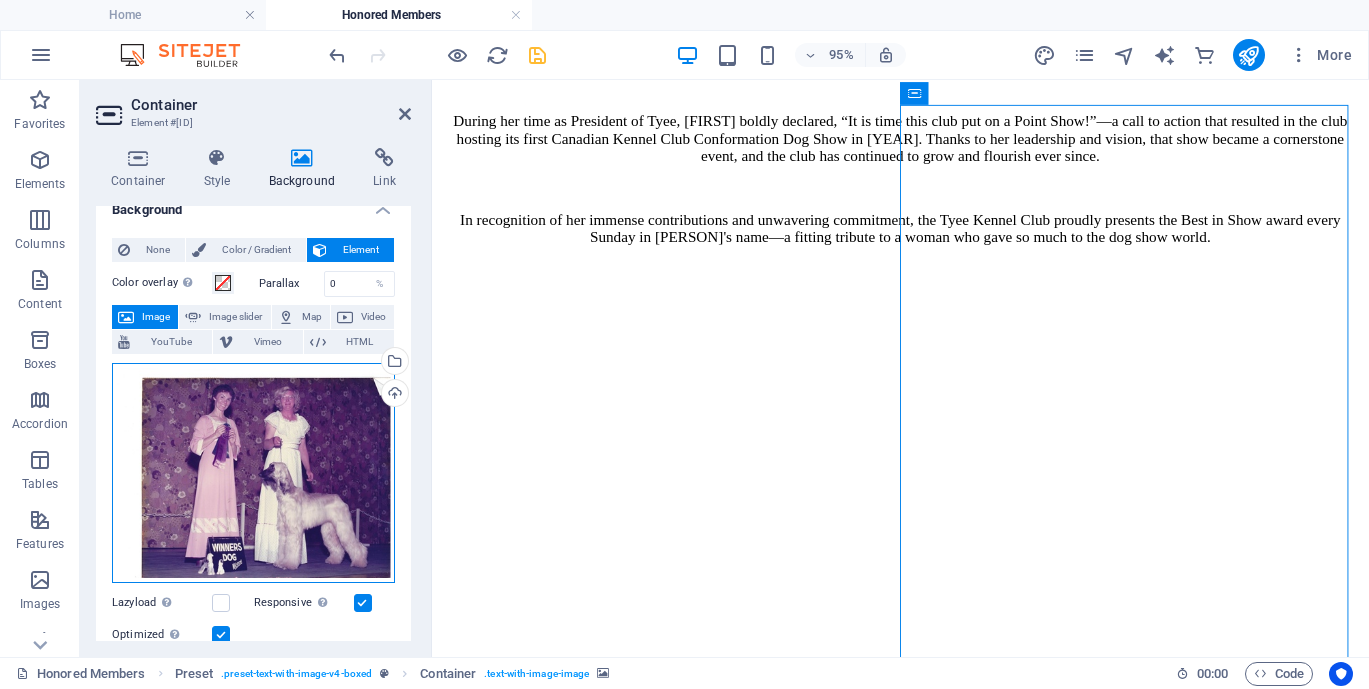 click on "Drag files here, click to choose files or select files from Files or our free stock photos & videos" at bounding box center [253, 473] 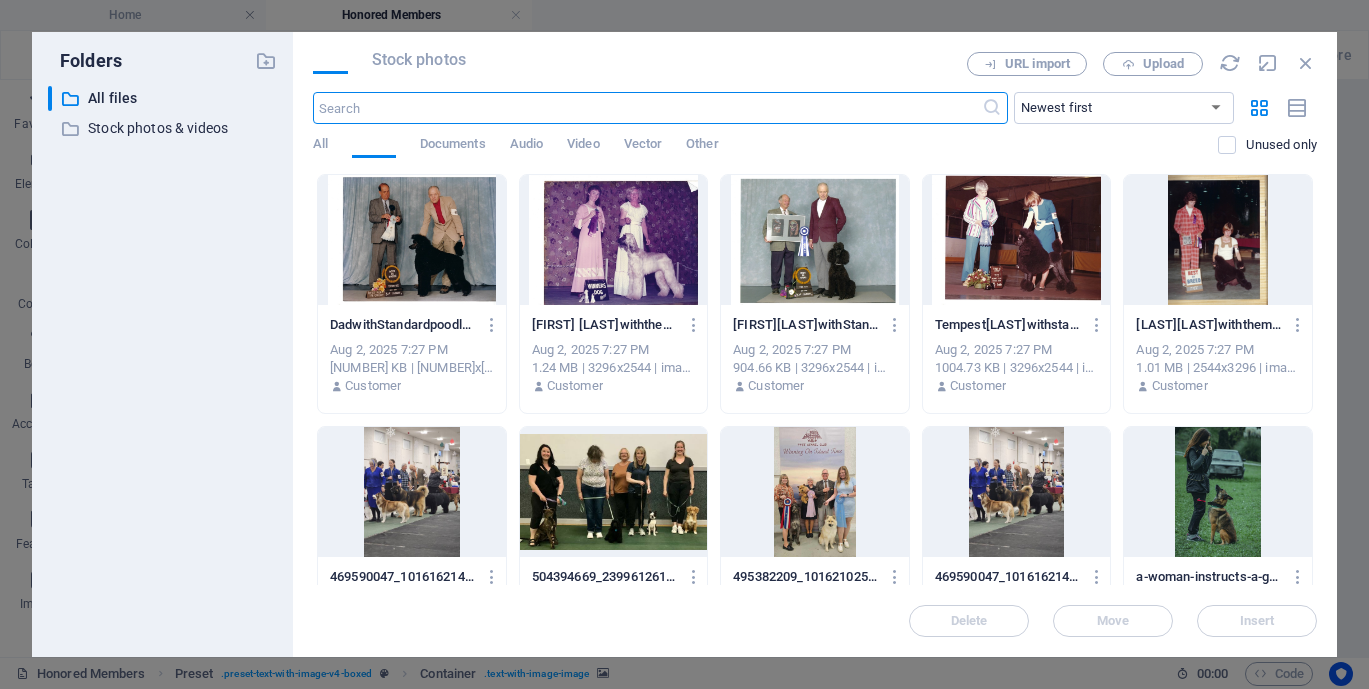 click on "Folders ​ All files All files ​ Stock photos & videos Stock photos & videos" at bounding box center (162, 344) 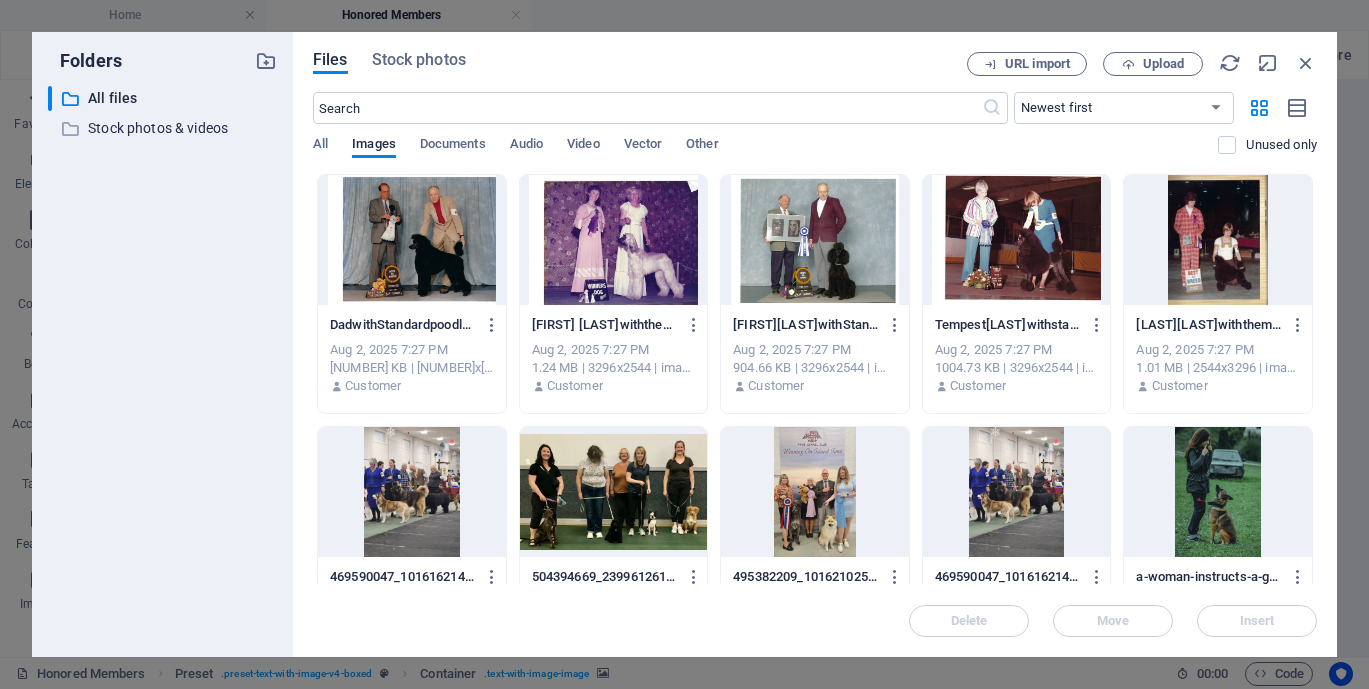 scroll, scrollTop: 6509, scrollLeft: 0, axis: vertical 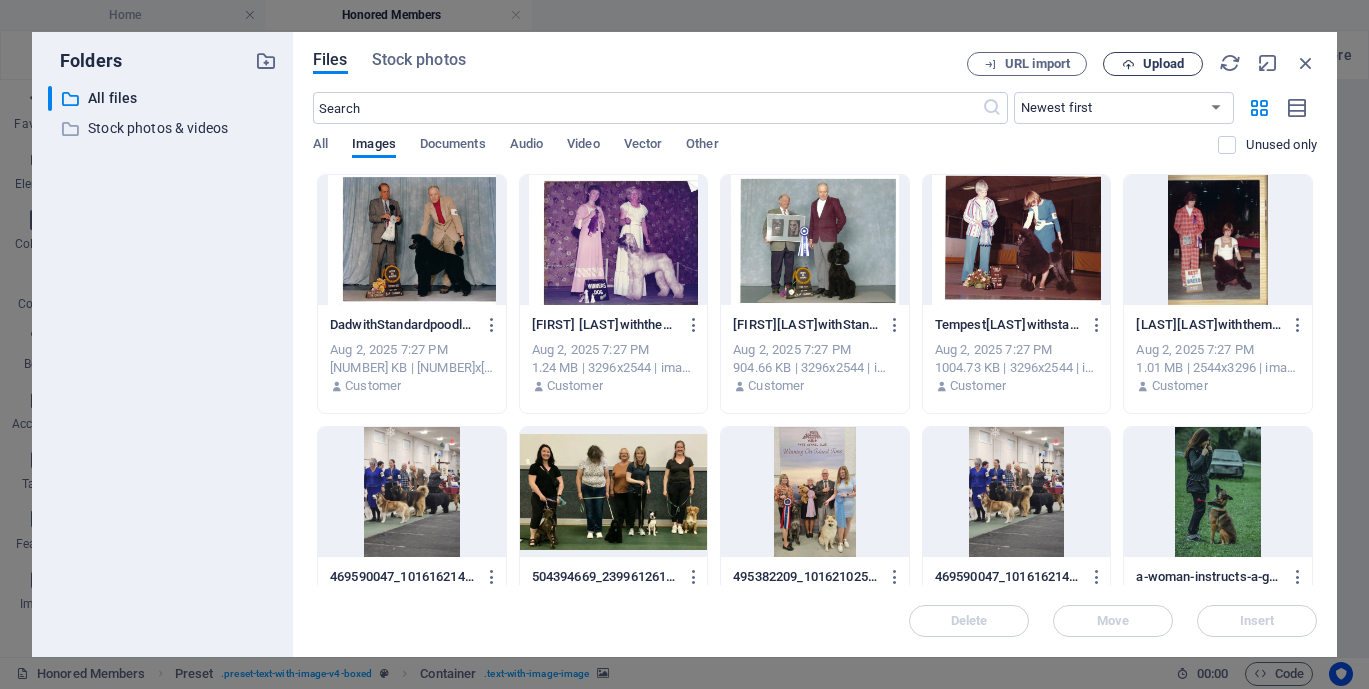 click at bounding box center (1128, 64) 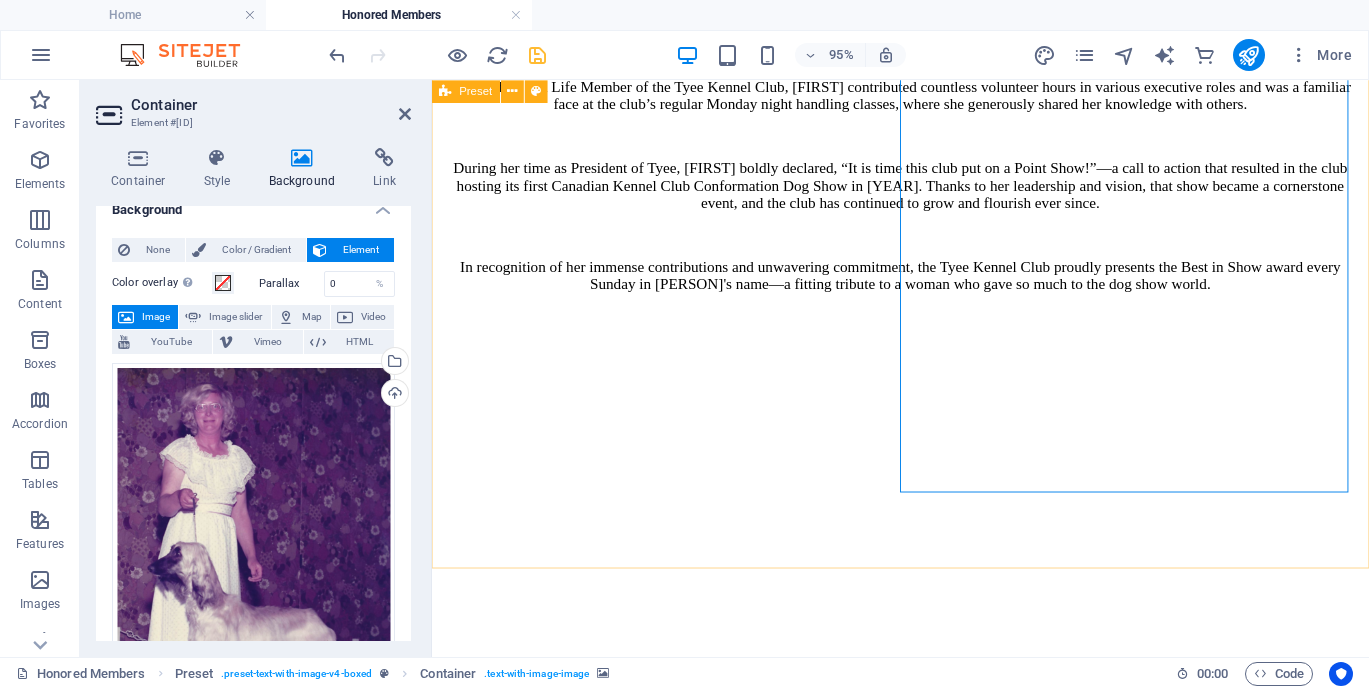 scroll, scrollTop: 6251, scrollLeft: 0, axis: vertical 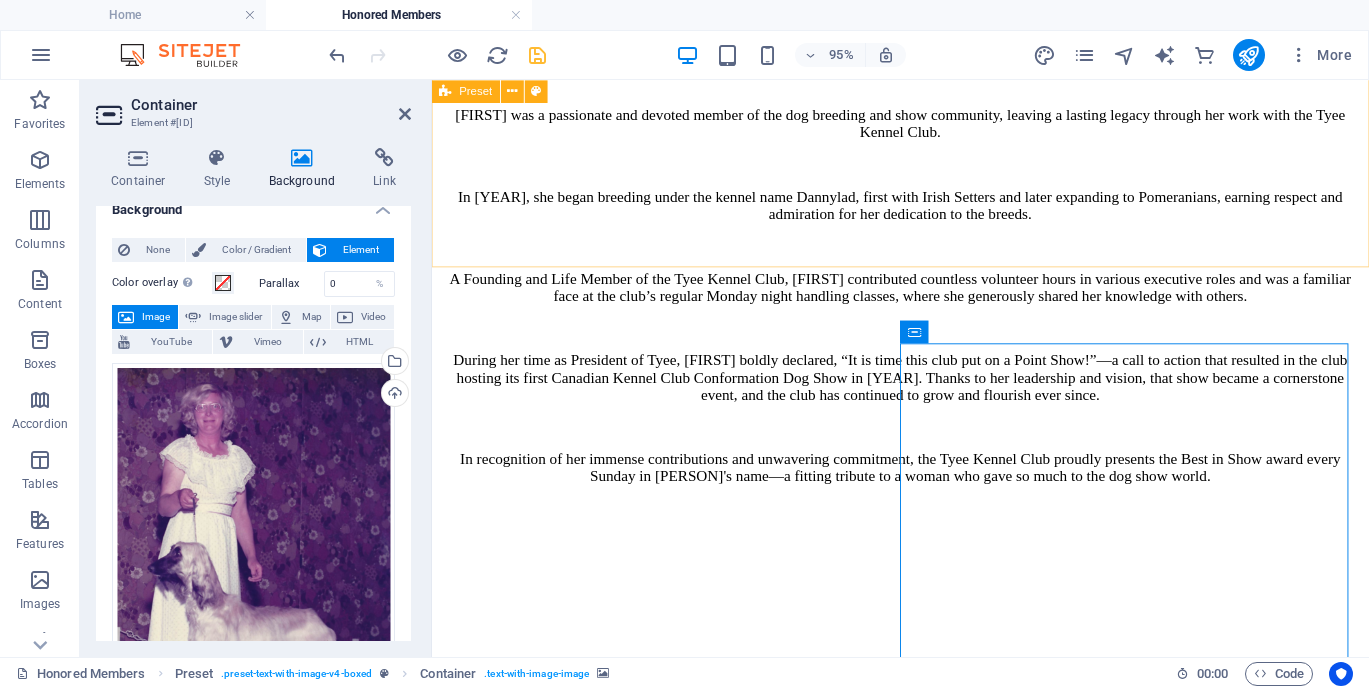click on "[PERSON] Breeding under the well-known Dunrovin kennel name, [PERSON] was dedicated to West Highland White Terriers and Cairn Terriers. A Founding and Life Member of the Tyee Kennel Club, [PERSON] was a steadfast presence during the club’s early years—especially through the challenging times of fundraising and growth. She was always ready to step in wherever help was needed and held several executive positions throughout her many years of service. [PERSON]’s commitment to the club was matched by her personal style; she never attended a club event without her signature polished look—hair and nails always done to perfection. That grace and elegance became her trademark, and her presence brought a touch of class to every gathering. [PERSON]’s contributions, both practical and personal, are fondly remembered and deeply appreciated. Ask ChatGPT Drop content here or Add elements Paste clipboard" at bounding box center [925, 6154] 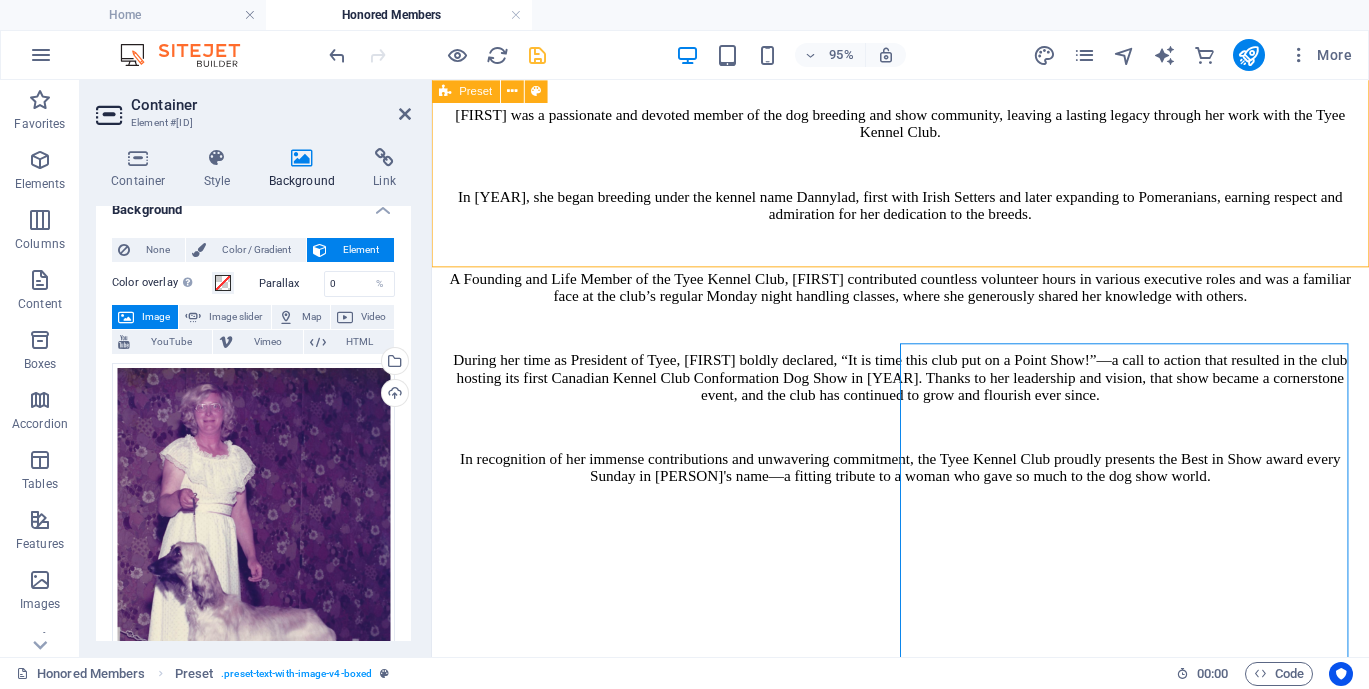 scroll, scrollTop: 6536, scrollLeft: 0, axis: vertical 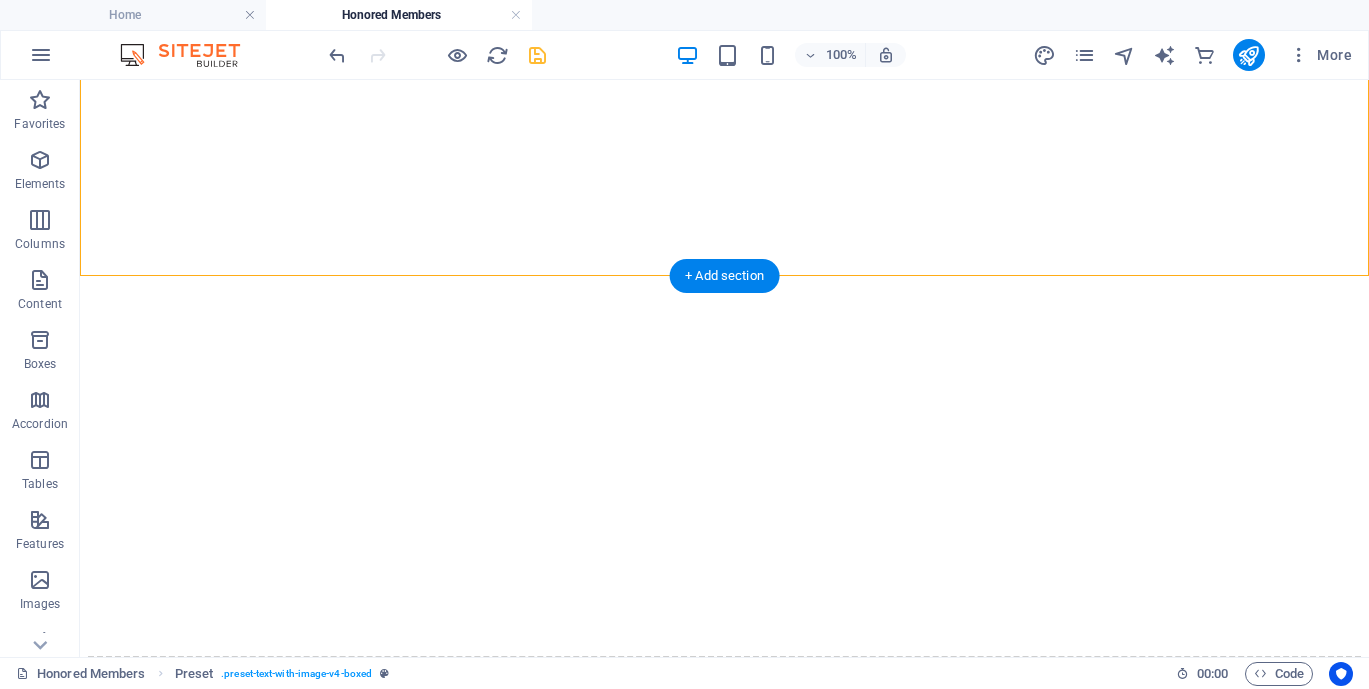 click at bounding box center [724, 8422] 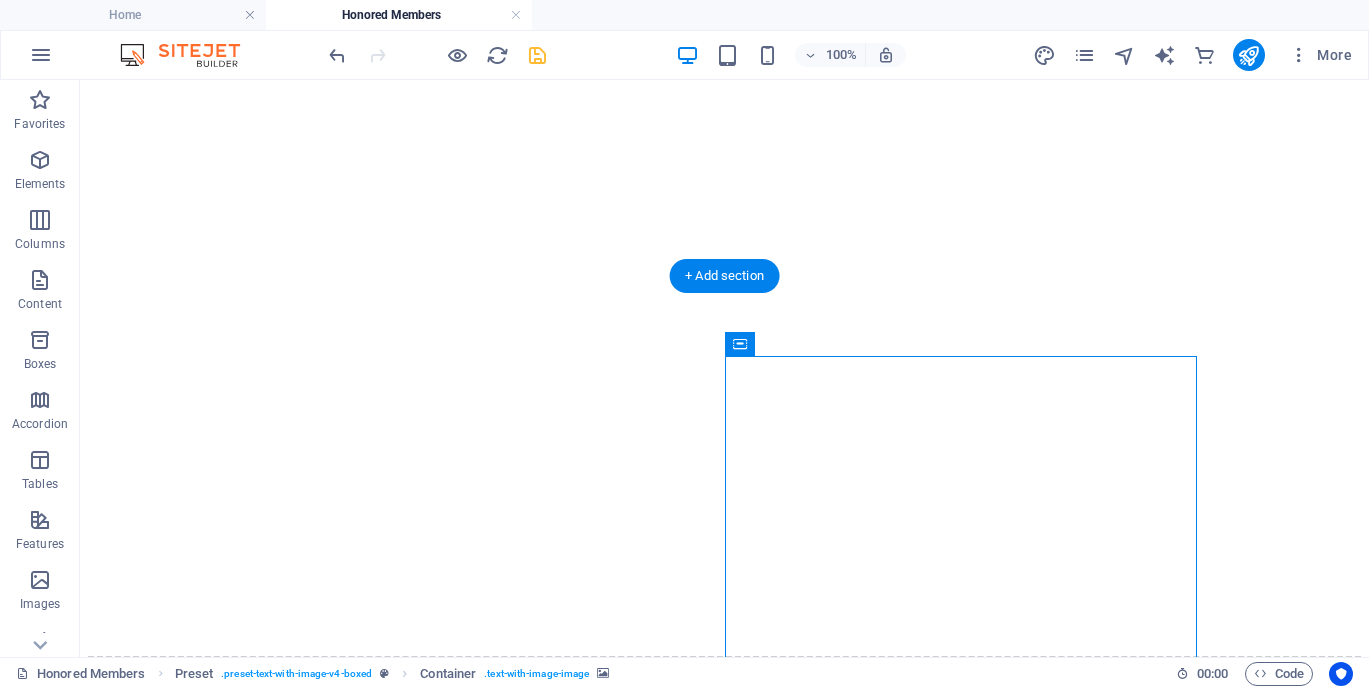 click at bounding box center [724, 8422] 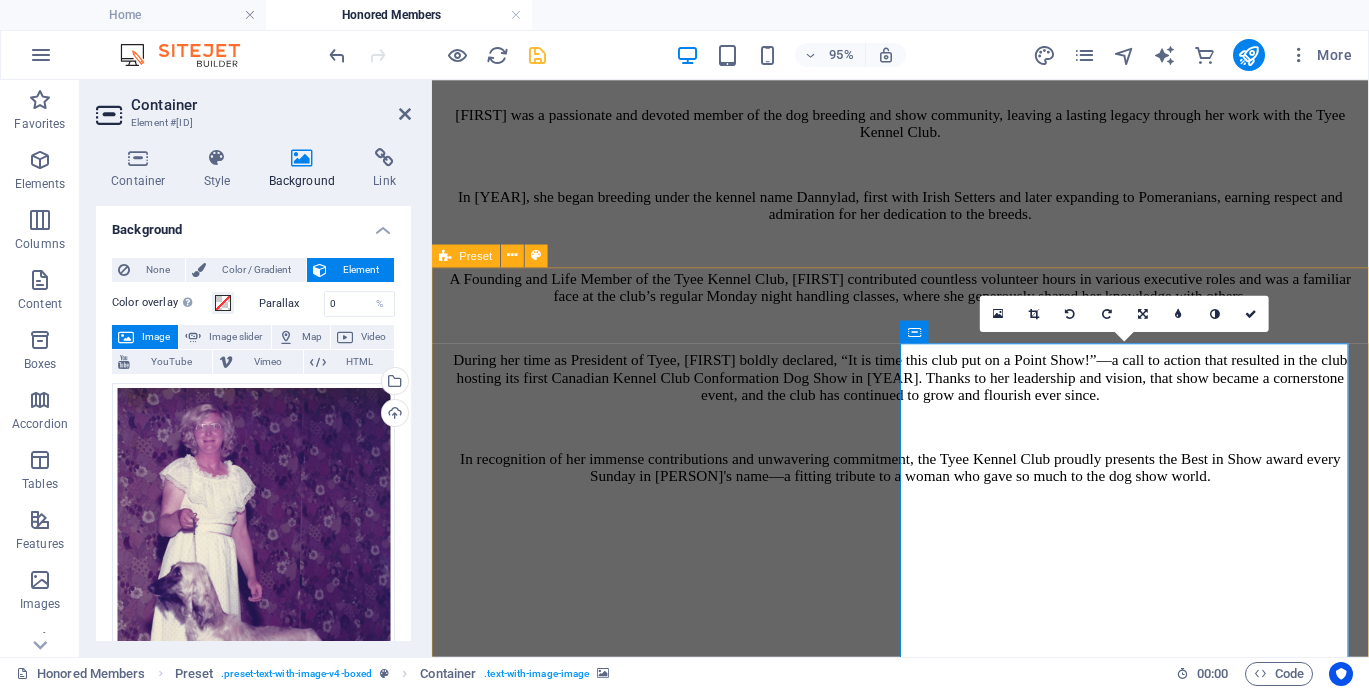 click on "The [YEAR] Tyee Dog Show was dedicated to the memory of [NAME] [LAST], a beloved and long-time member of the Tyee Kennel Club. A Life Member, [NAME] bred under the respected kennel name Swiftwind, known for her elegant Afghan Hounds and Standard Poodles. She generously gave her time and energy to the club, contributing in countless ways behind the scenes. [NAME] had a gift for noticing what others overlooked, often guiding the club with her honesty and insight. She was also a major force behind the creation of Tyee’s famous raffle baskets, which became a much-anticipated tradition. [NAME]’s loyalty, hard work, and sense of humour made her a treasured part of the Tyee family. She is deeply missed and truly, “Never to be forgotten by those of us so fortunate to have known her.” Drop content here or  Add elements  Paste clipboard" at bounding box center (925, 7373) 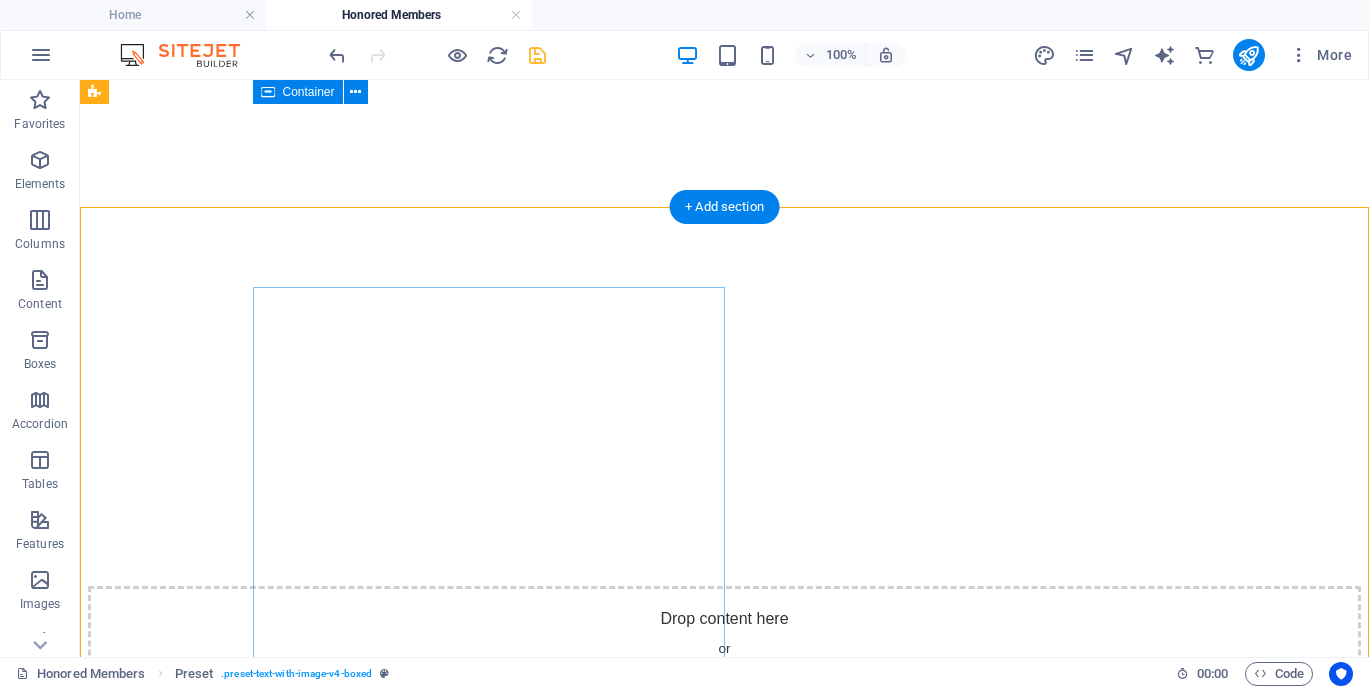 scroll, scrollTop: 6611, scrollLeft: 0, axis: vertical 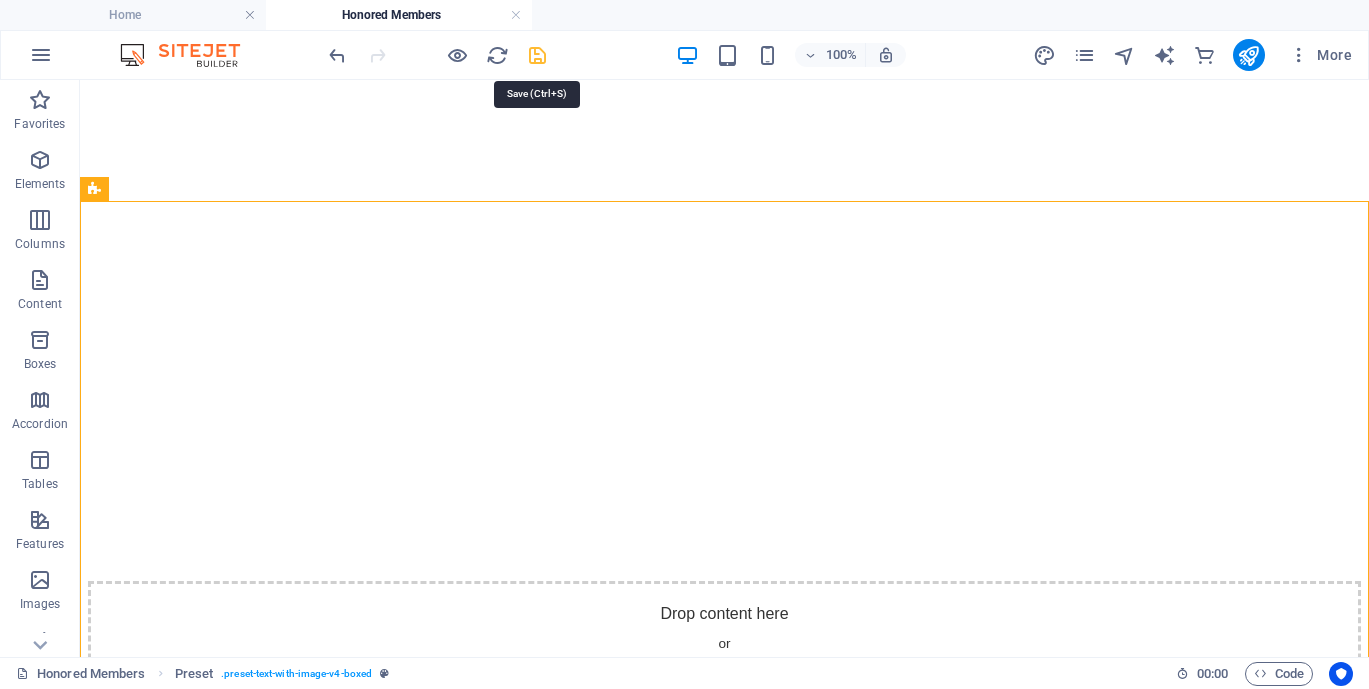 click at bounding box center [537, 55] 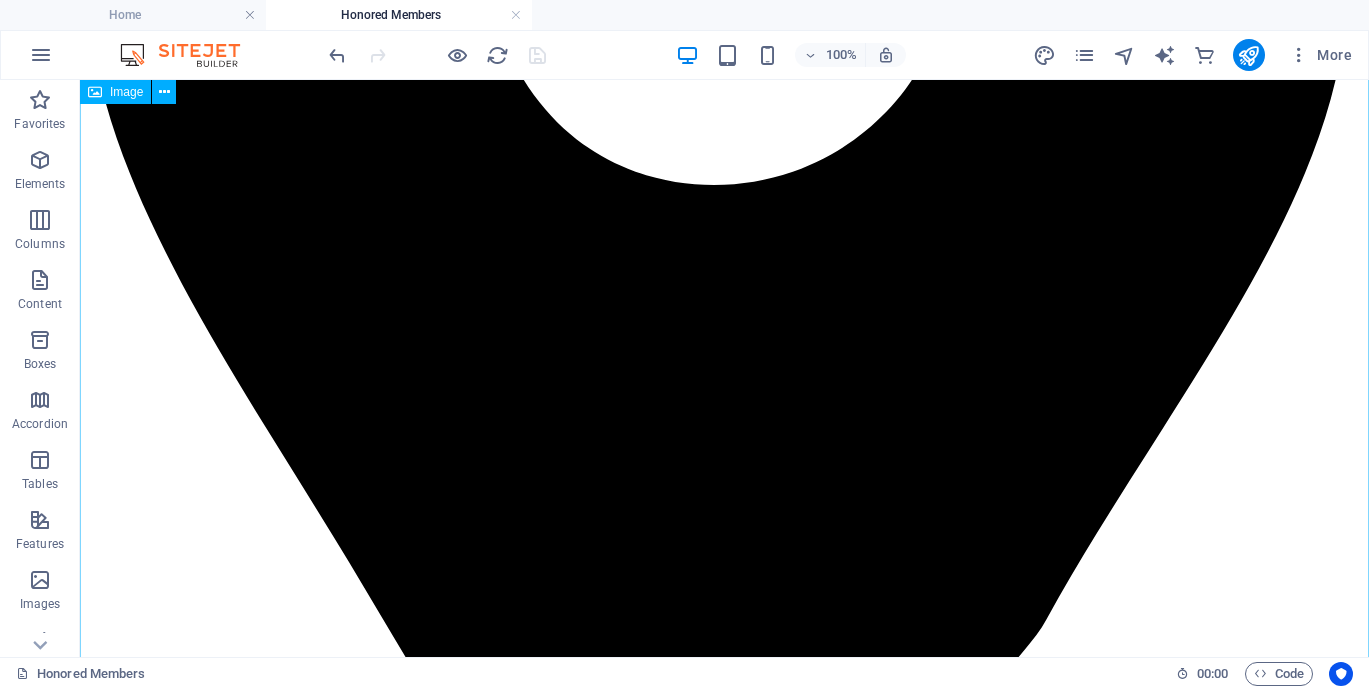 scroll, scrollTop: 659, scrollLeft: 0, axis: vertical 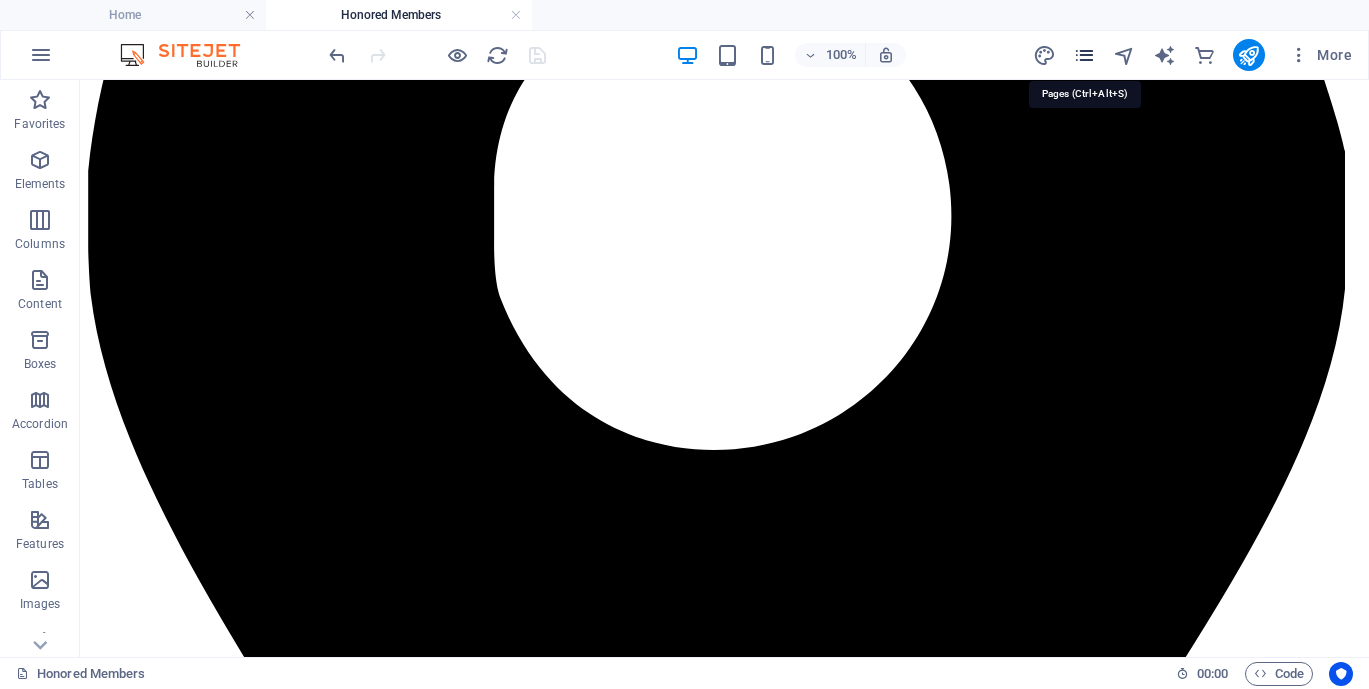 click at bounding box center (1084, 55) 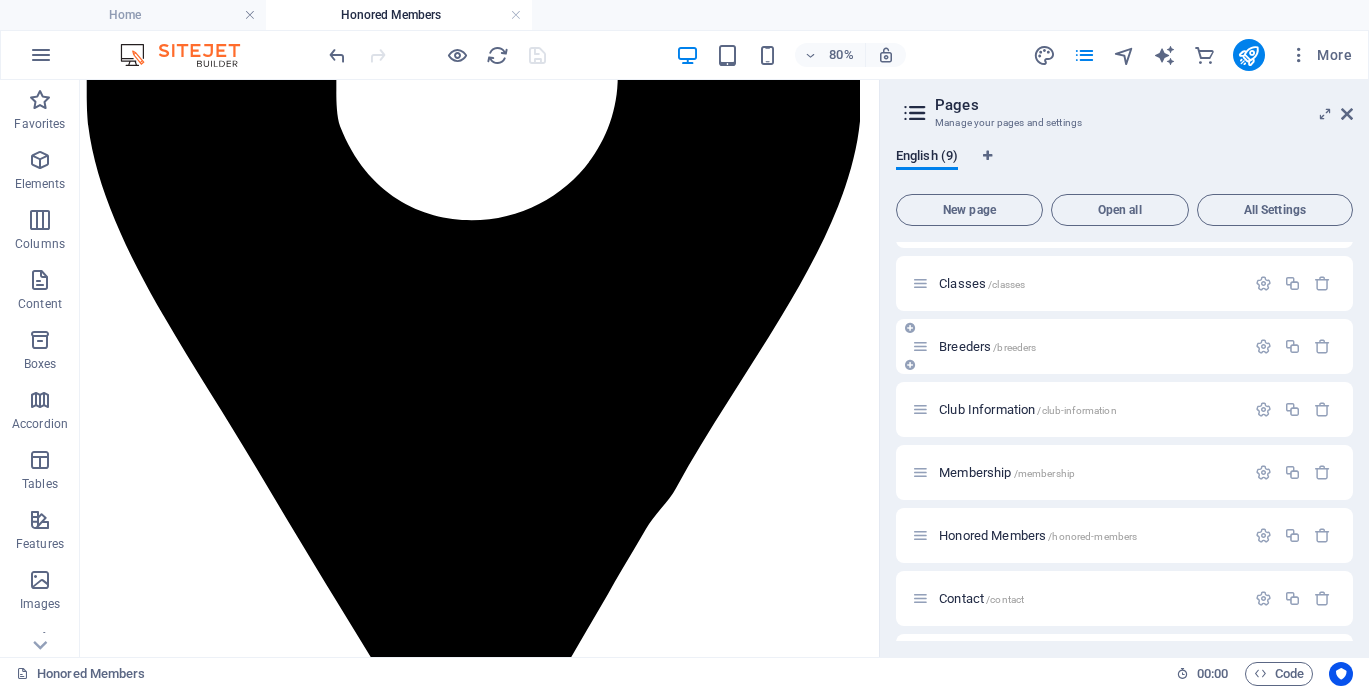 scroll, scrollTop: 154, scrollLeft: 0, axis: vertical 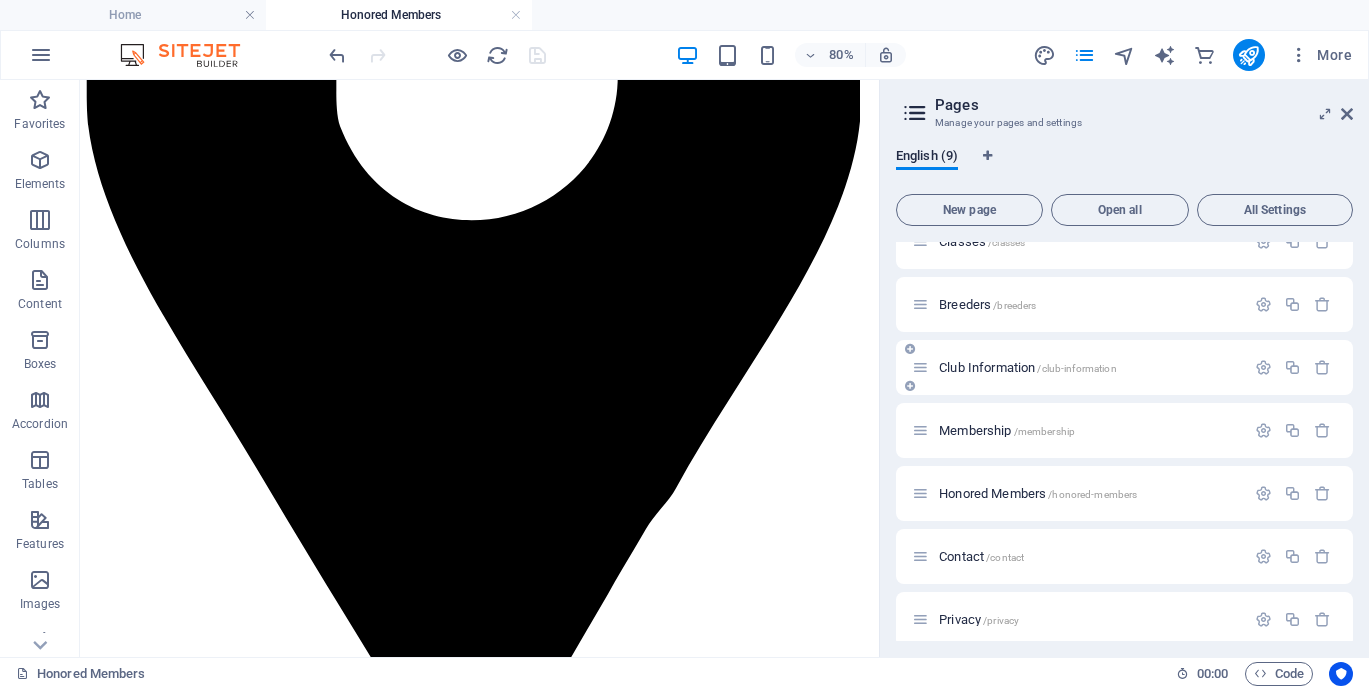 click on "Club Information /club-information" at bounding box center [1028, 367] 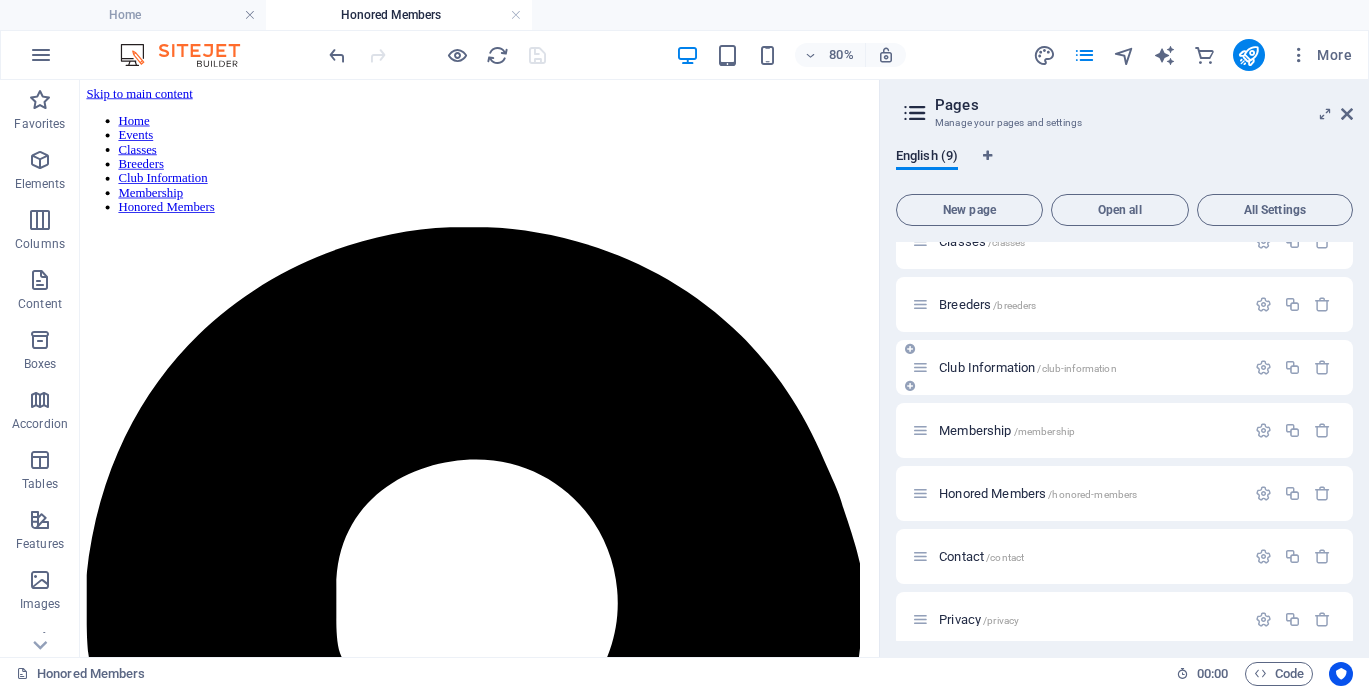 scroll, scrollTop: 87, scrollLeft: 0, axis: vertical 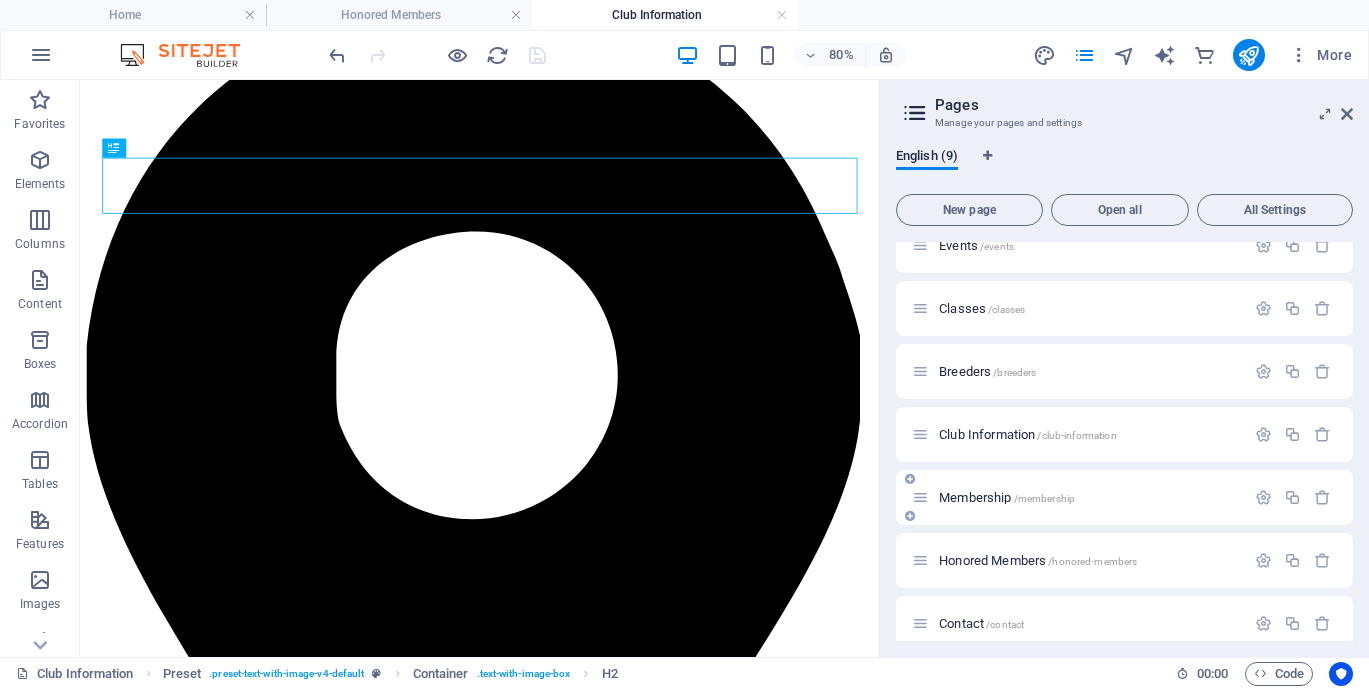 click on "Membership /membership" at bounding box center (1007, 497) 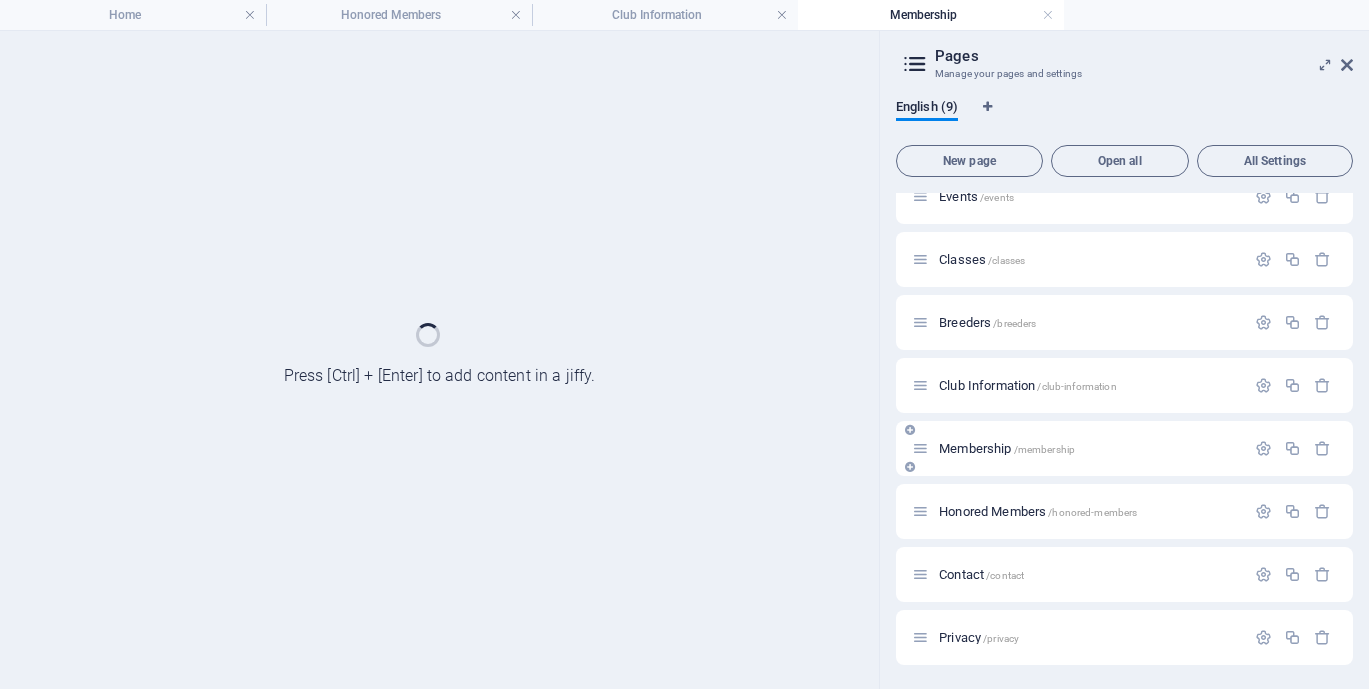 scroll, scrollTop: 0, scrollLeft: 0, axis: both 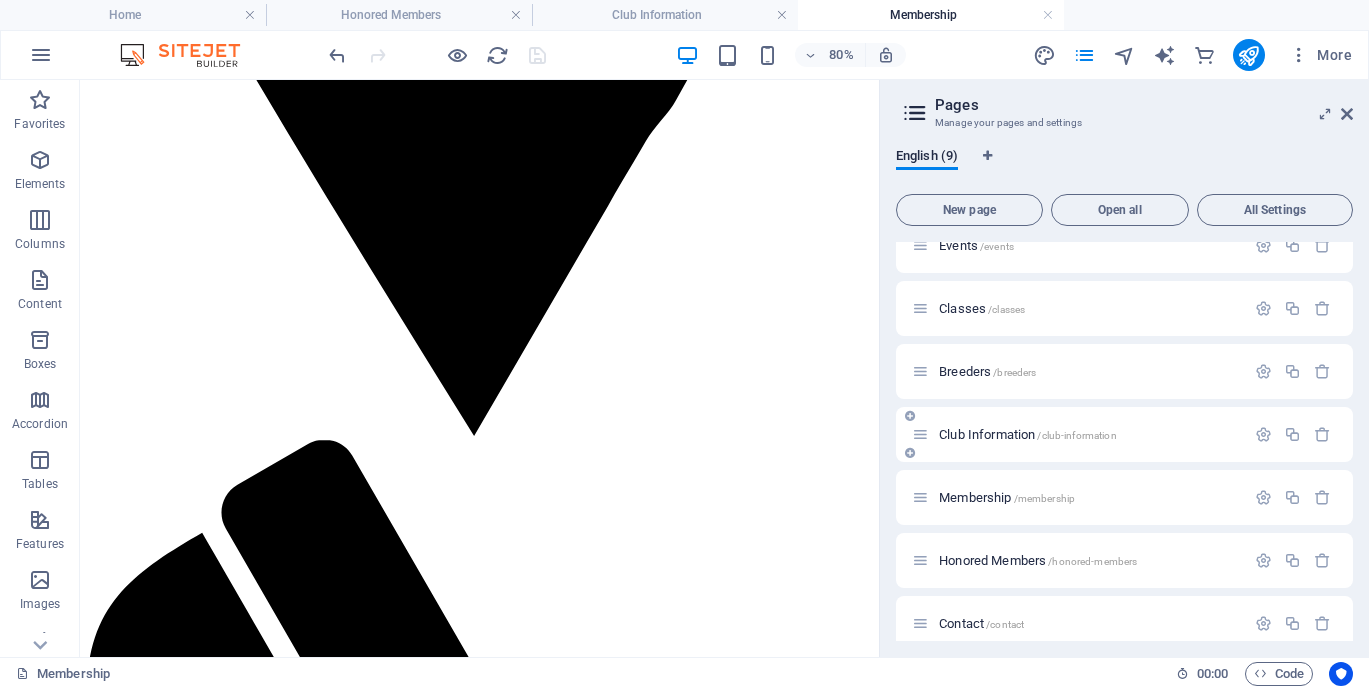 click on "Club Information /club-information" at bounding box center [1124, 434] 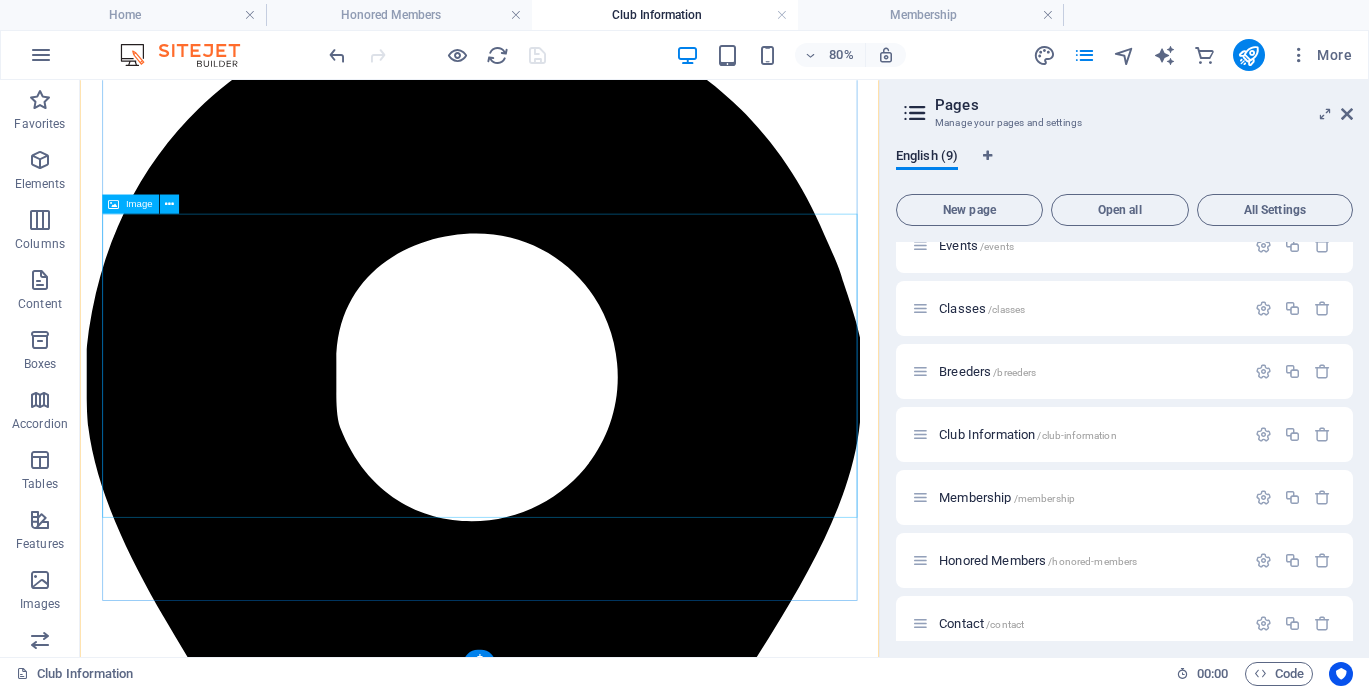 scroll, scrollTop: 417, scrollLeft: 0, axis: vertical 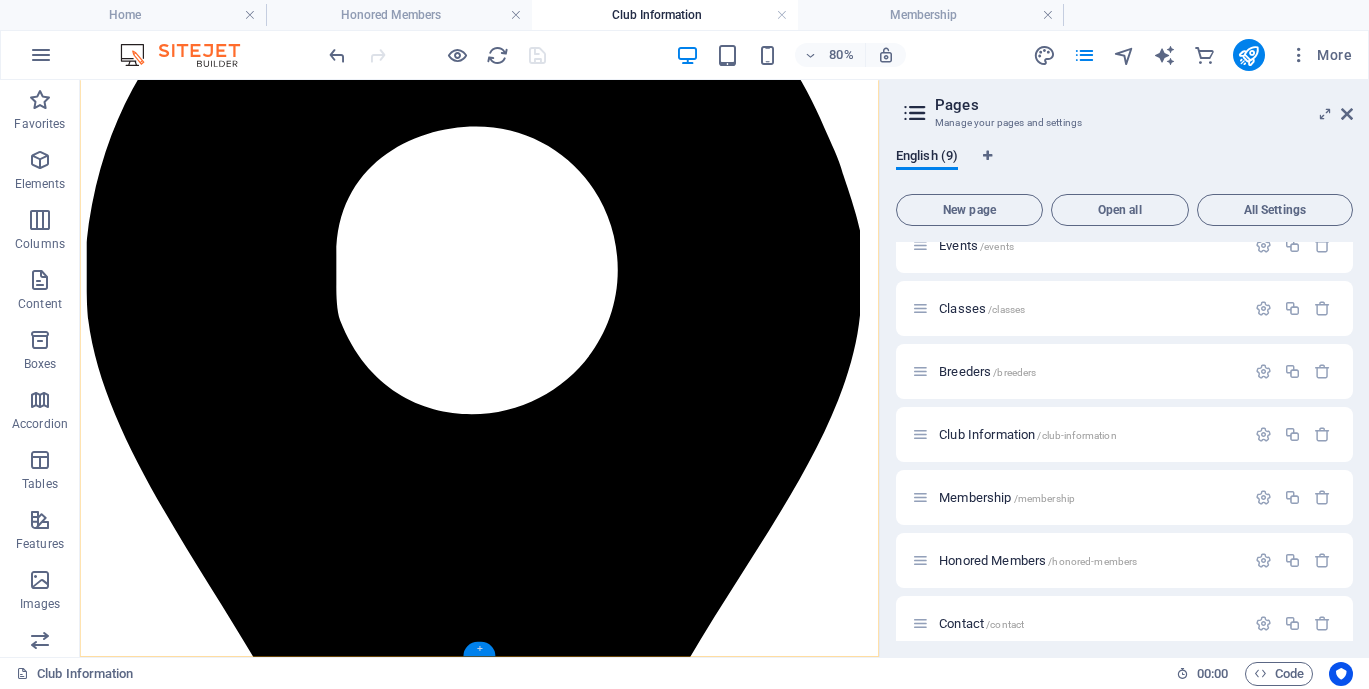 click on "+" at bounding box center (479, 649) 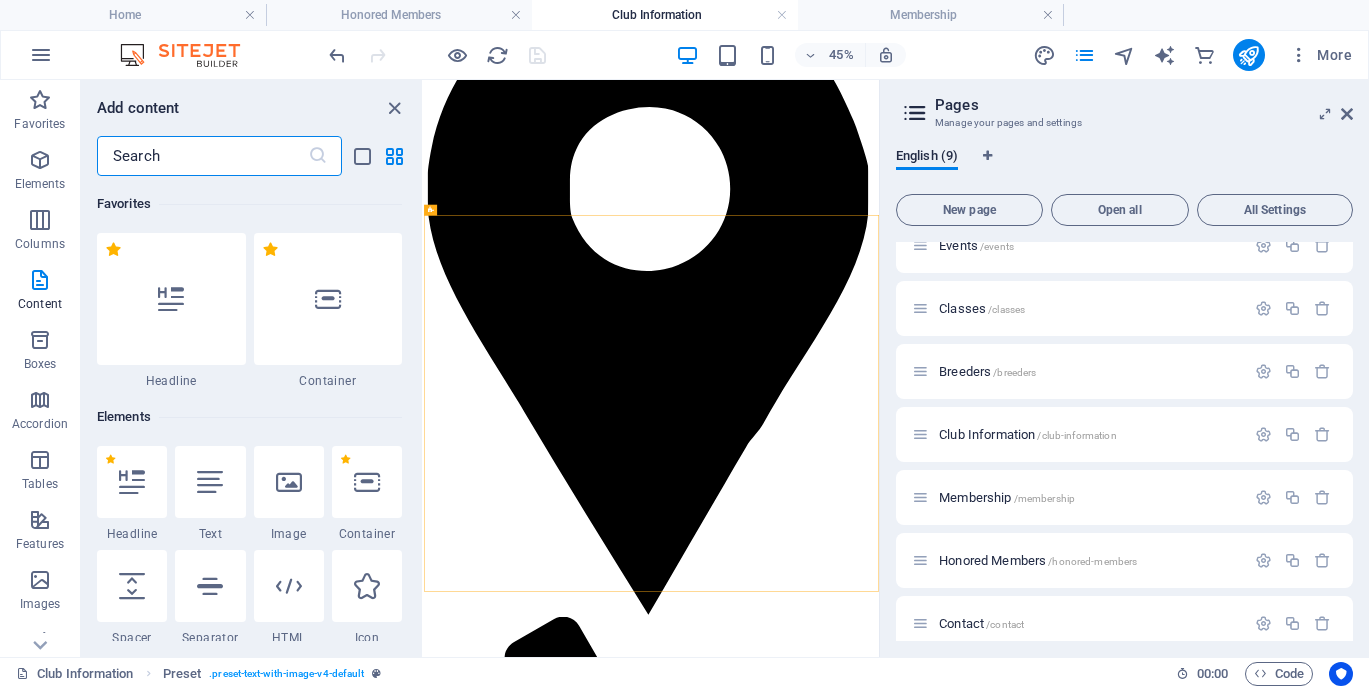 scroll, scrollTop: 0, scrollLeft: 0, axis: both 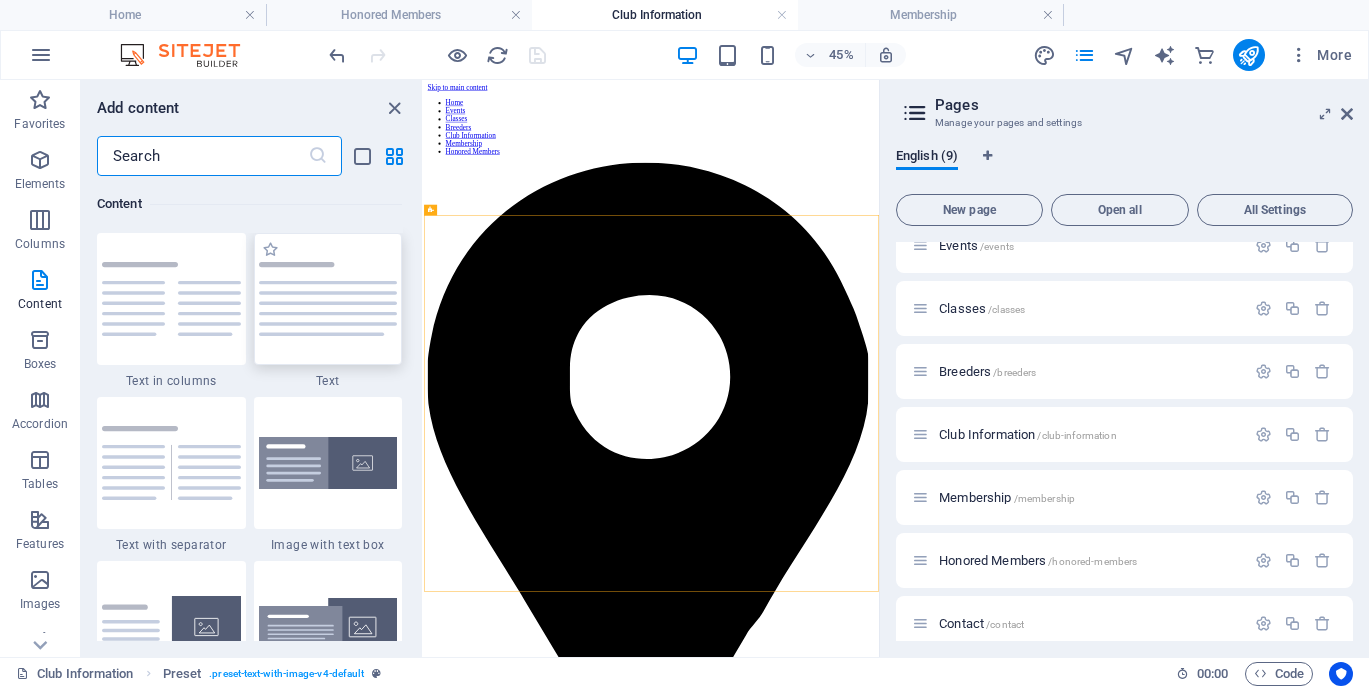 click at bounding box center (328, 299) 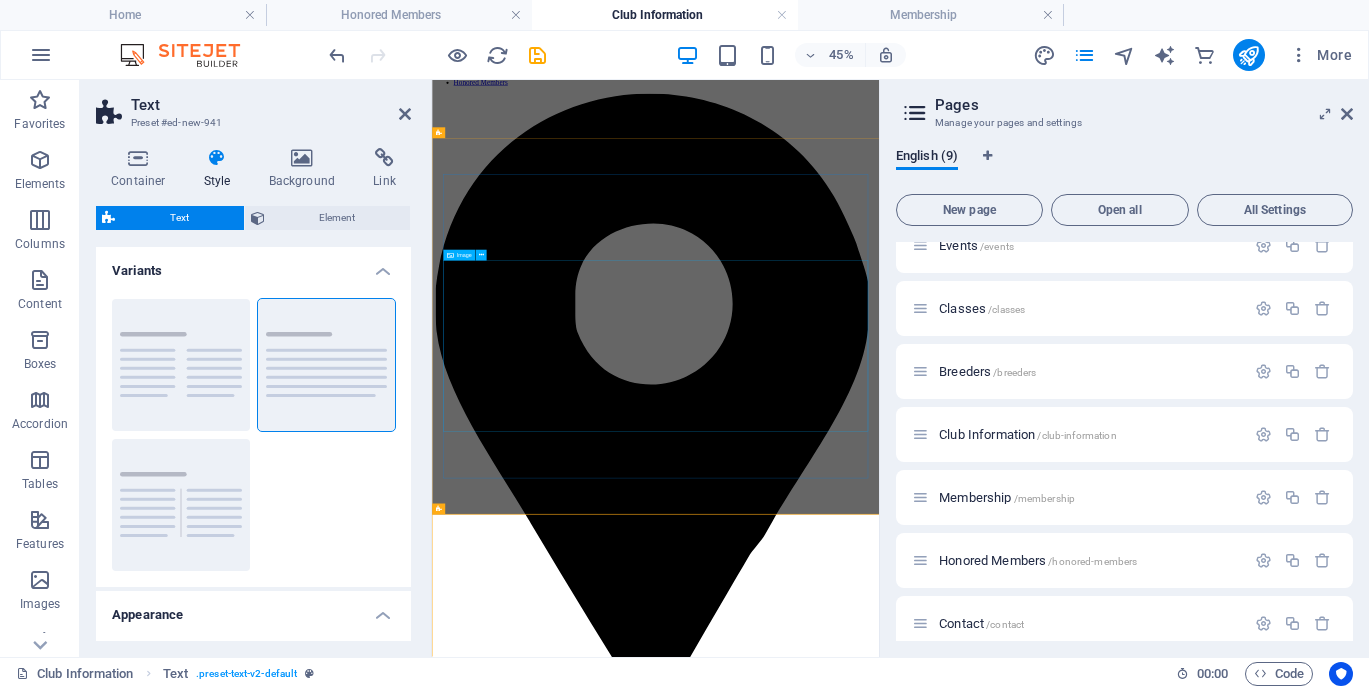 scroll, scrollTop: 223, scrollLeft: 0, axis: vertical 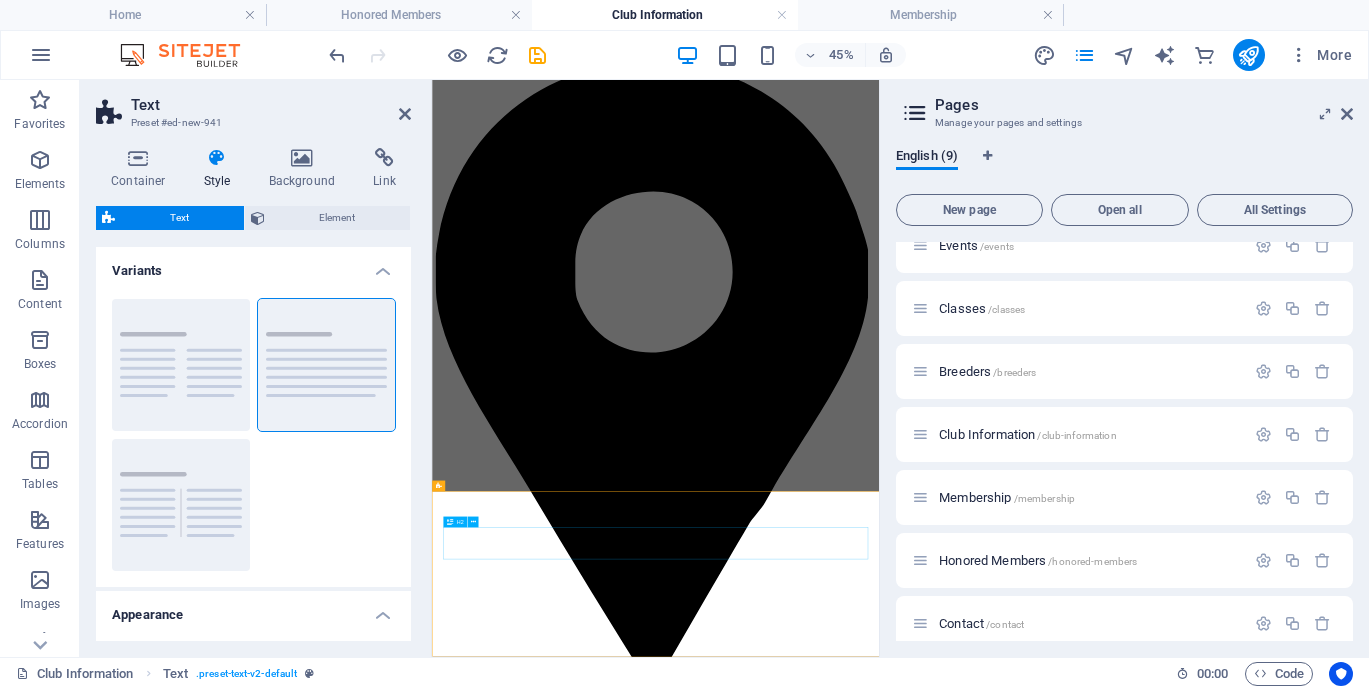 click on "Headline" at bounding box center (928, 3502) 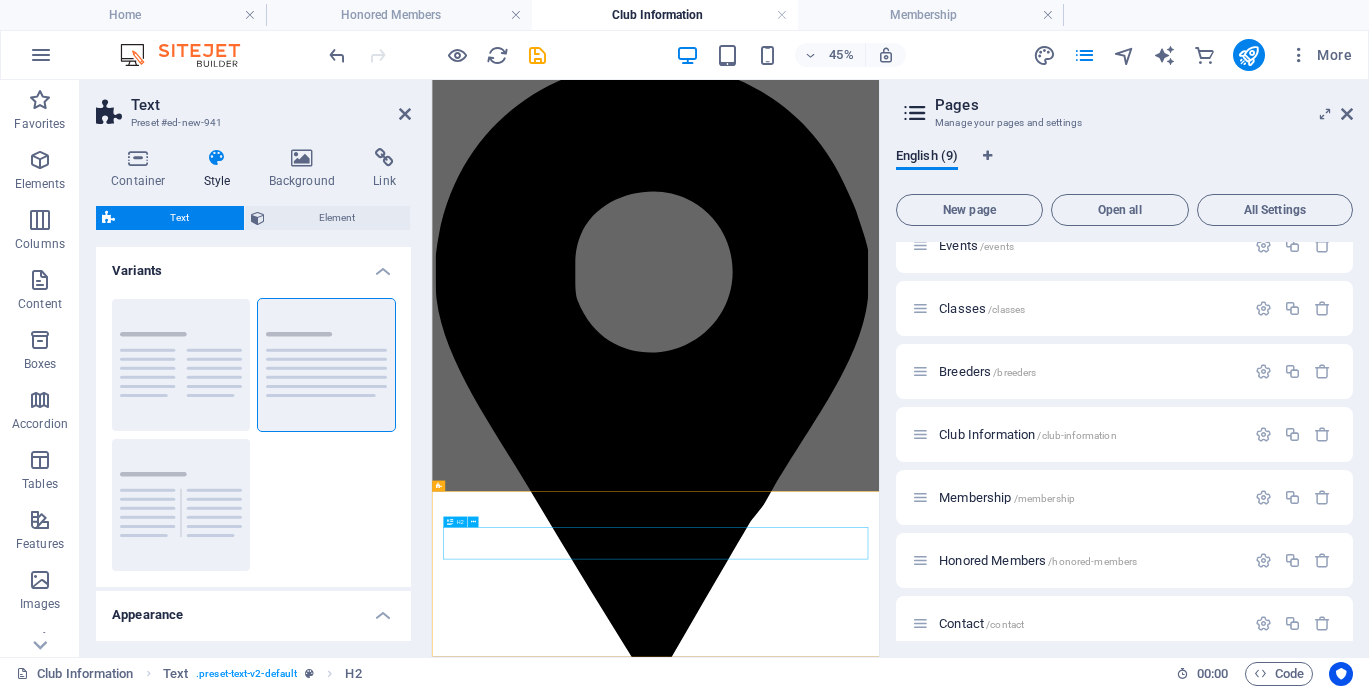 click on "Headline" at bounding box center (928, 3502) 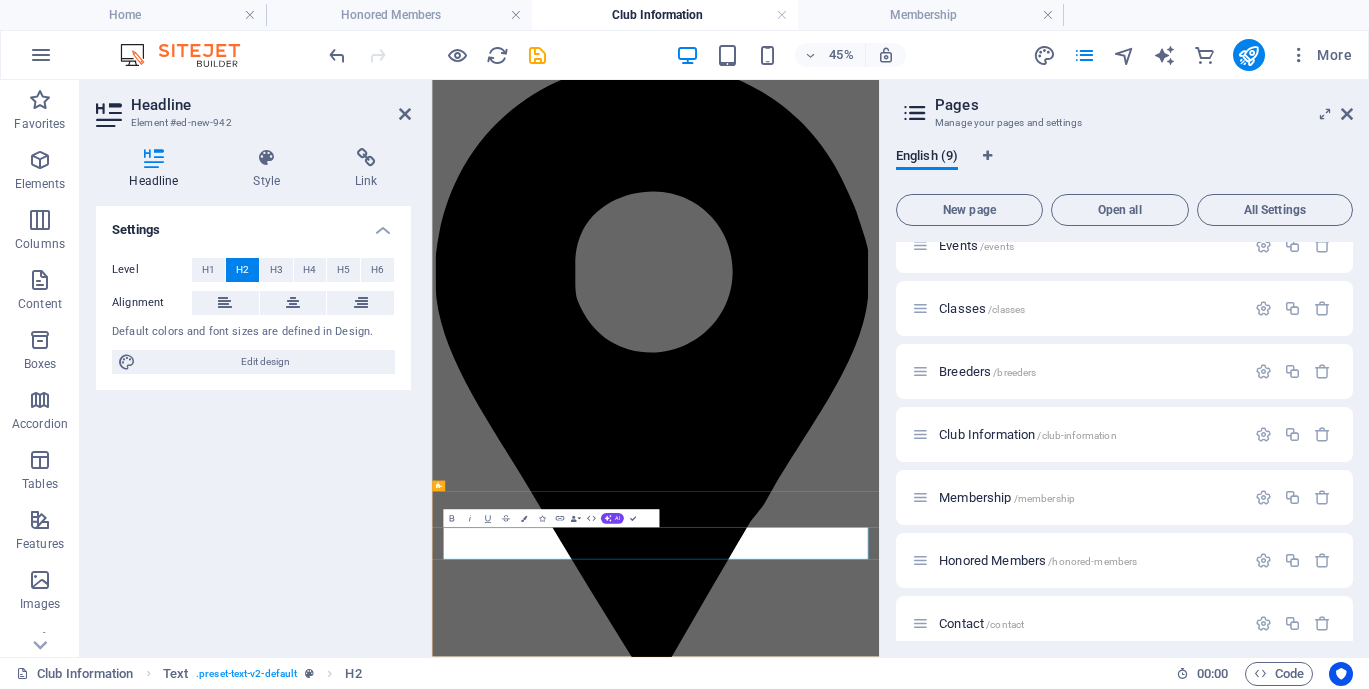 type 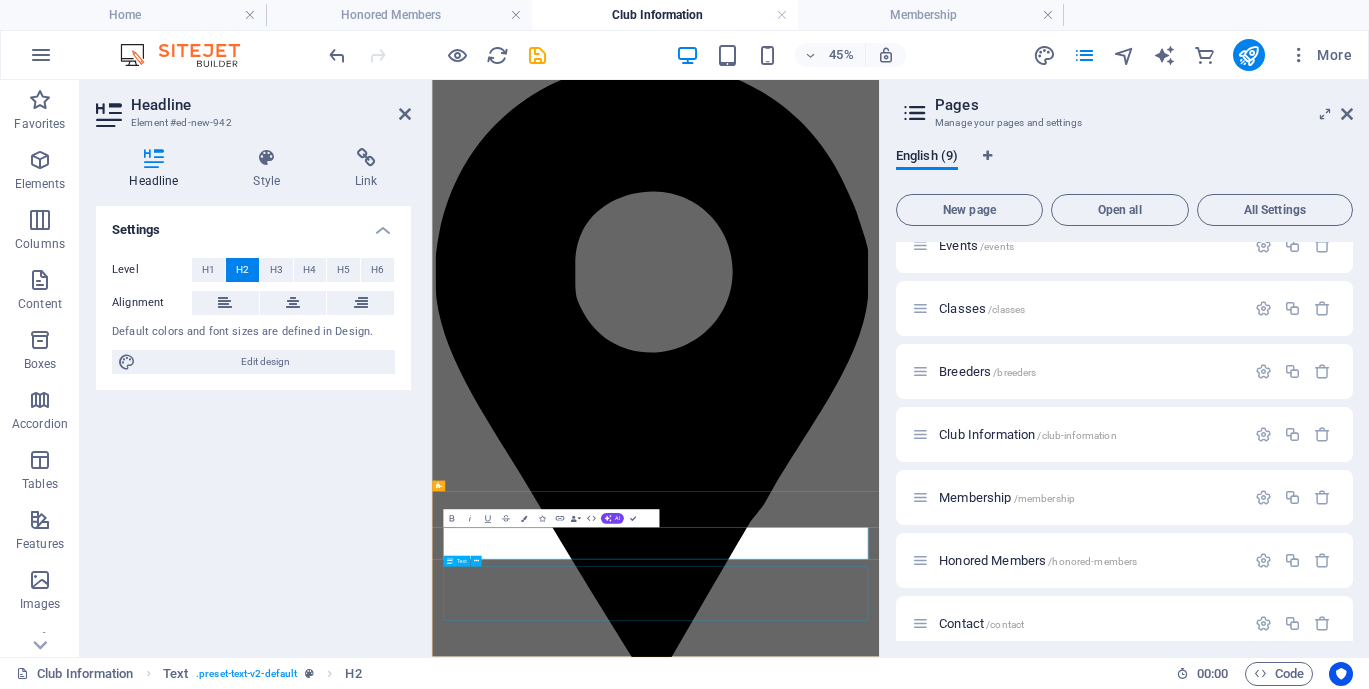 click on "Lorem ipsum dolor sitope amet, consectetur adipisicing elitip. Massumenda, dolore, cum vel modi asperiores consequatur suscipit quidem ducimus eveniet iure expedita consecteture odiogil voluptatum similique fugit voluptates atem accusamus quae quas dolorem tenetur facere tempora maiores adipisci reiciendis accusantium voluptatibus id voluptate tempore dolor harum nisi amet! Nobis, eaque. Aenean commodo ligula eget dolor. Lorem ipsum dolor sit amet, consectetuer adipiscing elit leget odiogil voluptatum similique fugit voluptates dolor. Libero assumenda, dolore, cum vel modi asperiores consequatur." at bounding box center (928, 3612) 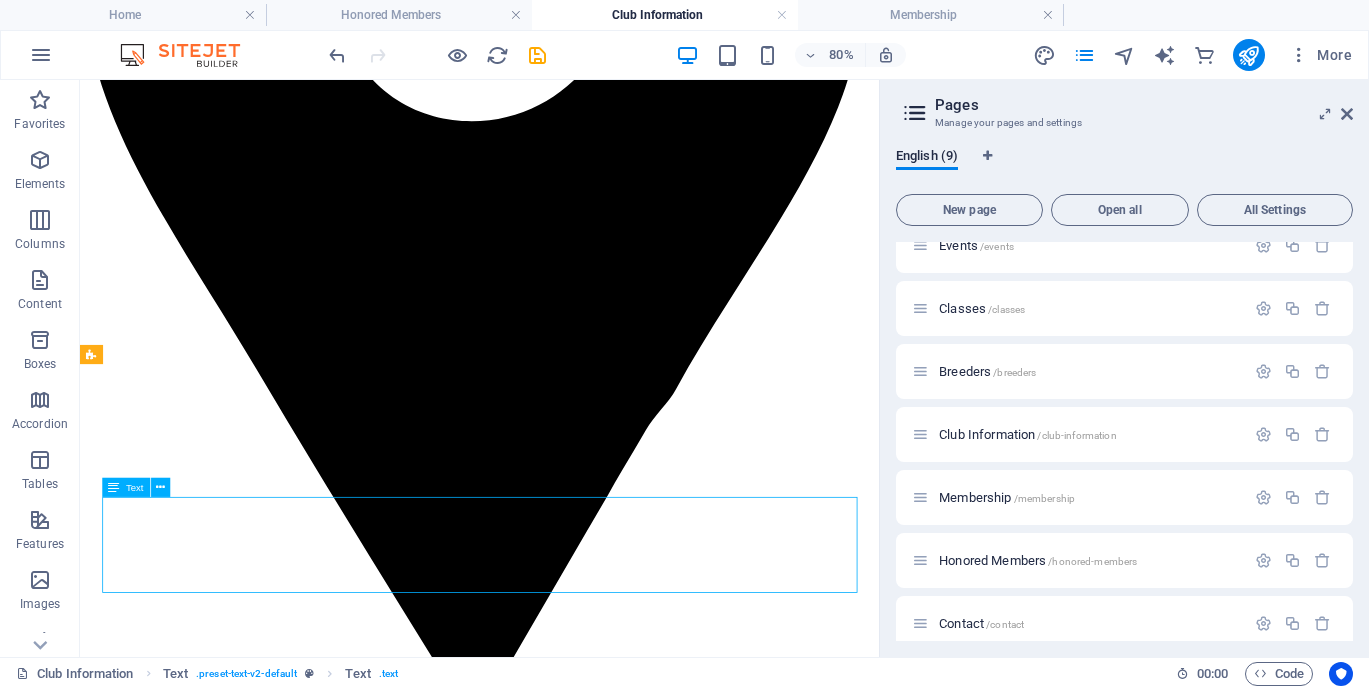 click on "Lorem ipsum dolor sitope amet, consectetur adipisicing elitip. Massumenda, dolore, cum vel modi asperiores consequatur suscipit quidem ducimus eveniet iure expedita consecteture odiogil voluptatum similique fugit voluptates atem accusamus quae quas dolorem tenetur facere tempora maiores adipisci reiciendis accusantium voluptatibus id voluptate tempore dolor harum nisi amet! Nobis, eaque. Aenean commodo ligula eget dolor. Lorem ipsum dolor sit amet, consectetuer adipiscing elit leget odiogil voluptatum similique fugit voluptates dolor. Libero assumenda, dolore, cum vel modi asperiores consequatur." at bounding box center [579, 3069] 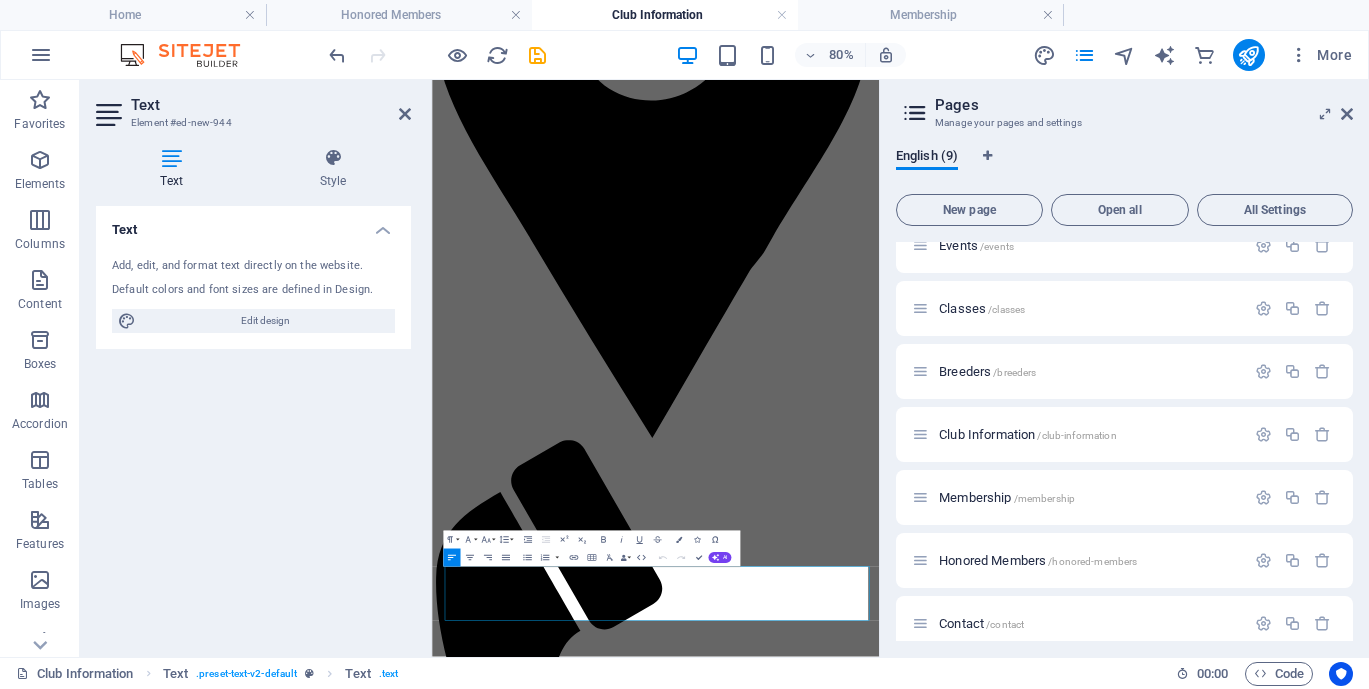 scroll, scrollTop: 223, scrollLeft: 0, axis: vertical 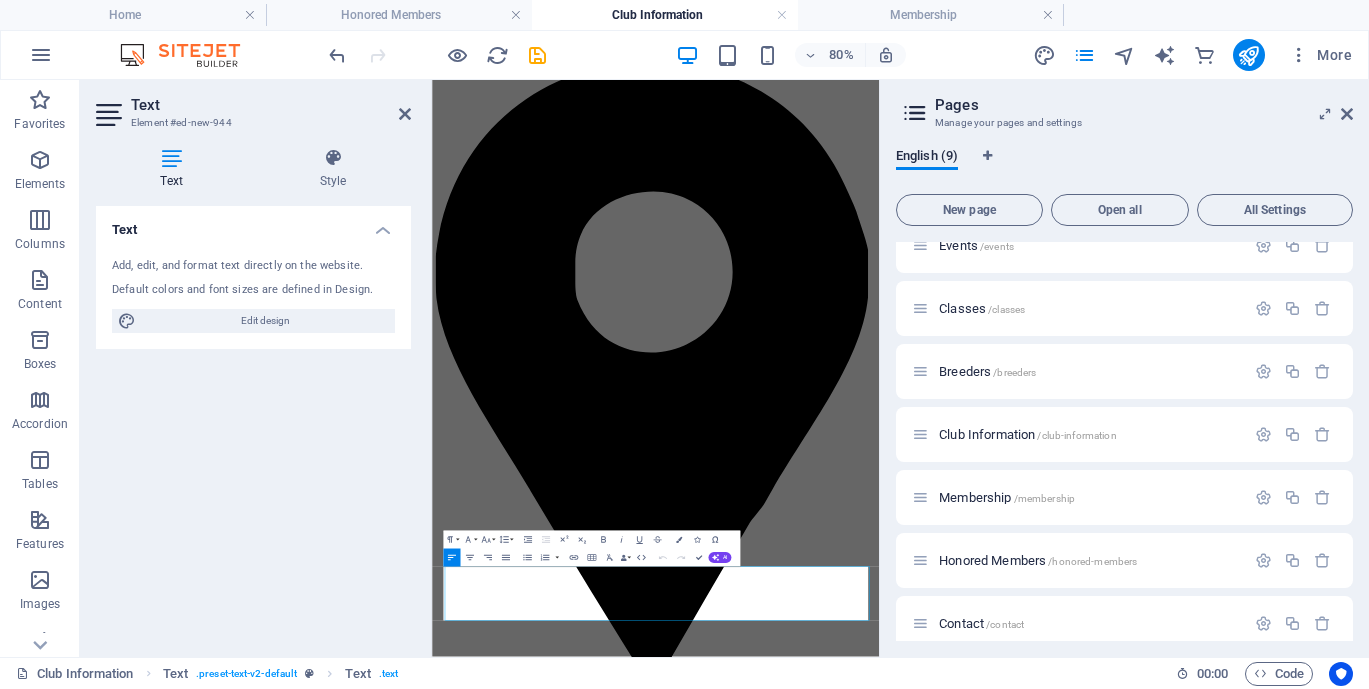 click on "Lorem ipsum dolor sitope amet, consectetur adipisicing elitip. Massumenda, dolore, cum vel modi asperiores consequatur suscipit quidem ducimus eveniet iure expedita consecteture odiogil voluptatum similique fugit voluptates atem accusamus quae quas dolorem tenetur facere tempora maiores adipisci reiciendis accusantium voluptatibus id voluptate tempore dolor harum nisi amet! Nobis, eaque. Aenean commodo ligula eget dolor. Lorem ipsum dolor sit amet, consectetuer adipiscing elit leget odiogil voluptatum similique fugit voluptates dolor. Libero assumenda, dolore, cum vel modi asperiores consequatur." at bounding box center [928, 3612] 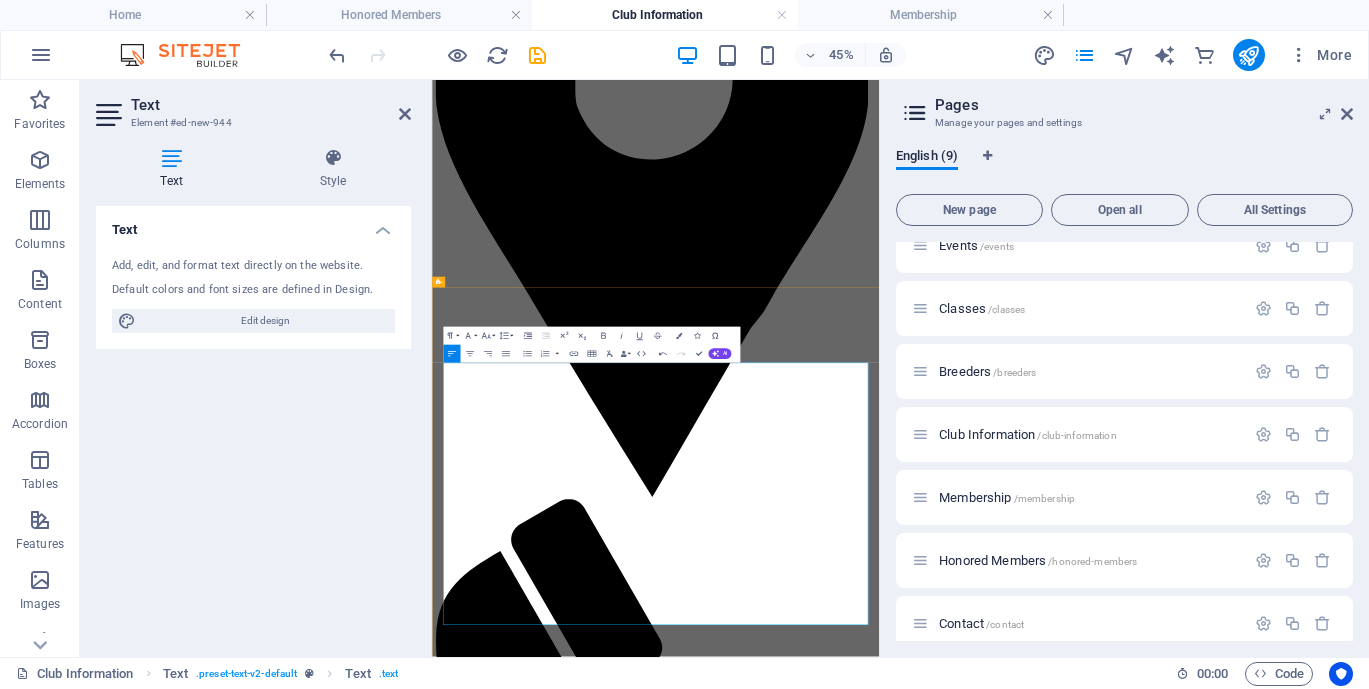 scroll, scrollTop: 686, scrollLeft: 0, axis: vertical 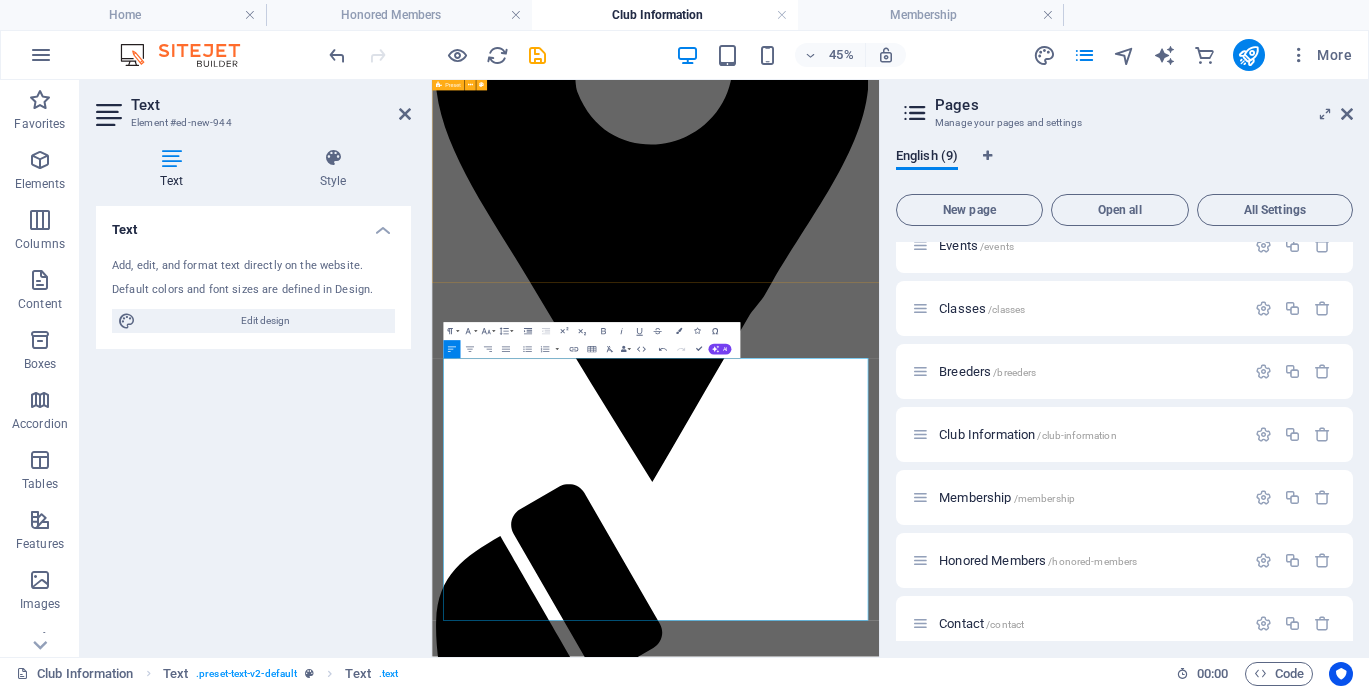 click on "CLUB INFORMATION The Tyee Kennel Club offers dog enthusiasts a welcoming community where they can connect with others who share a passion for purebred dogs. Members can take part in CKC-sanctioned events and enjoy opportunities to participate in shows and competitions. The club fosters lifelong friendships and a deep sense of pride in responsible dog ownership and breeding. Apply to be a member!" at bounding box center [928, 2696] 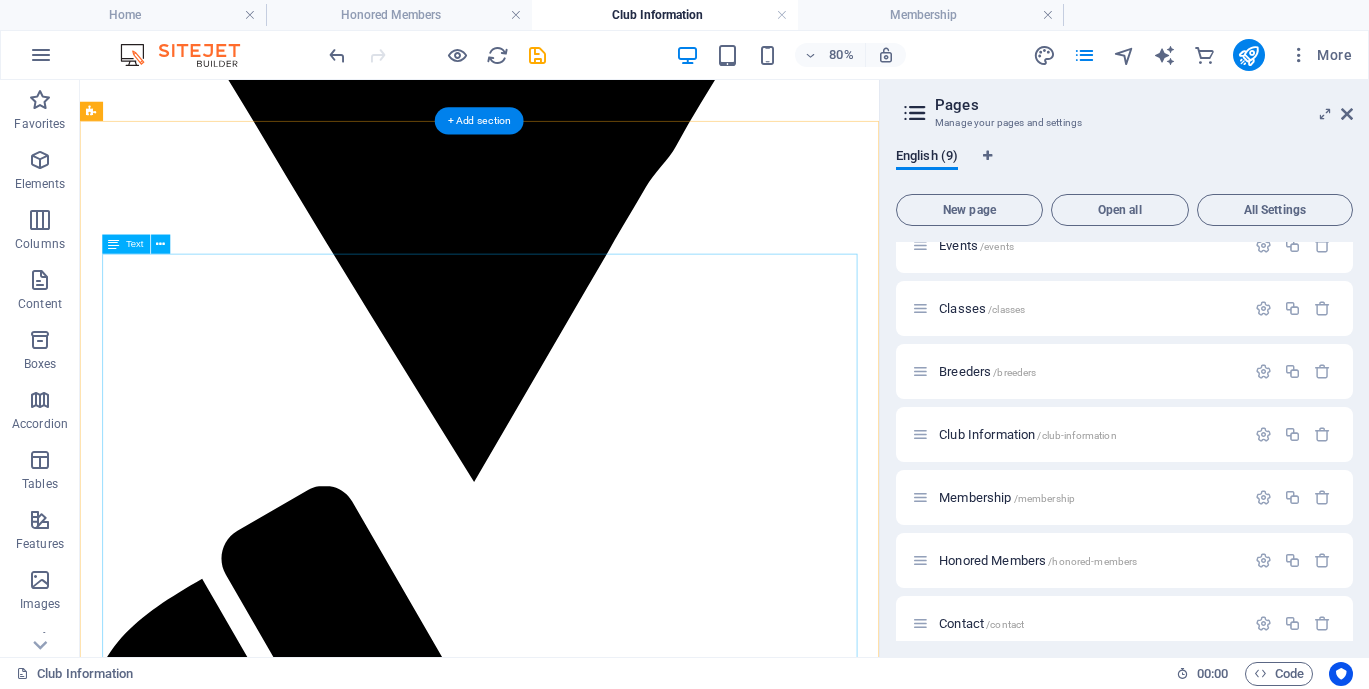 scroll, scrollTop: 1092, scrollLeft: 0, axis: vertical 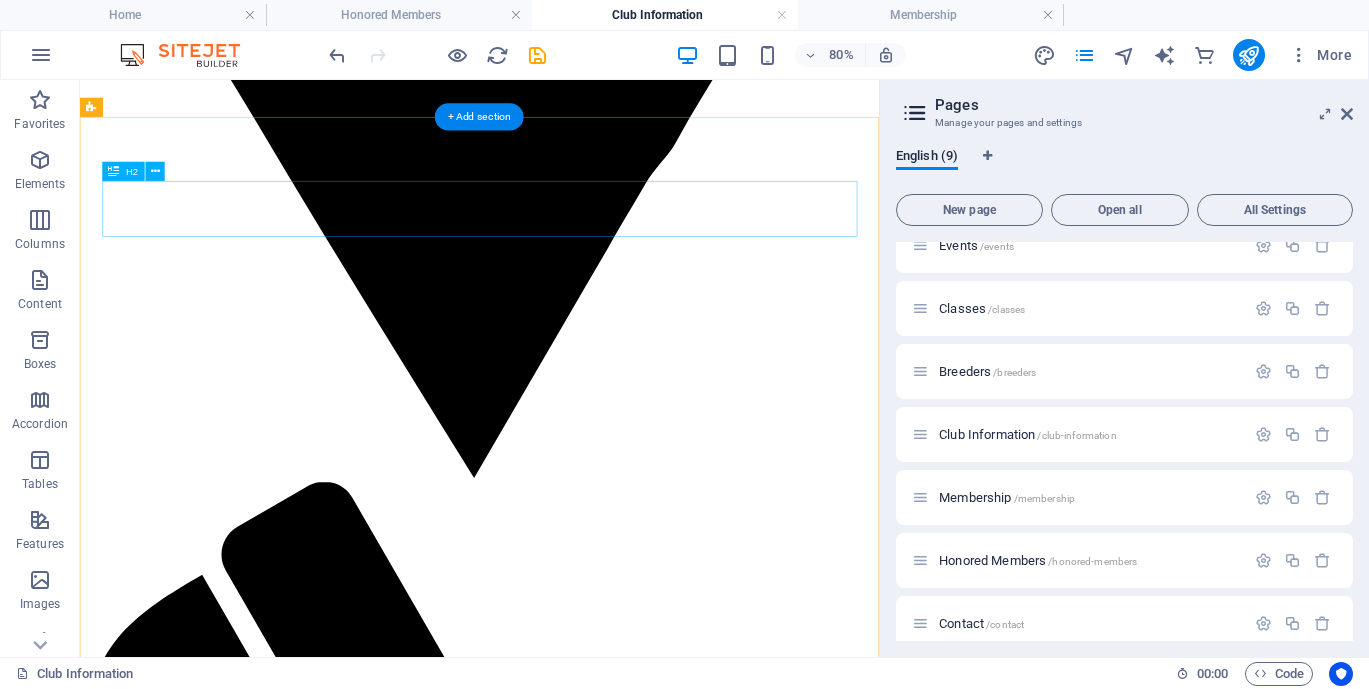 click on "Constitution" at bounding box center [579, 2649] 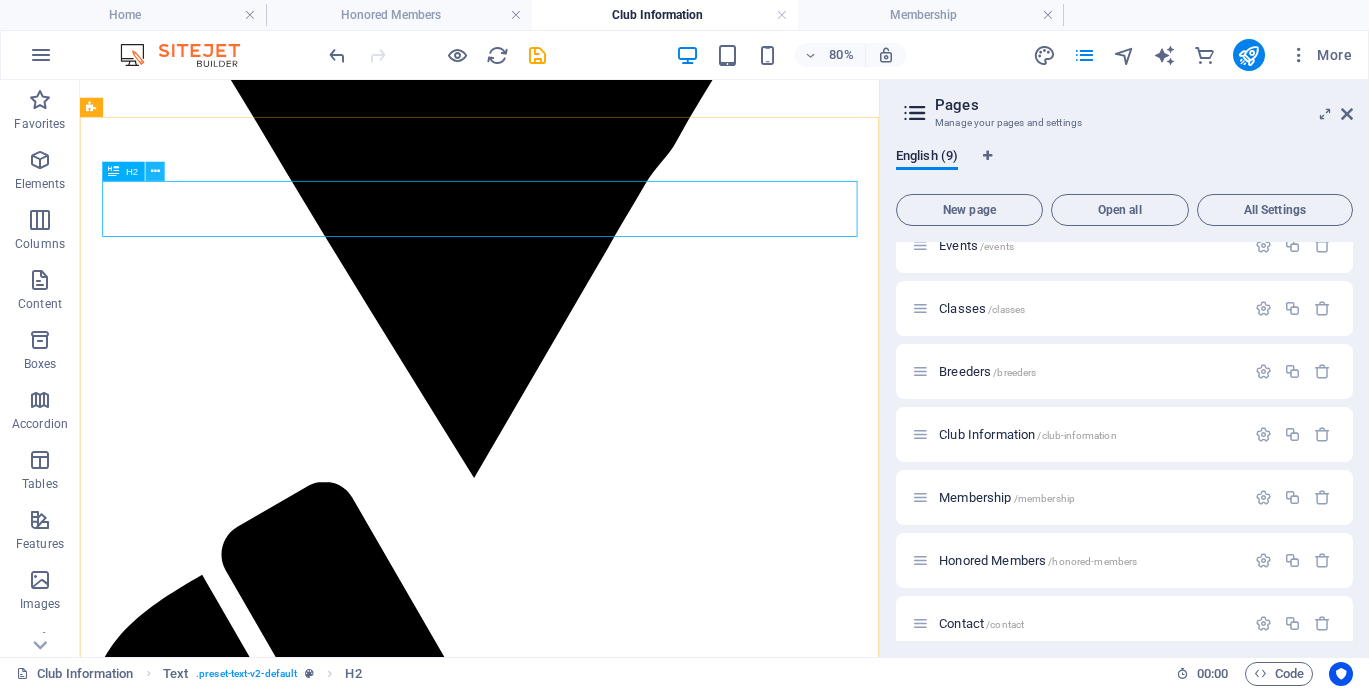 click at bounding box center [154, 171] 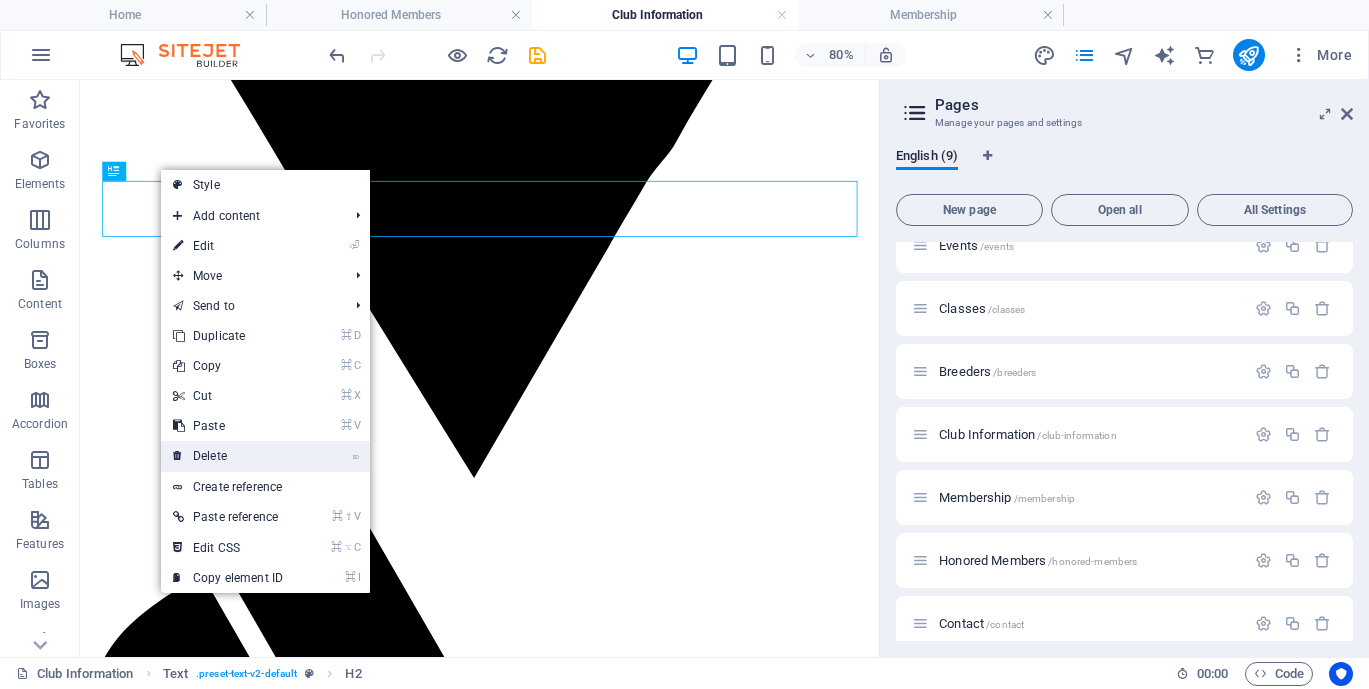 click on "⌦  Delete" at bounding box center [228, 456] 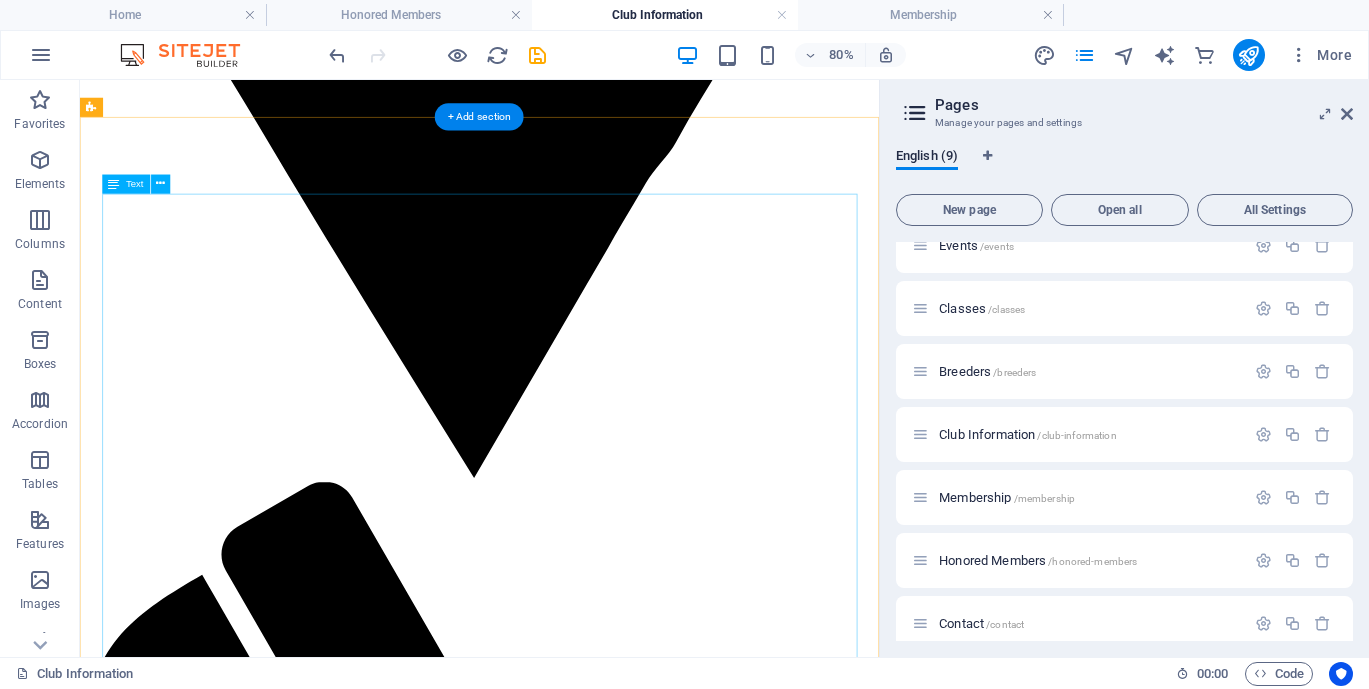 click on "Province of British Columbia Society’s Act (No. [NUMBER], filed [MONTH] [DAY], [YEAR], Amended [YEAR]) CONSTITUTION 1.      NAME 1.1    The name of this Society shall be Tyee Kennel Club. The operation of the Society is chiefly to be carried out on Vancouver Island. 2.      OBJECTS 2.1    The objects of the Society are: a.   To promote interest in and knowledge of purebred dogs.  To foster sportsmanship, goodwill, and friendship among dog fanciers. b.   To hold sanctioned and approved events including conformation shows, obedience trials, rally trials, scent detection trials, Canine Good Neighbour Tests, under the rules of the Canadian Kennel Club and to abide by the Canadian Kennel Club Code of Ethics. c.   To encourage the study of all phases of breeding purebred dogs with the aim of improving conformation, temperament, and the natural abilities of all breeds of purebred dogs. d.   To discourage the breeding of unregistered dogs." at bounding box center (579, 2946) 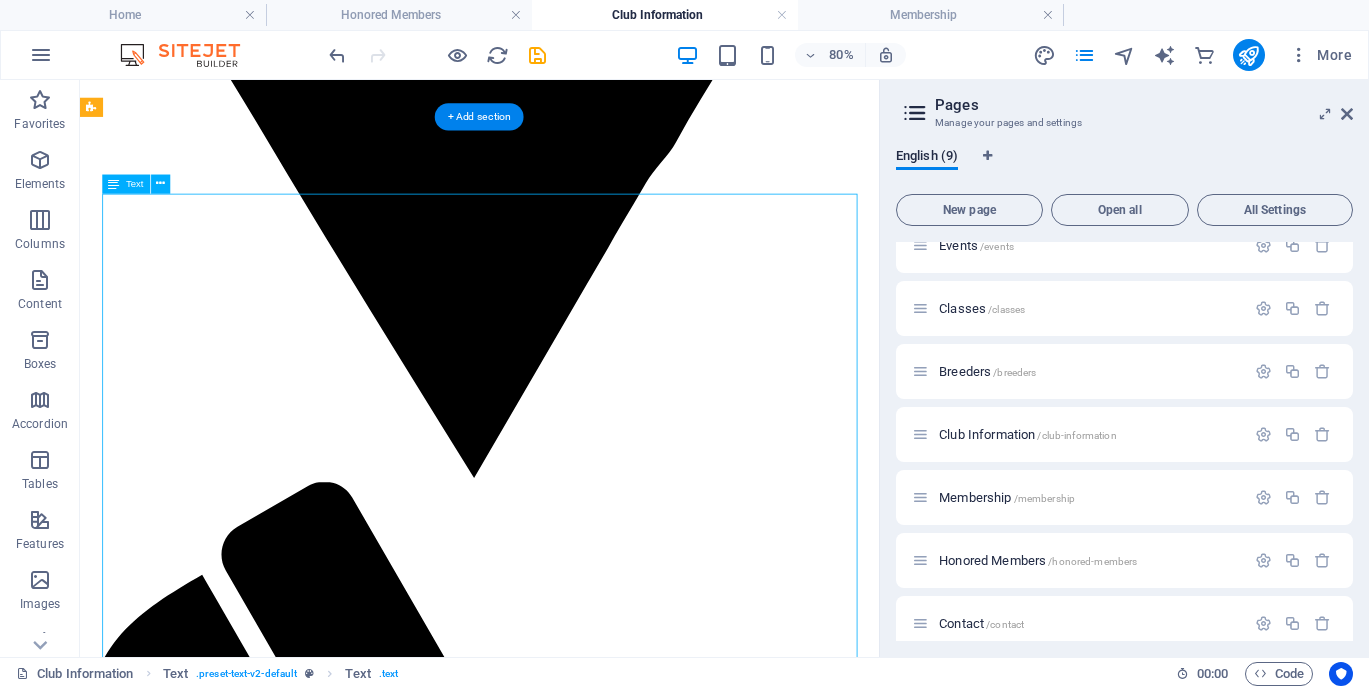 click on "Province of British Columbia Society’s Act (No. [NUMBER], filed [MONTH] [DAY], [YEAR], Amended [YEAR]) CONSTITUTION 1.      NAME 1.1    The name of this Society shall be Tyee Kennel Club. The operation of the Society is chiefly to be carried out on Vancouver Island. 2.      OBJECTS 2.1    The objects of the Society are: a.   To promote interest in and knowledge of purebred dogs.  To foster sportsmanship, goodwill, and friendship among dog fanciers. b.   To hold sanctioned and approved events including conformation shows, obedience trials, rally trials, scent detection trials, Canine Good Neighbour Tests, under the rules of the Canadian Kennel Club and to abide by the Canadian Kennel Club Code of Ethics. c.   To encourage the study of all phases of breeding purebred dogs with the aim of improving conformation, temperament, and the natural abilities of all breeds of purebred dogs. d.   To discourage the breeding of unregistered dogs." at bounding box center [579, 2946] 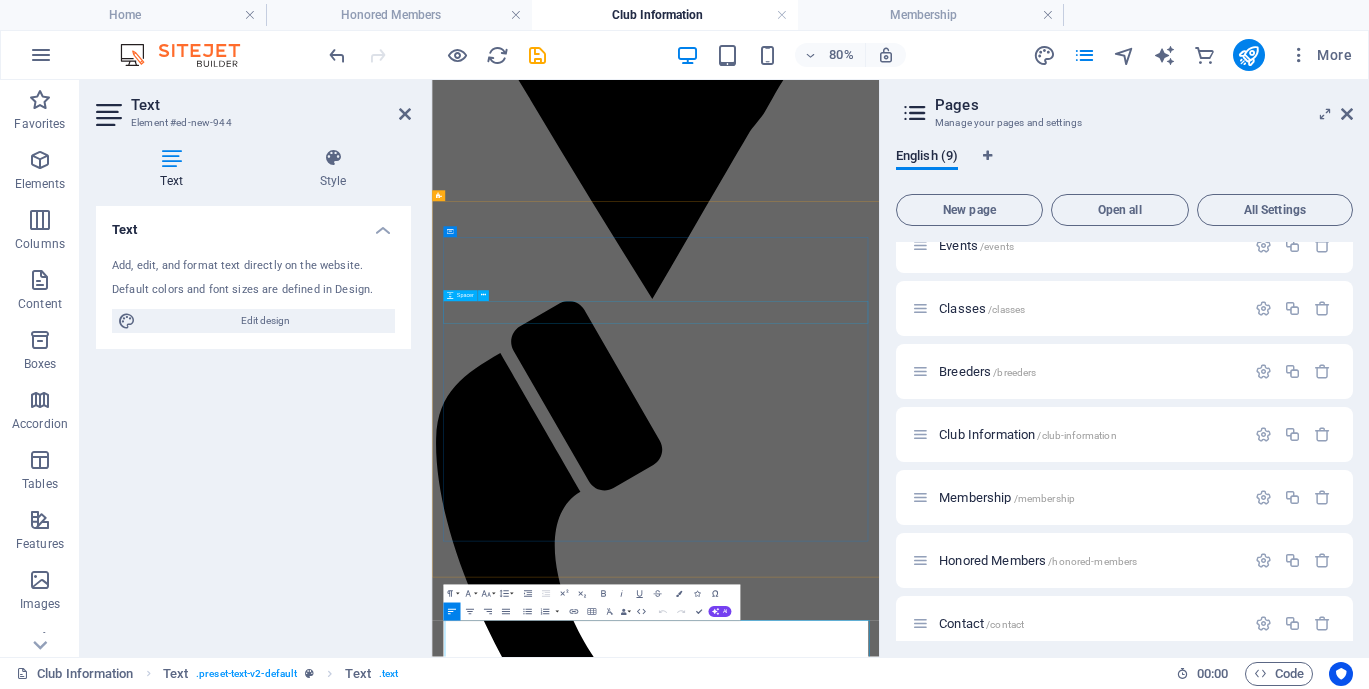 scroll, scrollTop: 32, scrollLeft: 0, axis: vertical 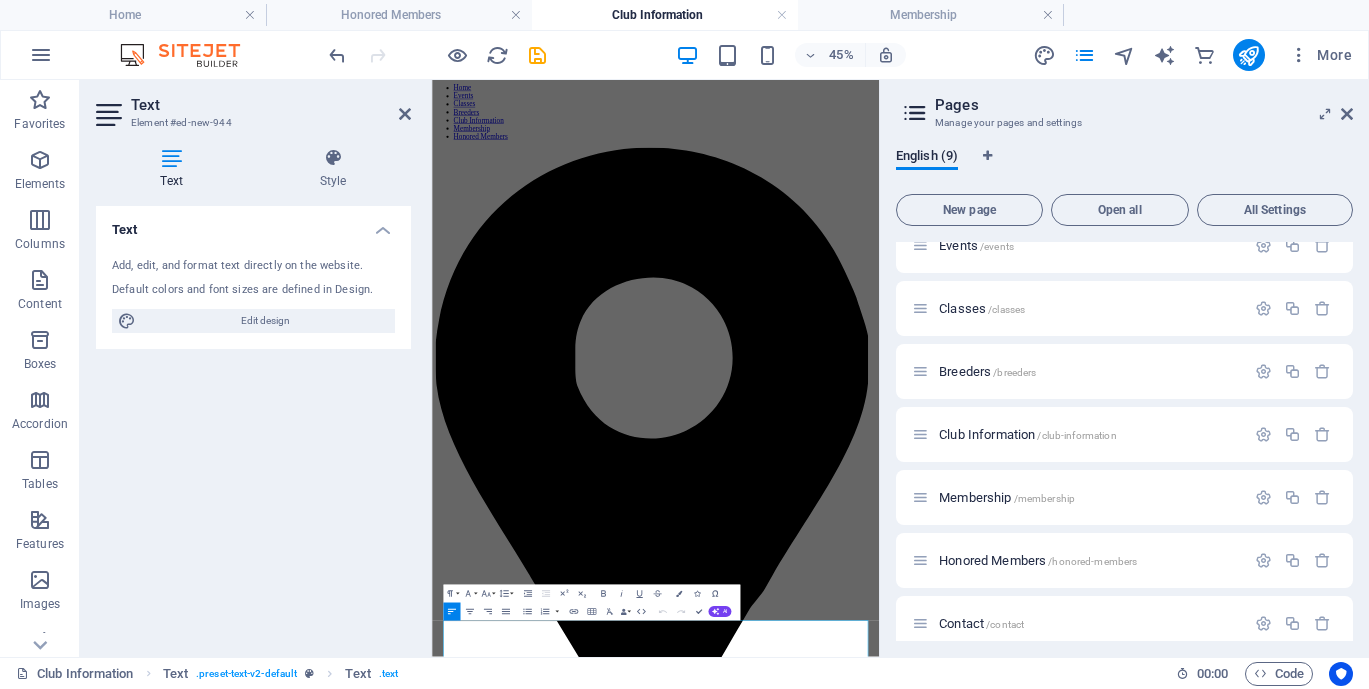 click on "Text Add, edit, and format text directly on the website. Default colors and font sizes are defined in Design. Edit design Alignment Left aligned Centered Right aligned" at bounding box center [253, 423] 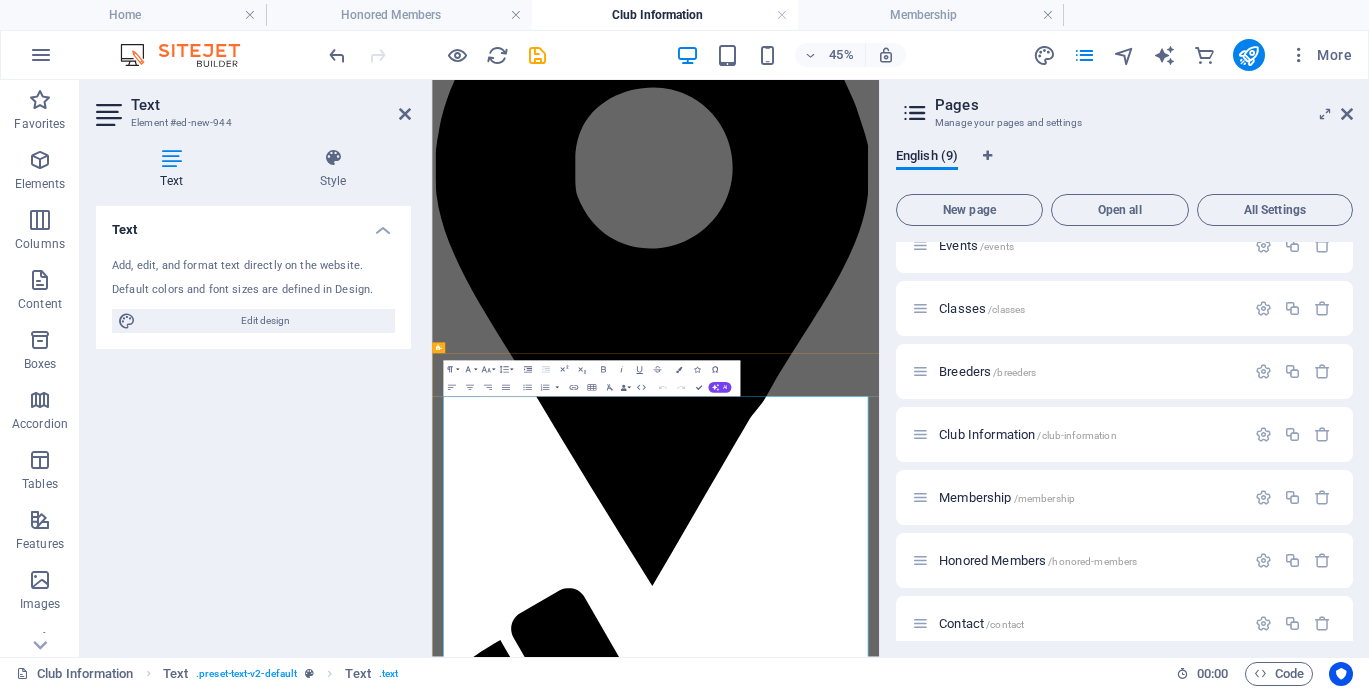 scroll, scrollTop: 615, scrollLeft: 0, axis: vertical 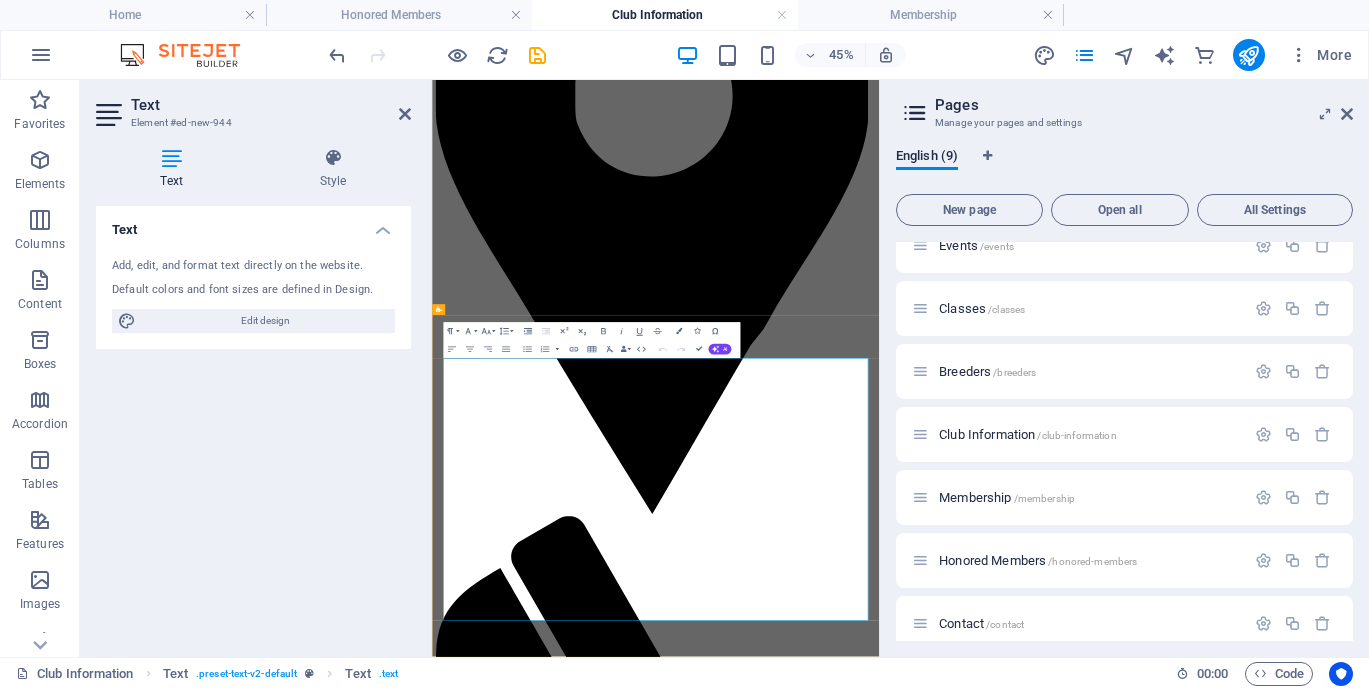 click on "b.   To hold sanctioned and approved events including conformation shows, obedience trials, rally trials, scent detection trials, Canine Good Neighbour Tests, under the rules of the Canadian Kennel Club and to abide by the Canadian Kennel Club Code of Ethics." at bounding box center [958, 3462] 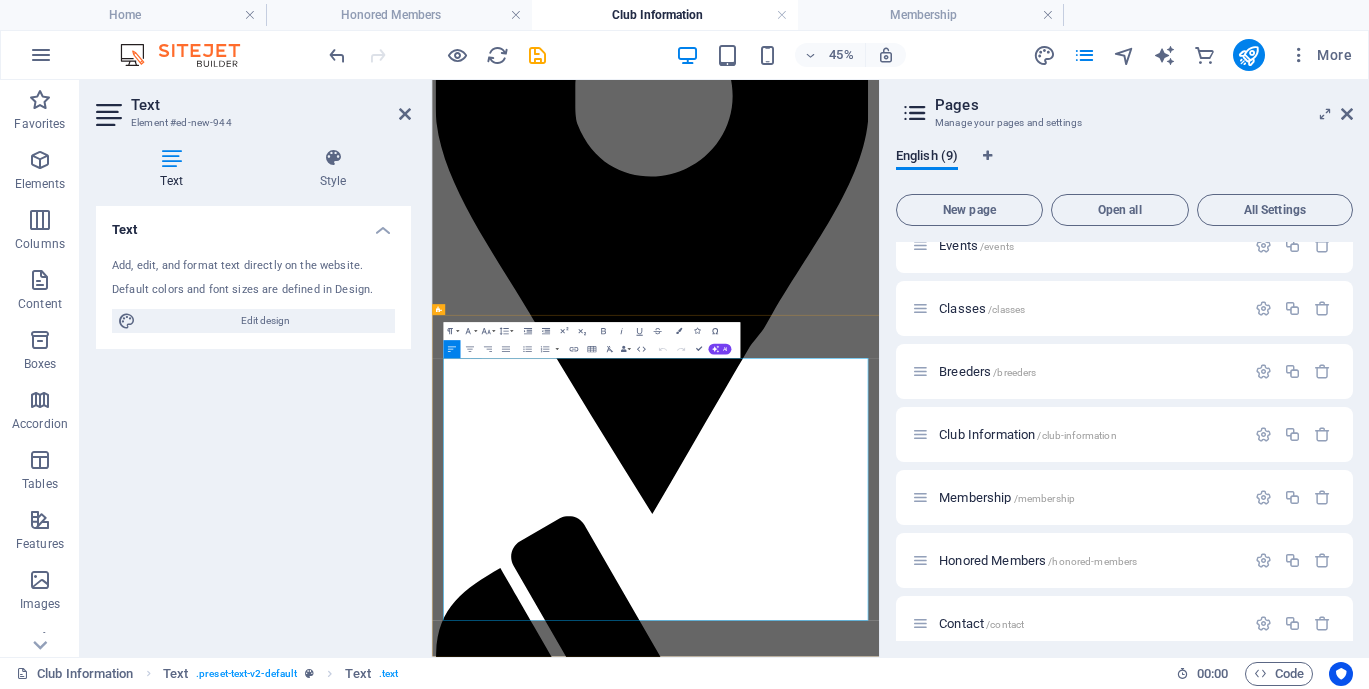 click on "b.   To hold sanctioned and approved events including conformation shows, obedience trials, rally trials, scent detection trials, Canine Good Neighbour Tests, under the rules of the Canadian Kennel Club and to abide by the Canadian Kennel Club Code of Ethics." at bounding box center (958, 3462) 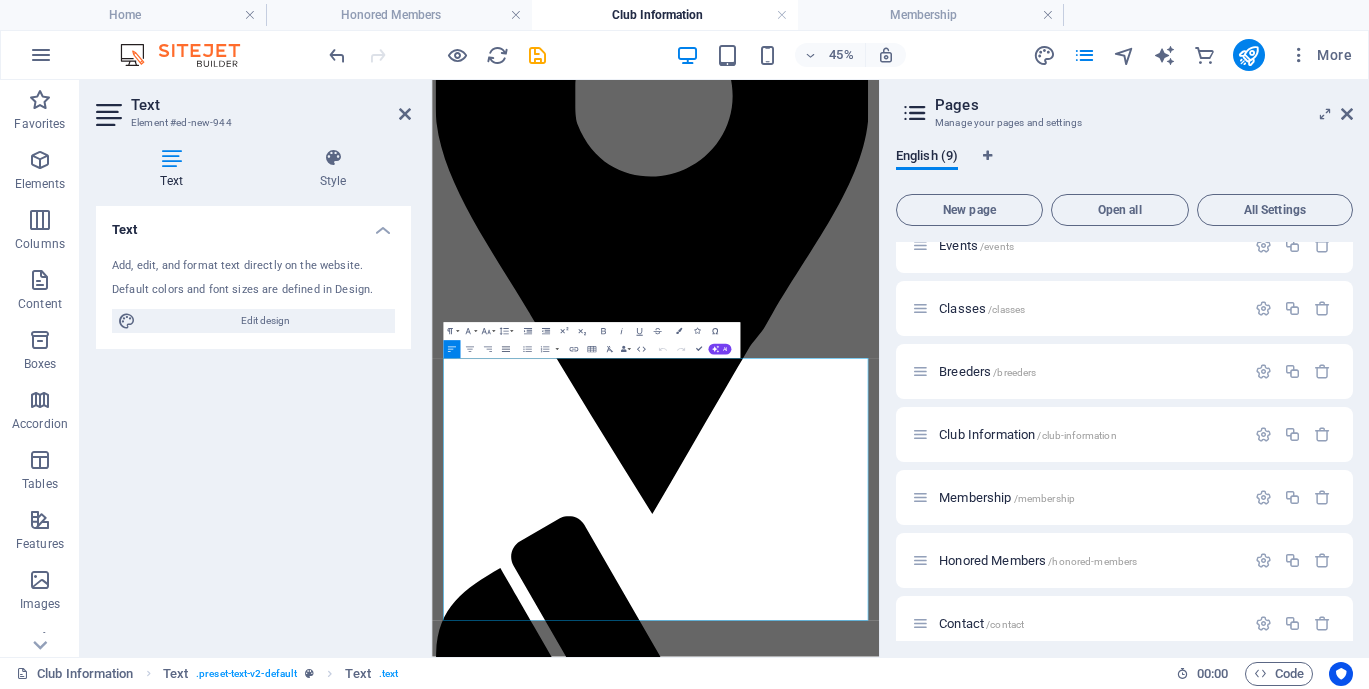 click 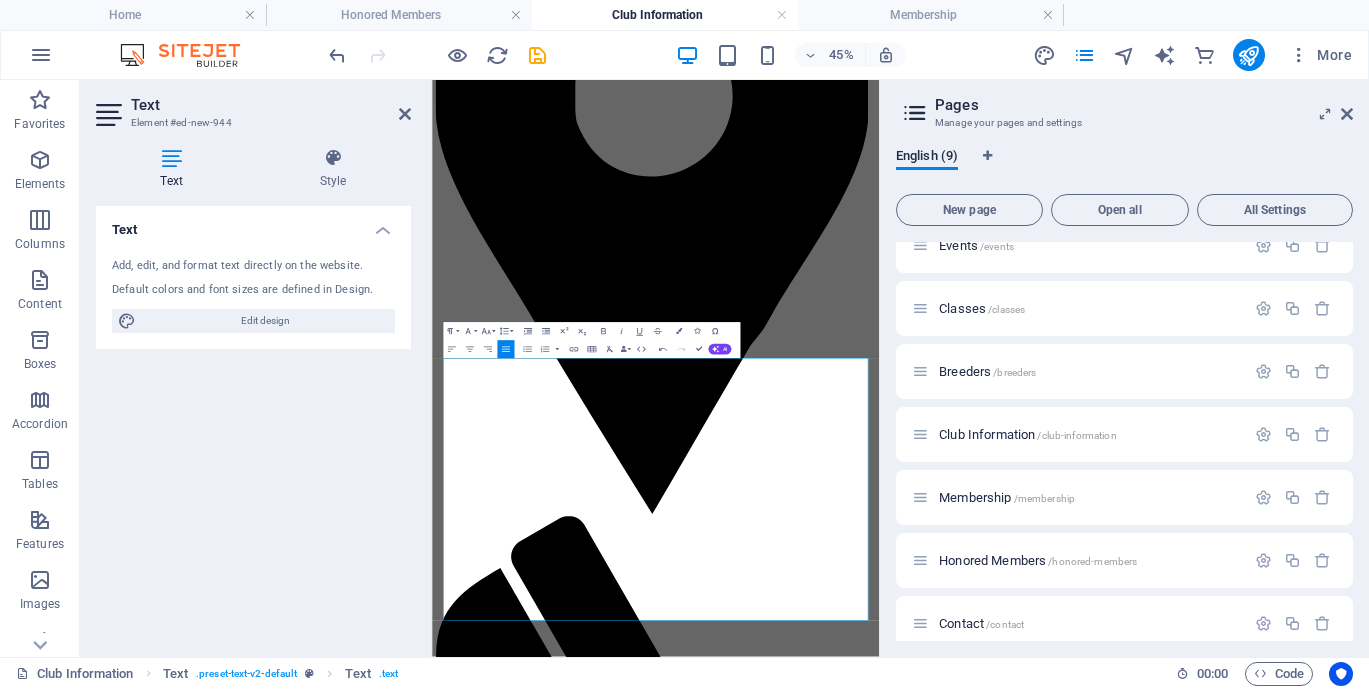click 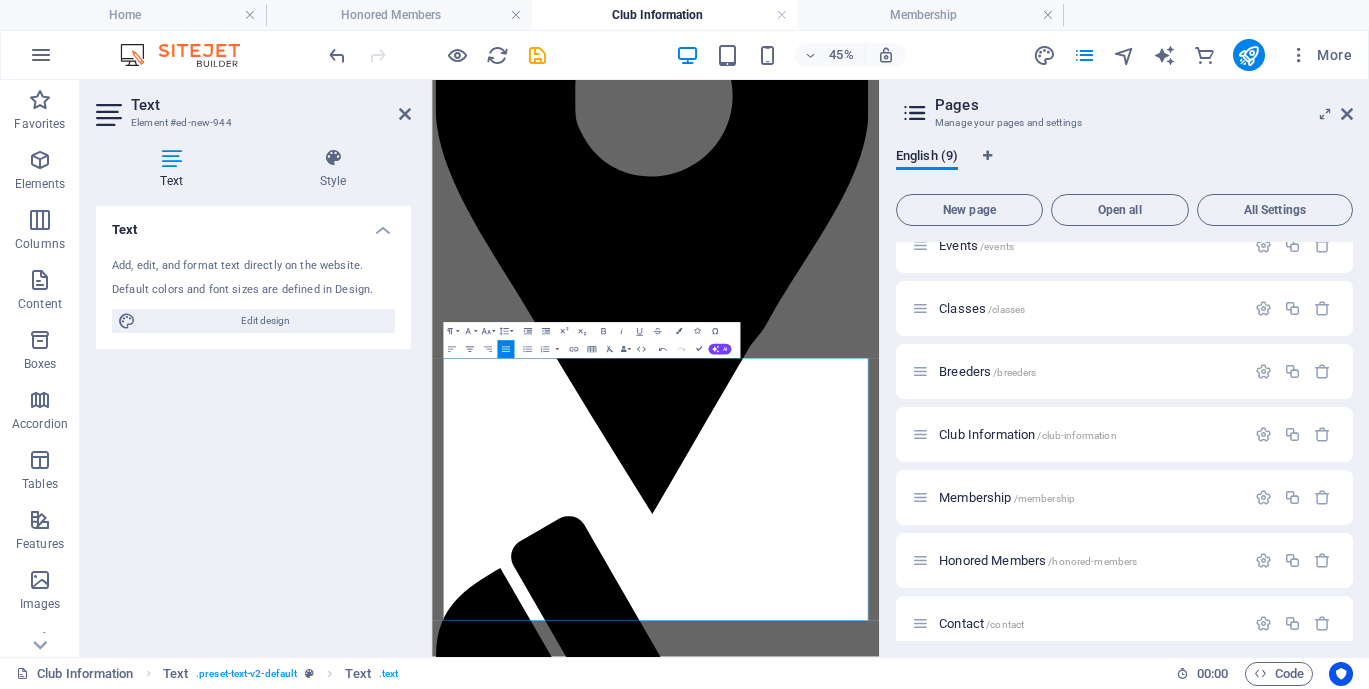 click 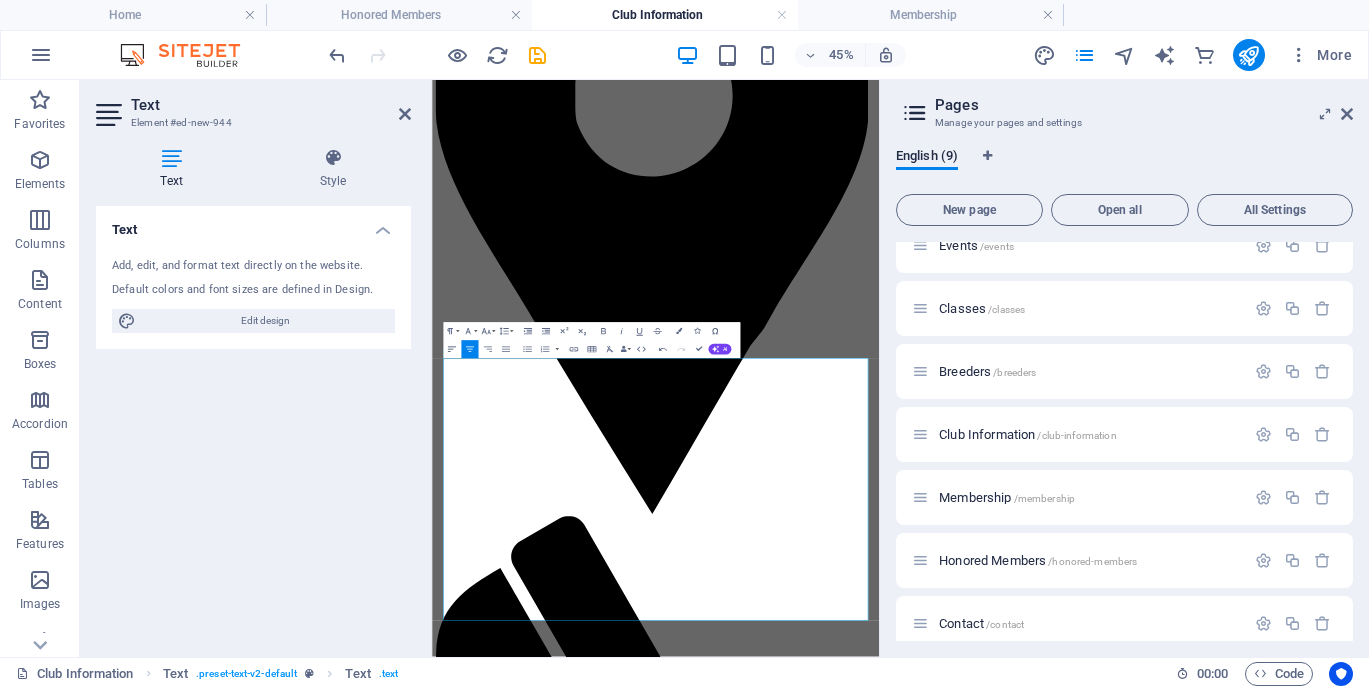 click 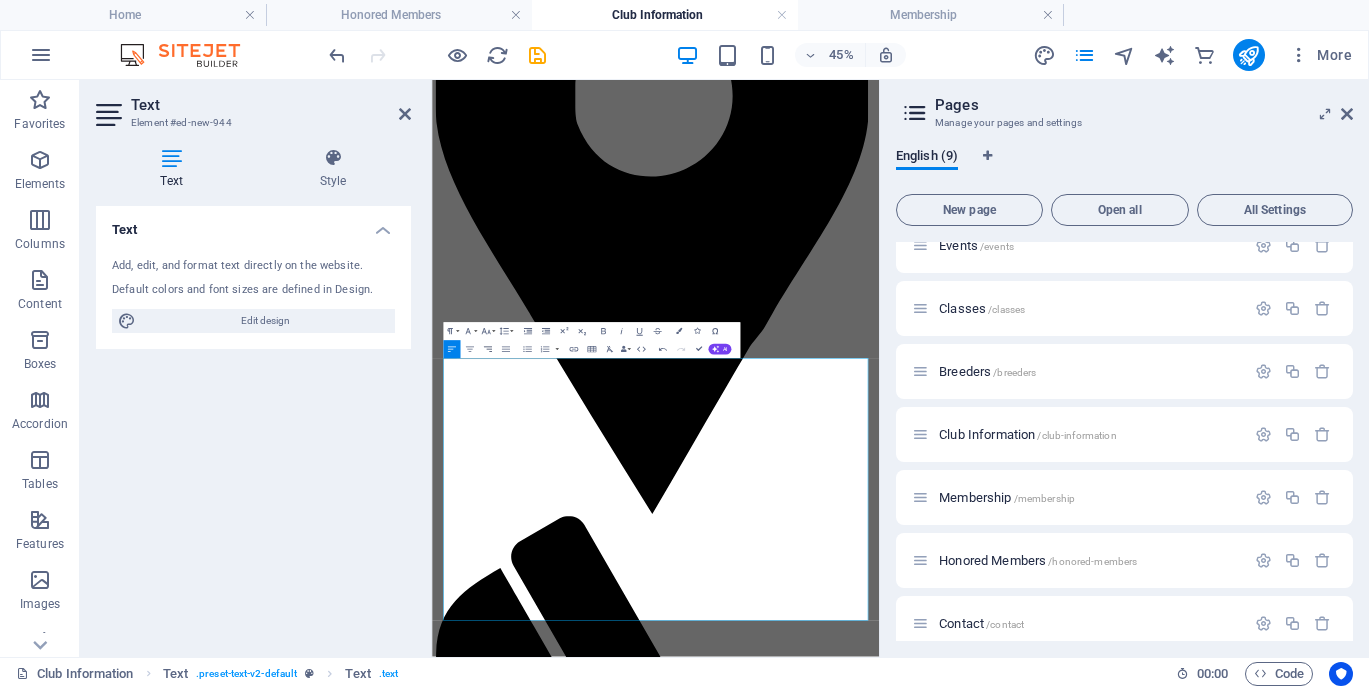click 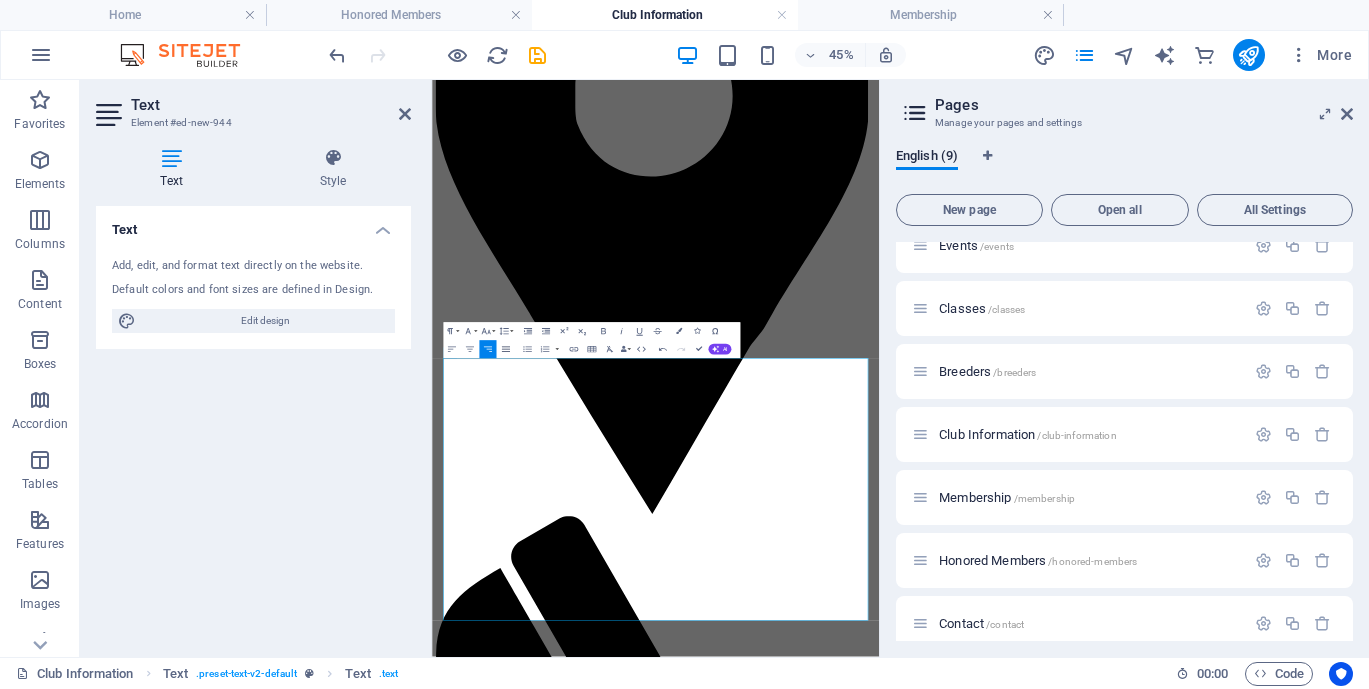 click 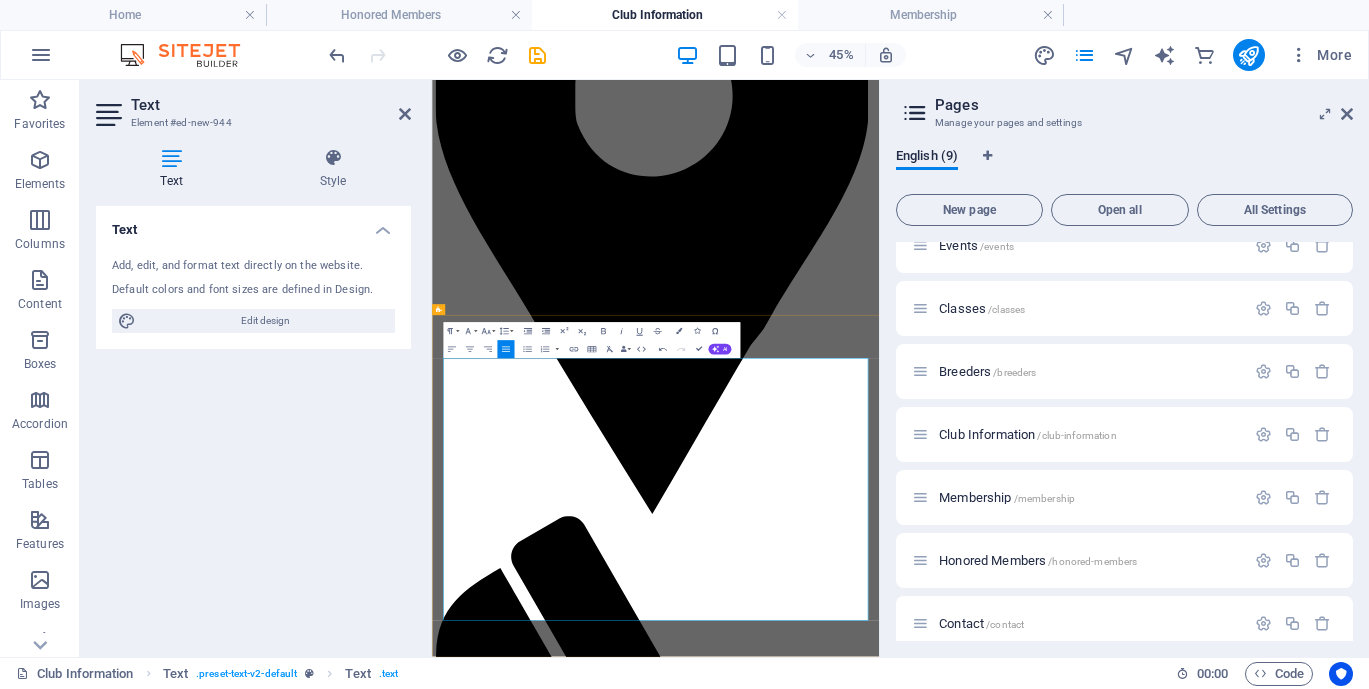 click on "1.1    The name of this Society shall be Tyee Kennel Club." at bounding box center (946, 3283) 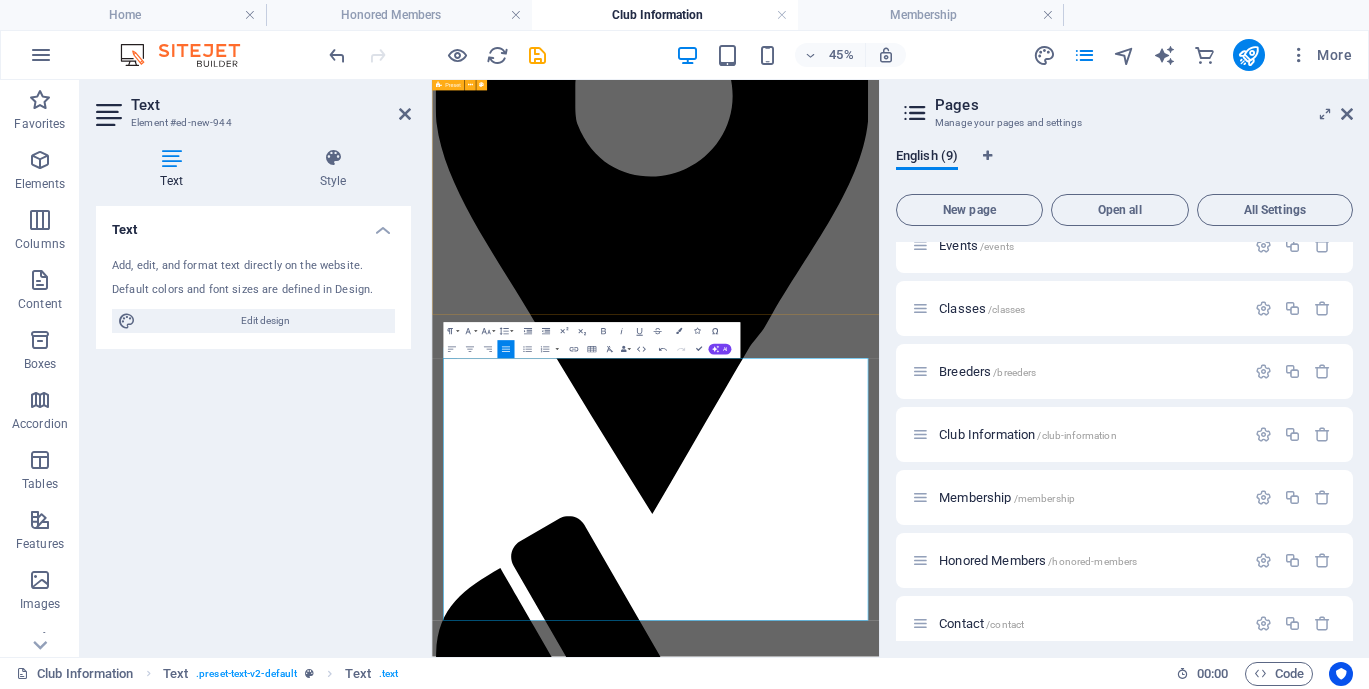 click on "CLUB INFORMATION The Tyee Kennel Club offers dog enthusiasts a welcoming community where they can connect with others who share a passion for purebred dogs. Members can take part in CKC-sanctioned events and enjoy opportunities to participate in shows and competitions. The club fosters lifelong friendships and a deep sense of pride in responsible dog ownership and breeding. Apply to be a member!" at bounding box center [928, 2767] 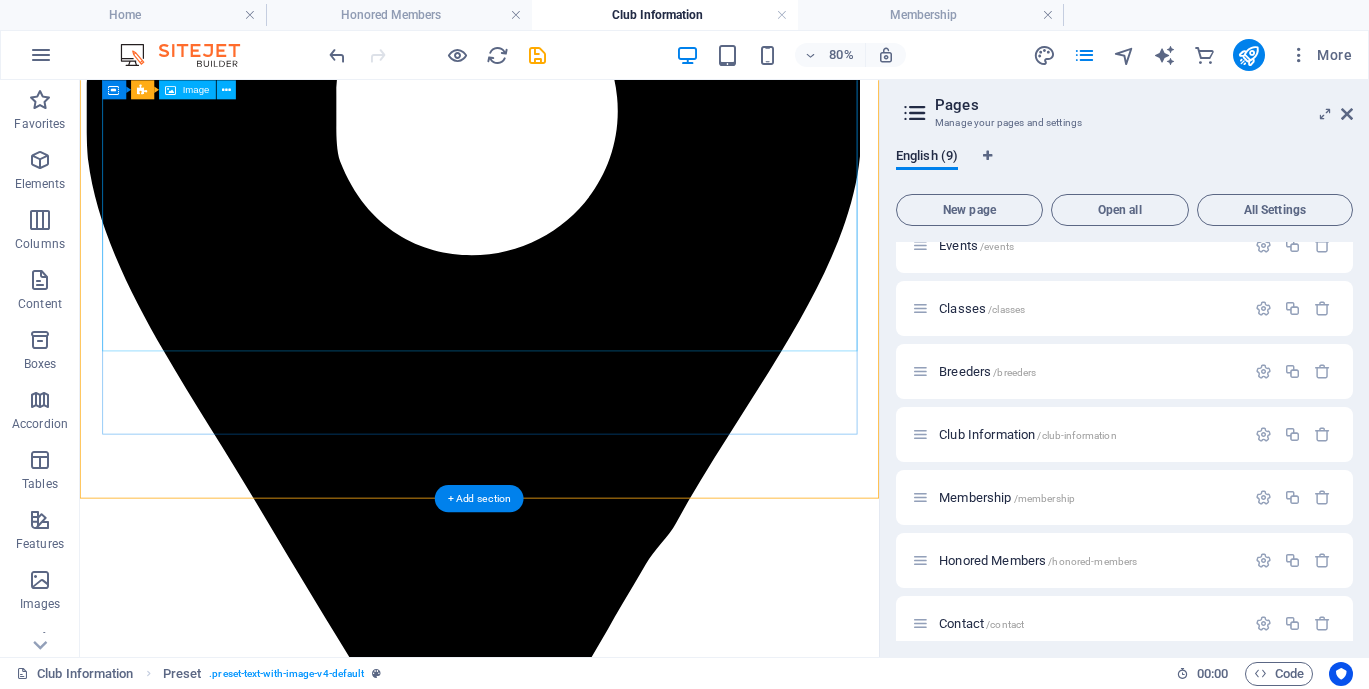 click at bounding box center [579, 2833] 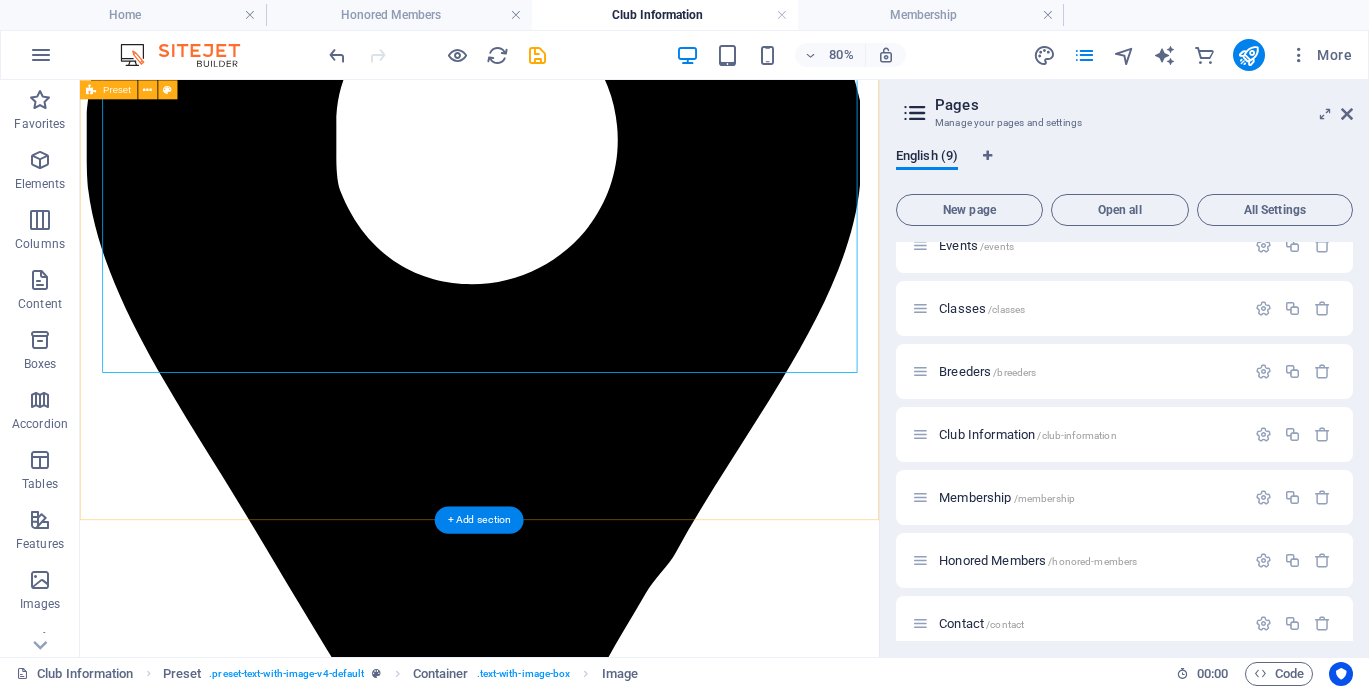 scroll, scrollTop: 575, scrollLeft: 0, axis: vertical 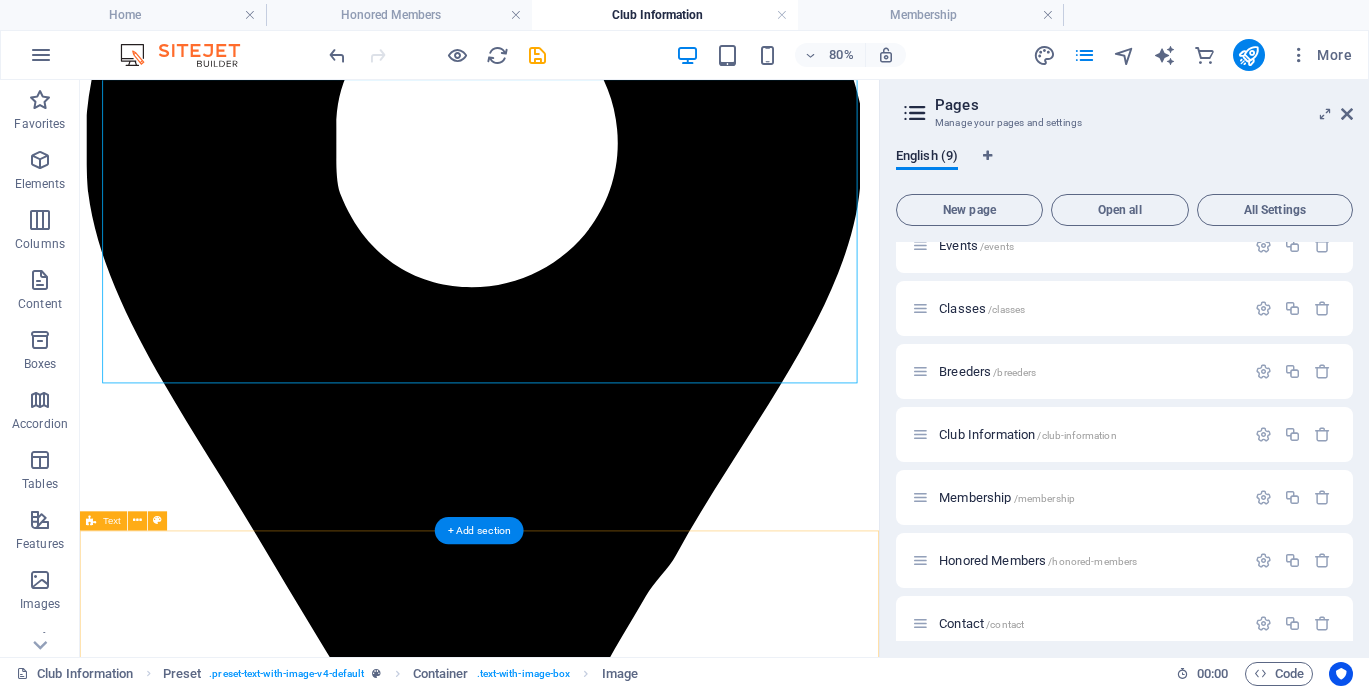 click on "Province of British Columbia Society’s Act (No. [NUMBER], filed [MONTH] [DAY], [YEAR], Amended [YEAR]) CONSTITUTION 1.      NAME 1.1    The name of this Society shall be Tyee Kennel Club. The operation of the Society is chiefly to be carried out on Vancouver Island. 2.      OBJECTS 2.1    The objects of the Society are: a.   To promote interest in and knowledge of purebred dogs.  To foster sportsmanship, goodwill, and friendship among dog fanciers. b.   To hold sanctioned and approved events including conformation shows, obedience trials, rally trials, scent detection trials, Canine Good Neighbour Tests, under the rules of the Canadian Kennel Club and to abide by the Canadian Kennel Club Code of Ethics. c.   To encourage the study of all phases of breeding purebred dogs with the aim of improving conformation, temperament, and the natural abilities of all breeds of purebred dogs. d.   To discourage the breeding of unregistered dogs." at bounding box center [579, 3447] 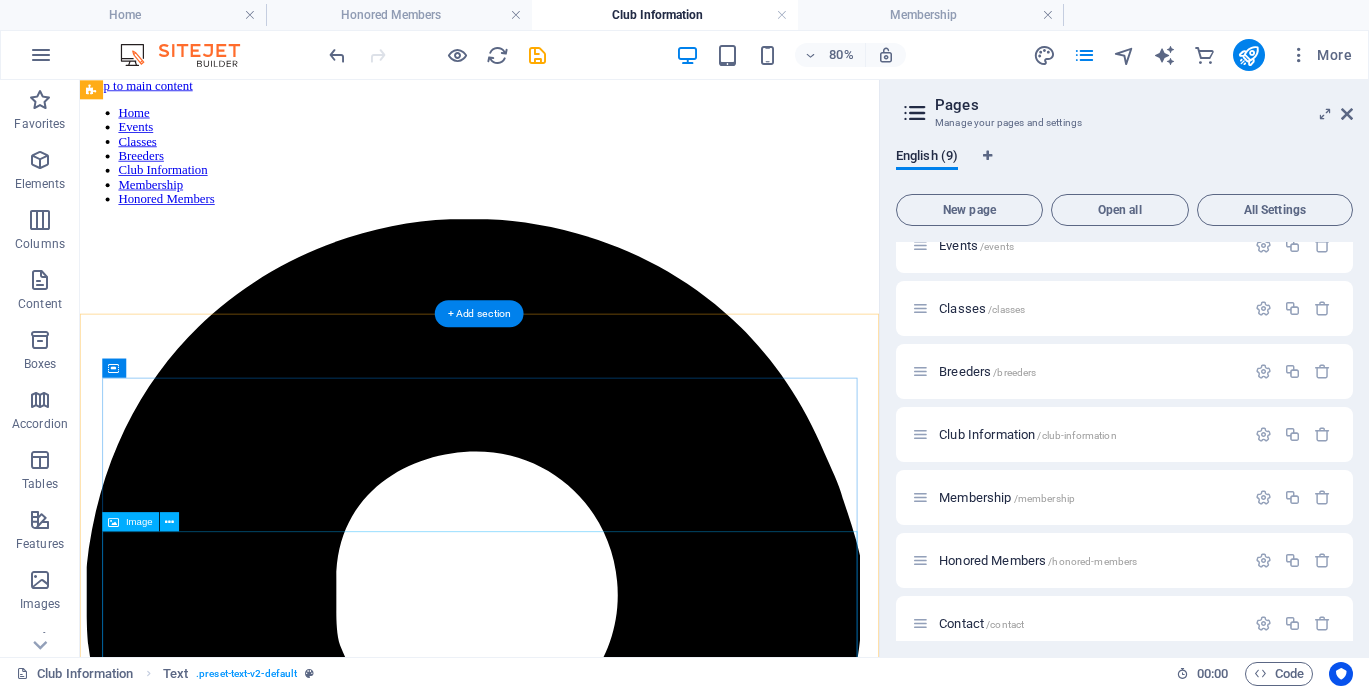 scroll, scrollTop: 0, scrollLeft: 0, axis: both 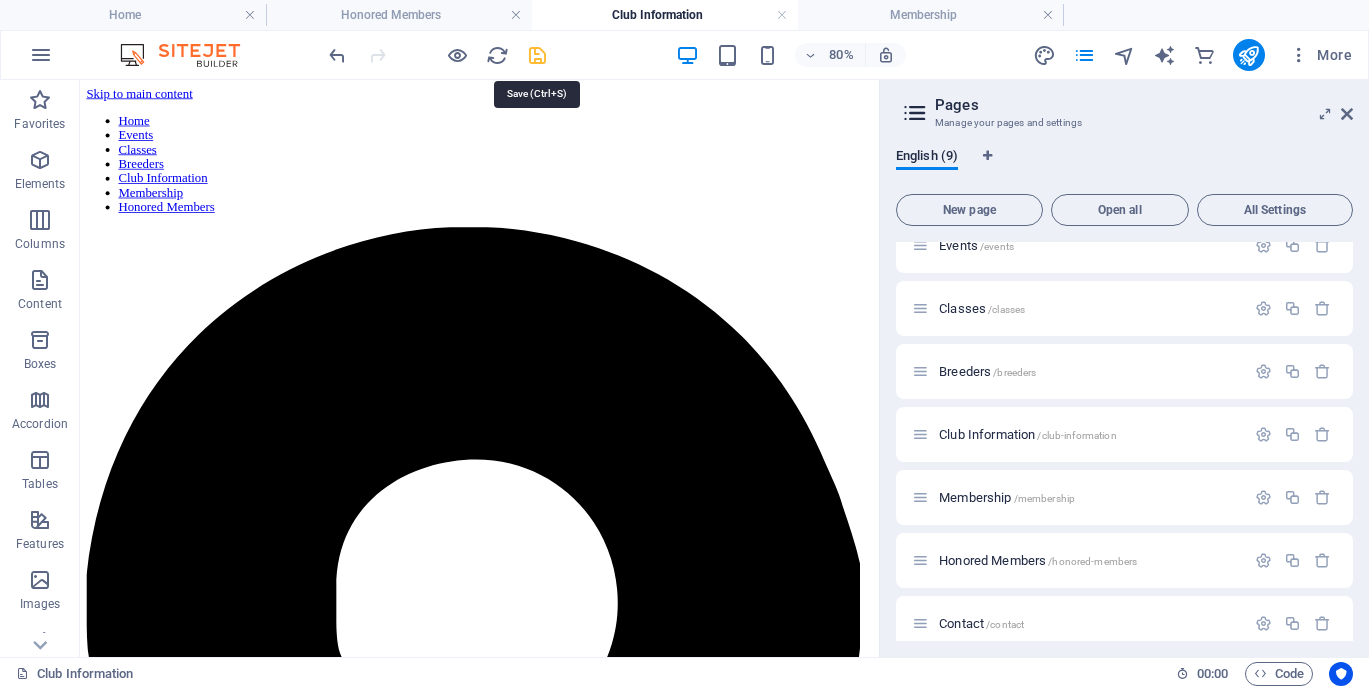 click at bounding box center [537, 55] 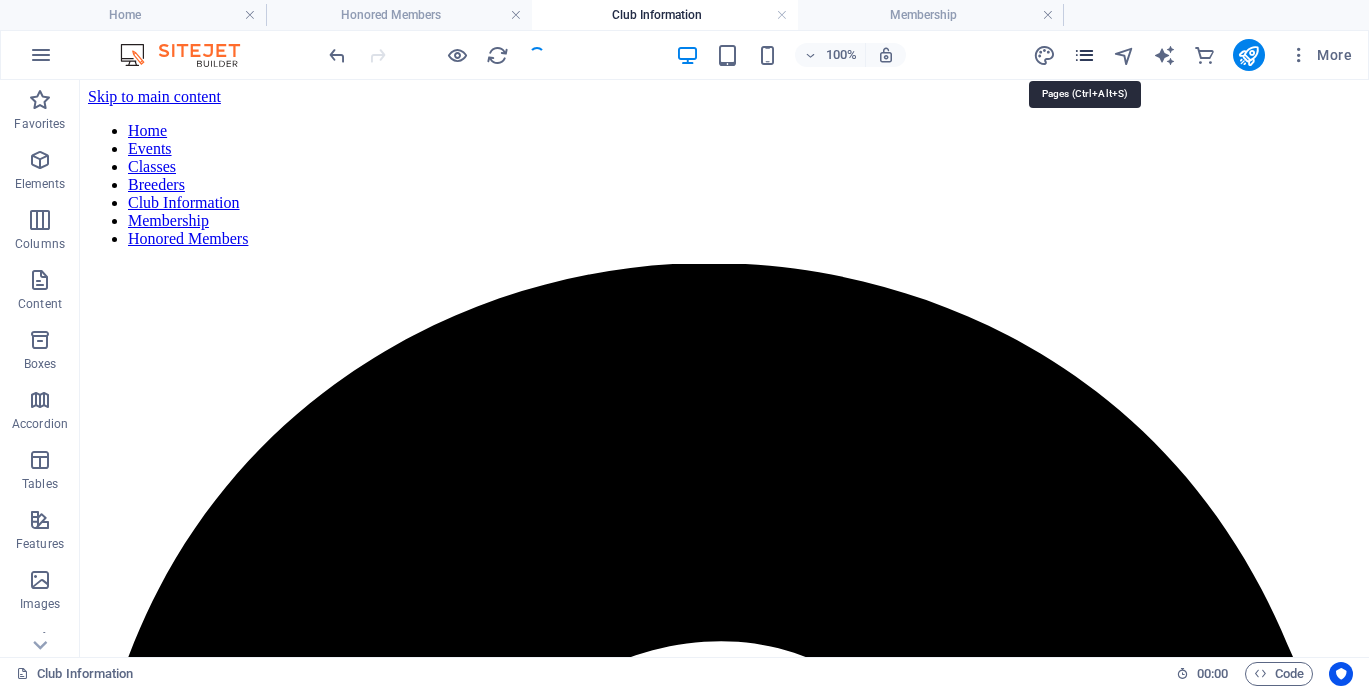 click at bounding box center [1084, 55] 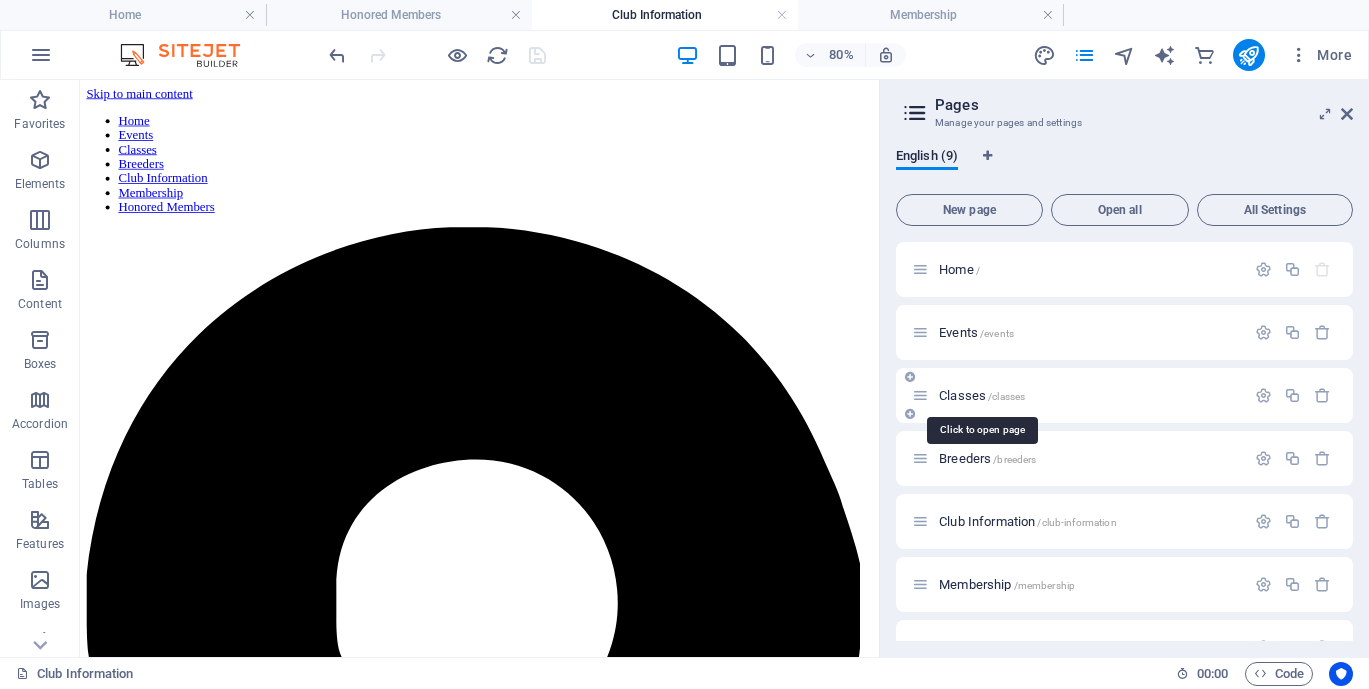 click on "Classes /classes" at bounding box center [982, 395] 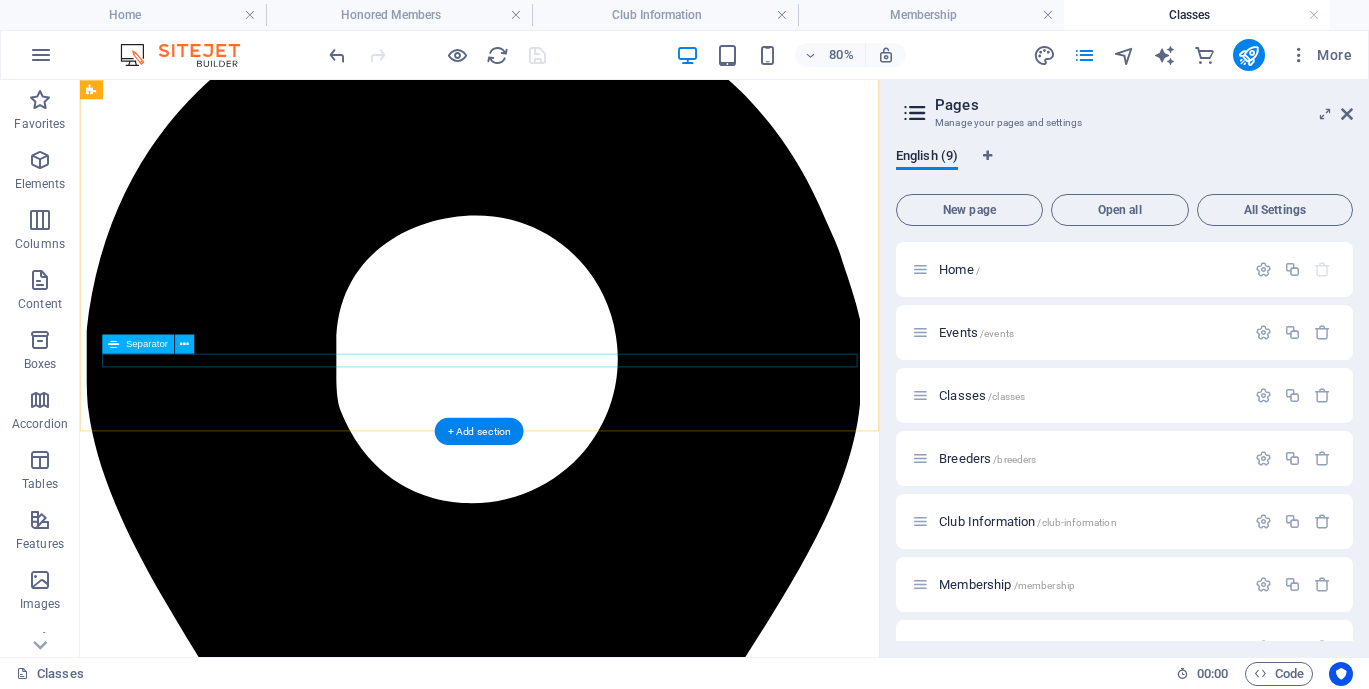 scroll, scrollTop: 0, scrollLeft: 0, axis: both 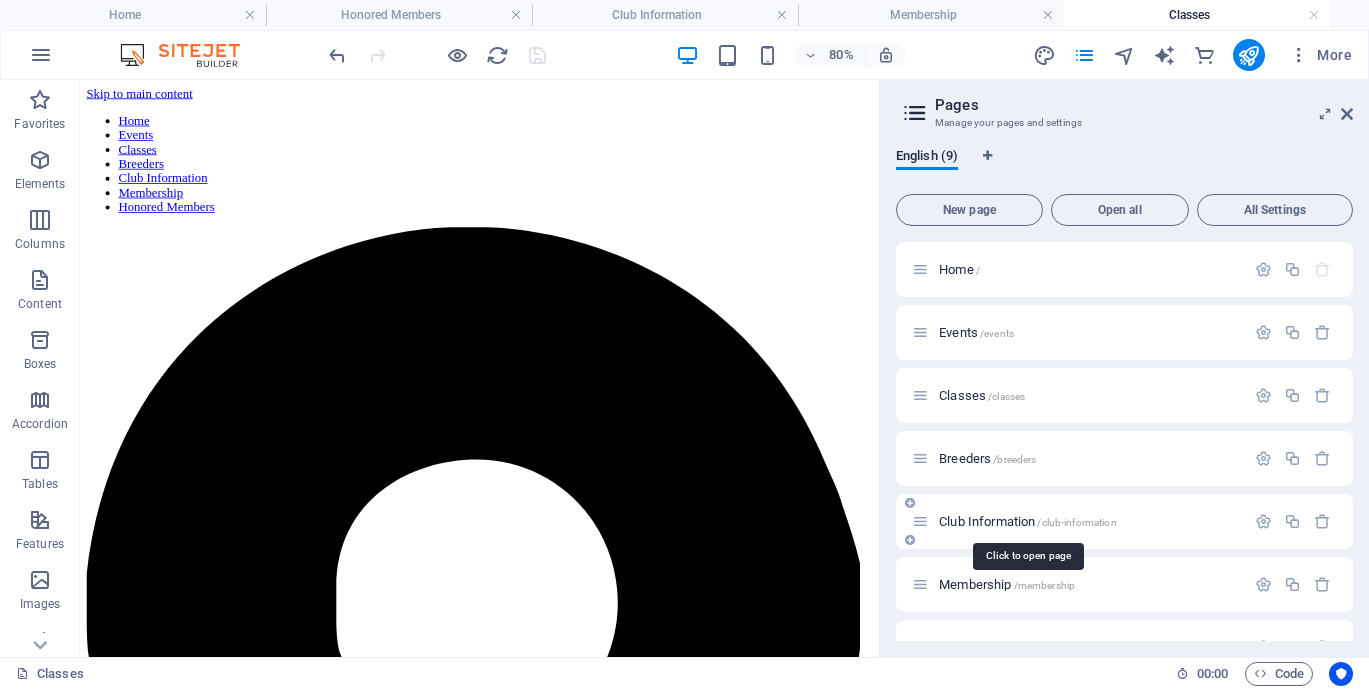 click on "Club Information /club-information" at bounding box center (1028, 521) 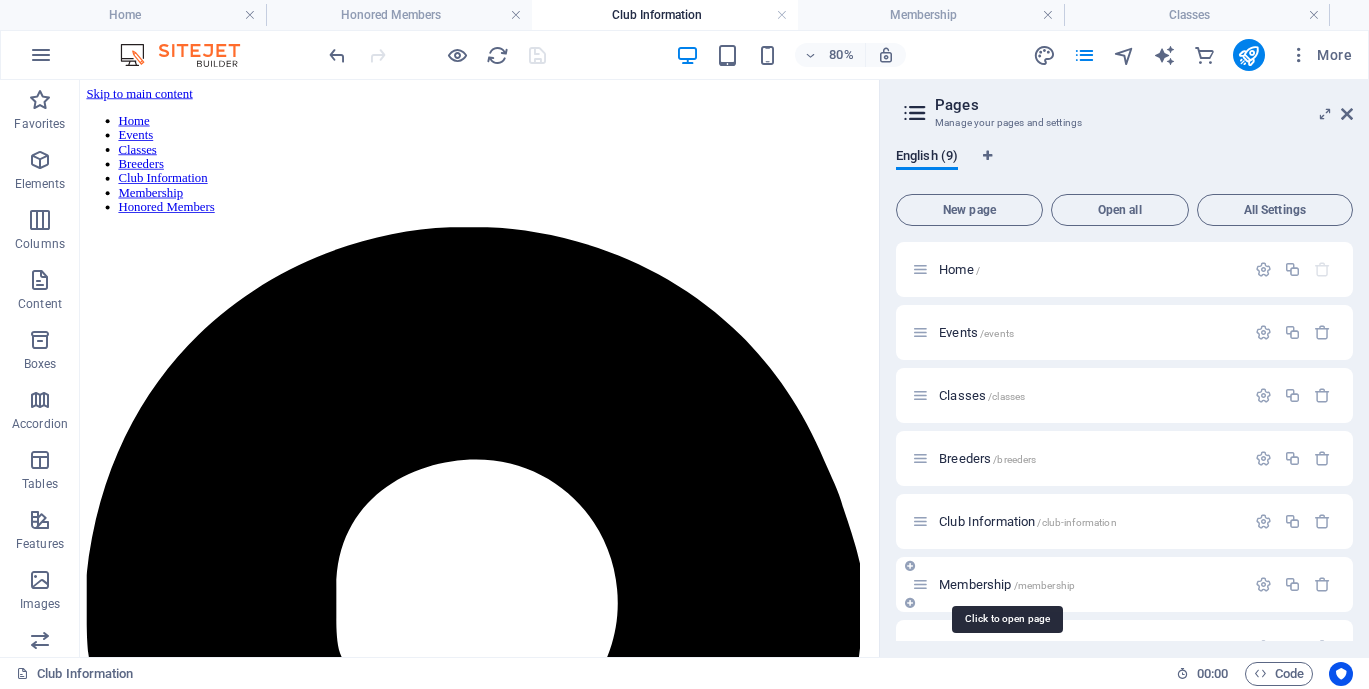click on "Membership /membership" at bounding box center [1007, 584] 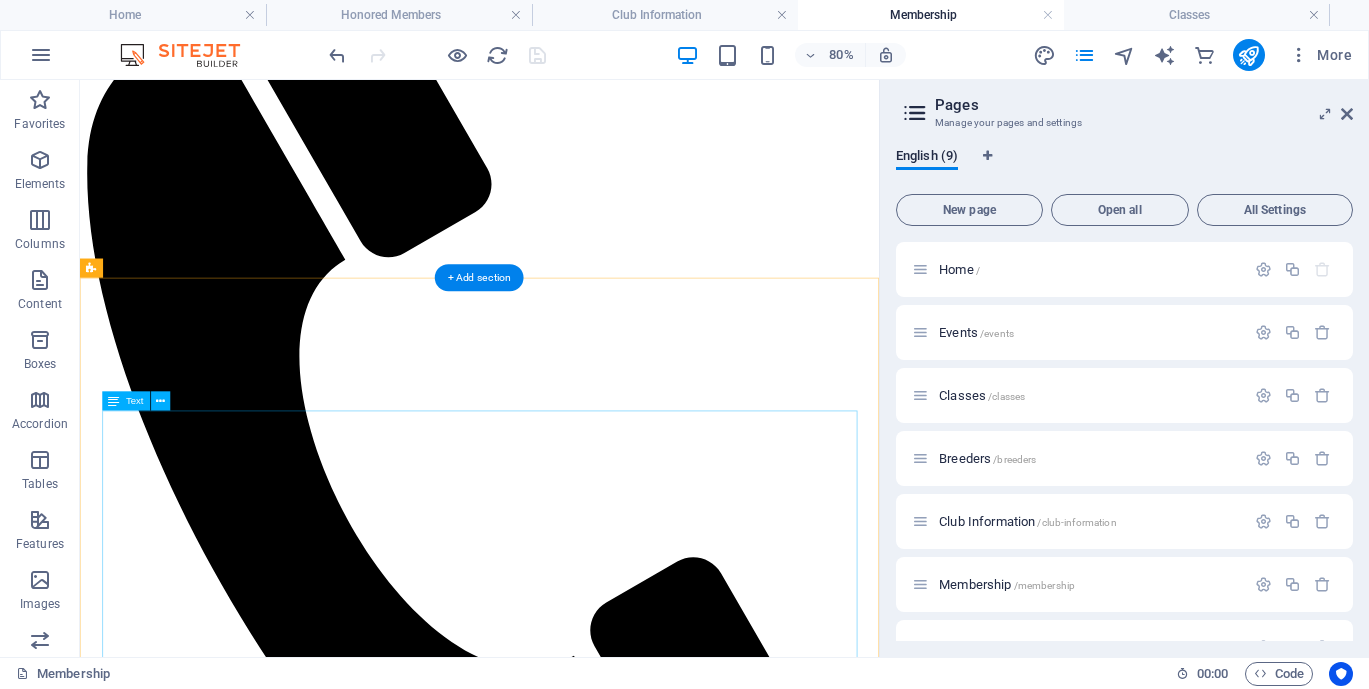 scroll, scrollTop: 1905, scrollLeft: 0, axis: vertical 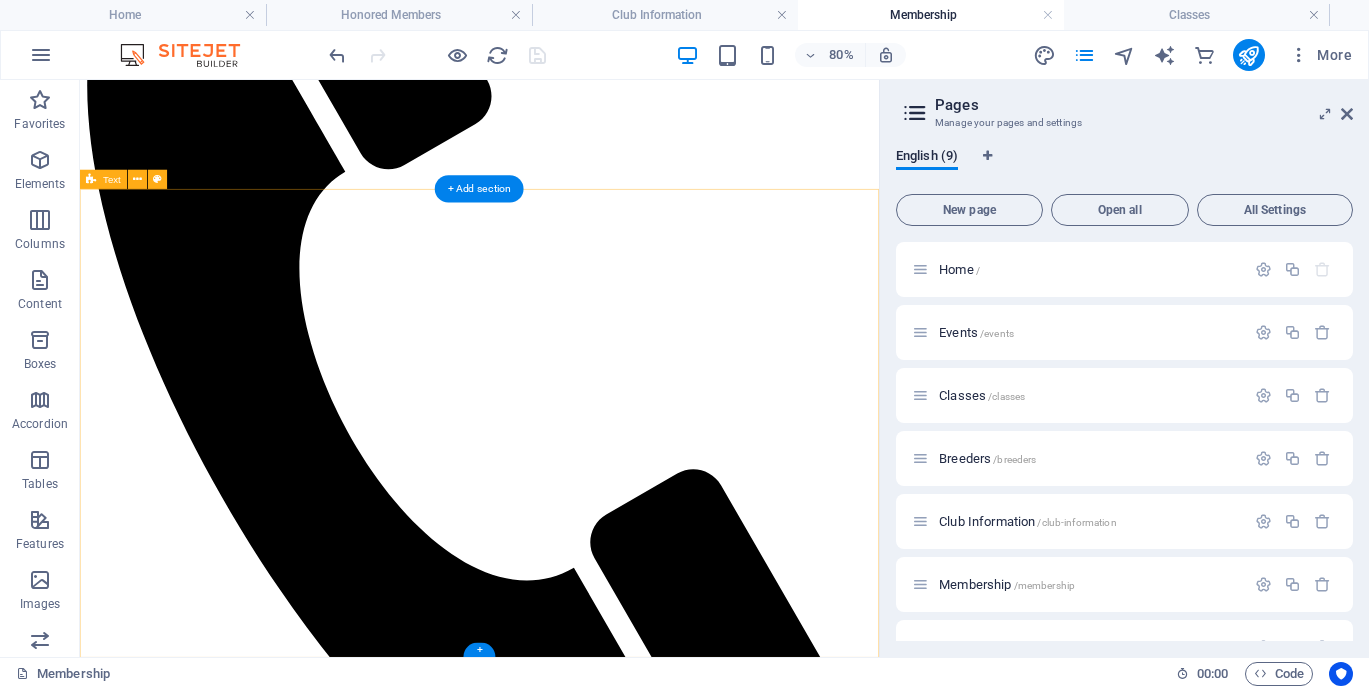 click on "Apply for Membership BELOW ARE THE OPTIONS FOR HOW TO APPLY FOR MEMBERSHIP To apply for membership please fill out the form belowl.  (DO WE HAVE A FORM? - I CAN DIGITALLY CREATE IT AND LINK IT HERE  BUTTON OR To apply for membership please email  [EMAIL] .  ( THIS WAY WILL CREATE MORE WORK FOR THE PERSON HANDLING MEMBERSHIP)" at bounding box center [579, 3280] 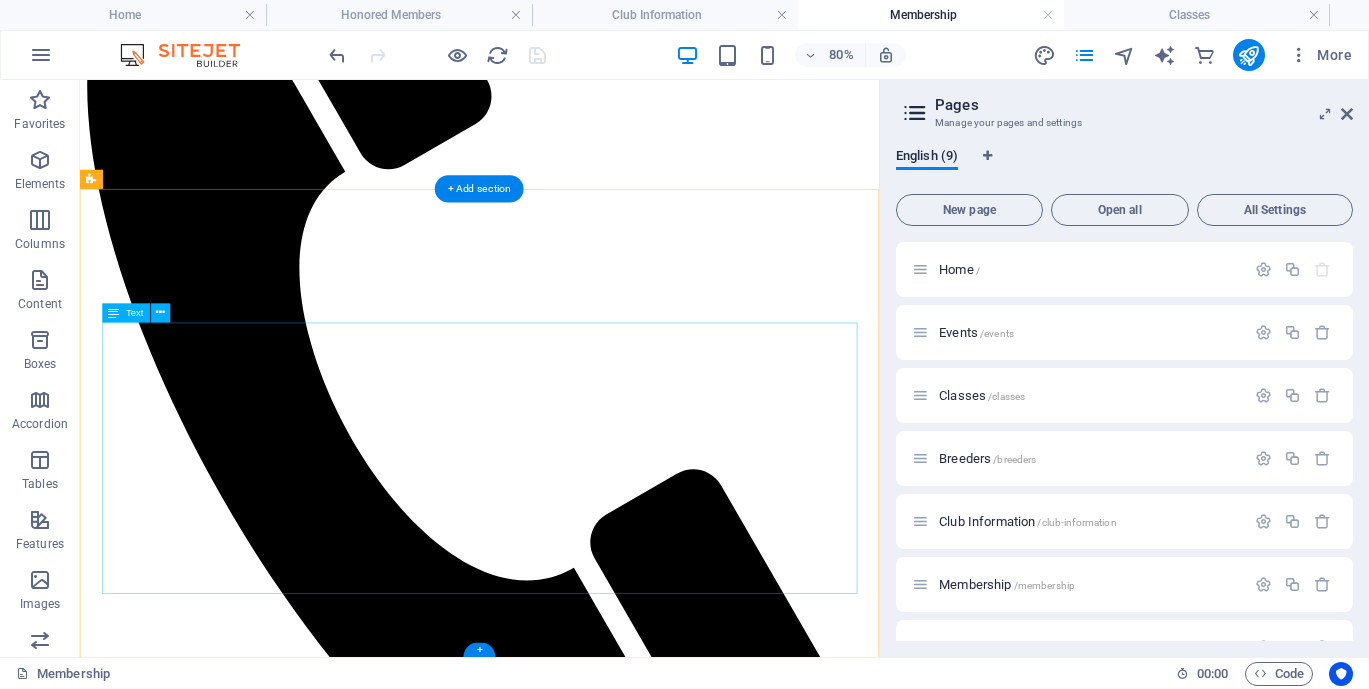 scroll, scrollTop: 1898, scrollLeft: 0, axis: vertical 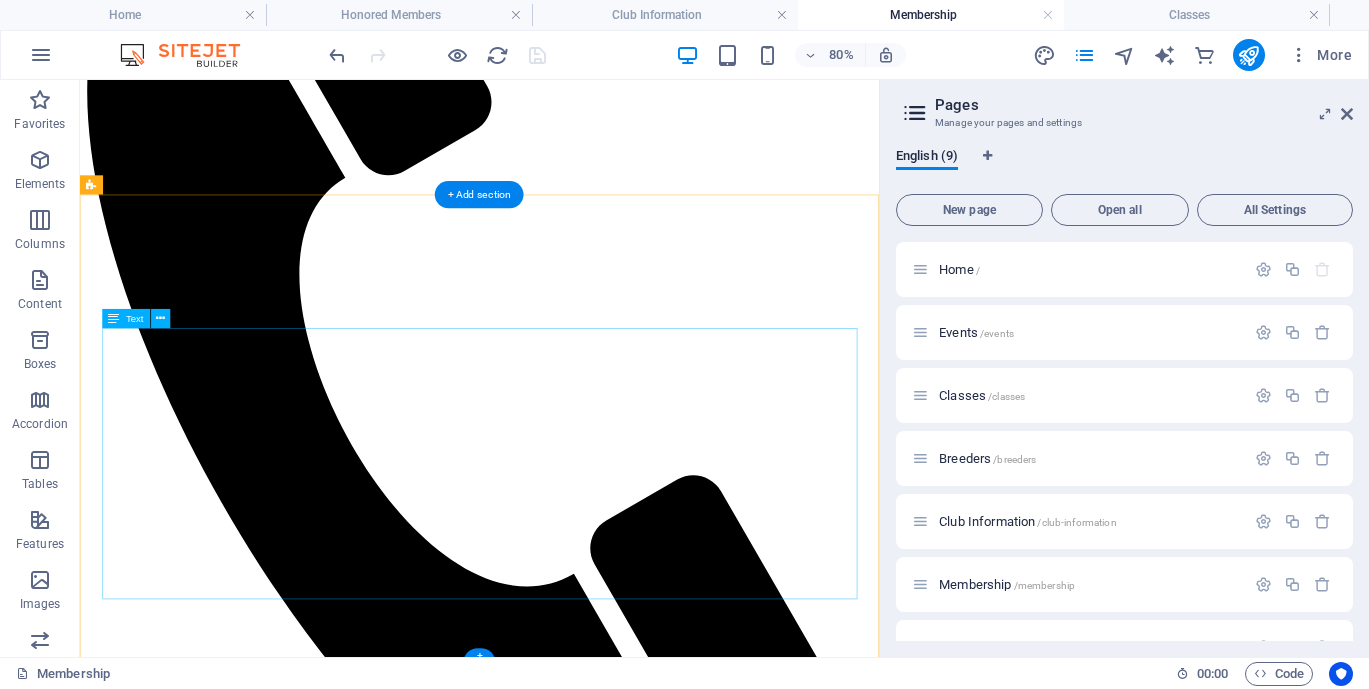 click on "BELOW ARE THE OPTIONS FOR HOW TO APPLY FOR MEMBERSHIP To apply for membership please fill out the form belowl.   (DO WE HAVE A FORM? - I CAN DIGITALLY CREATE IT AND LINK IT HERE  BUTTON OR To apply for membership please email  [EMAIL] .   ( THIS WAY WILL CREATE MORE WORK FOR THE PERSON HANDLING MEMBERSHIP)" at bounding box center (579, 3326) 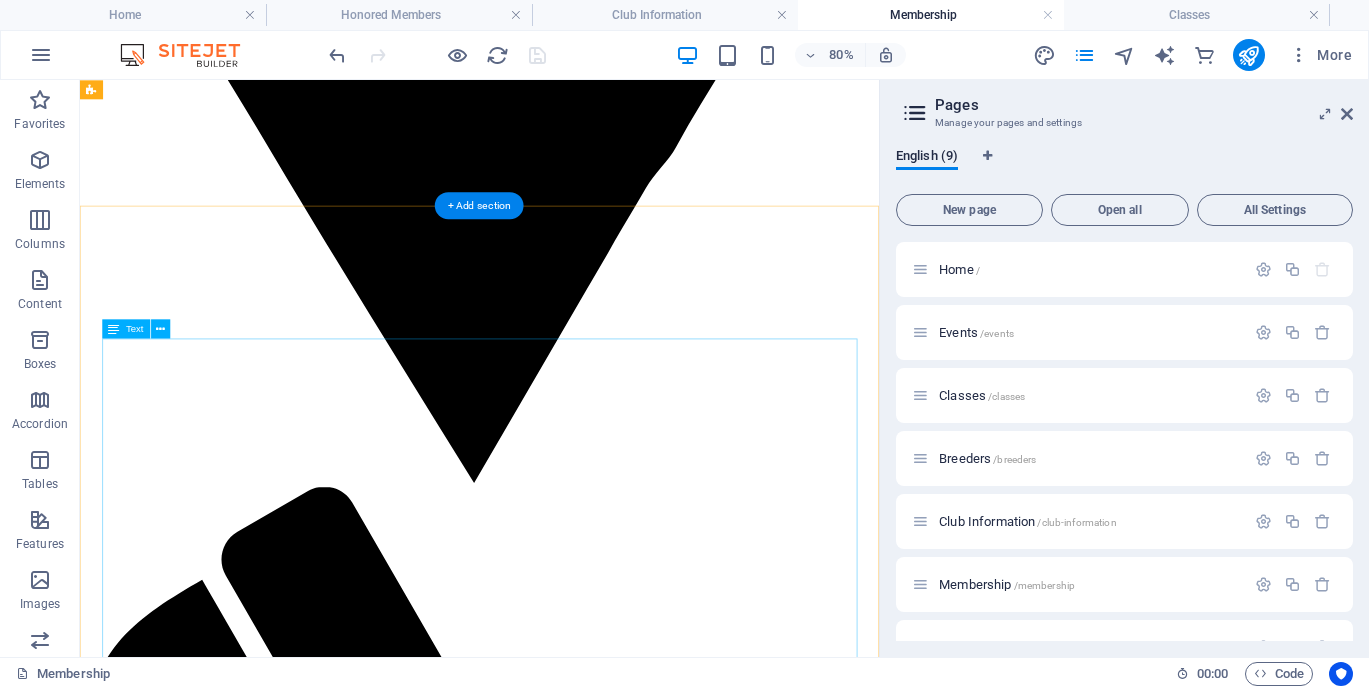 scroll, scrollTop: 1083, scrollLeft: 0, axis: vertical 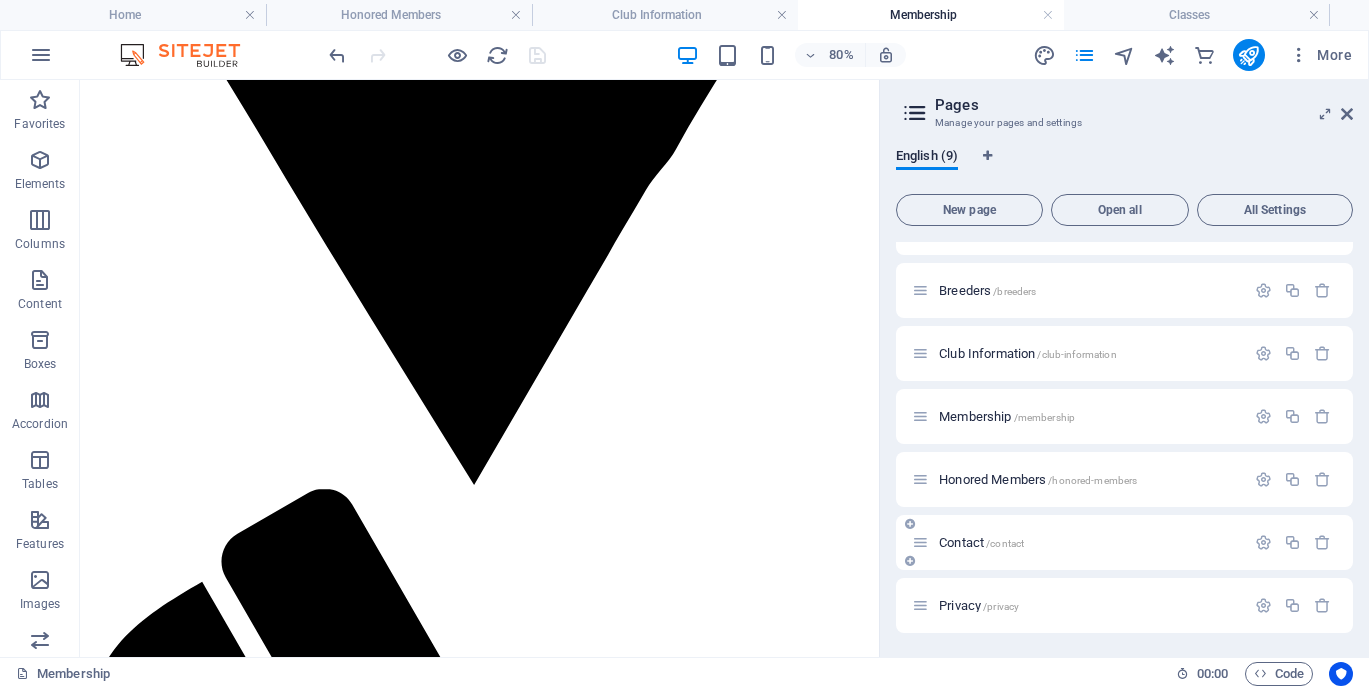 click on "Contact /contact" at bounding box center (981, 542) 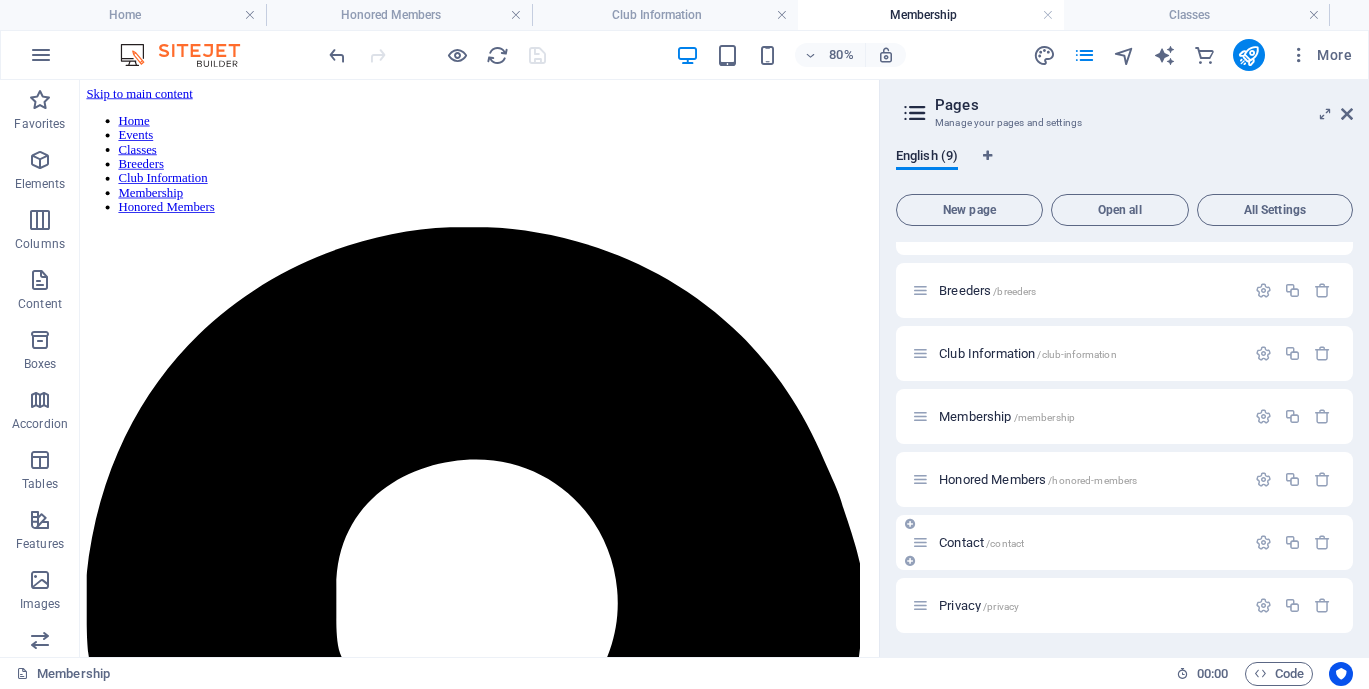 scroll, scrollTop: 87, scrollLeft: 0, axis: vertical 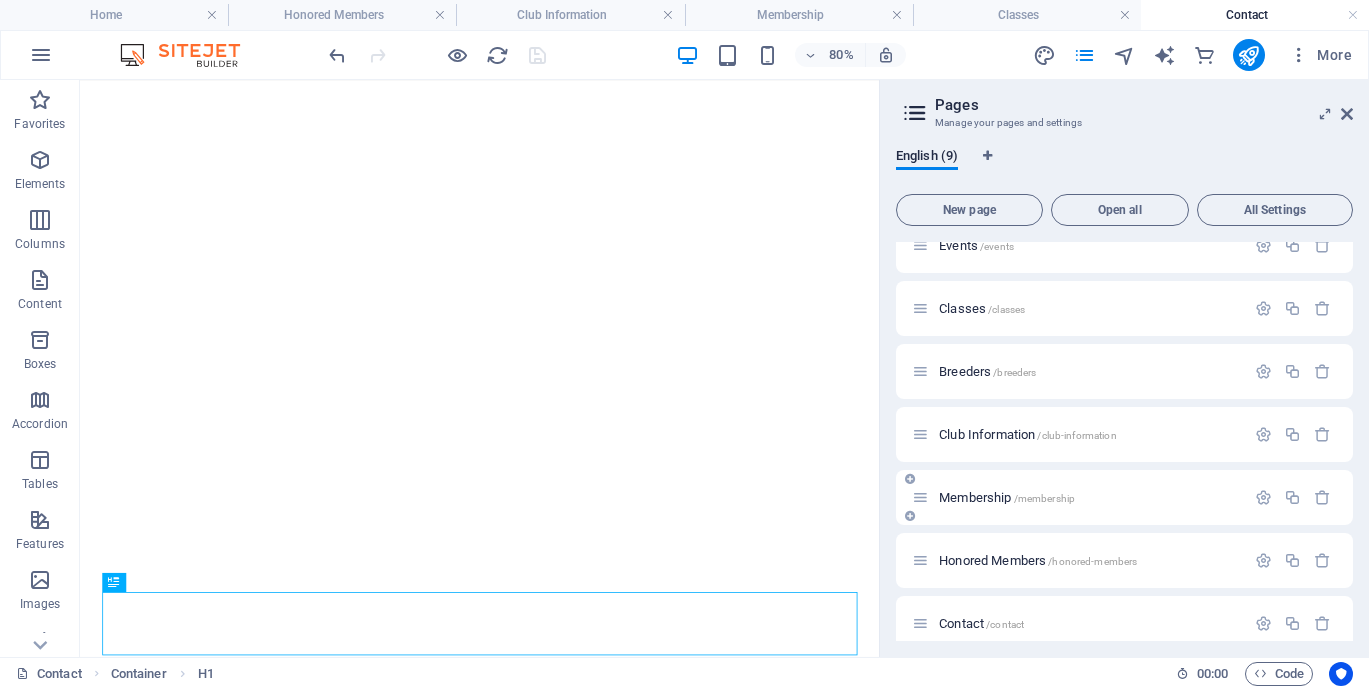 click on "Membership /membership" at bounding box center (1124, 497) 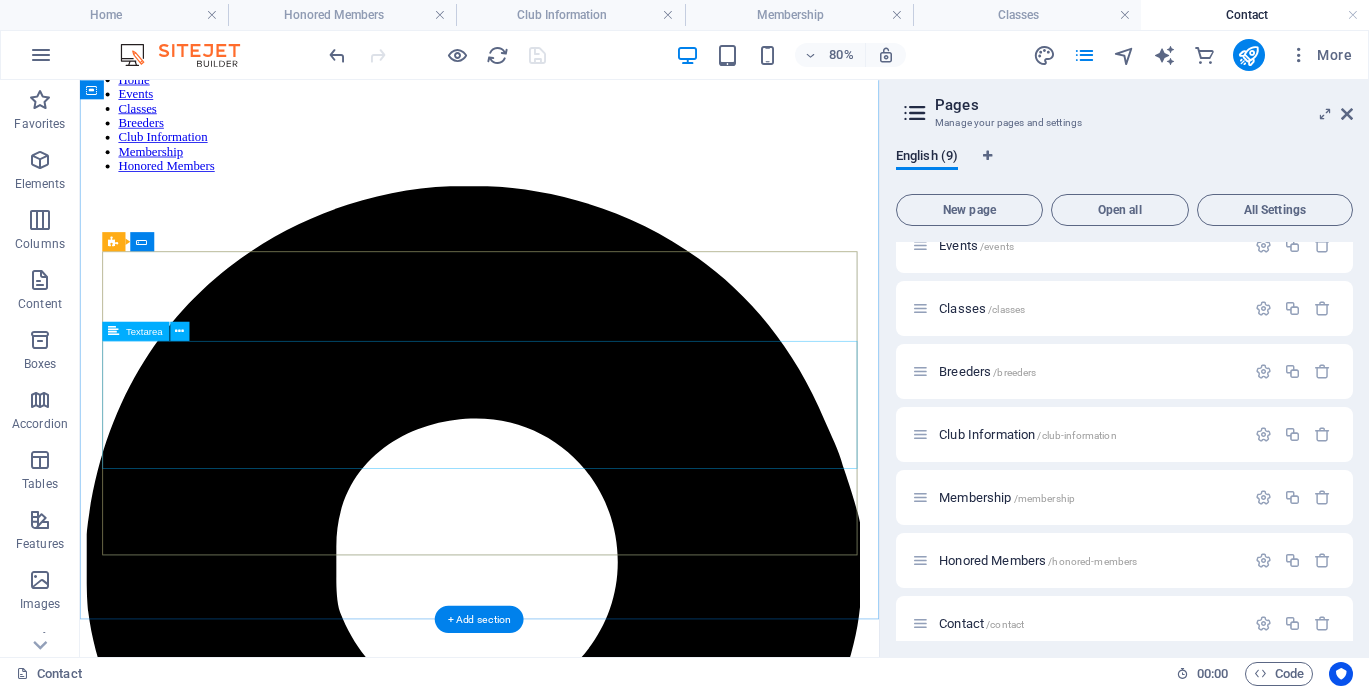 scroll, scrollTop: 740, scrollLeft: 0, axis: vertical 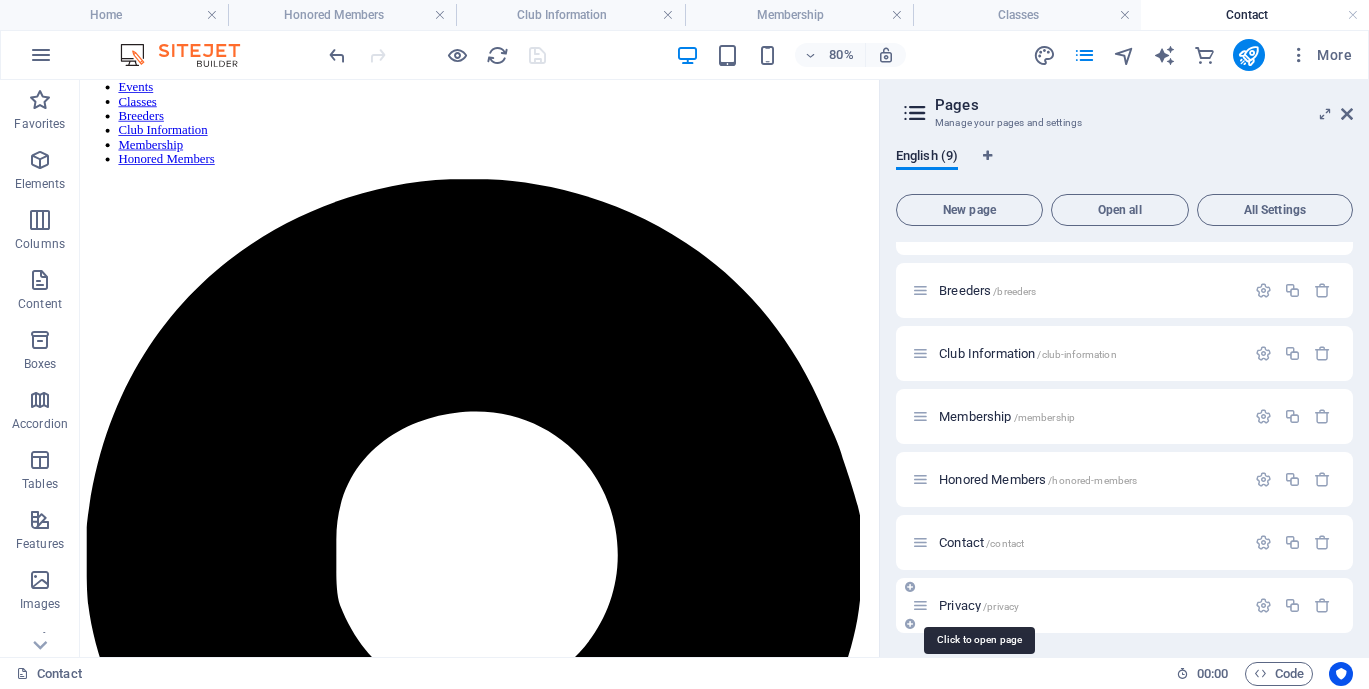 click on "Privacy /privacy" at bounding box center [979, 605] 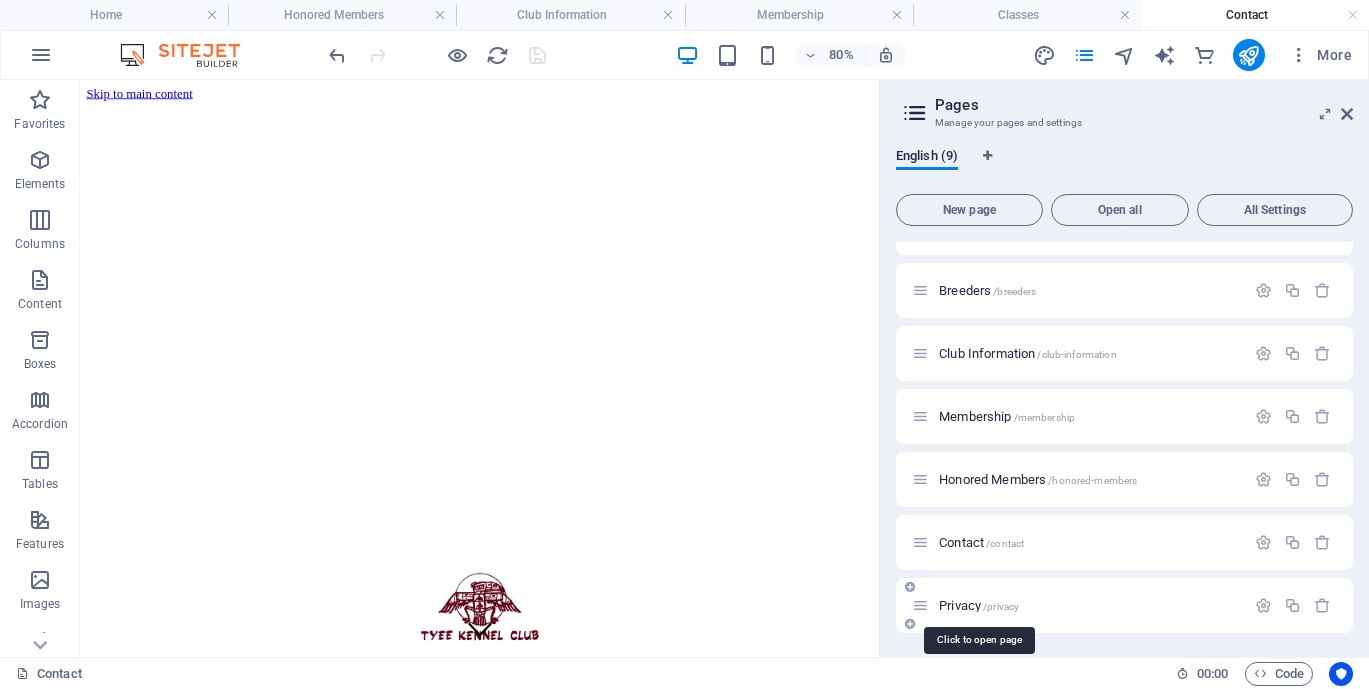 scroll, scrollTop: 87, scrollLeft: 0, axis: vertical 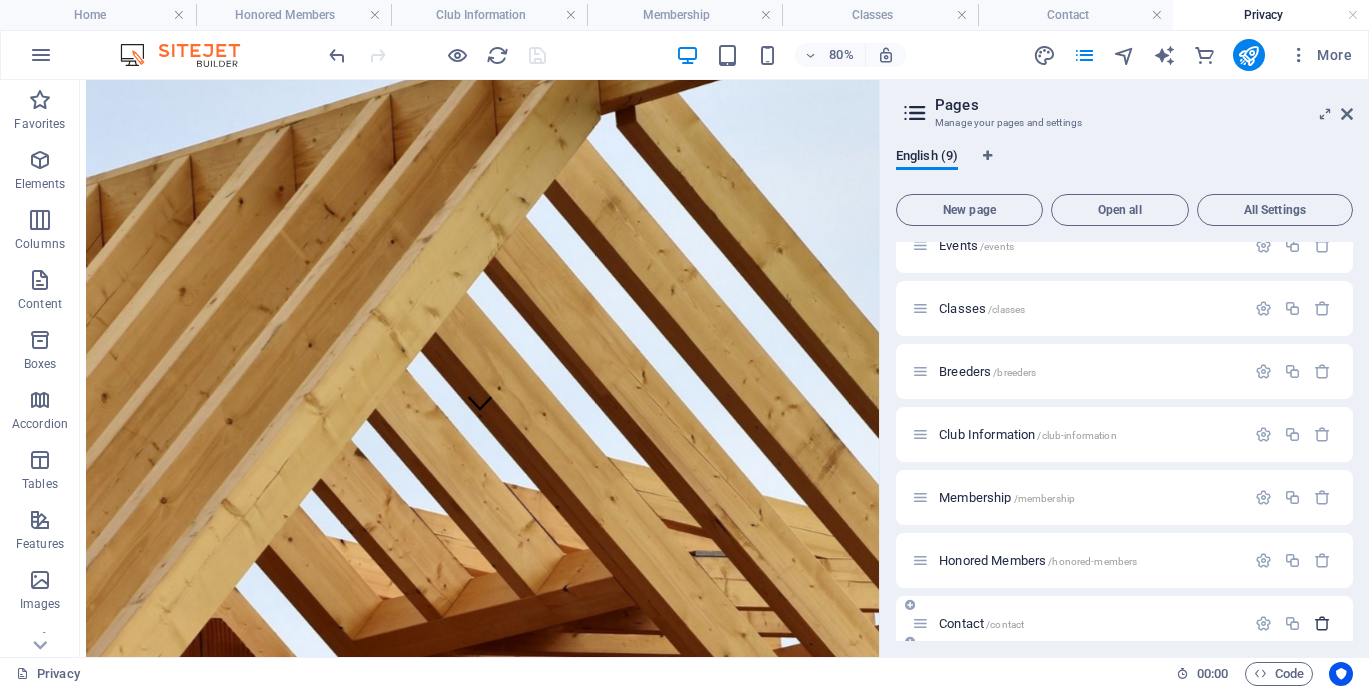 click at bounding box center [1322, 623] 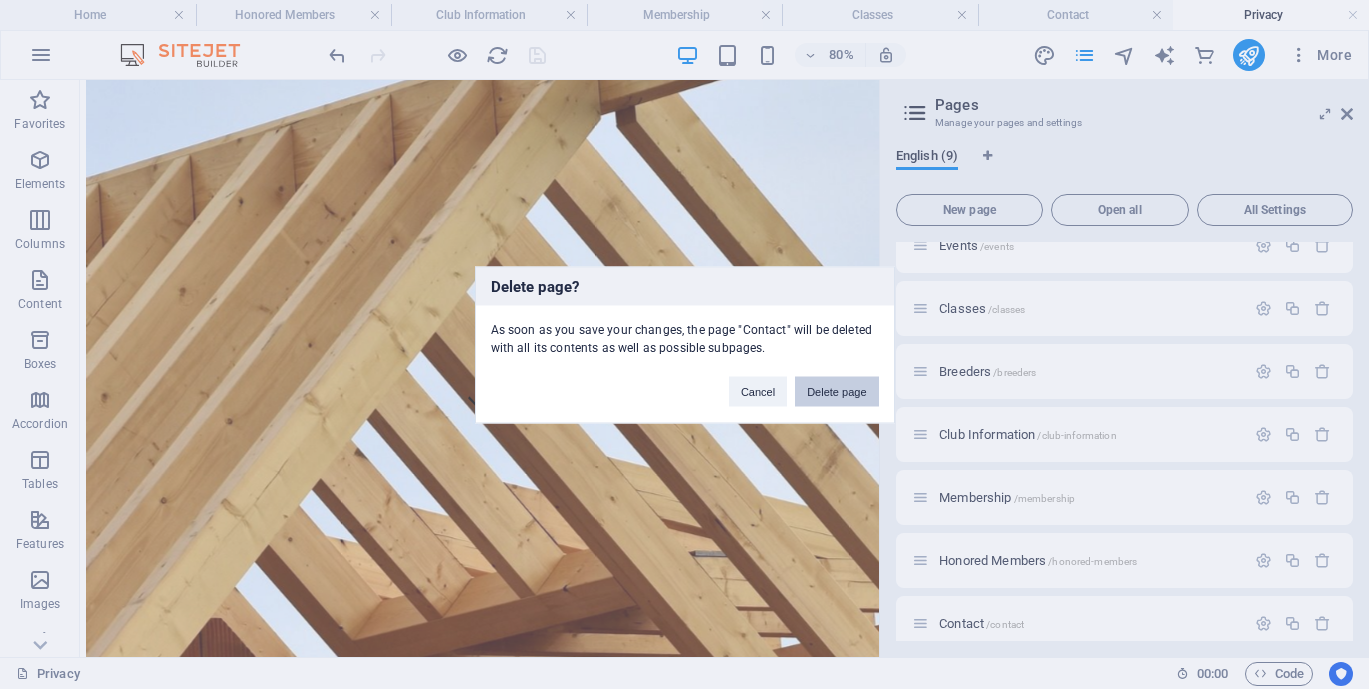 click on "Delete page" at bounding box center (836, 391) 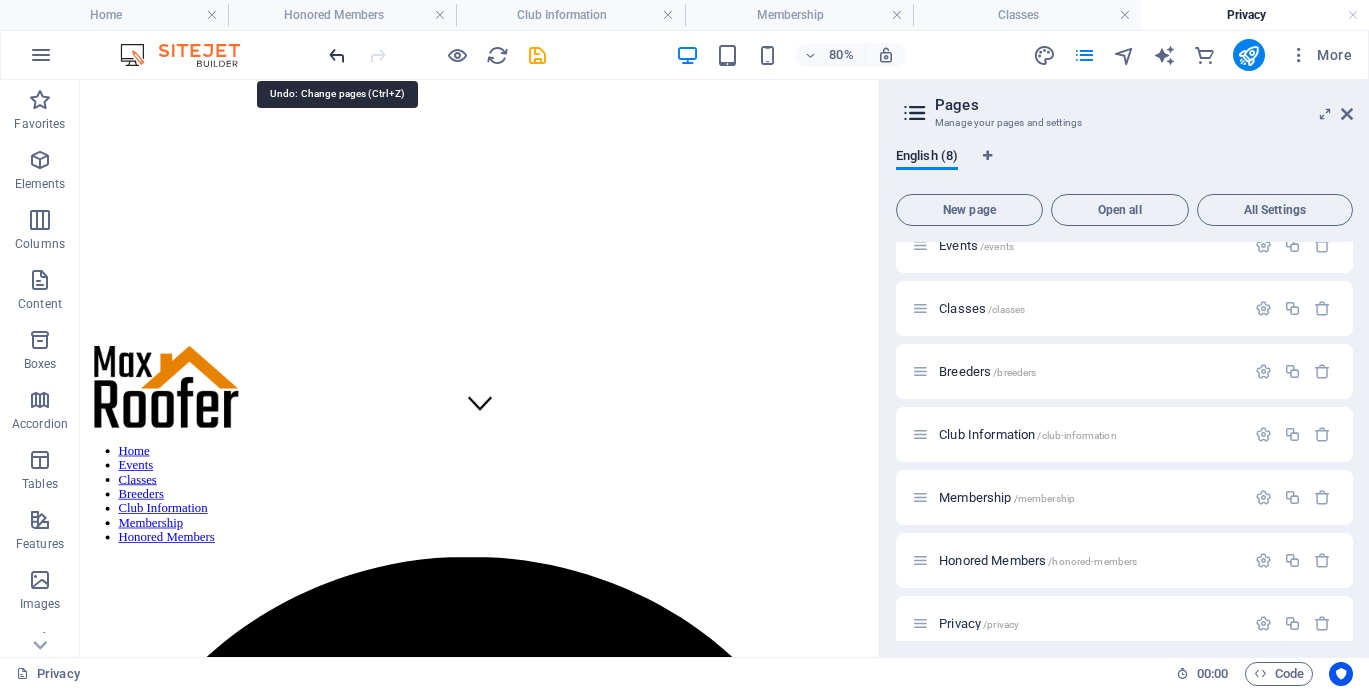 click at bounding box center [337, 55] 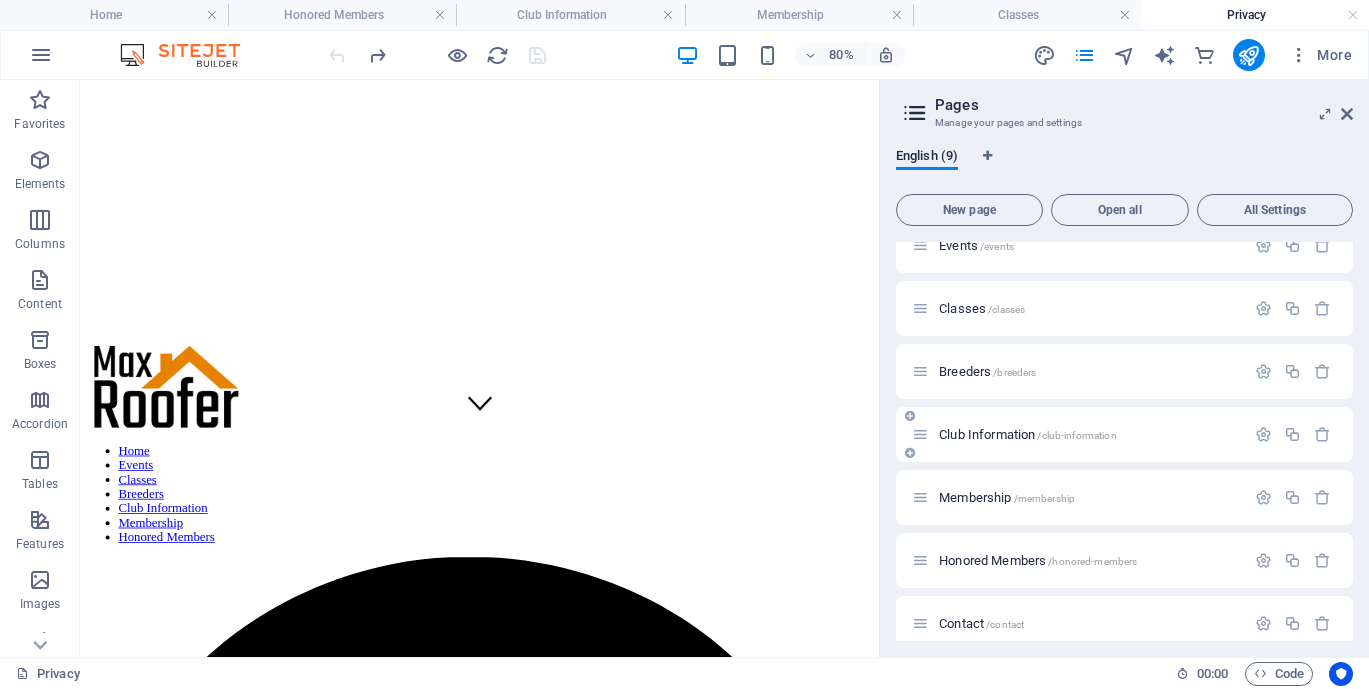 scroll, scrollTop: 168, scrollLeft: 0, axis: vertical 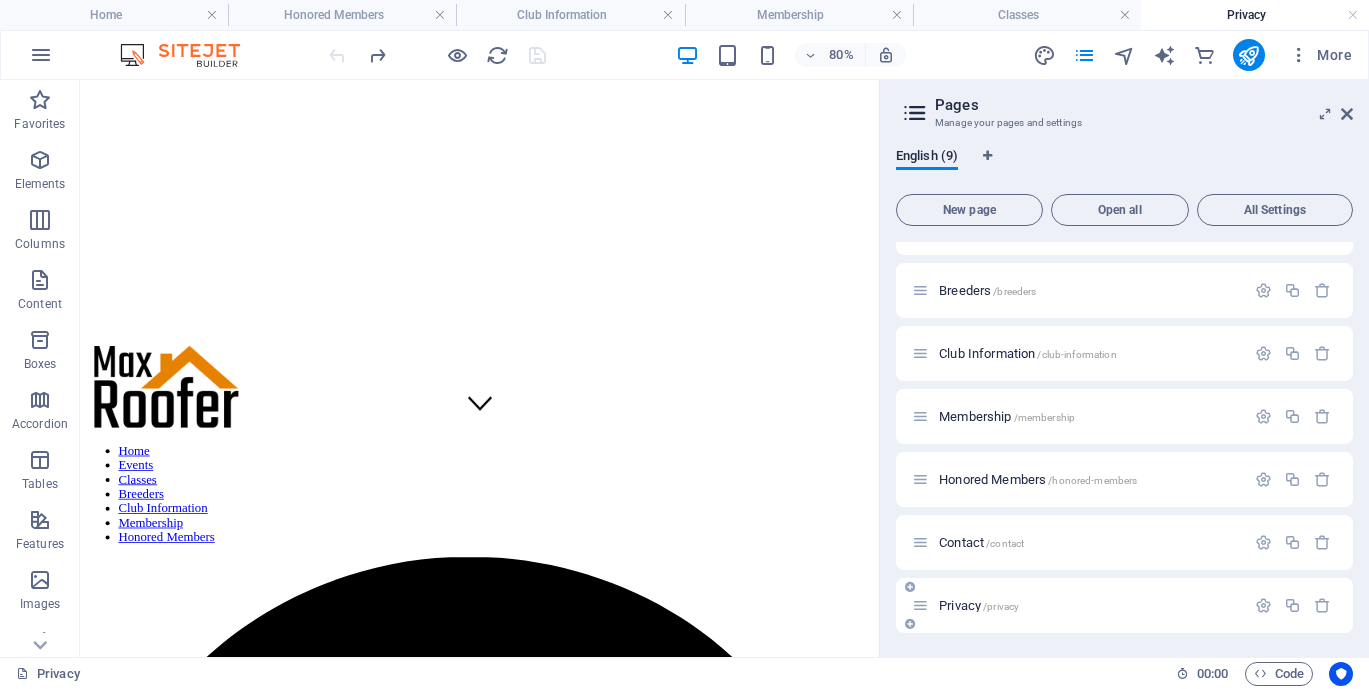 click on "Privacy /privacy" at bounding box center (1089, 605) 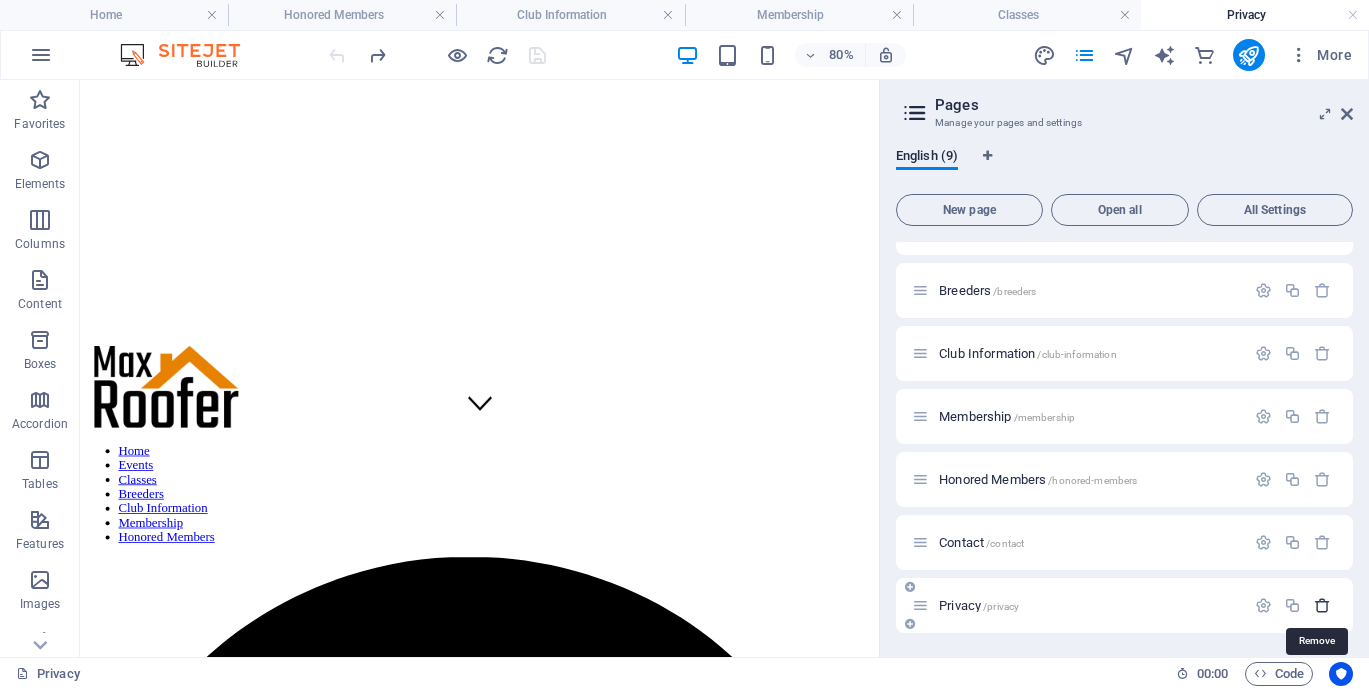 click at bounding box center (1322, 605) 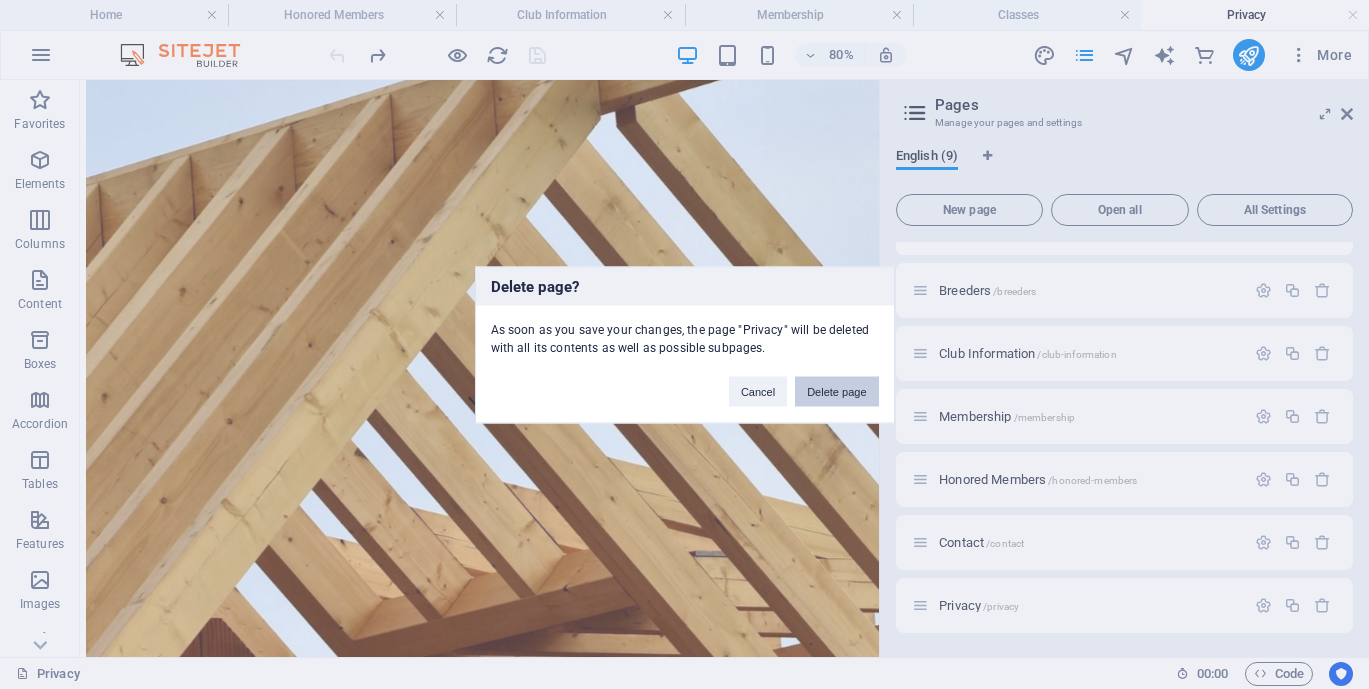 click on "Delete page" at bounding box center (836, 391) 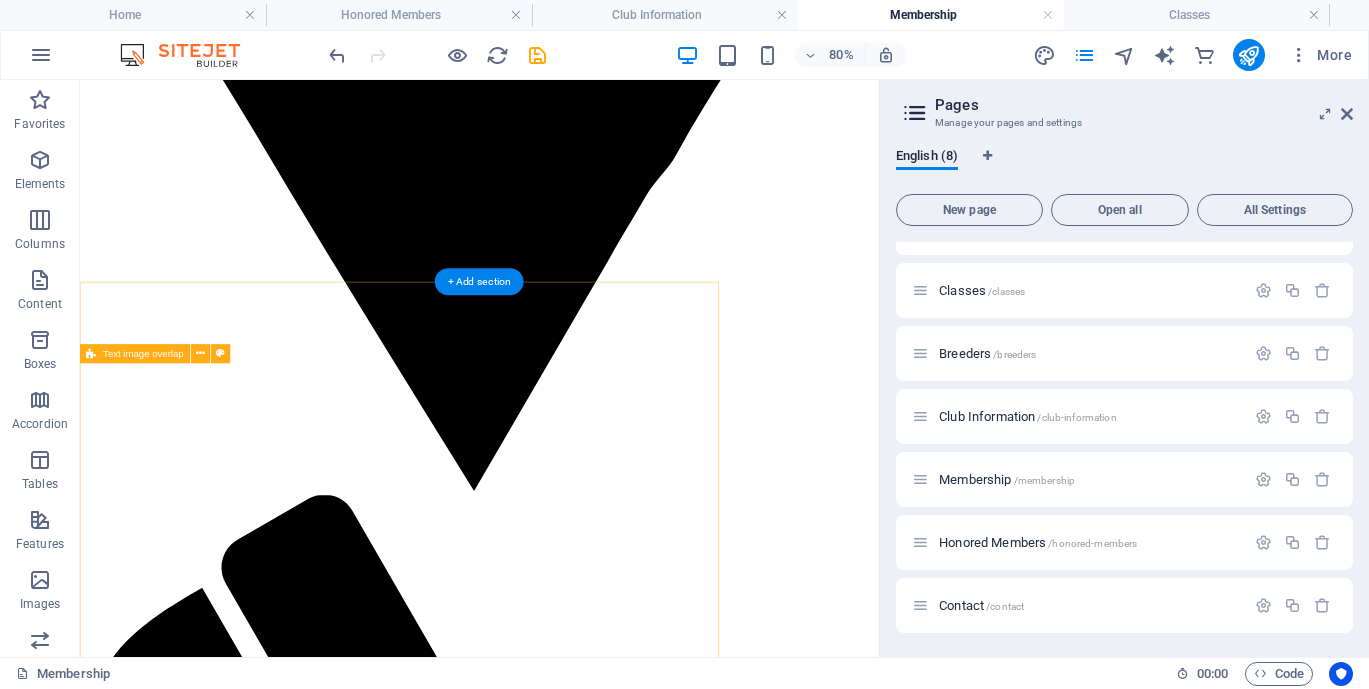 scroll, scrollTop: 105, scrollLeft: 0, axis: vertical 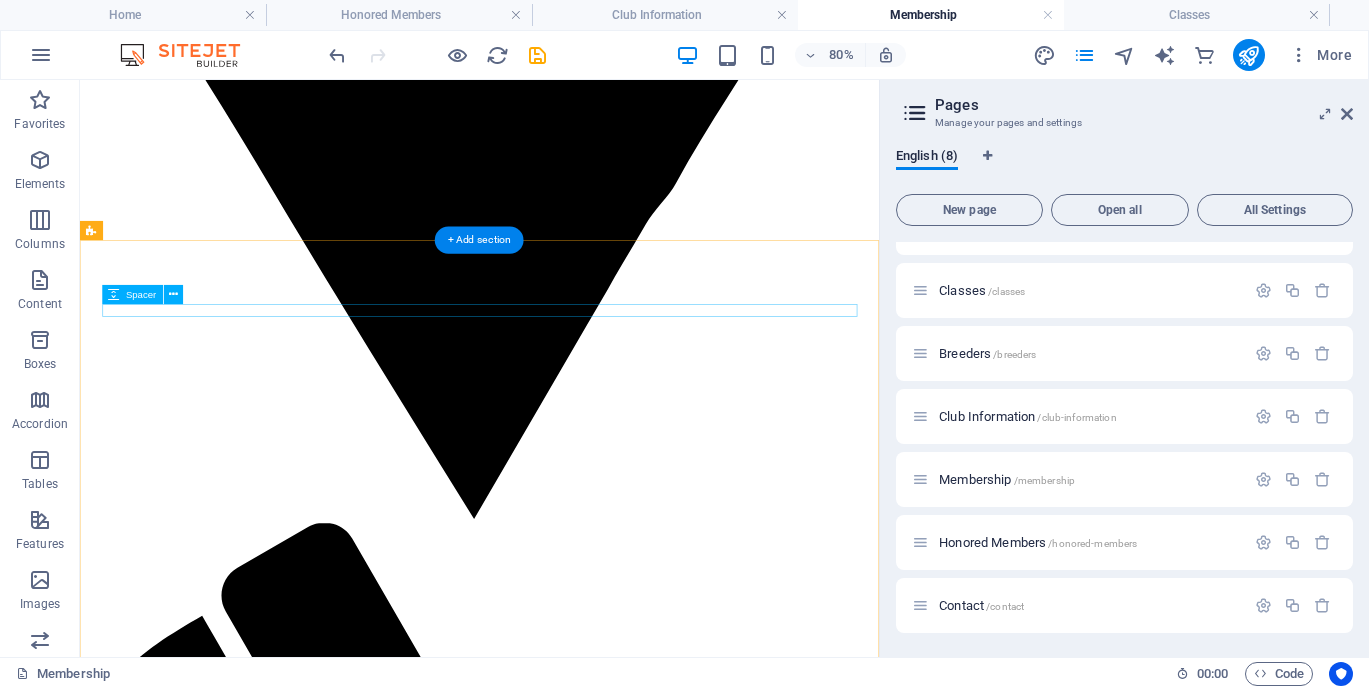 click at bounding box center [579, 3306] 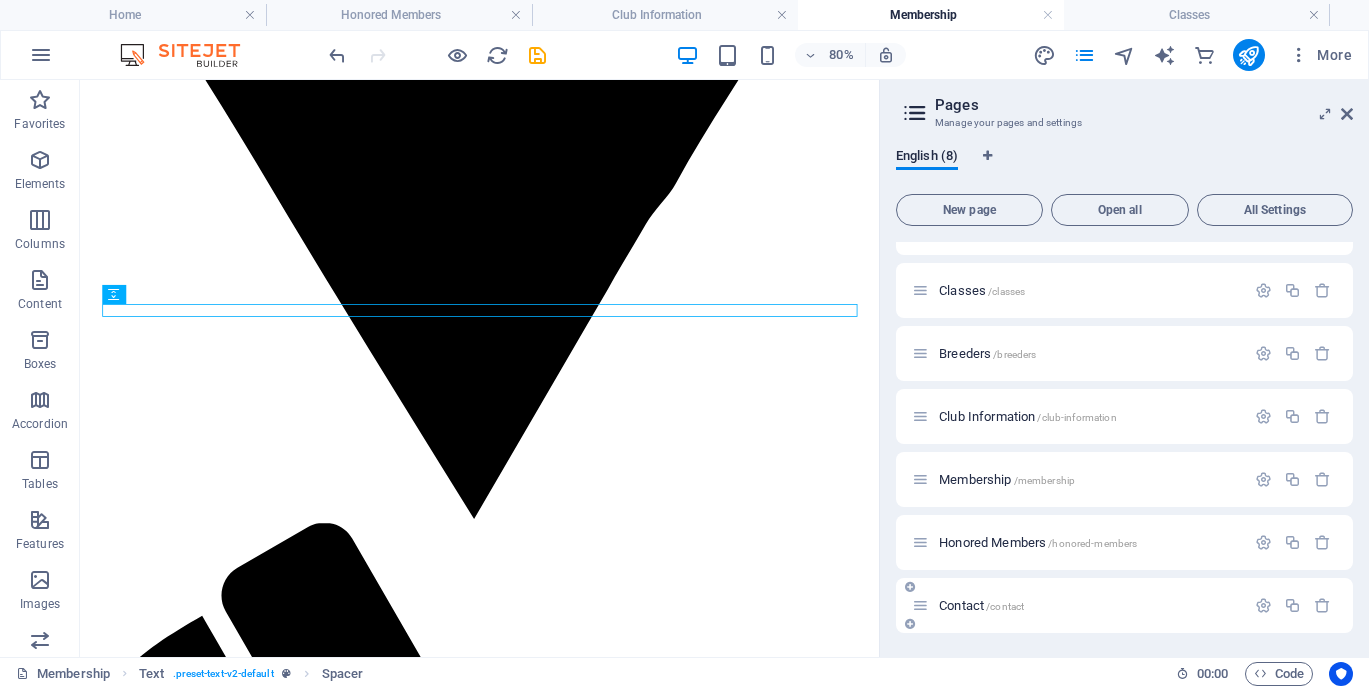 click on "Contact /contact" at bounding box center (1089, 605) 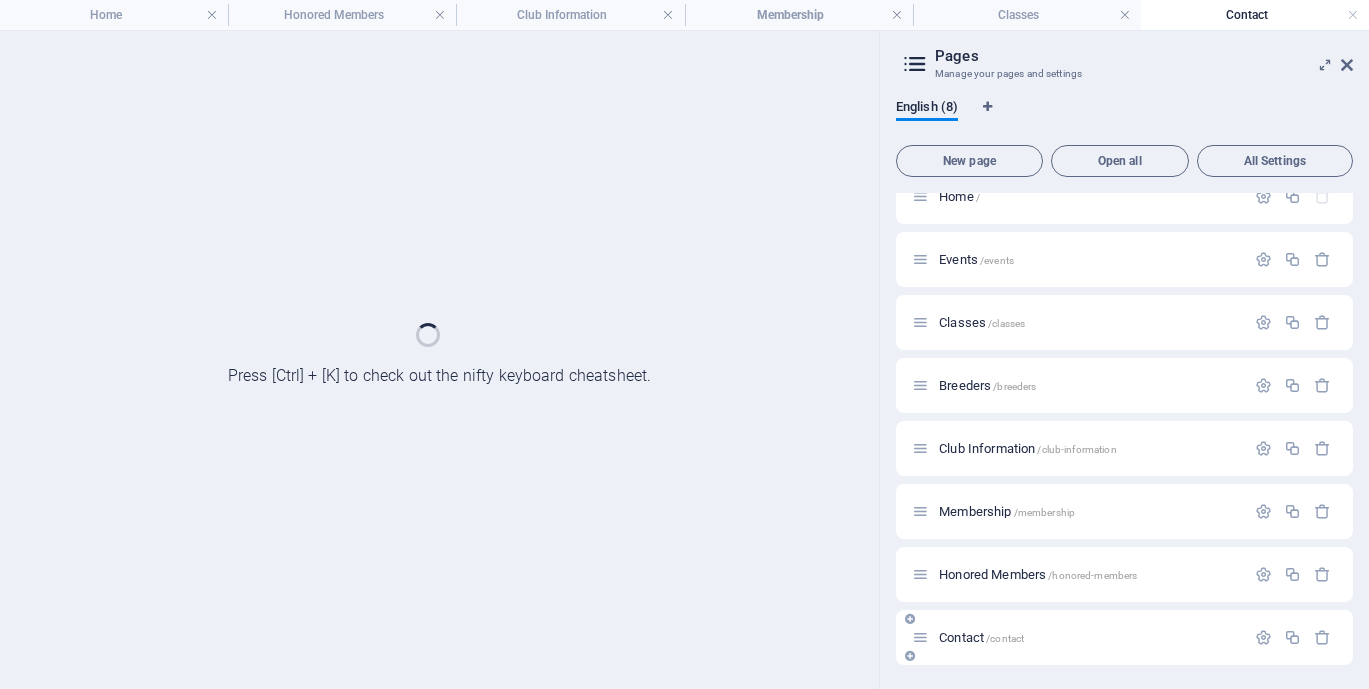 scroll, scrollTop: 24, scrollLeft: 0, axis: vertical 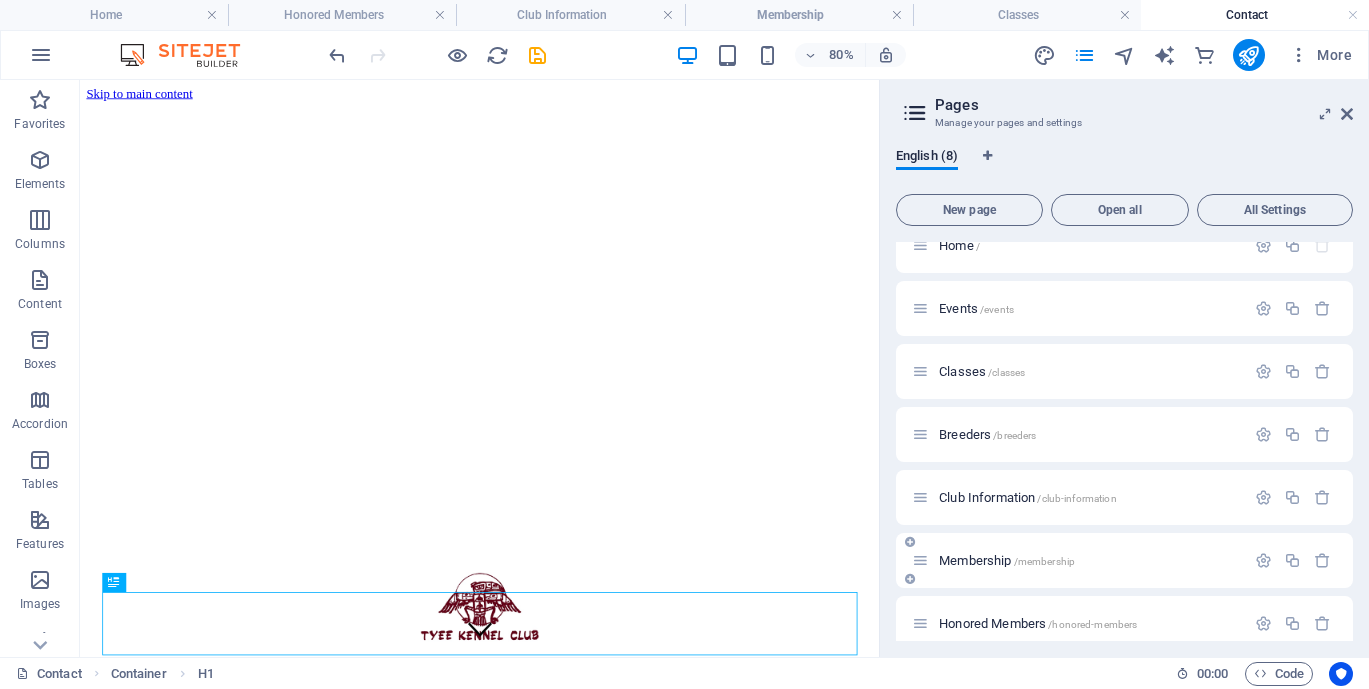 click on "Membership /membership" at bounding box center [1078, 560] 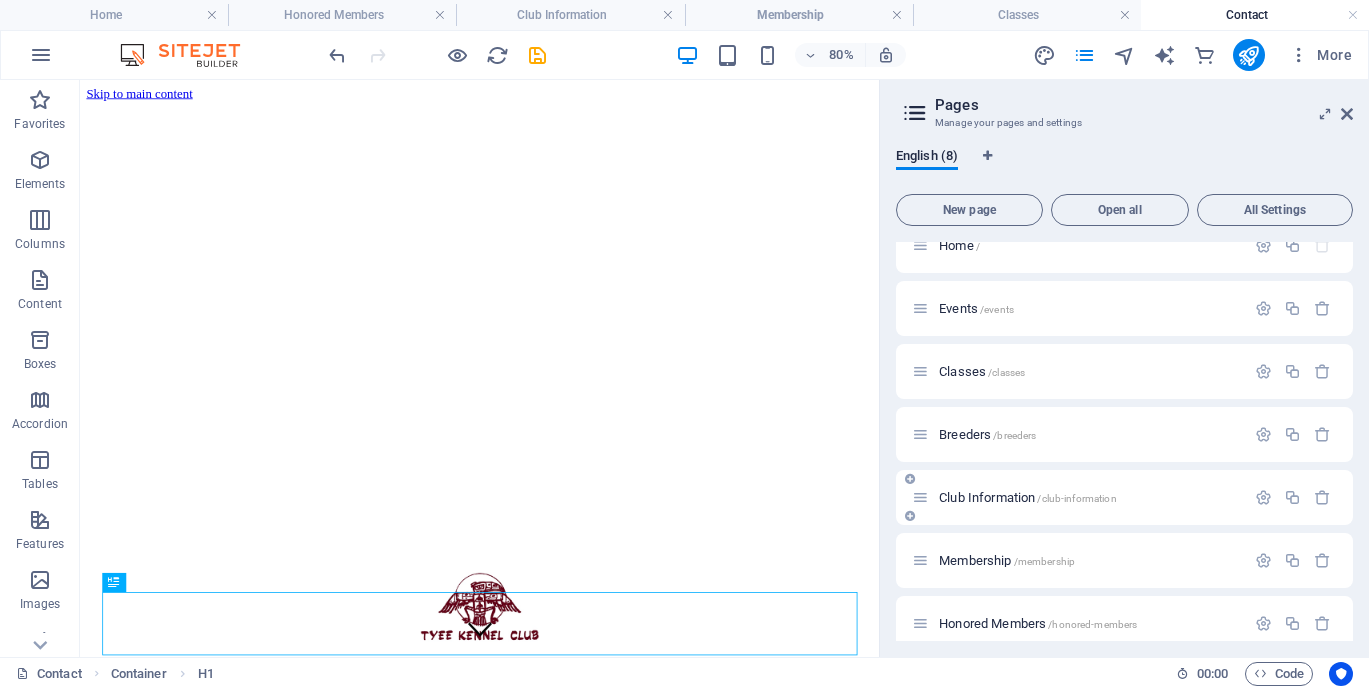 click on "Club Information /club-information" at bounding box center (1078, 497) 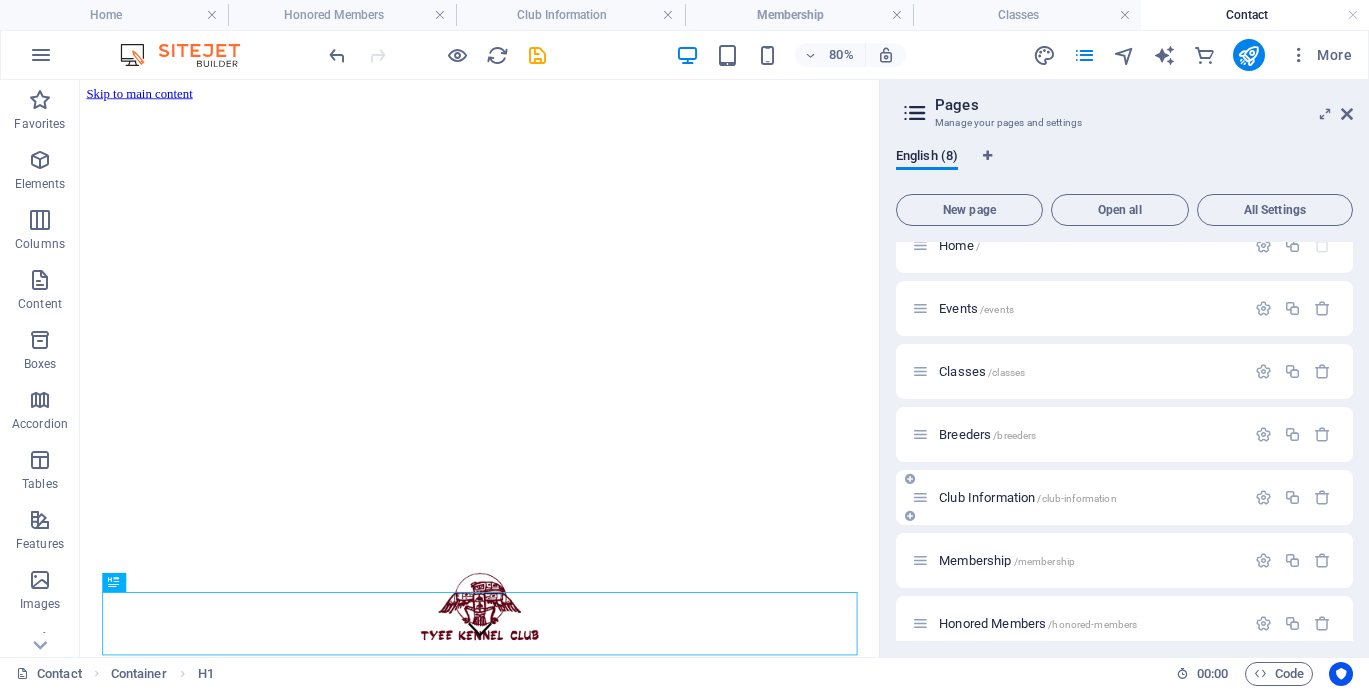 click on "Club Information /club-information" at bounding box center [1028, 497] 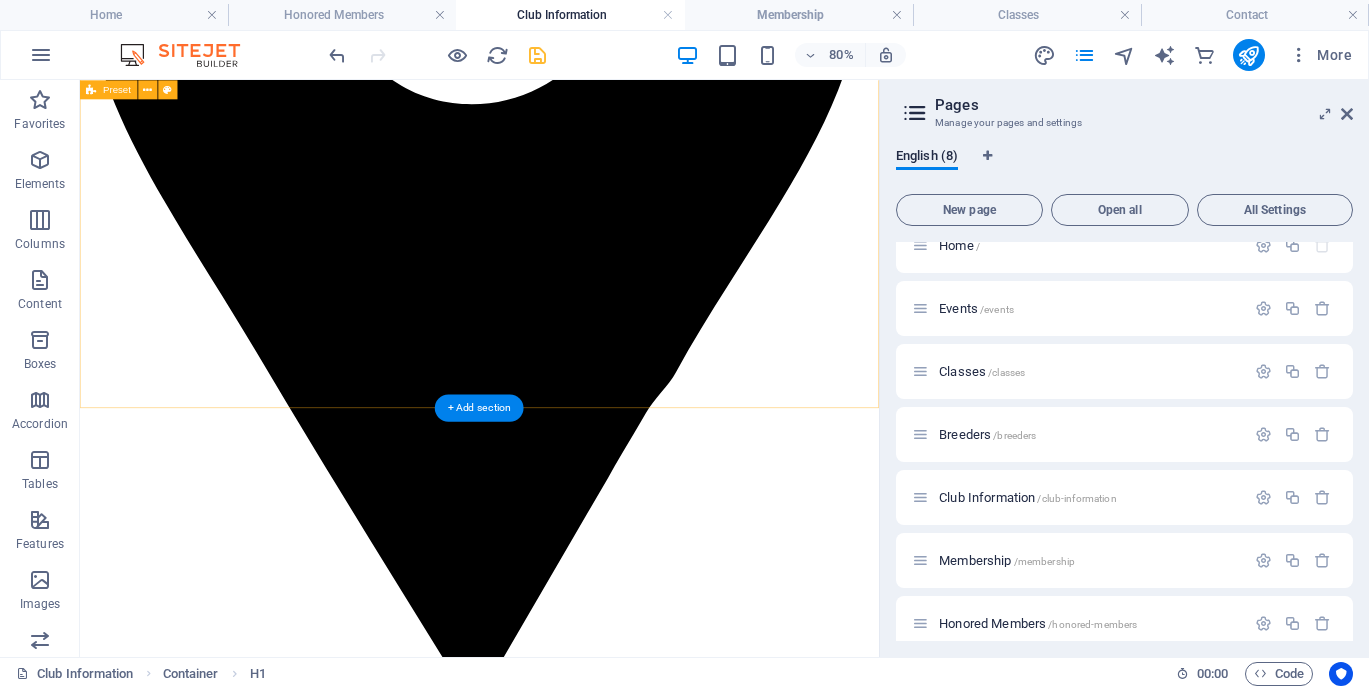scroll, scrollTop: 670, scrollLeft: 0, axis: vertical 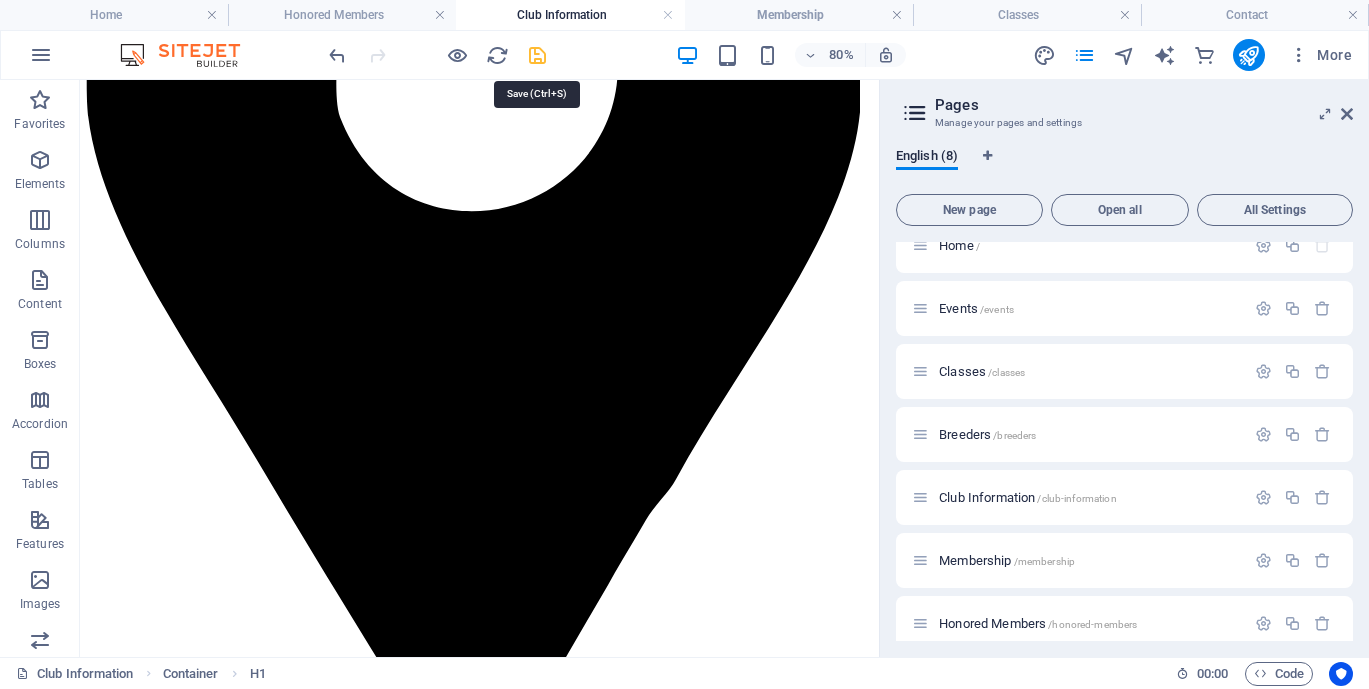 click at bounding box center [537, 55] 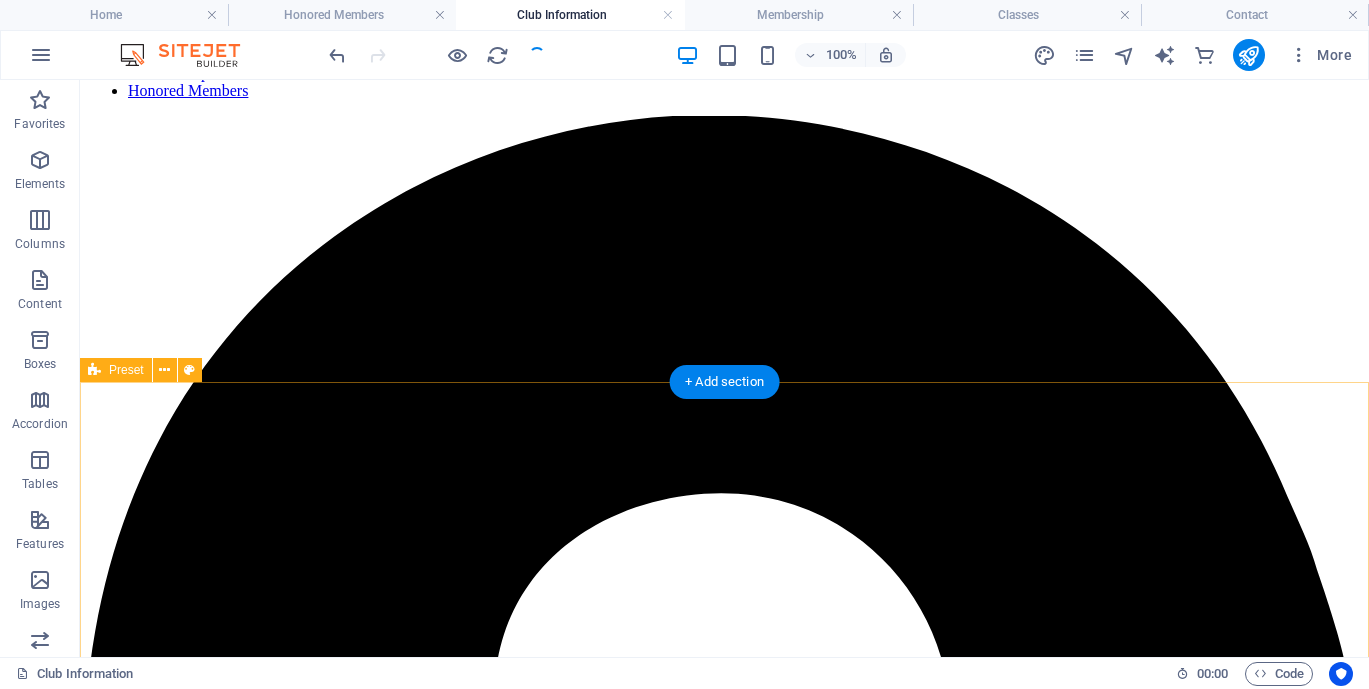 scroll, scrollTop: 0, scrollLeft: 0, axis: both 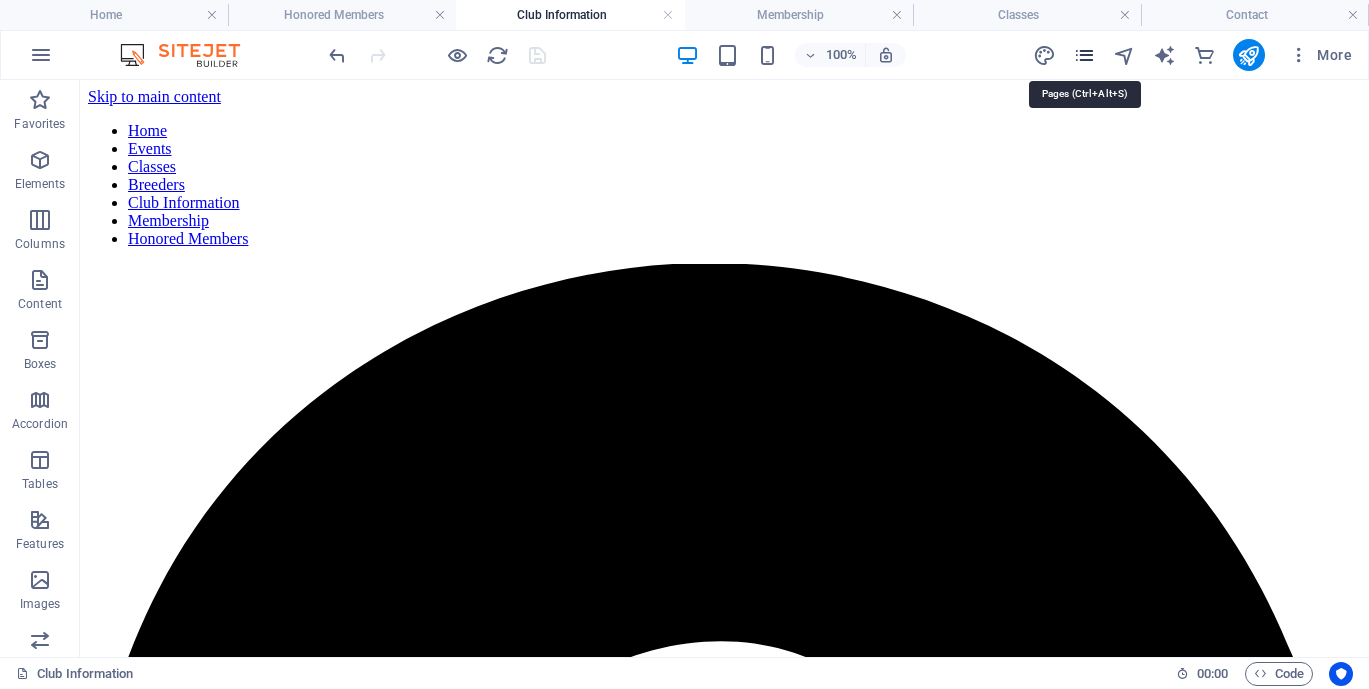click at bounding box center (1084, 55) 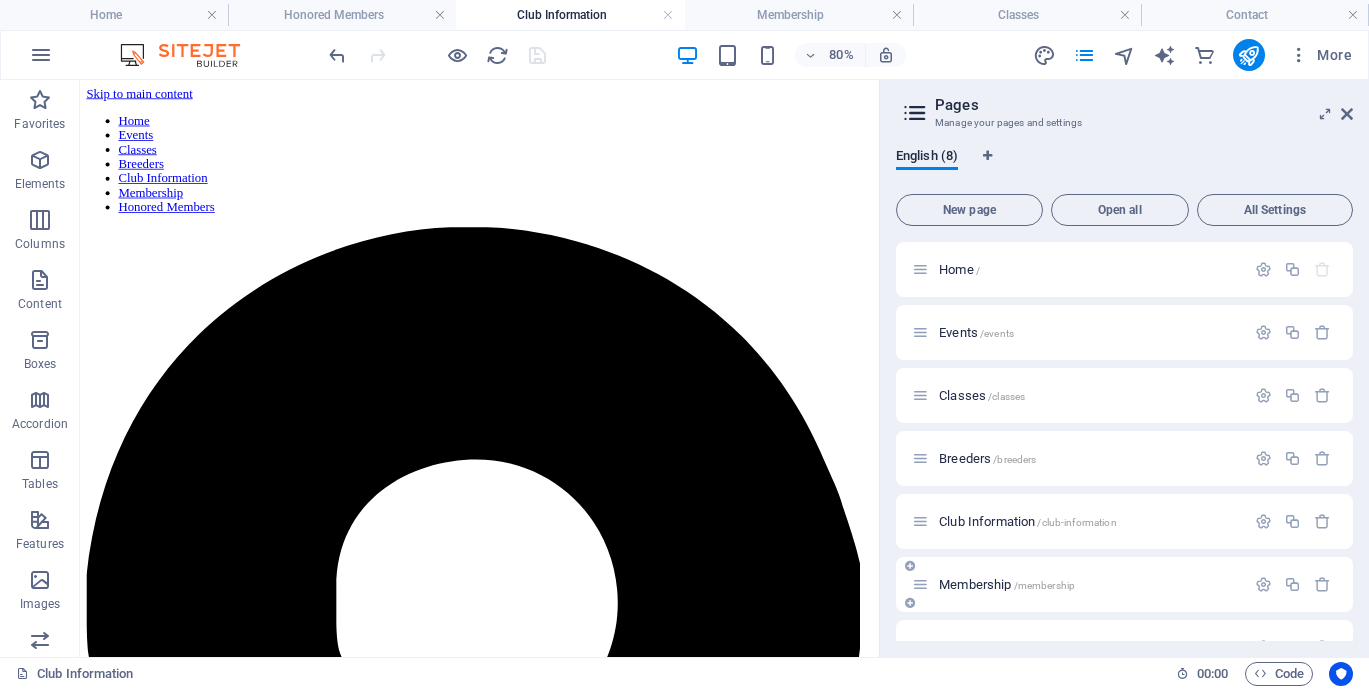 click on "Membership /membership" at bounding box center (1007, 584) 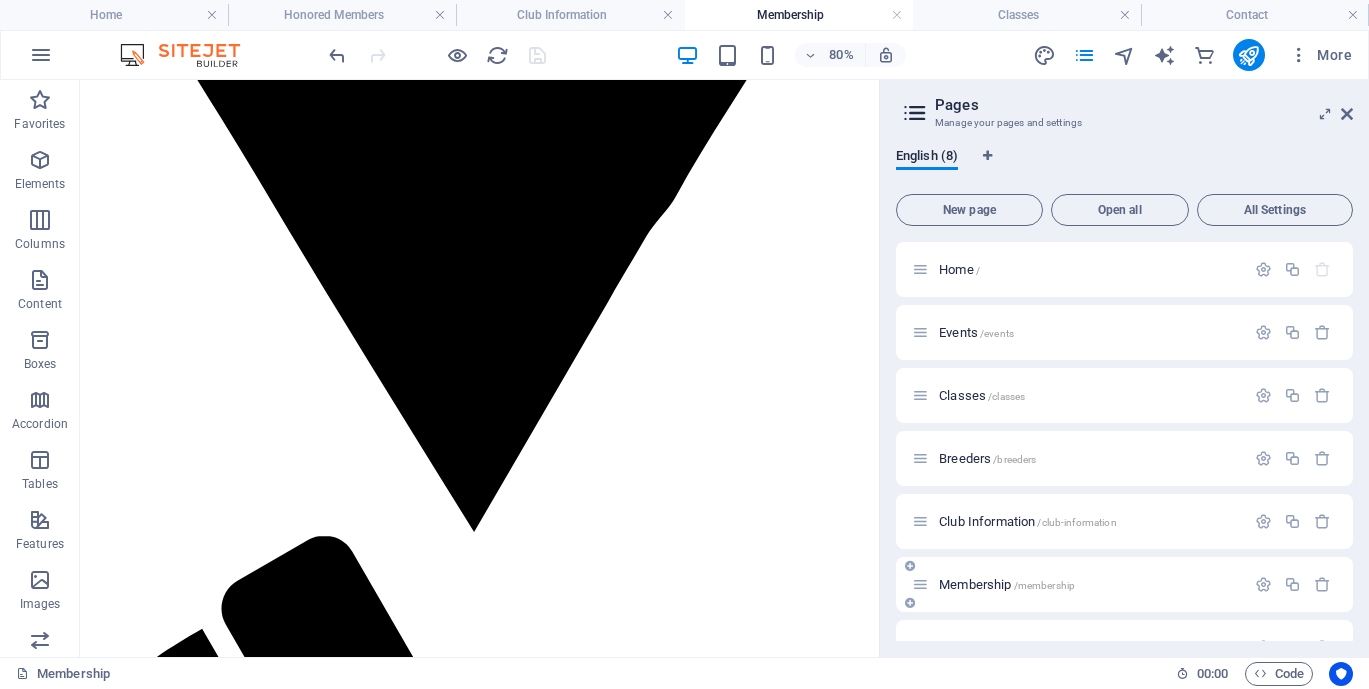scroll, scrollTop: 999, scrollLeft: 0, axis: vertical 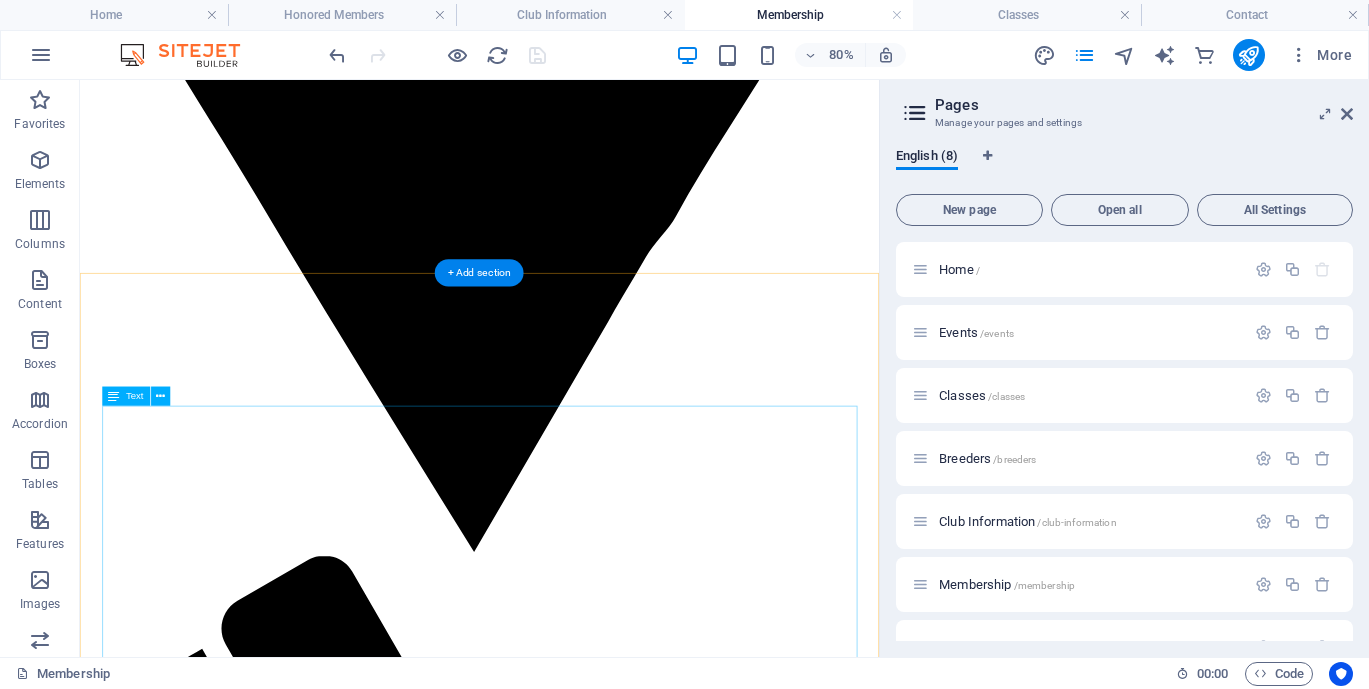 click on "NOTE!!!!  THE BELOW IS COPIED AND PASTED FROM THE NANAIMO CLUB.  WILL NEED COPY OF TKC BYLAWS IF YOU WANT TO KEEP THE SECTION IN. 3.0 Membership Procedure  3.1 A person may apply for membership by submitting a membership application to the Membership Secretary. (a) If a Board Member, other than the Membership Secretary, is given a membership application, that Board Member will deliver it to the Membership Secretary. 3.2 The NKC membership secretary will send a notice to all NKC members advising them of the new application and requesting any one to provide any reason why this person should or should not become a member. This provides an opportunity for Membership to address any concerns about the applicant with the Board of Directors. (a) The Board of Directors will make a decision based on input from the members (b) At the next NKC General Meeting, if there are no concerns, the person will be introduced as a new member once the membership fee is paid." at bounding box center (579, 3667) 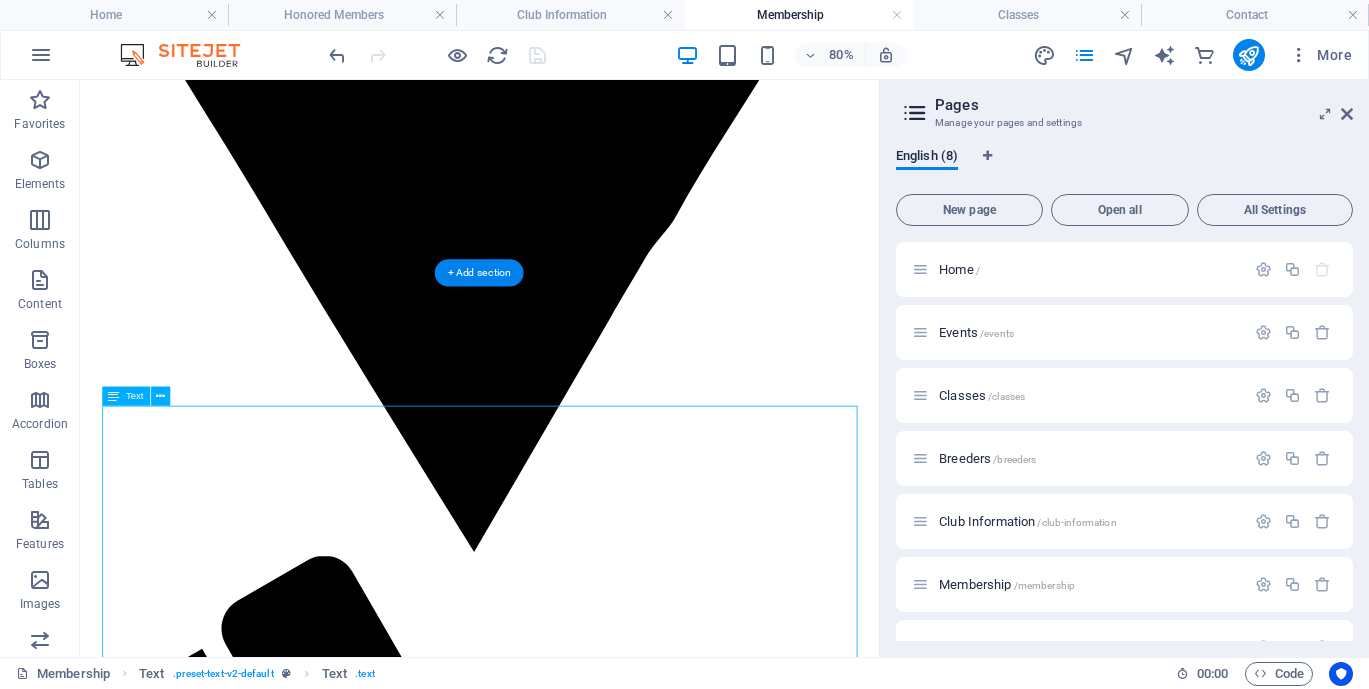 click on "NOTE!!!!  THE BELOW IS COPIED AND PASTED FROM THE NANAIMO CLUB.  WILL NEED COPY OF TKC BYLAWS IF YOU WANT TO KEEP THE SECTION IN. 3.0 Membership Procedure  3.1 A person may apply for membership by submitting a membership application to the Membership Secretary. (a) If a Board Member, other than the Membership Secretary, is given a membership application, that Board Member will deliver it to the Membership Secretary. 3.2 The NKC membership secretary will send a notice to all NKC members advising them of the new application and requesting any one to provide any reason why this person should or should not become a member. This provides an opportunity for Membership to address any concerns about the applicant with the Board of Directors. (a) The Board of Directors will make a decision based on input from the members (b) At the next NKC General Meeting, if there are no concerns, the person will be introduced as a new member once the membership fee is paid." at bounding box center [579, 3667] 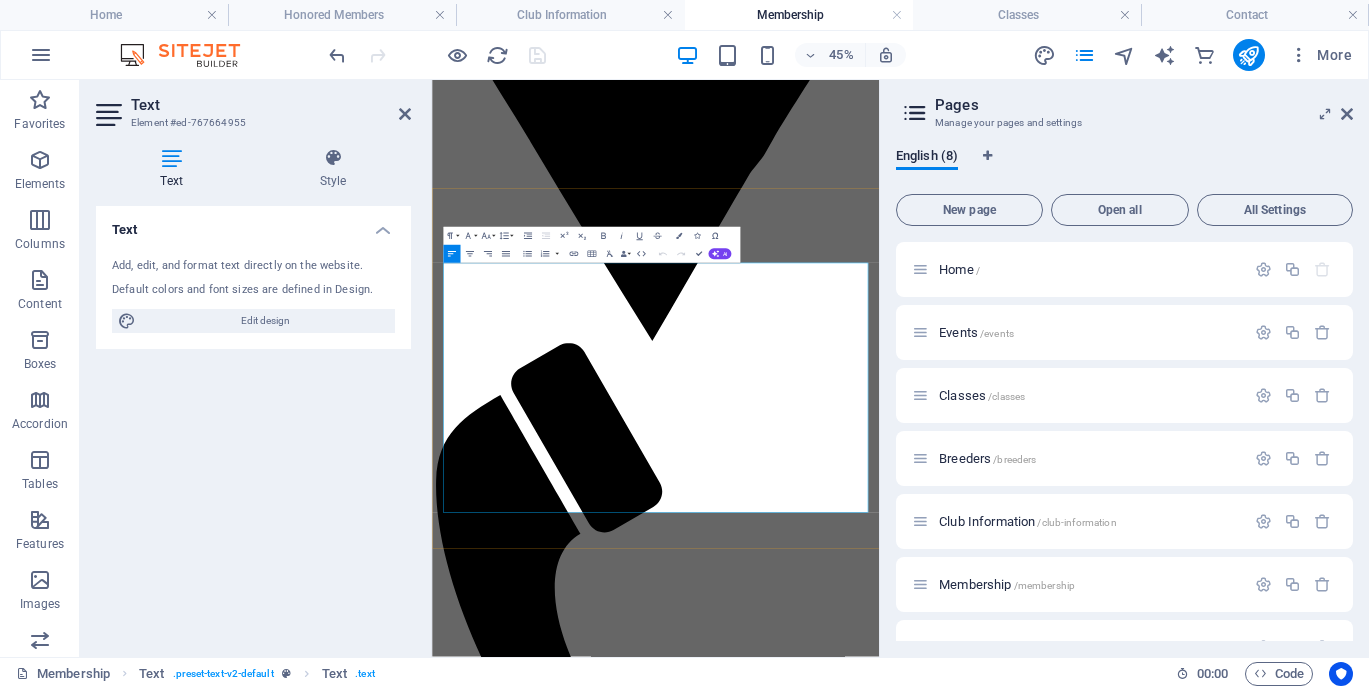 click on "3.2 The NKC membership secretary will send a notice to all NKC members advising them of the new application and requesting any one to provide any reason why this person should or should not become a member. This provides an opportunity for Membership to address any concerns about the applicant with the Board of Directors." at bounding box center [908, 3646] 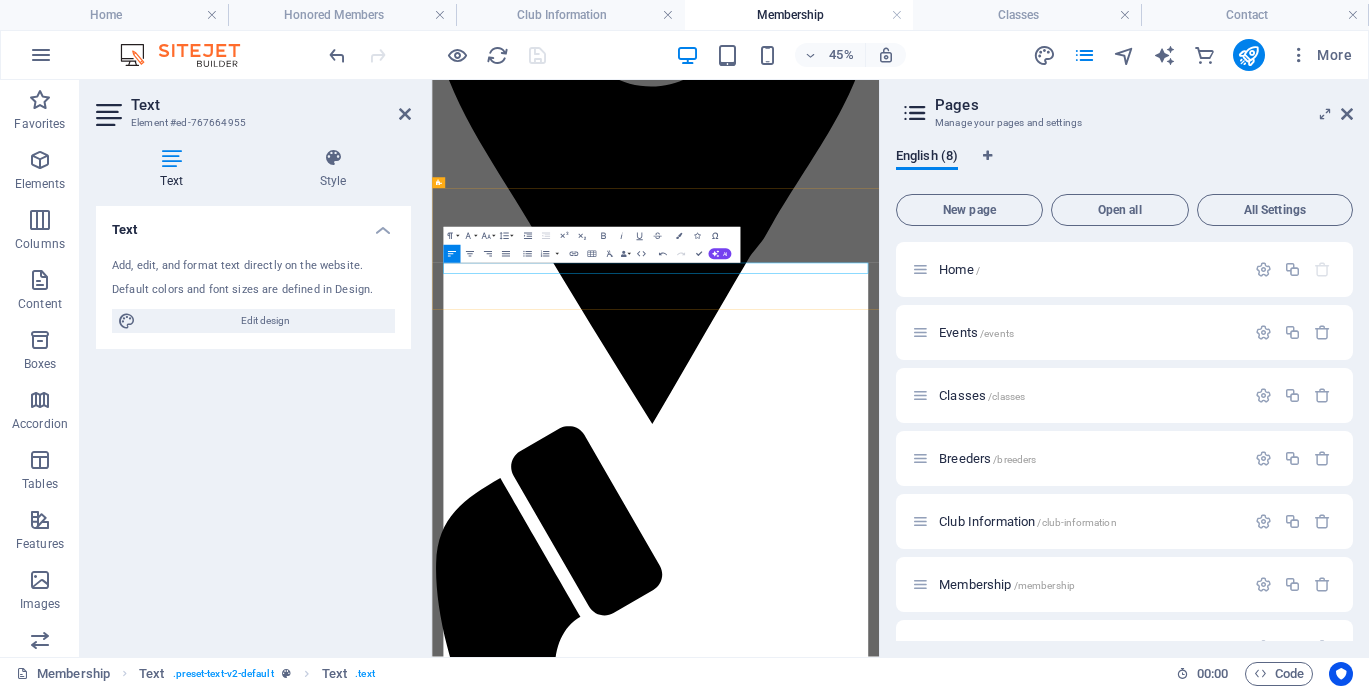 scroll, scrollTop: 999, scrollLeft: 0, axis: vertical 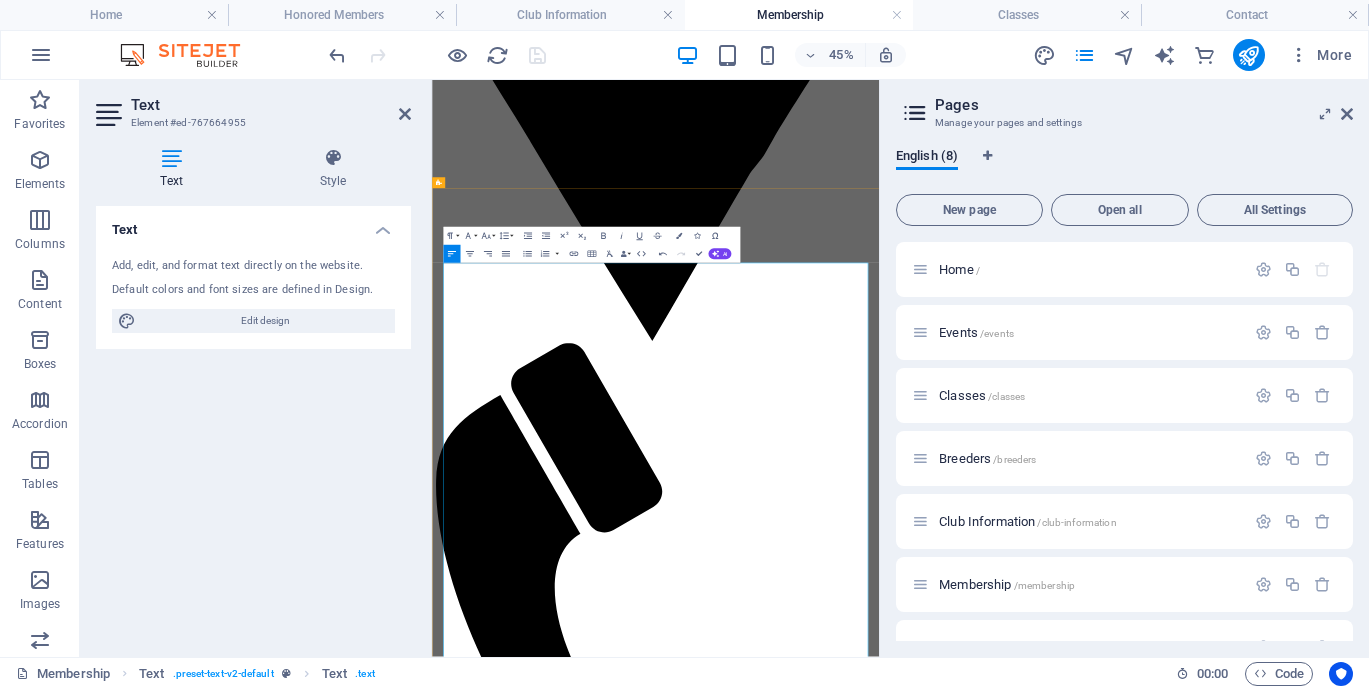click on "d.  Associate Junior member – non-voting" at bounding box center [967, 3606] 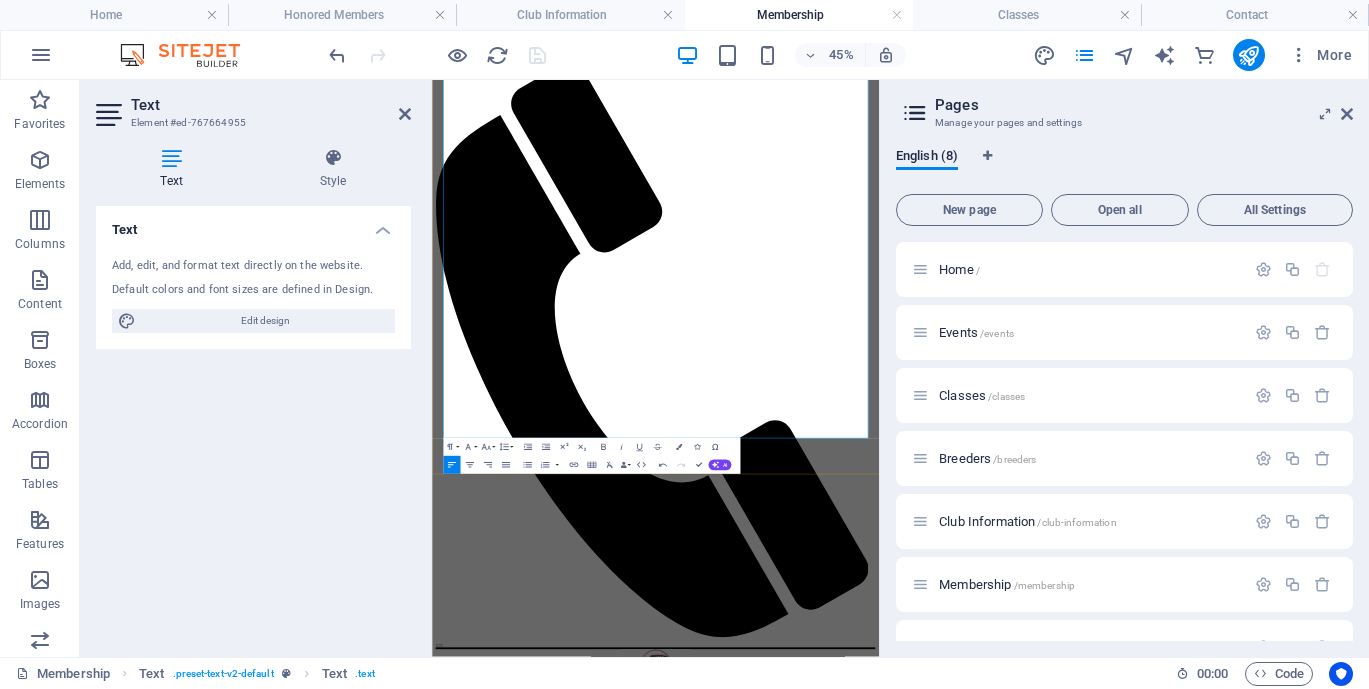 scroll, scrollTop: 1655, scrollLeft: 0, axis: vertical 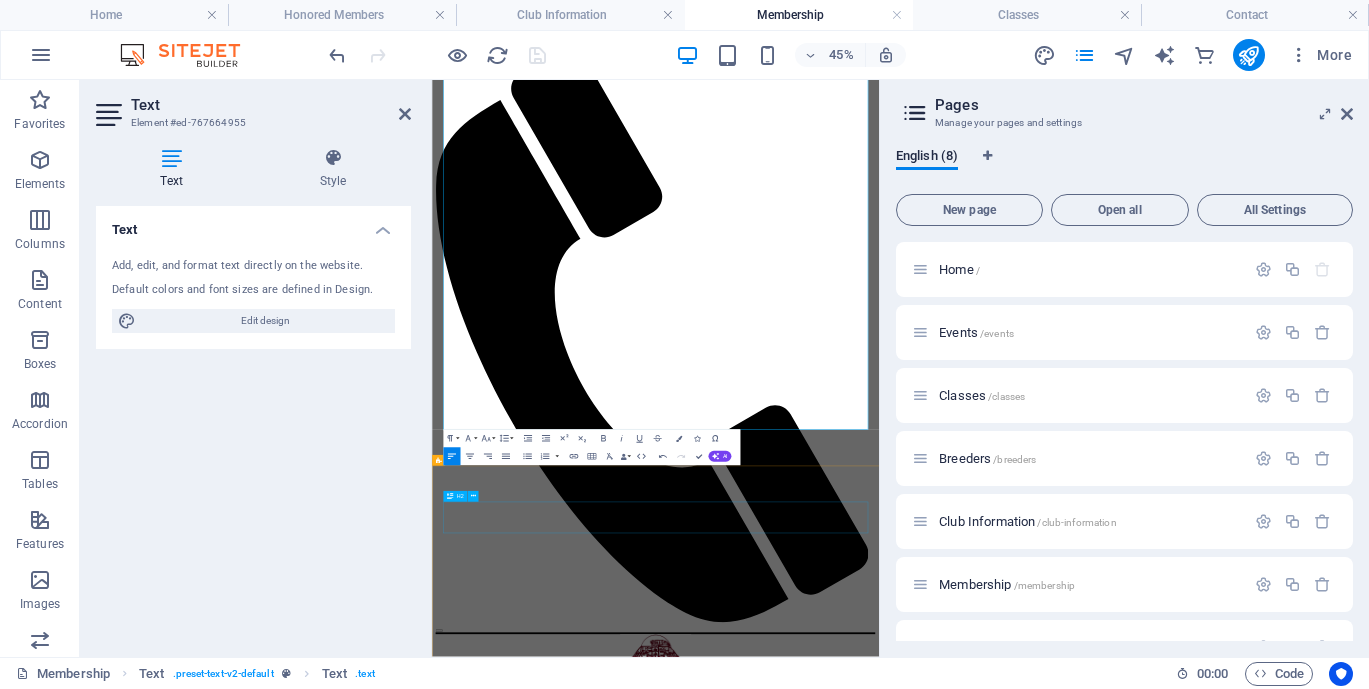 click on "Apply for Membership" at bounding box center (928, 3580) 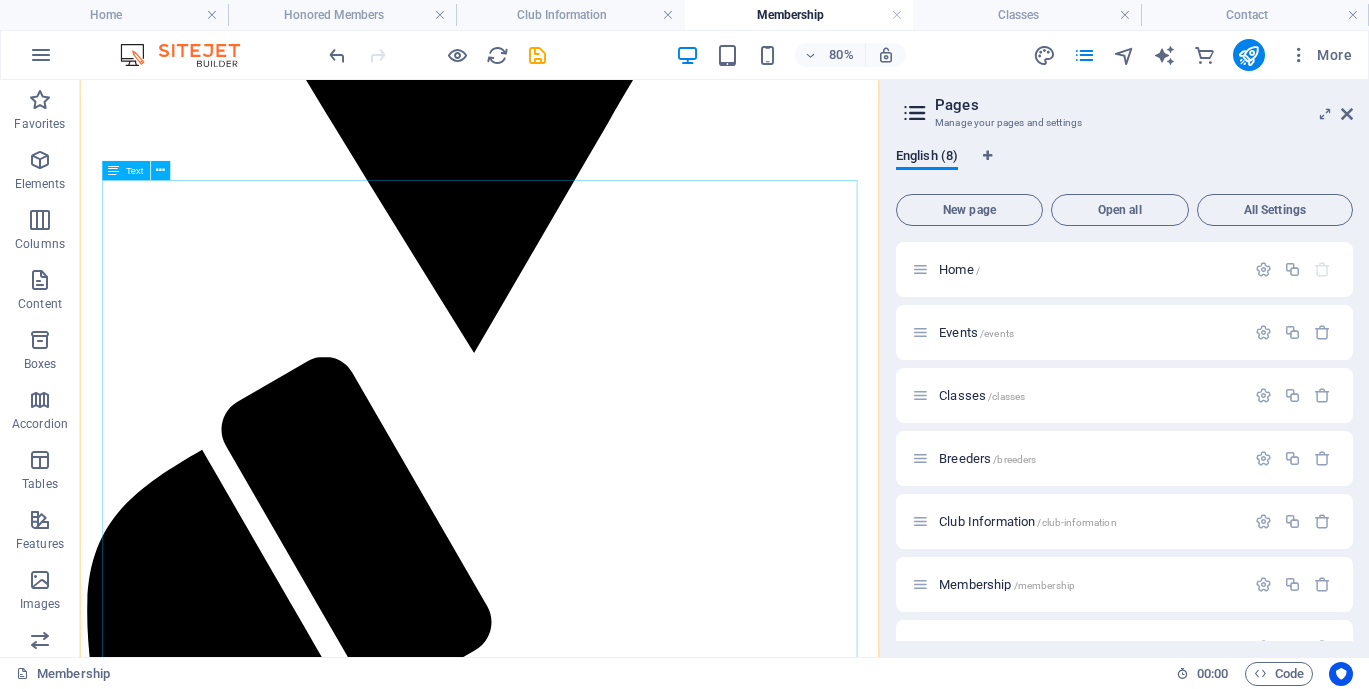 scroll, scrollTop: 1404, scrollLeft: 0, axis: vertical 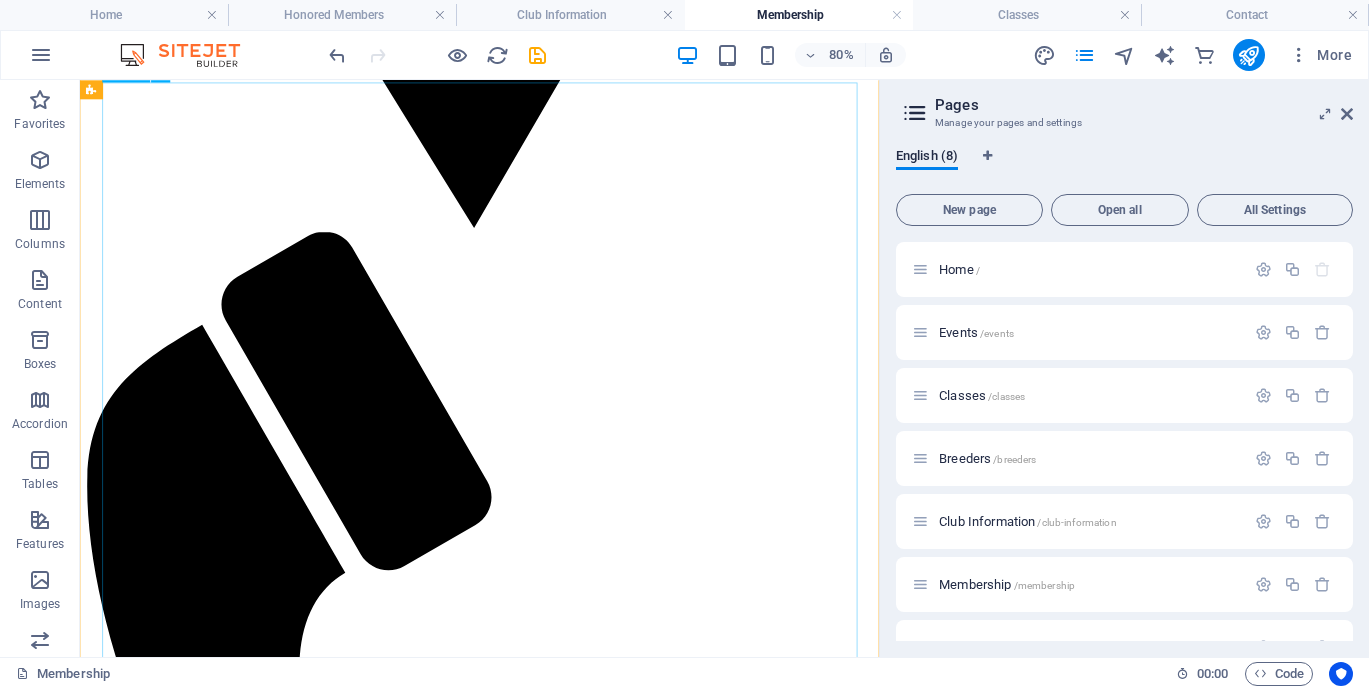 click on "MEMBERSHIP Types of Membership The society shall have the following classes of membership: a. Regular member - voting b. Life member – voting c. Associate member – non-voting d. Associate Junior member – non-voting e. Honorary- non-voting Eligibility for membership Any person, [AGE] years of age and older who is in good standing with the Canadian Kennel Club and who subscribes to the purposes of the society may apply for associate membership. Youth under [AGE] years of age may apply for Associate Junior membership. Membership Year Membership year shall be from [MONTH] [NUMBER] to [MONTH] [NUMBER] of each year. Dues Membership dues shall be payable [MONTH] [NUMBER] of the membership Year. Application for membership Any person accepted as an Associate Membership may apply after [NUMBER] year to become a Regular member. Approval of Membership Applicants shall be elected by the general membership. Affirmative votes of [NUMBER]/[NUMBER] of the general membership present shall be required to elect an applicant. Resignation." at bounding box center [579, 3418] 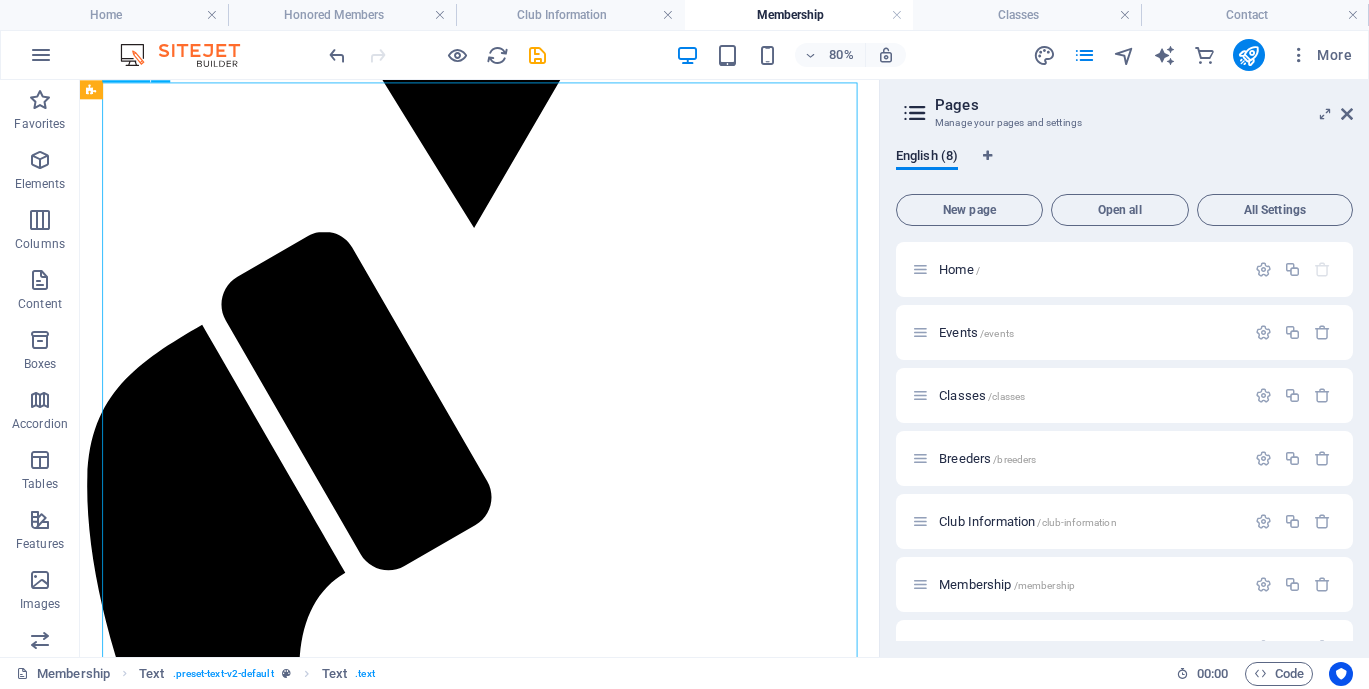 click on "MEMBERSHIP Types of Membership The society shall have the following classes of membership: a. Regular member - voting b. Life member – voting c. Associate member – non-voting d. Associate Junior member – non-voting e. Honorary- non-voting Eligibility for membership Any person, [AGE] years of age and older who is in good standing with the Canadian Kennel Club and who subscribes to the purposes of the society may apply for associate membership. Youth under [AGE] years of age may apply for Associate Junior membership. Membership Year Membership year shall be from [MONTH] [NUMBER] to [MONTH] [NUMBER] of each year. Dues Membership dues shall be payable [MONTH] [NUMBER] of the membership Year. Application for membership Any person accepted as an Associate Membership may apply after [NUMBER] year to become a Regular member. Approval of Membership Applicants shall be elected by the general membership. Affirmative votes of [NUMBER]/[NUMBER] of the general membership present shall be required to elect an applicant. Resignation." at bounding box center [579, 3418] 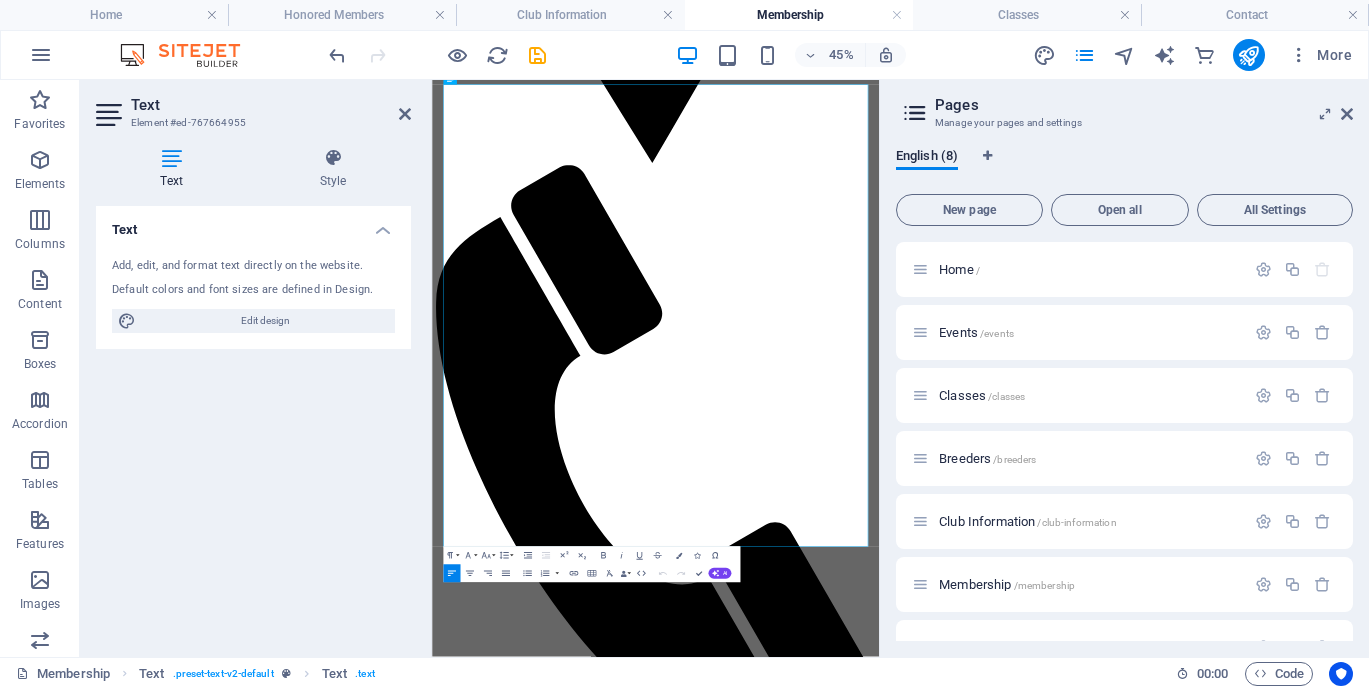 click on "Pages" at bounding box center (1144, 105) 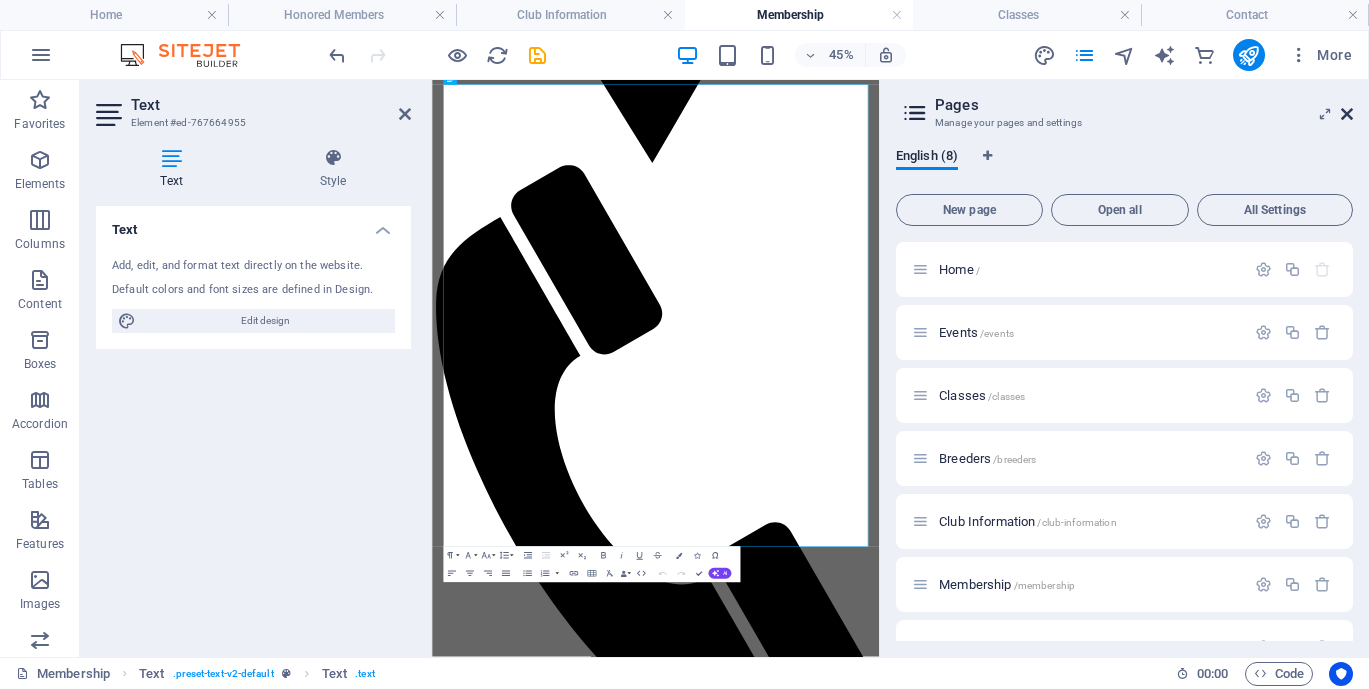 click at bounding box center (1347, 114) 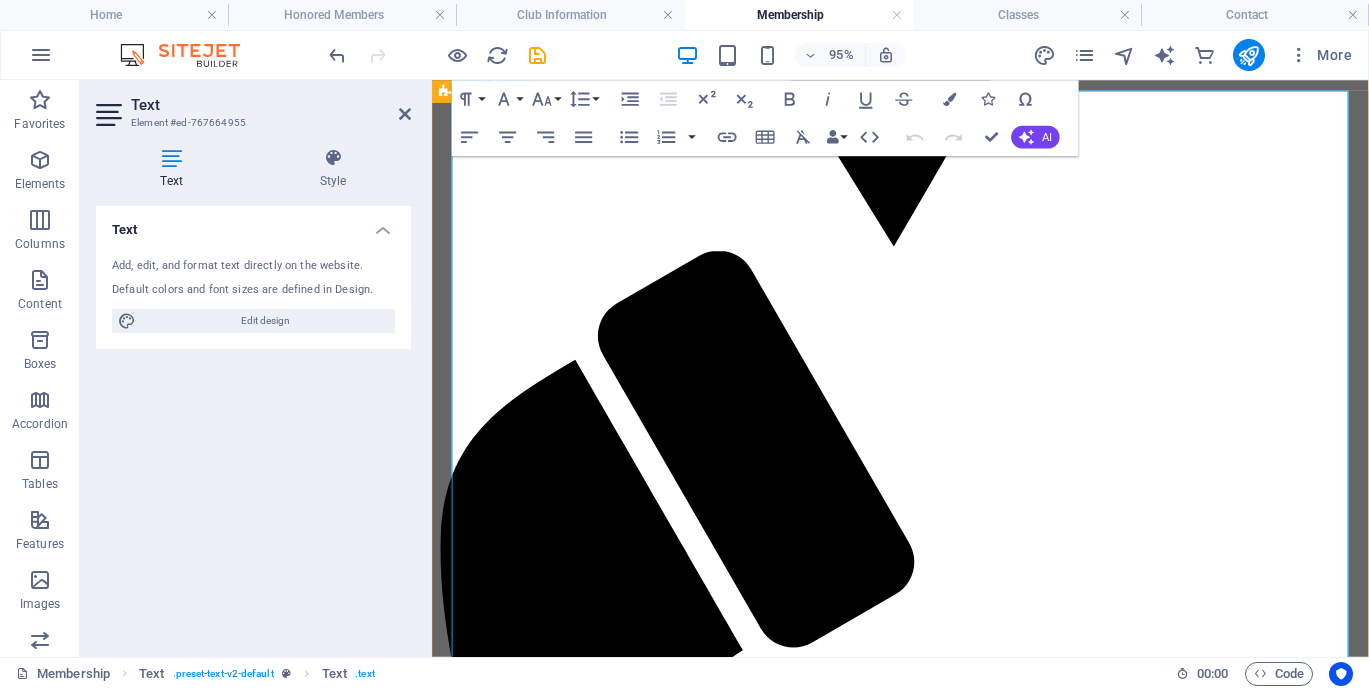 click on "Types of Membership" at bounding box center [925, 3075] 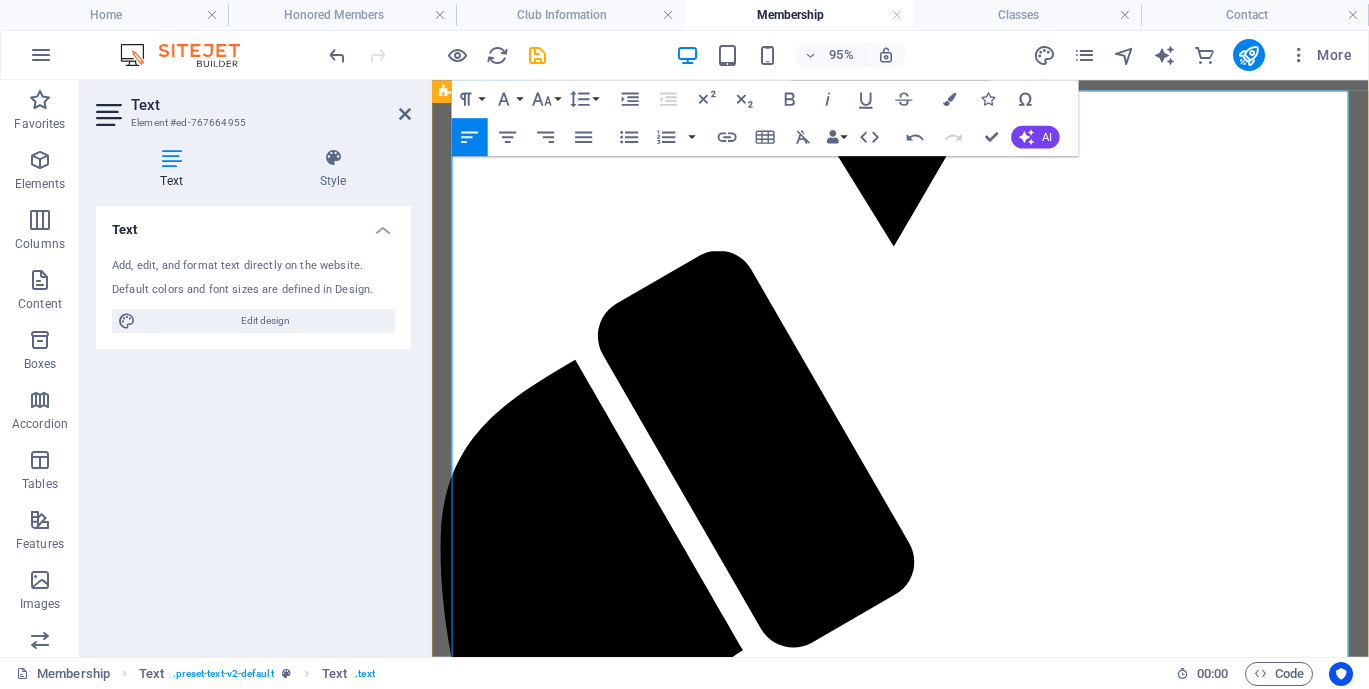 click on "MEMBERSHIP Types of Membership The society shall have the following classes of membership: a. Regular member - voting b. Life member – voting c. Associate member – non-voting d. Associate Junior member – non-voting e. Honorary- non-voting Eligibility for membership Any person, [AGE] years of age and older who is in good standing with the Canadian Kennel Club and who subscribes to the purposes of the society may apply for associate membership. Youth under [AGE] years of age may apply for Associate Junior membership. Membership Year Membership year shall be from [MONTH] [NUMBER] to [MONTH] [NUMBER] of each year. Dues Membership dues shall be payable [MONTH] [NUMBER] of the membership Year. Application for membership Any person accepted as an Associate Membership may apply after [NUMBER] year to become a Regular member. Approval of Membership Applicants shall be elected by the general membership. Affirmative votes of [NUMBER]/[NUMBER] of the general membership present shall be required to elect an applicant. Resignation." at bounding box center (925, 3407) 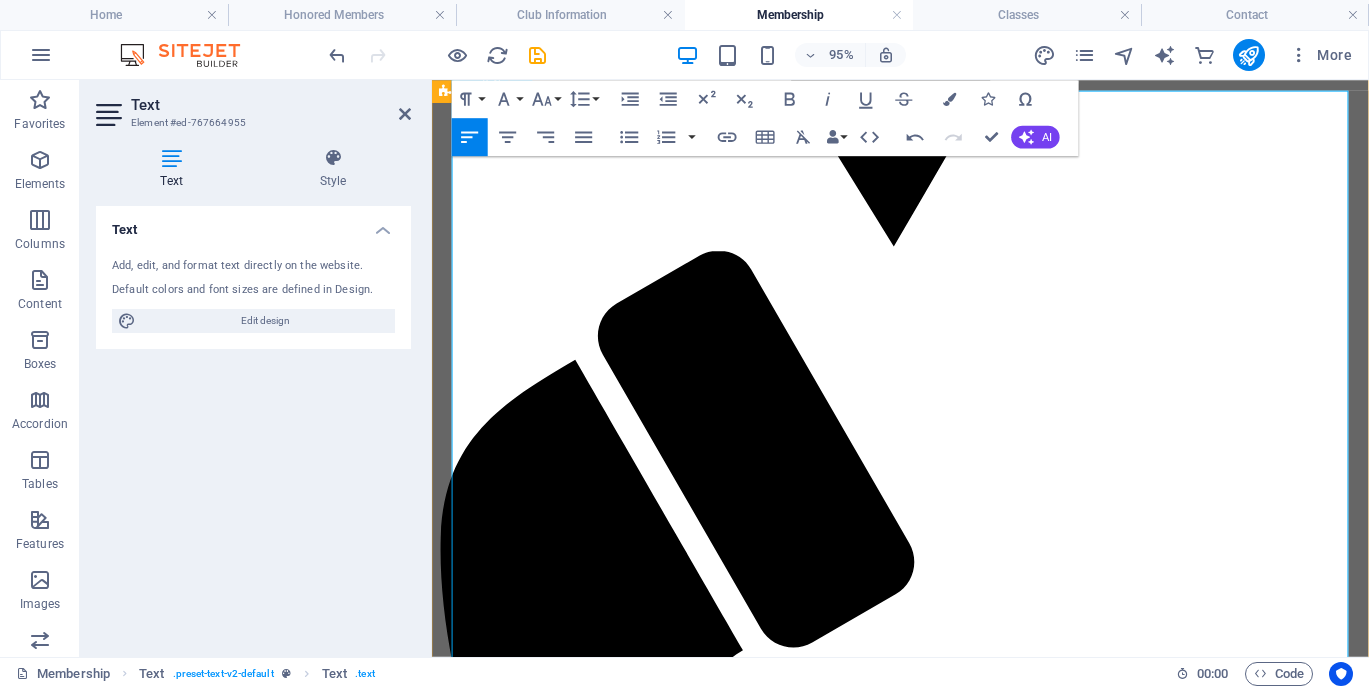 click on "MEMBERSHIP Types of Membership The society shall have the following classes of membership: a. Regular member - voting b. Life member – voting c. Associate member – non-voting d. Associate Junior member – non-voting e. Honorary- non-voting Eligibility for membership Any person, [AGE] years of age and older who is in good standing with the Canadian Kennel Club and who subscribes to the purposes of the society may apply for associate membership. Youth under [AGE] years of age may apply for Associate Junior membership. Membership Year Membership year shall be from [MONTH] [NUMBER] to [MONTH] [NUMBER] of each year. Dues Membership dues shall be payable [MONTH] [NUMBER] of the membership Year. Application for membership Any person accepted as an Associate Membership may apply after [NUMBER] year to become a Regular member. Approval of Membership Applicants shall be elected by the general membership. Affirmative votes of [NUMBER]/[NUMBER] of the general membership present shall be required to elect an applicant. Resignation." at bounding box center (925, 3416) 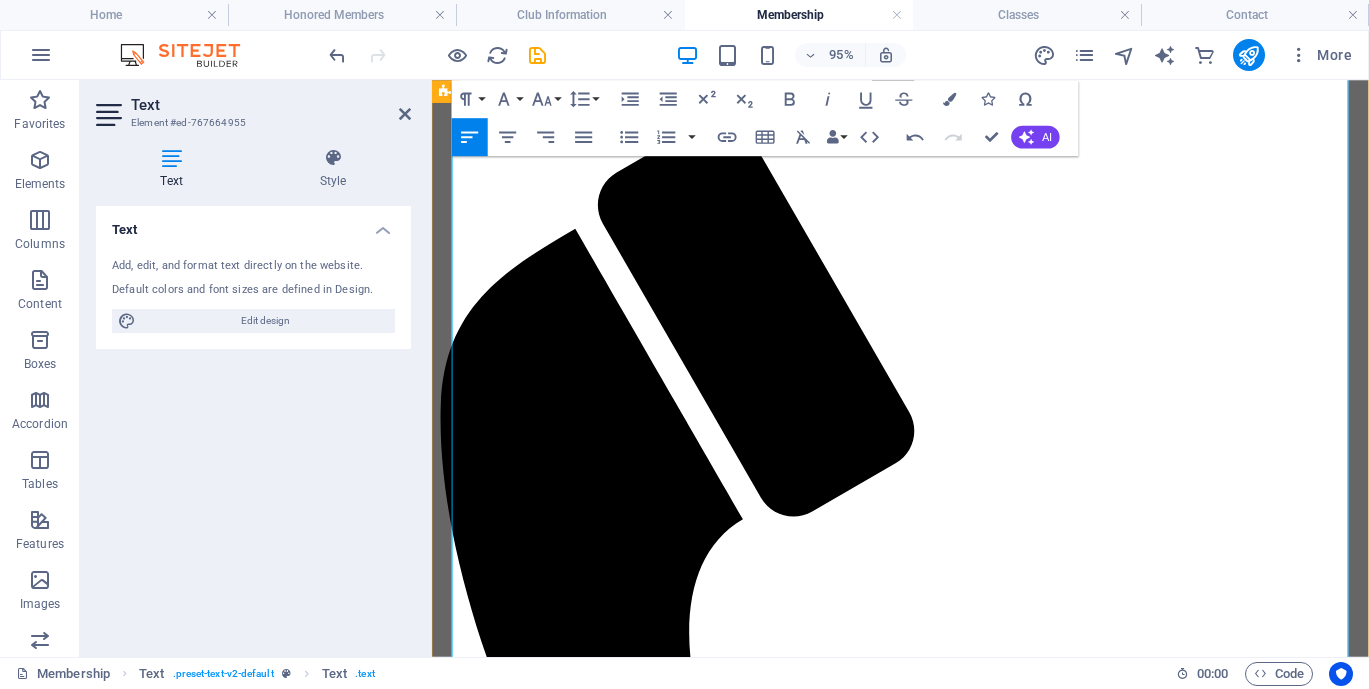 scroll, scrollTop: 1536, scrollLeft: 0, axis: vertical 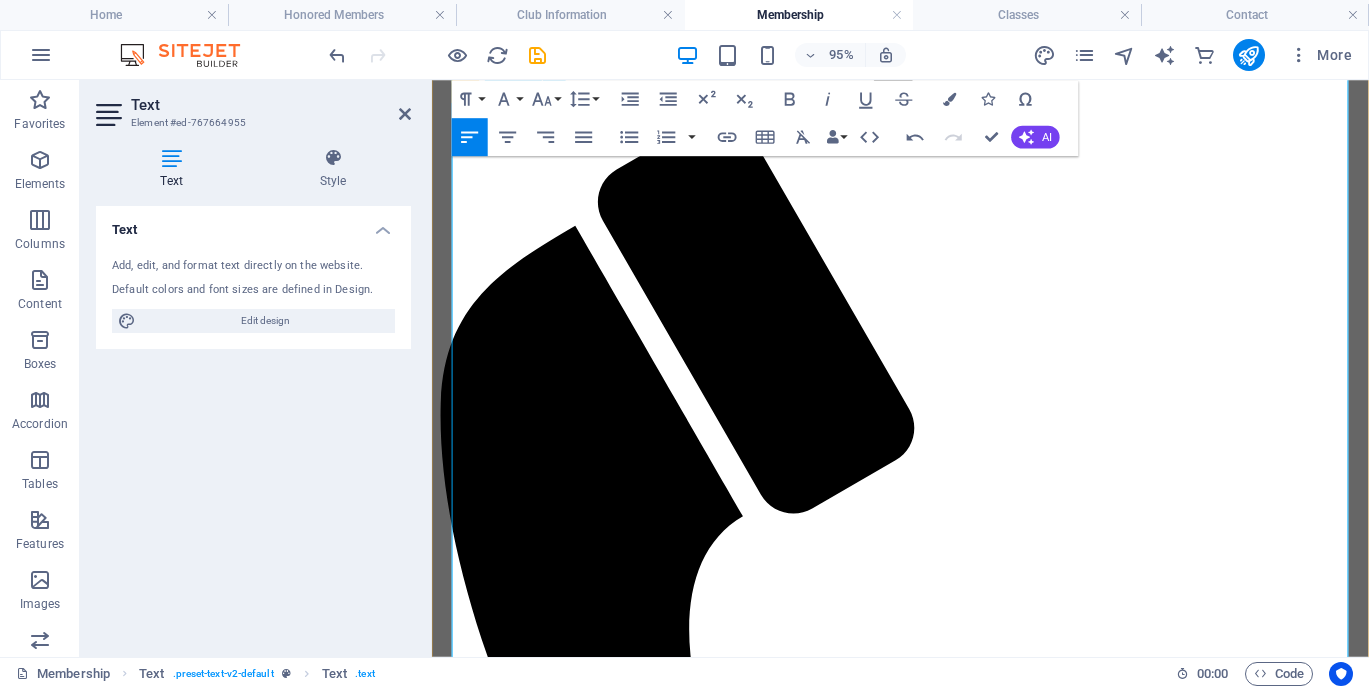 click on "MEMBERSHIP Types of Membership The society shall have the following classes of membership: a. Regular member - voting b. Life member – voting c. Associate member – non-voting d. Associate Junior member – non-voting e. Honorary- non-voting Eligibility for membership Any person, [AGE] years of age and older who is in good standing with the Canadian Kennel Club and who subscribes to the purposes of the society may apply for associate membership. Youth under [AGE] years of age may apply for Associate Junior membership. Membership Year Membership year shall be from [MONTH] [NUMBER] to [MONTH] [NUMBER] of each year. Dues Membership dues shall be payable [MONTH] [NUMBER] of the membership Year. Application for membership Any person accepted as an Associate Membership may apply after [NUMBER] year to become a Regular member. Approval of Membership Applicants shall be elected by the general membership. Affirmative votes of [NUMBER]/[NUMBER] of the general membership present shall be required to elect an applicant. Resignation." at bounding box center (925, 3284) 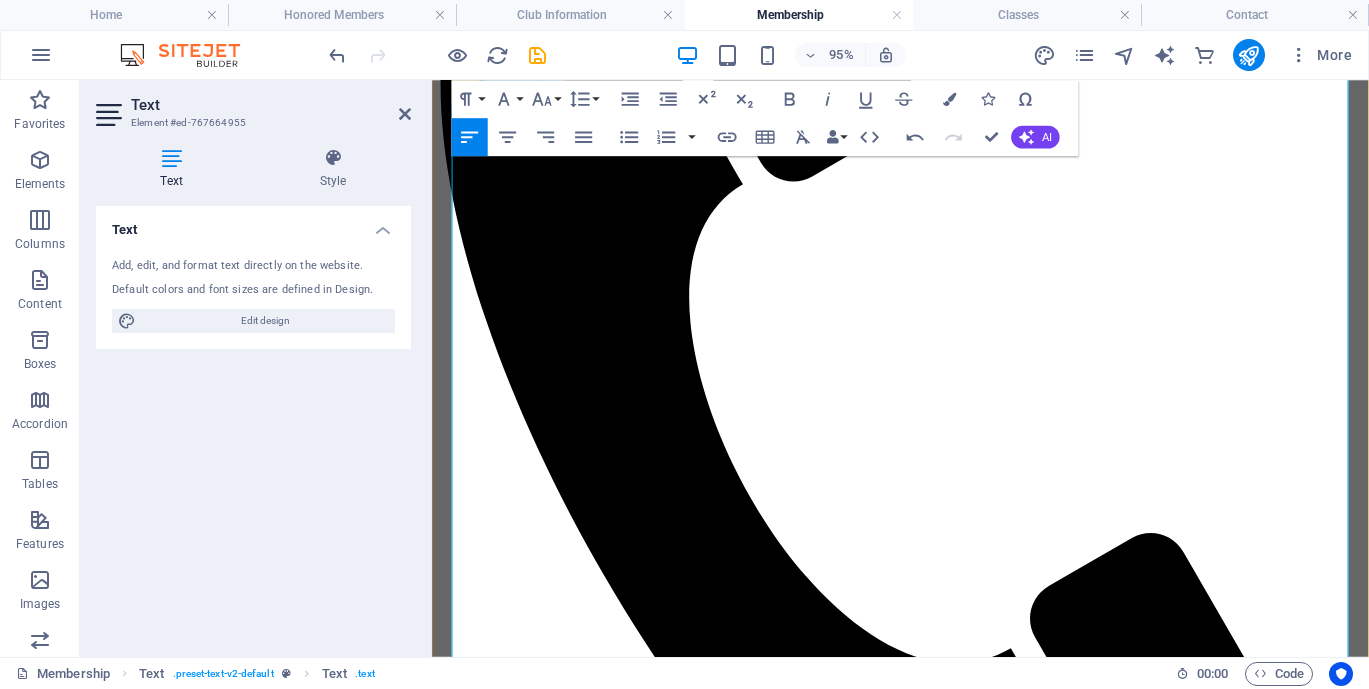 scroll, scrollTop: 2072, scrollLeft: 0, axis: vertical 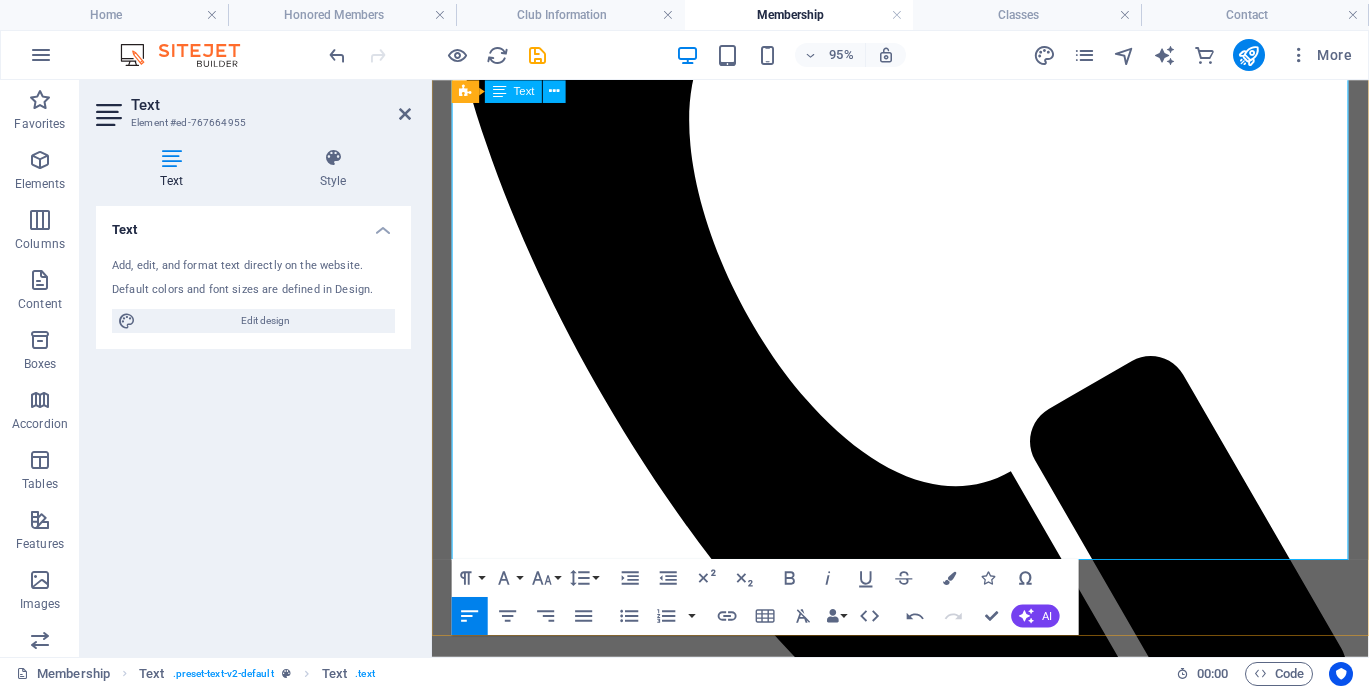 click on "MEMBERSHIP Types of Membership The society shall have the following classes of membership: a. Regular member - voting b. Life member – voting c. Associate member – non-voting d. Associate Junior member – non-voting e. Honorary- non-voting Eligibility for membership Any person, [AGE] years of age and older who is in good standing with the Canadian Kennel Club and who subscribes to the purposes of the society may apply for associate membership. Youth under [AGE] years of age may apply for Associate Junior membership. Membership Year Membership year shall be from [MONTH] [NUMBER] to [MONTH] [NUMBER] of each year. Dues Membership dues shall be payable [MONTH] [NUMBER] of the membership Year. Application for membership Any person accepted as an Associate Membership may apply after [NUMBER] year to become a Regular member. Approval of Membership Applicants shall be elected by the general membership. Affirmative votes of [NUMBER]/[NUMBER] of the general membership present shall be required to elect an applicant. Resignation." at bounding box center (925, 2766) 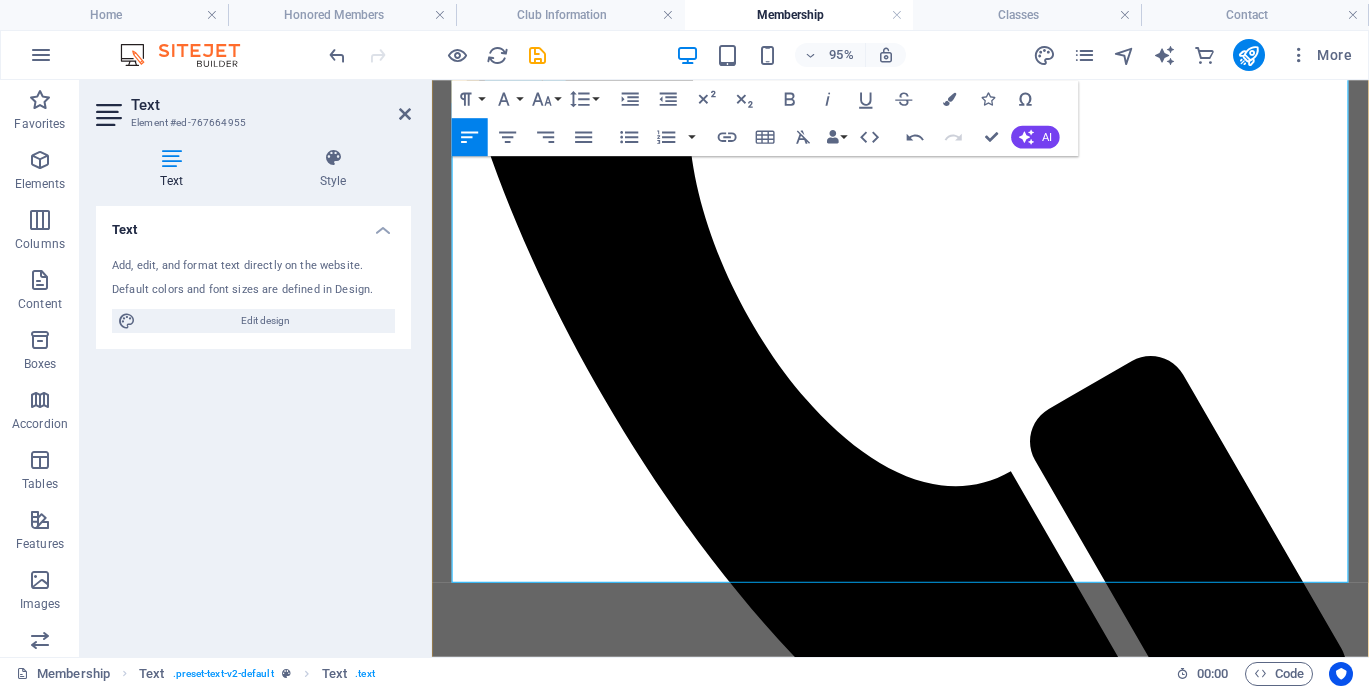 click on "MEMBERSHIP Types of Membership The society shall have the following classes of membership: a. Regular member - voting b. Life member – voting c. Associate member – non-voting d. Associate Junior member – non-voting e. Honorary- non-voting Eligibility for membership Any person, [AGE] years of age and older who is in good standing with the Canadian Kennel Club and who subscribes to the purposes of the society may apply for associate membership. Youth under [AGE] years of age may apply for Associate Junior membership. Membership Year Membership year shall be from [MONTH] [NUMBER] to [MONTH] [NUMBER] of each year. Dues Membership dues shall be payable [MONTH] [NUMBER] of the membership Year. Application for membership Any person accepted as an Associate Membership may apply after [NUMBER] year to become a Regular member. Approval of Membership Applicants shall be elected by the general membership. Affirmative votes of [NUMBER]/[NUMBER] of the general membership present shall be required to elect an applicant. Resignation." at bounding box center [925, 2775] 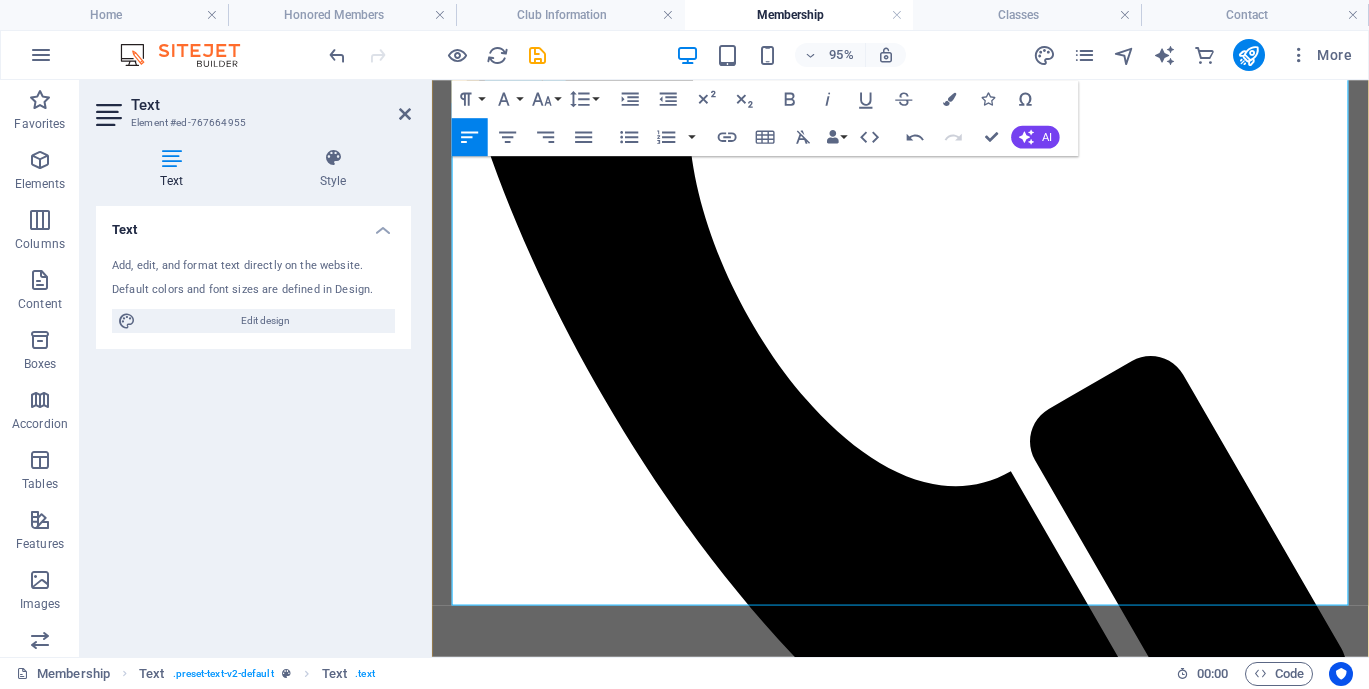 click on "Termination of Membership" at bounding box center (963, 3044) 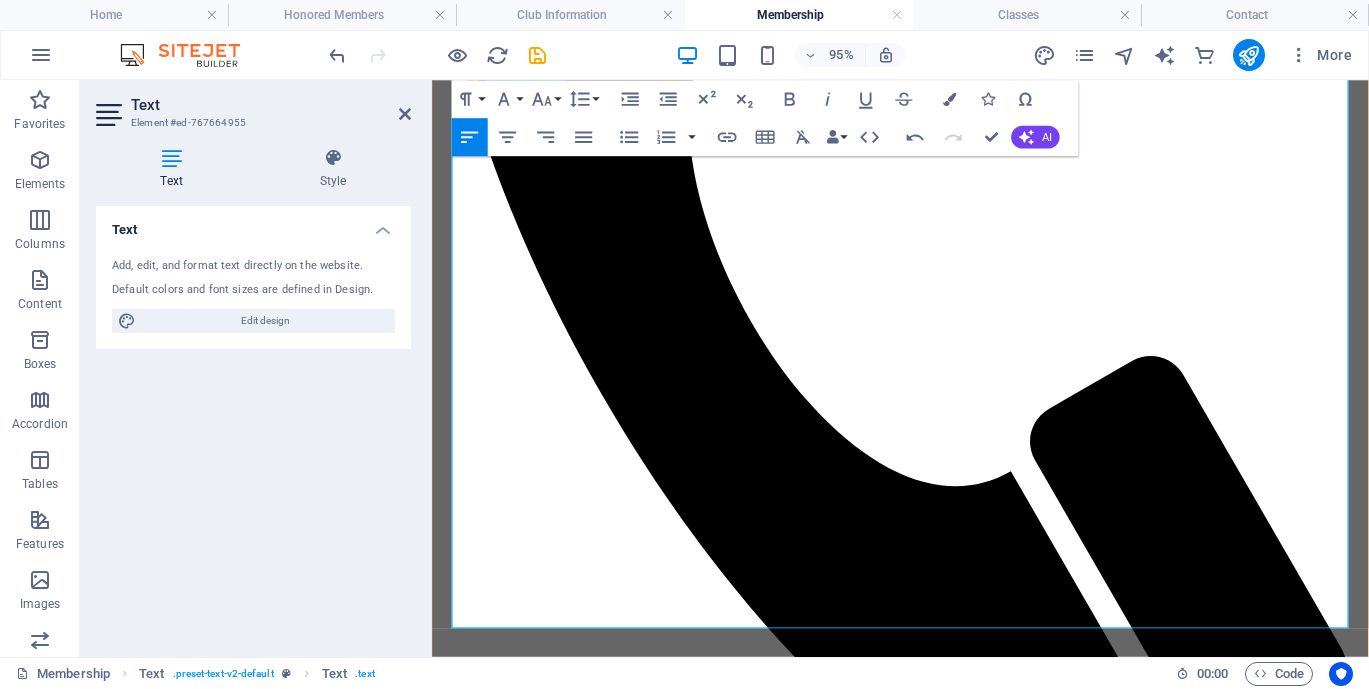 click on "Voting Privileges" at bounding box center (963, 3238) 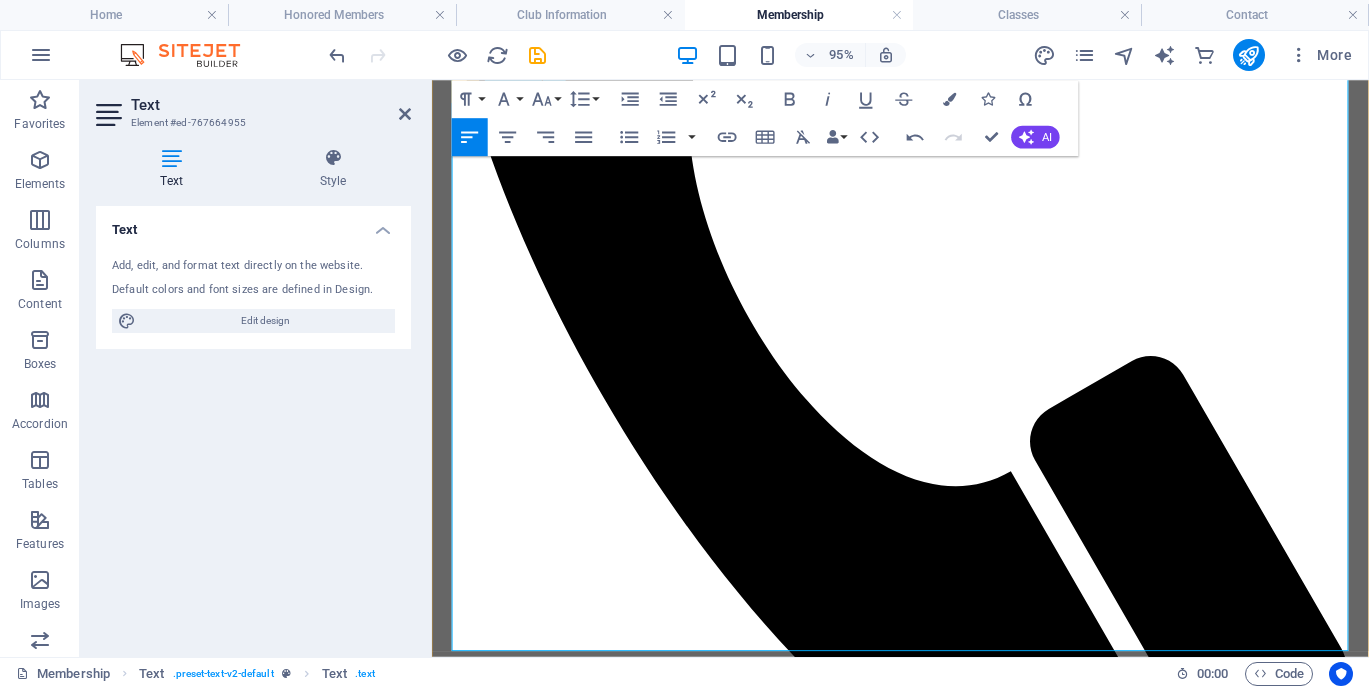 drag, startPoint x: 623, startPoint y: 623, endPoint x: 486, endPoint y: 617, distance: 137.13132 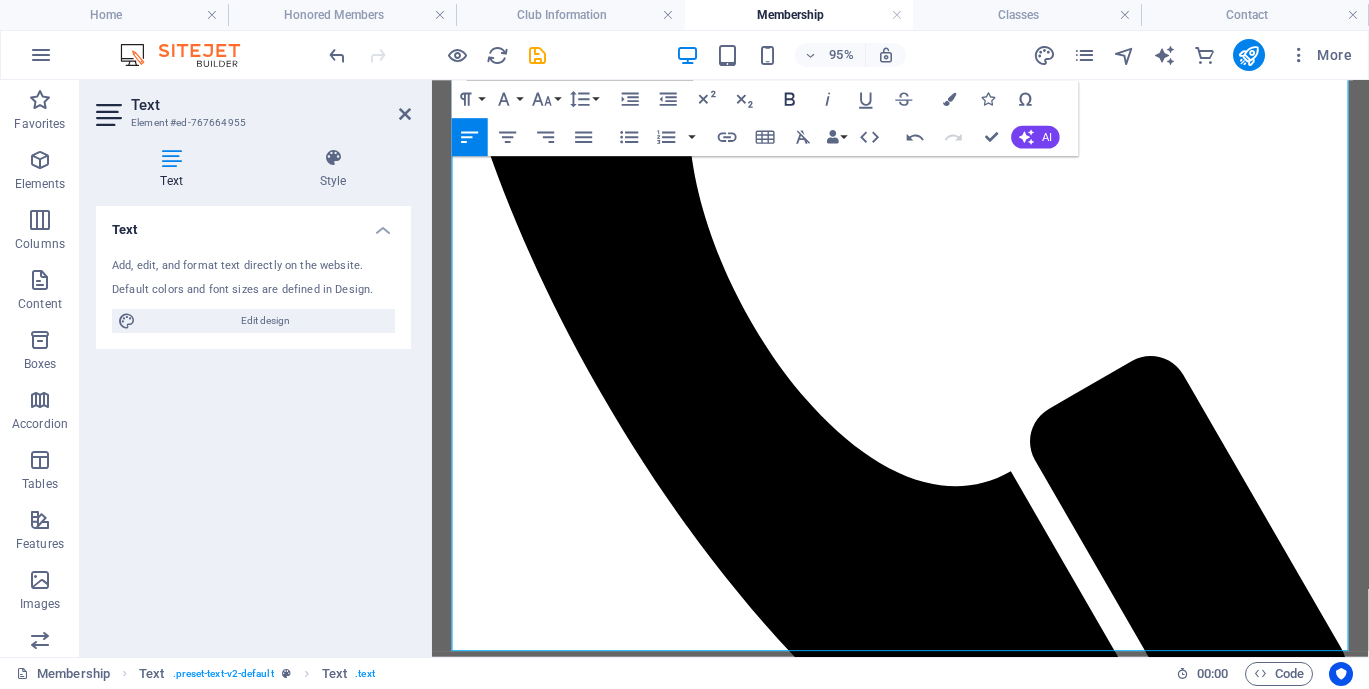 click 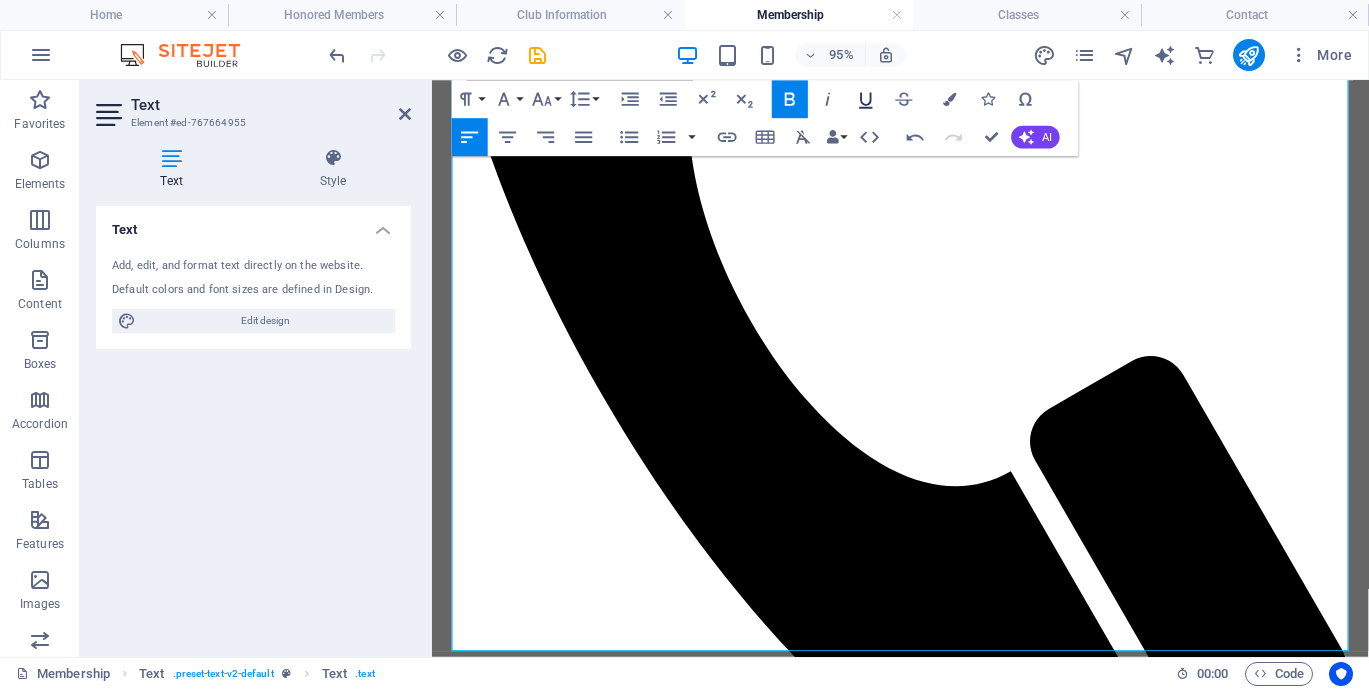 click 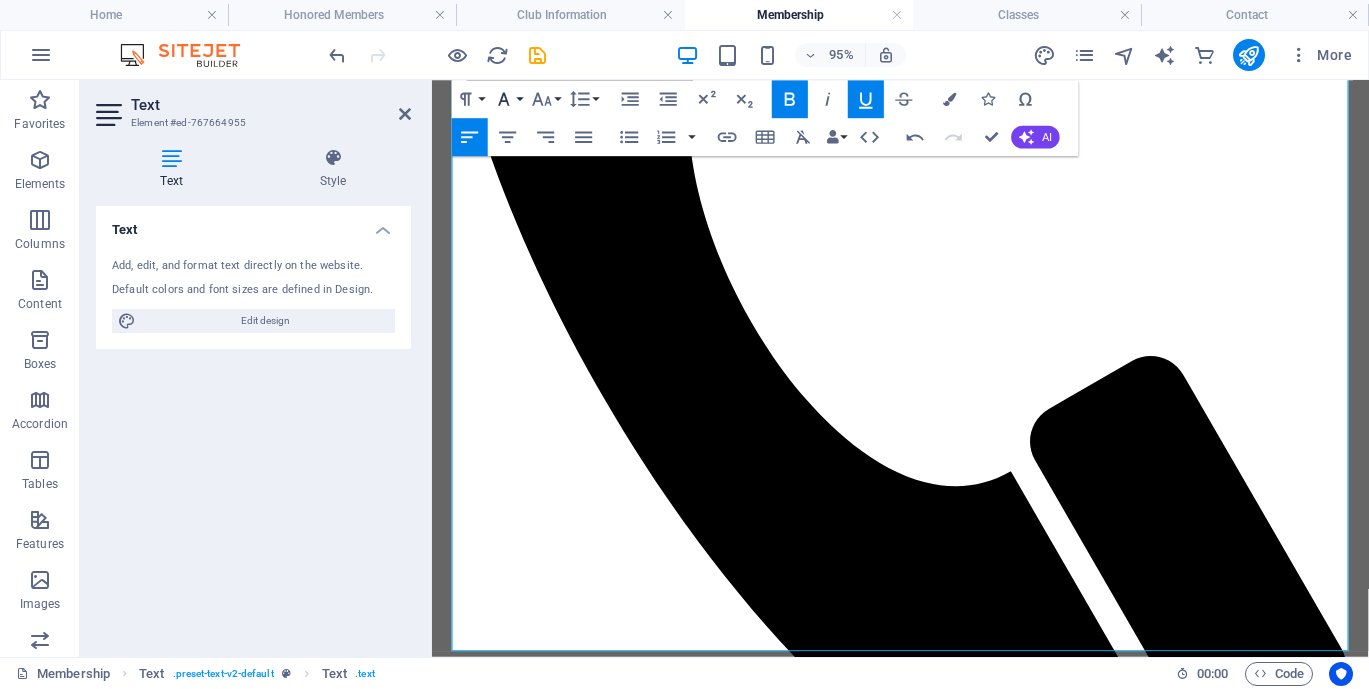 click on "Font Family" at bounding box center (508, 99) 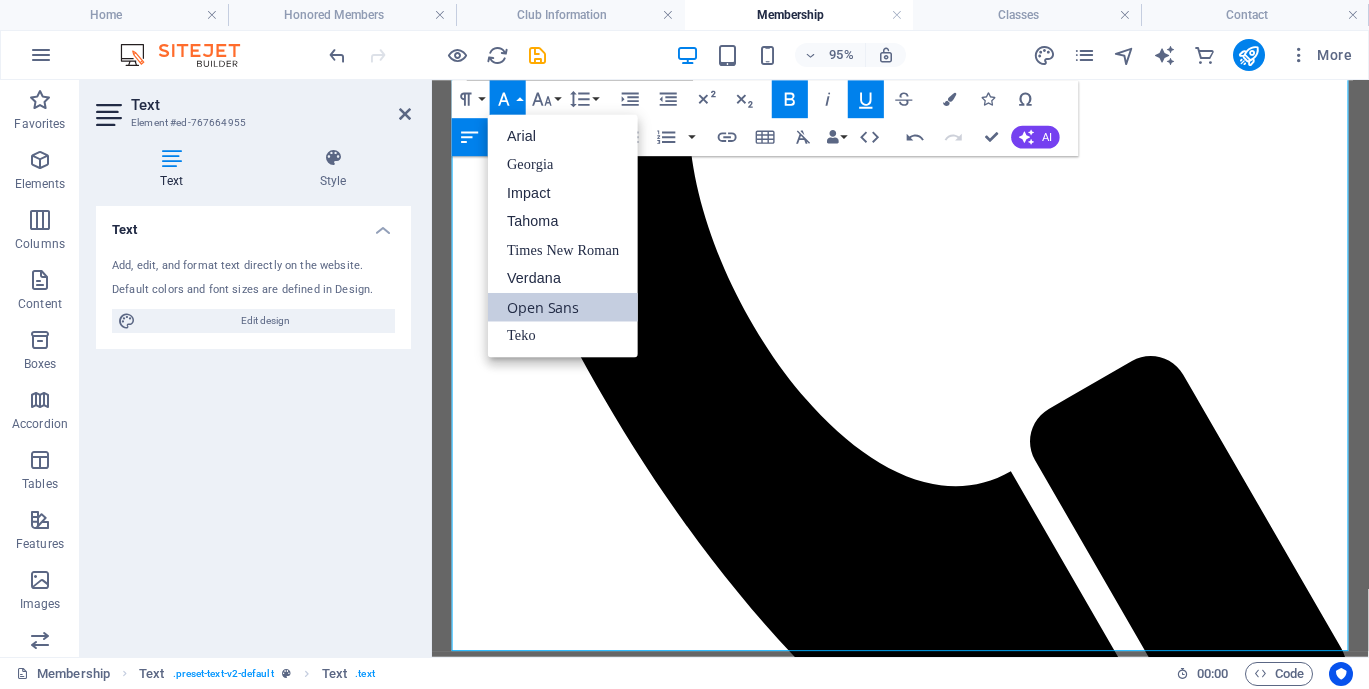 scroll, scrollTop: 0, scrollLeft: 0, axis: both 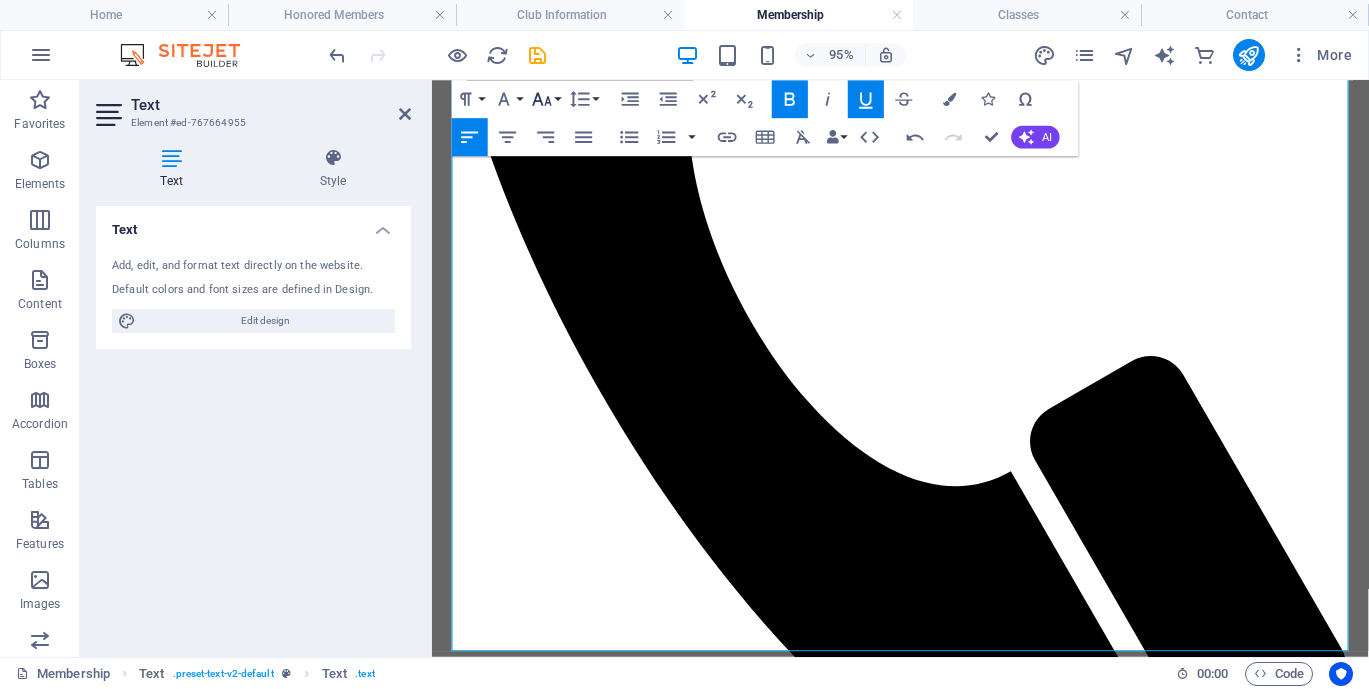 click on "Font Size" at bounding box center [546, 99] 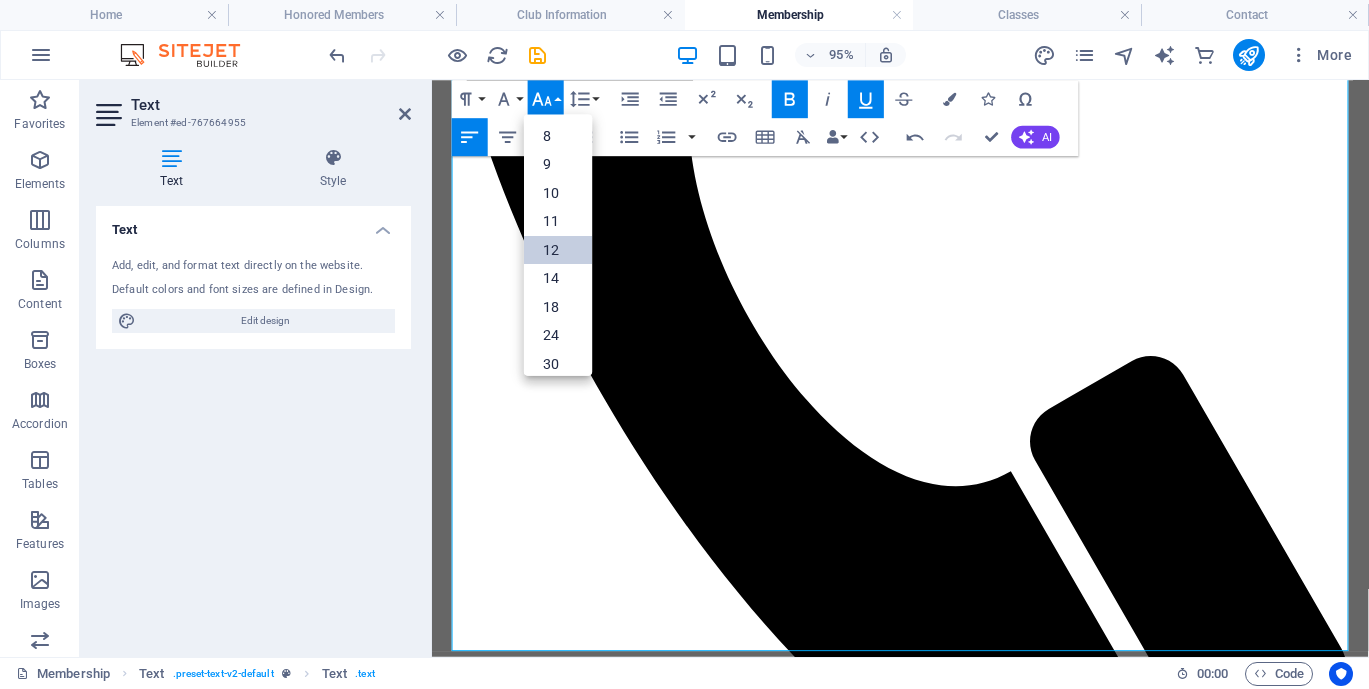 click on "12" at bounding box center [558, 250] 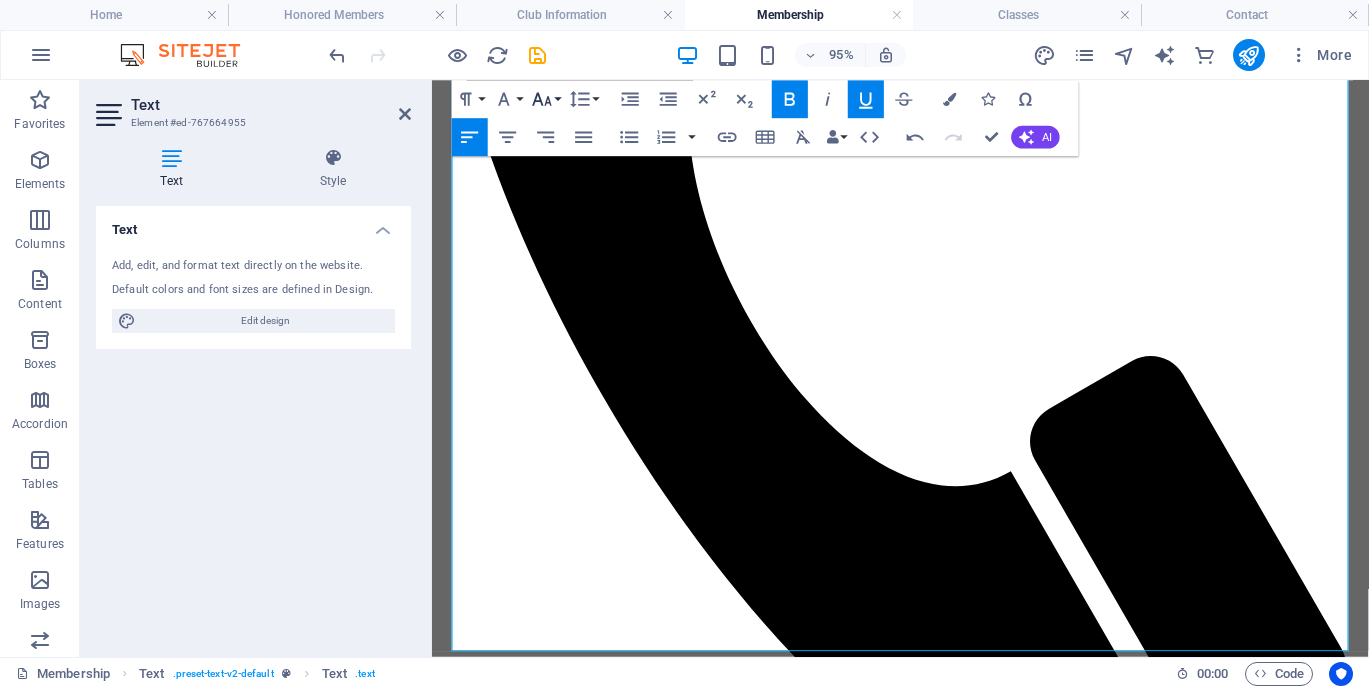 click on "Font Size" at bounding box center (546, 99) 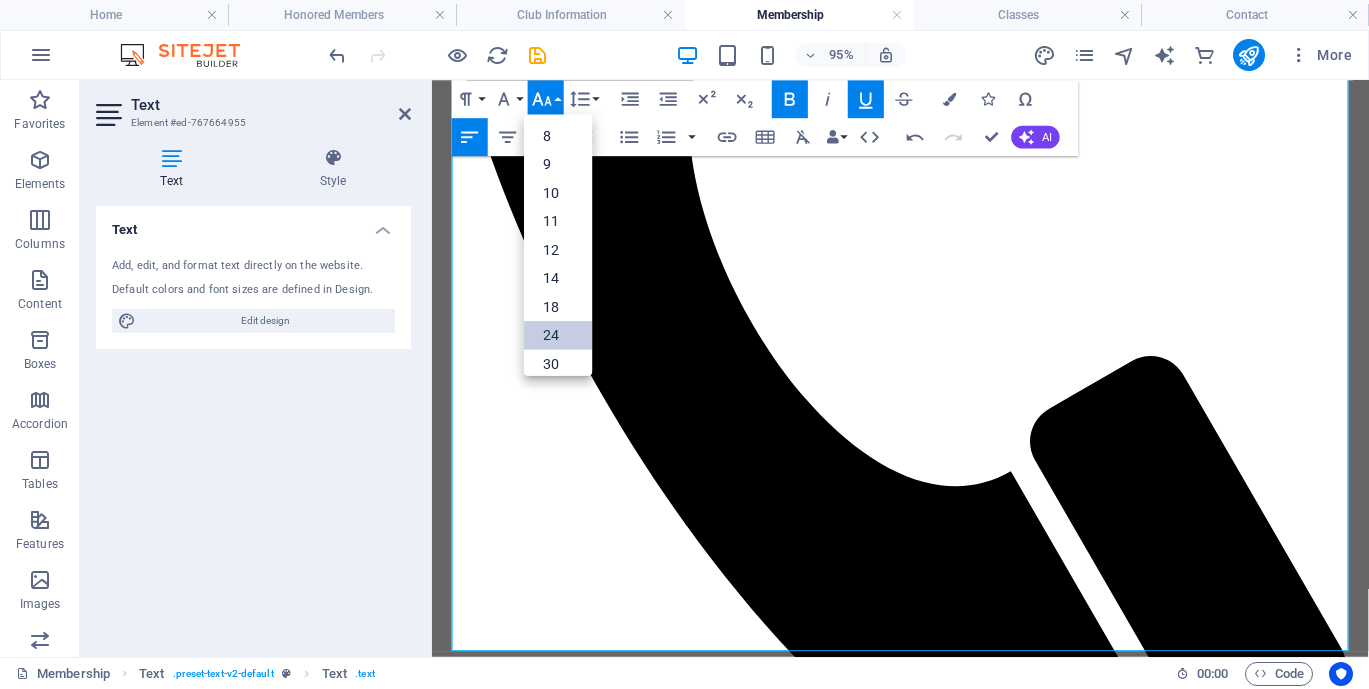 click on "24" at bounding box center [558, 335] 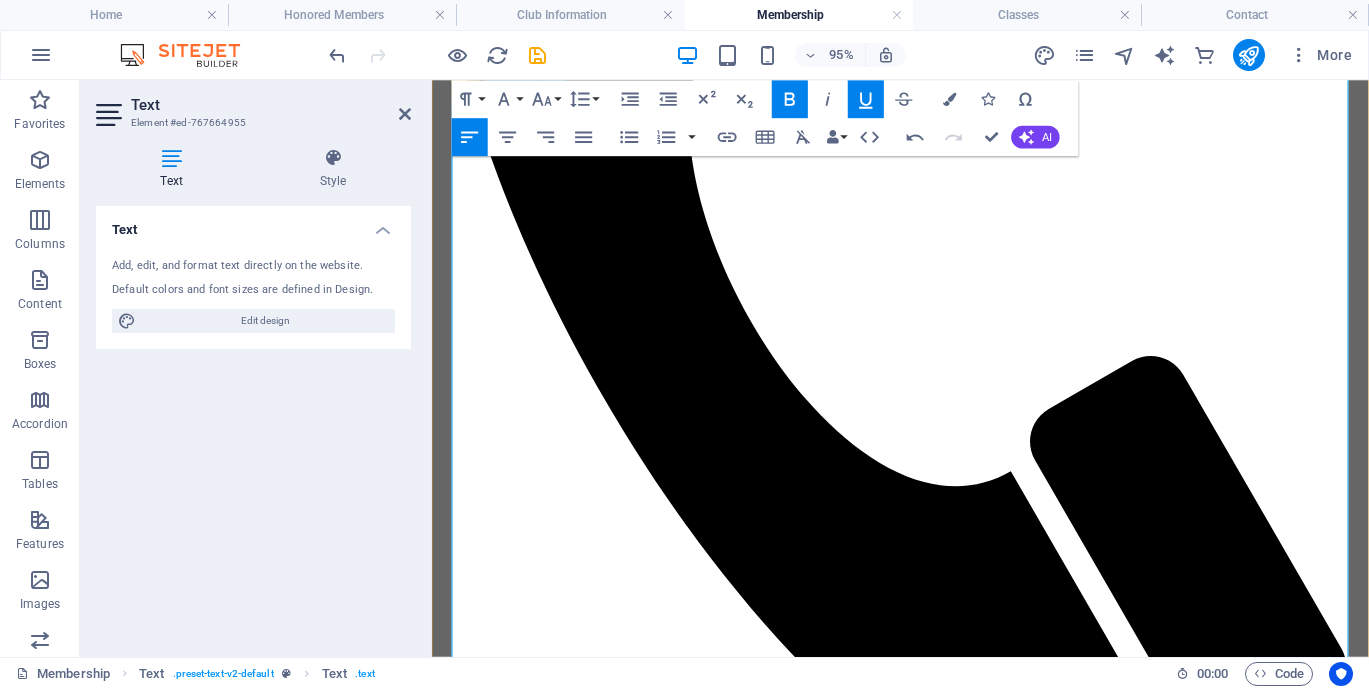drag, startPoint x: 699, startPoint y: 405, endPoint x: 495, endPoint y: 403, distance: 204.0098 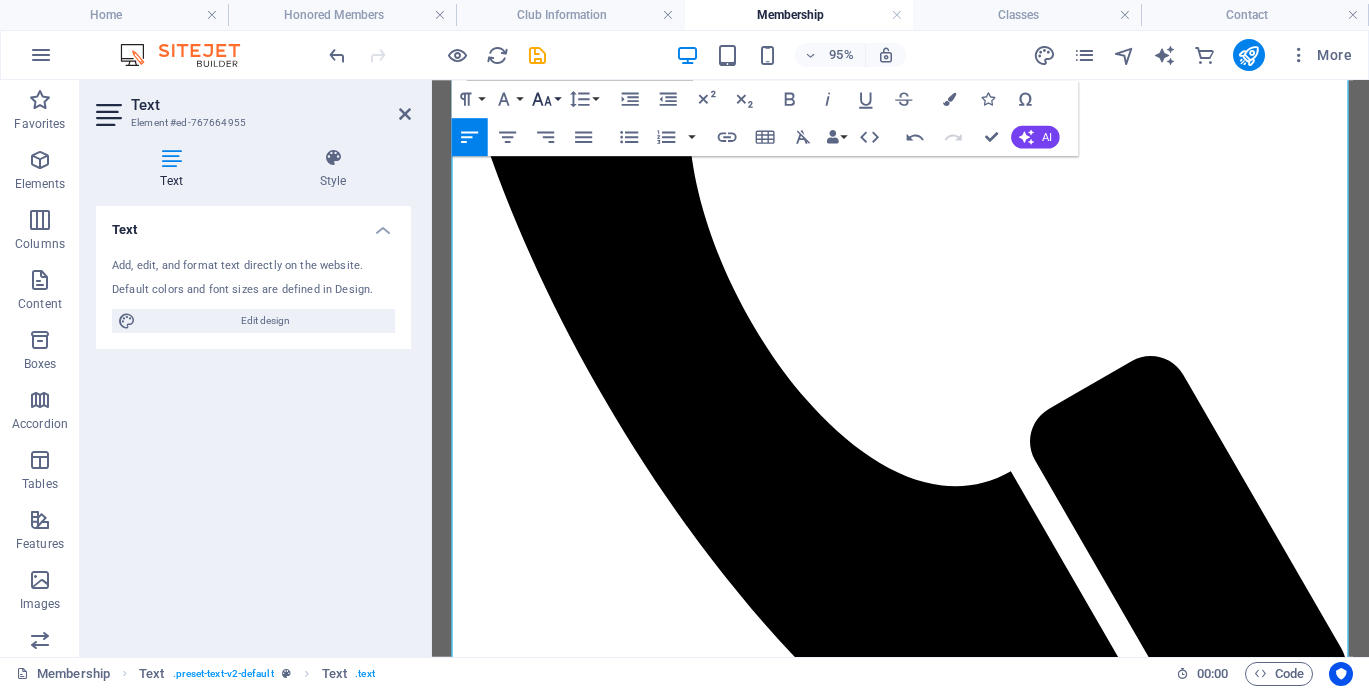 click on "Font Size" at bounding box center (546, 99) 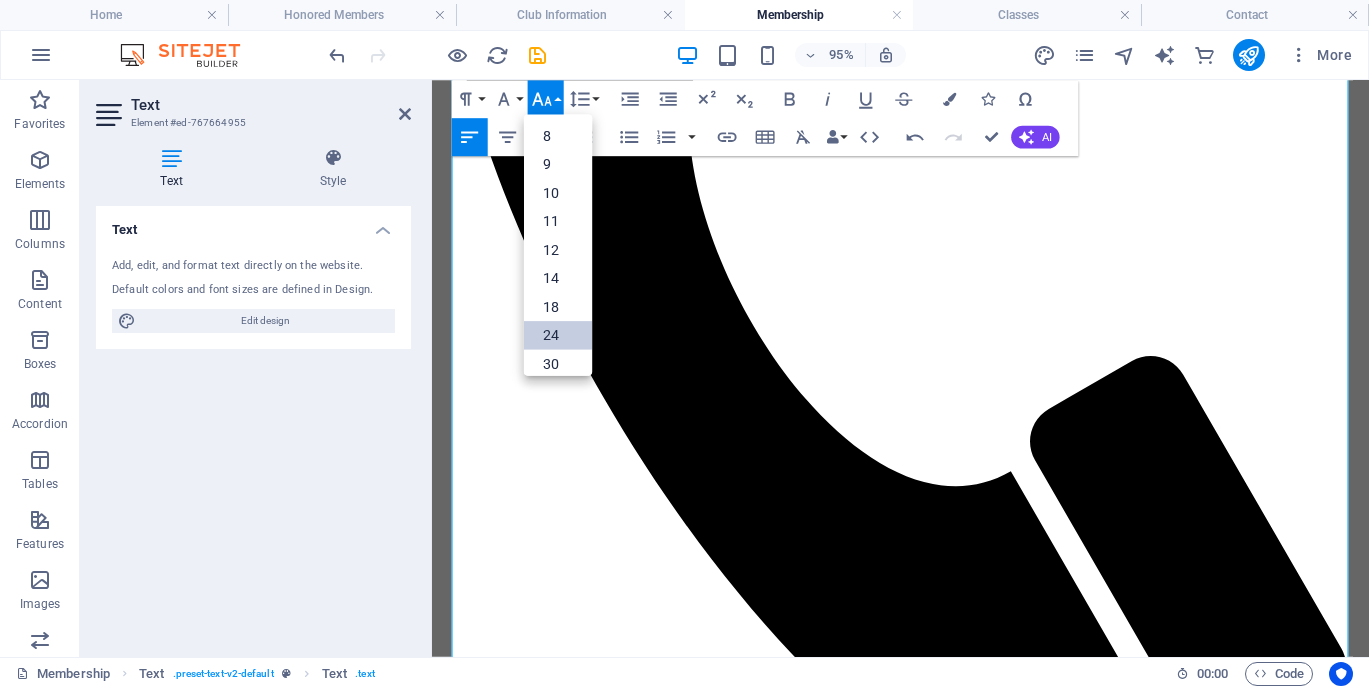 click on "24" at bounding box center [558, 335] 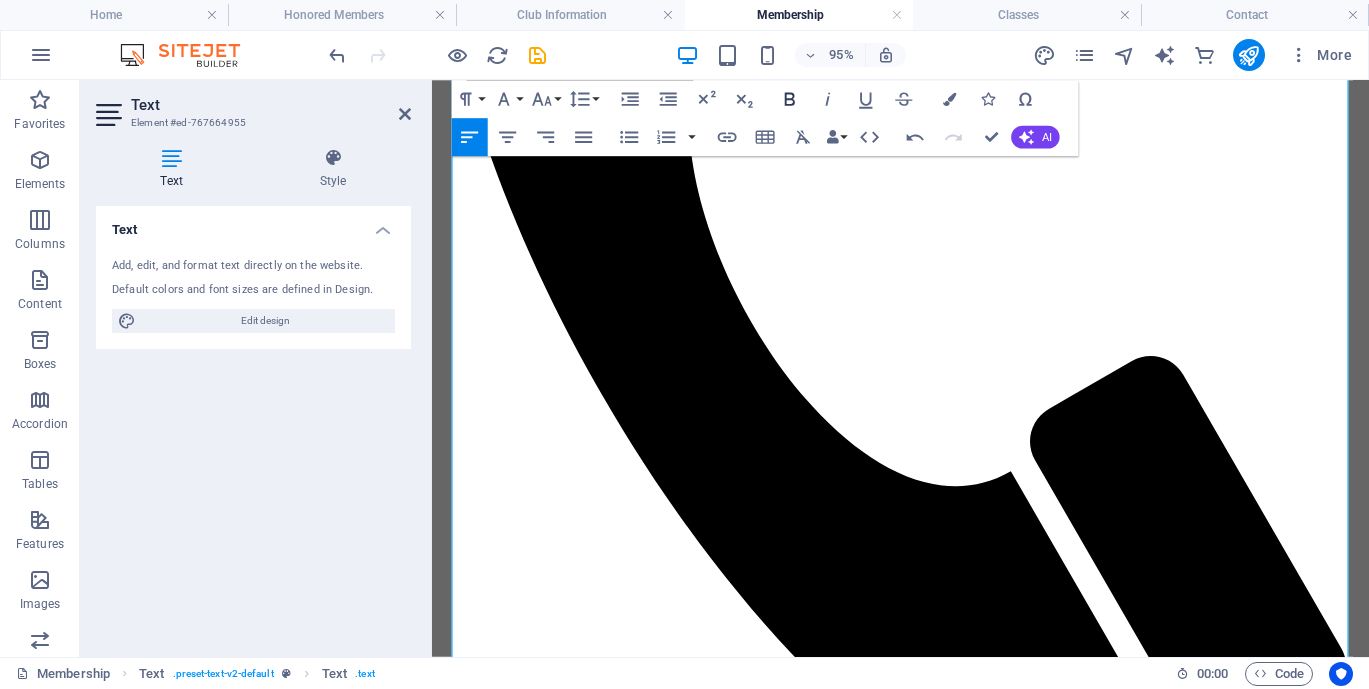 click 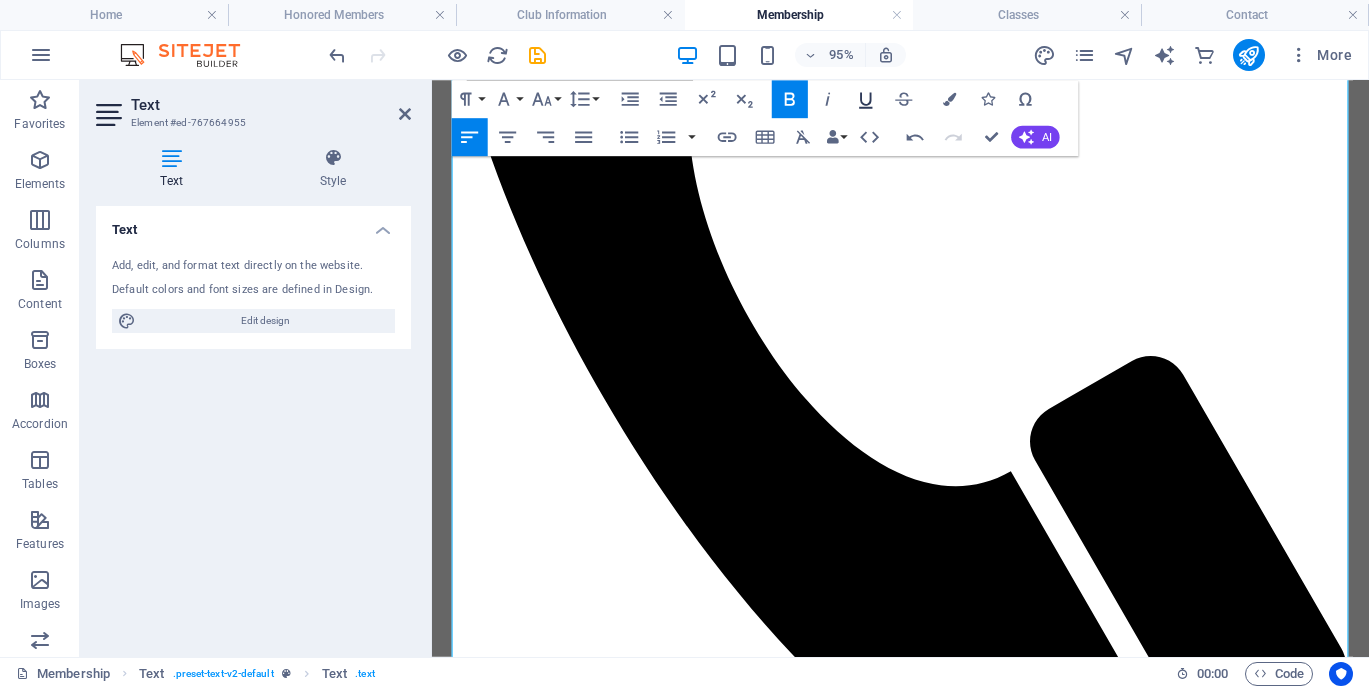 click 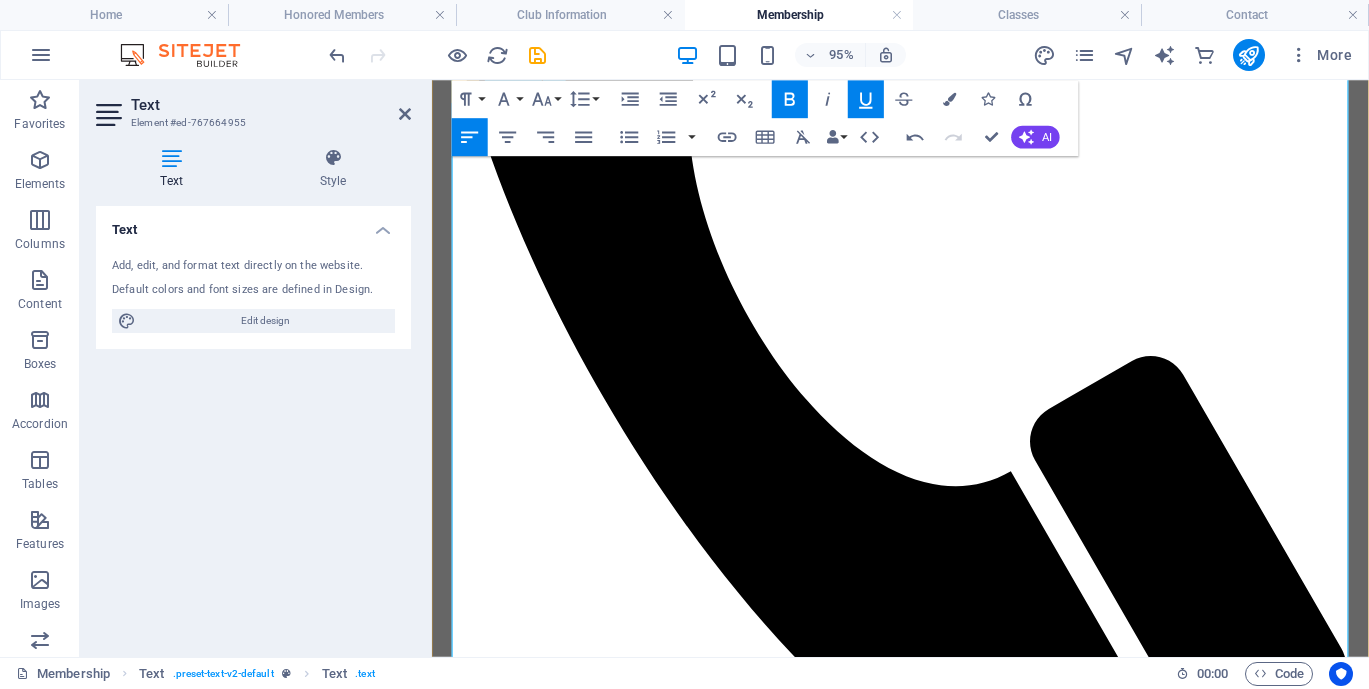click on "Rejection of Membership" at bounding box center [963, 3008] 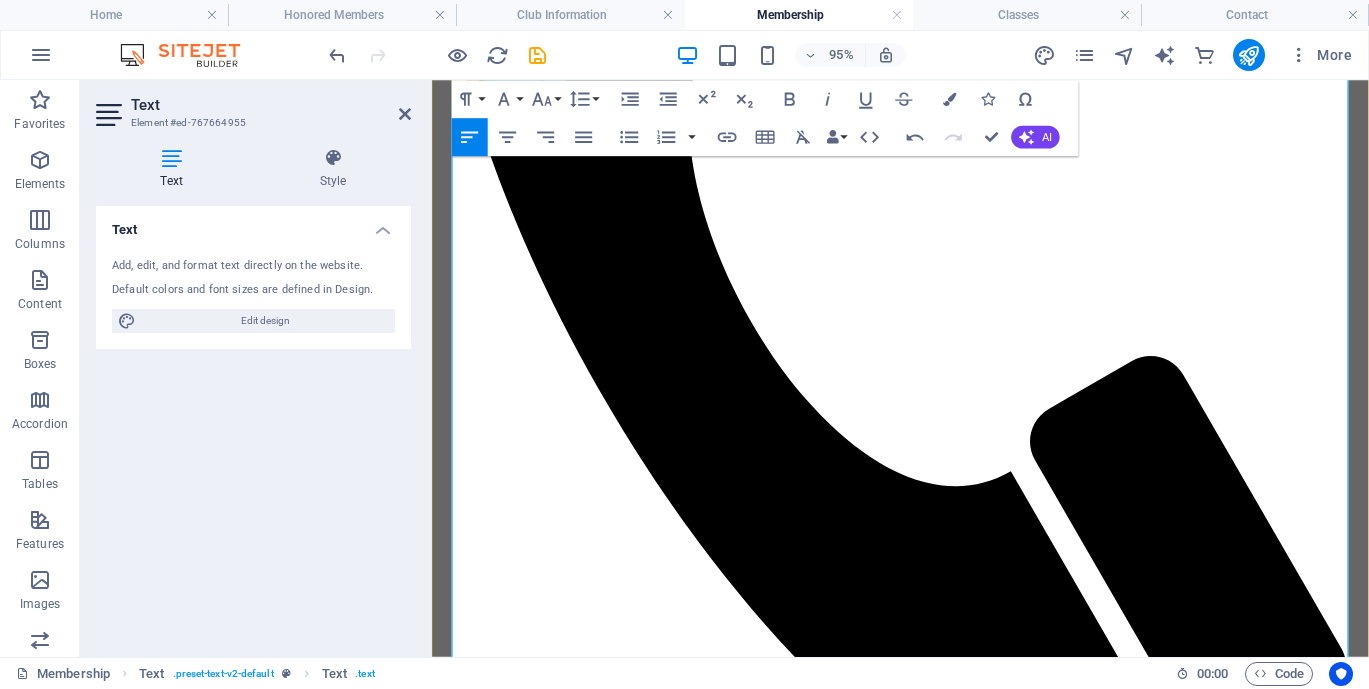 drag, startPoint x: 683, startPoint y: 335, endPoint x: 475, endPoint y: 338, distance: 208.02164 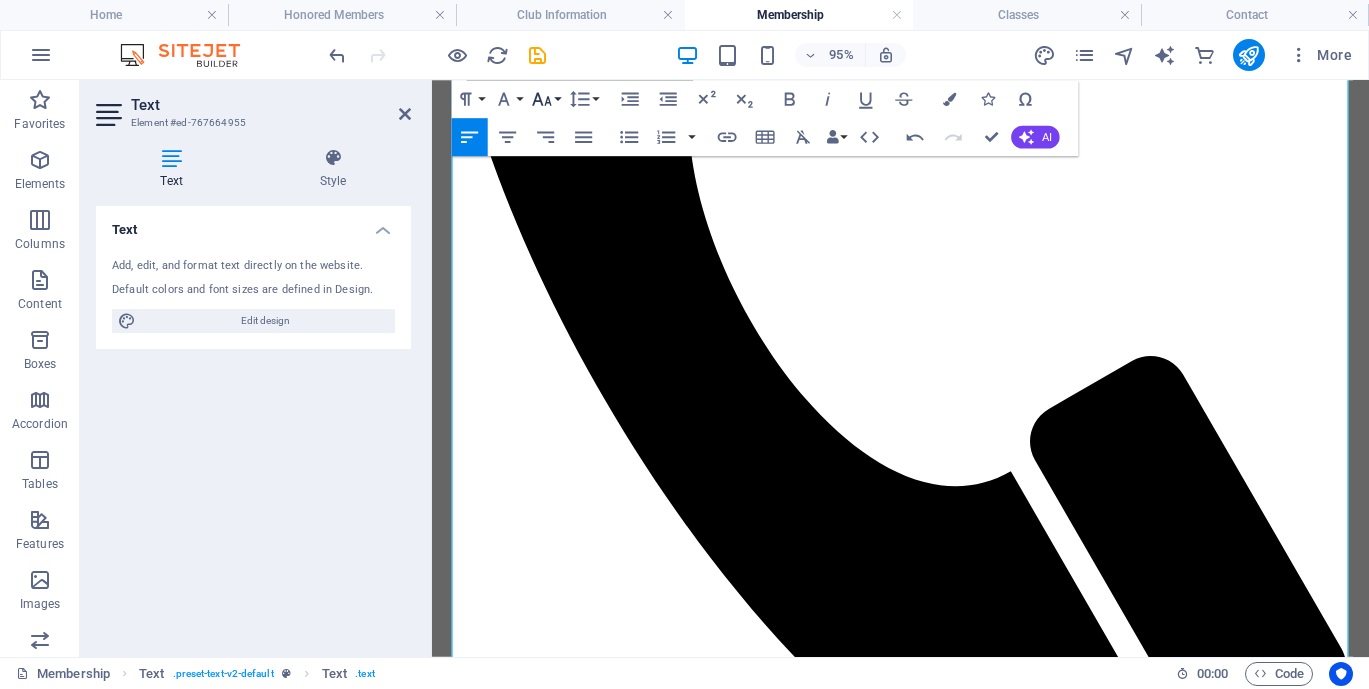 click on "Font Size" at bounding box center (546, 99) 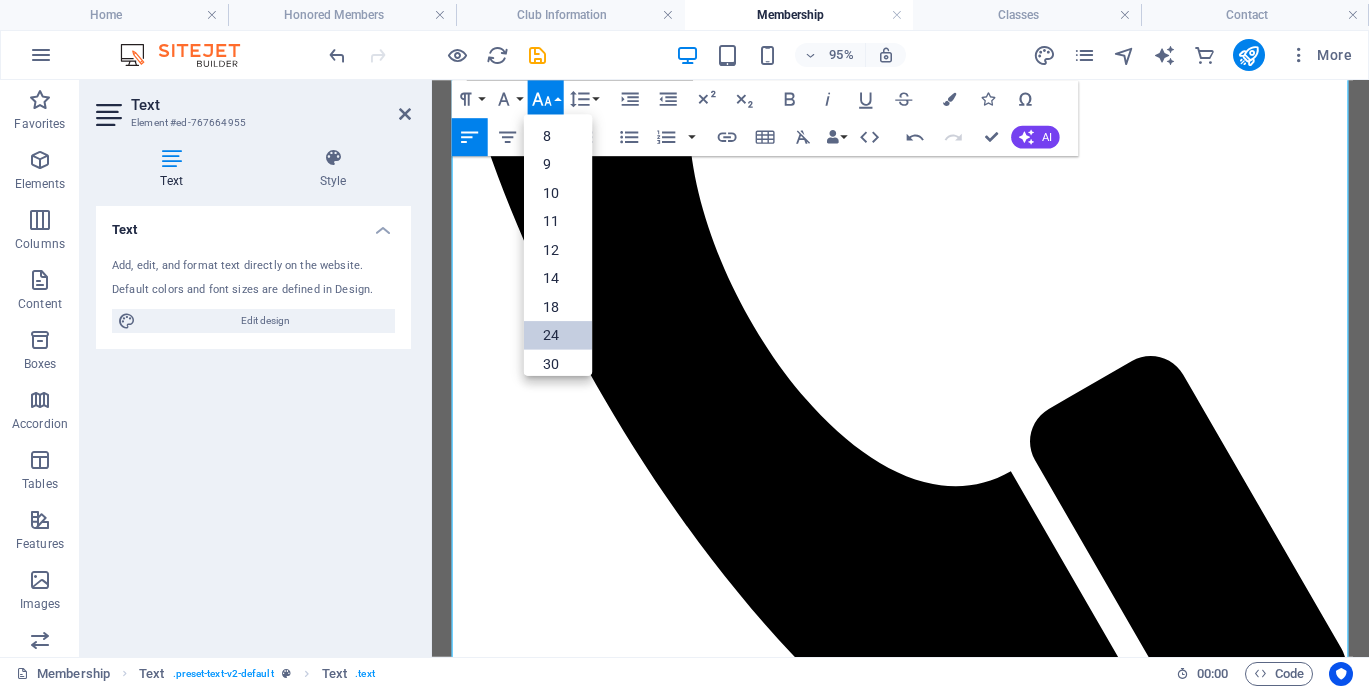 click on "24" at bounding box center (558, 335) 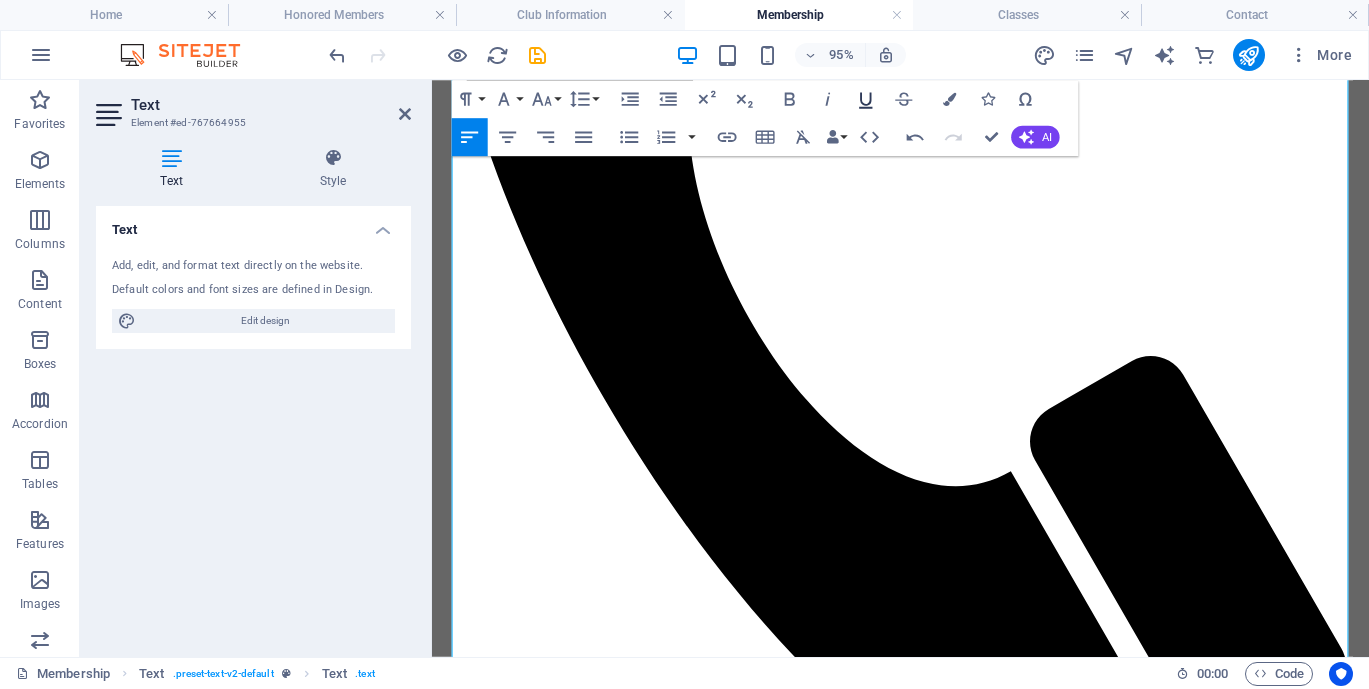 click 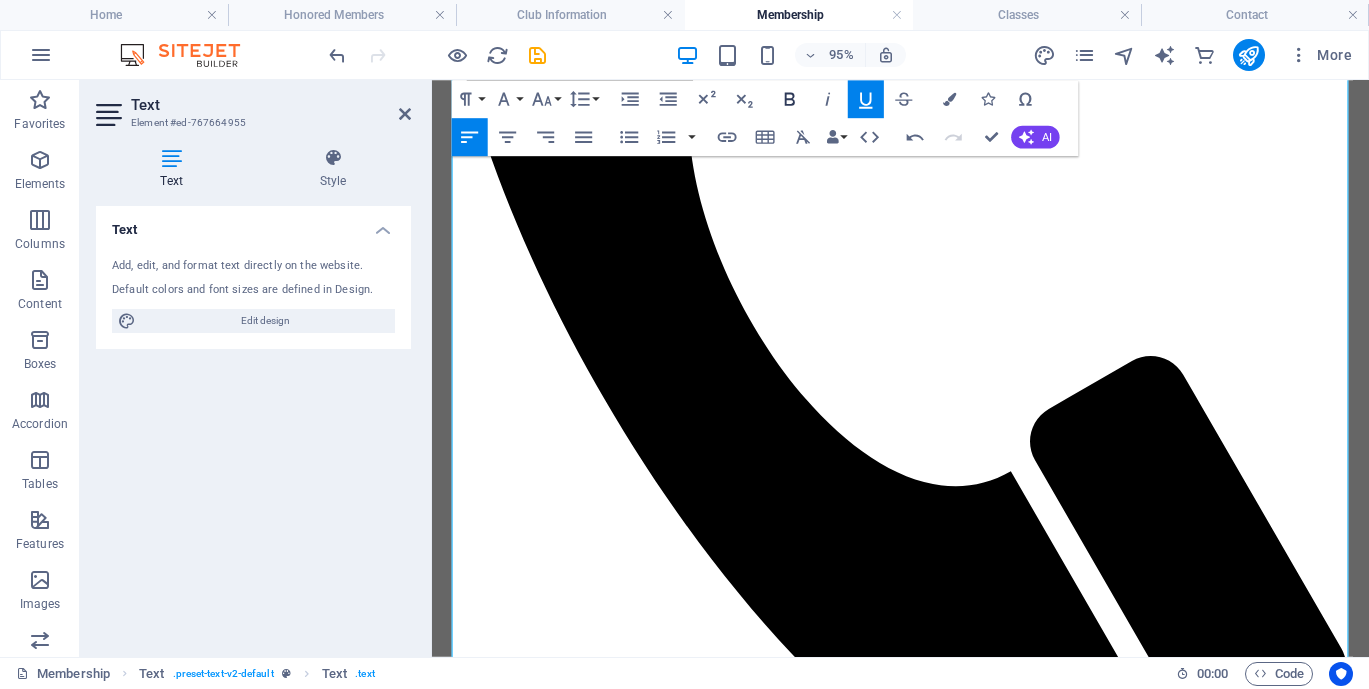 click 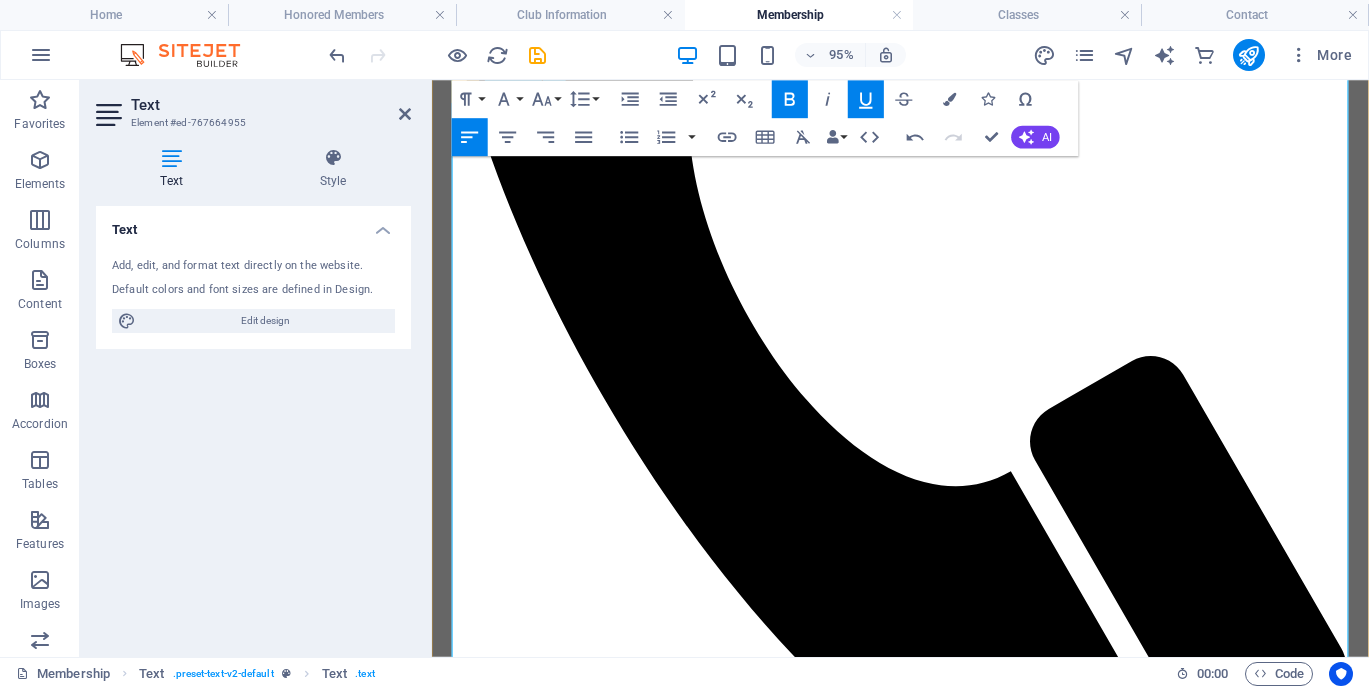 drag, startPoint x: 682, startPoint y: 230, endPoint x: 487, endPoint y: 225, distance: 195.06409 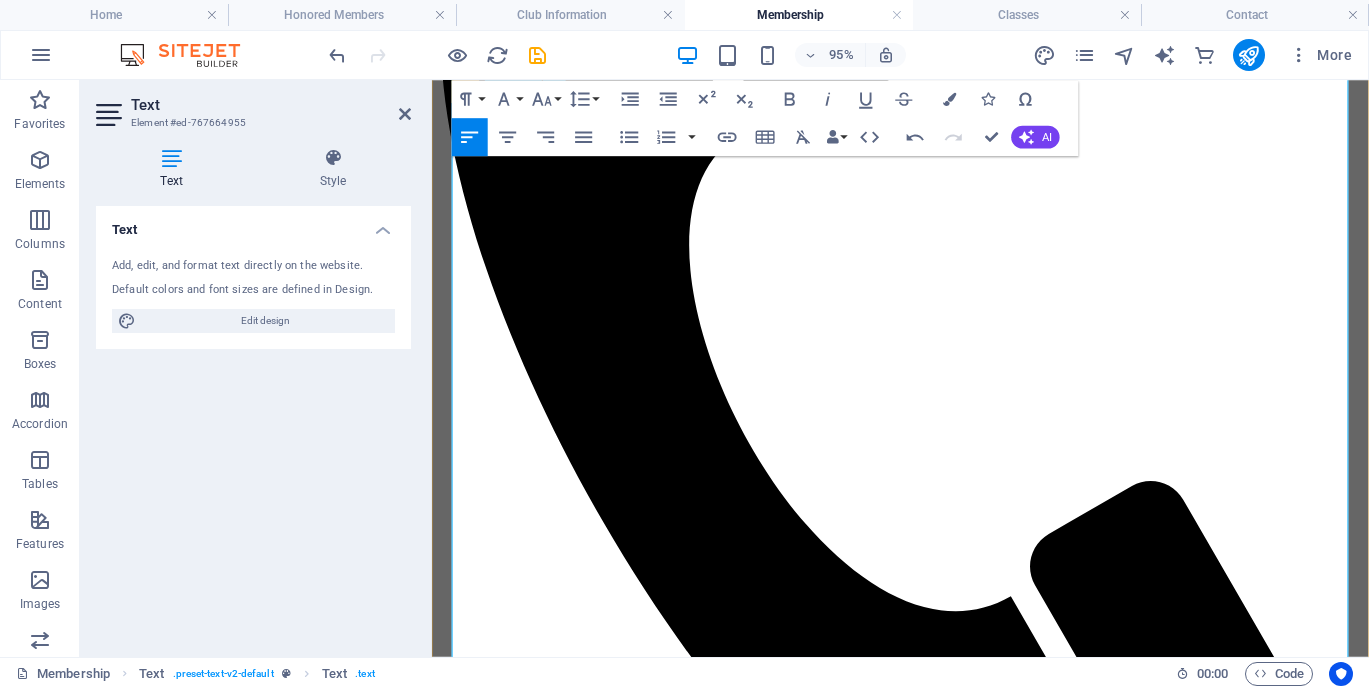 scroll, scrollTop: 1928, scrollLeft: 0, axis: vertical 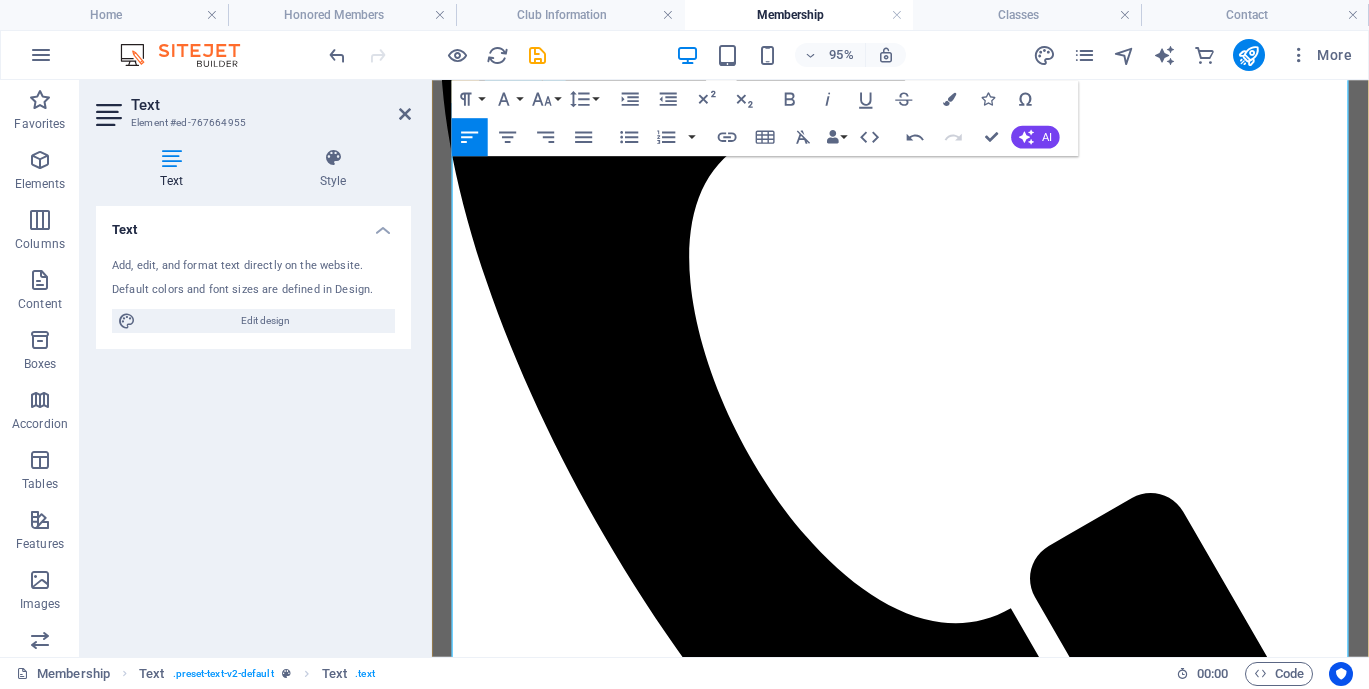 click on "MEMBERSHIP Types of Membership The society shall have the following classes of membership: a. Regular member - voting b. Life member – voting c. Associate member – non-voting d. Associate Junior member – non-voting e. Honorary- non-voting Eligibility for membership Any person, [AGE] years of age and older who is in good standing with the Canadian Kennel Club and who subscribes to the purposes of the society may apply for associate membership. Youth under [AGE] years of age may apply for Associate Junior membership. Membership Year Membership year shall be from [MONTH] [NUMBER] to [MONTH] [NUMBER] of each year. Dues Membership dues shall be payable [MONTH] [NUMBER] of the membership Year. Application for membership Any person accepted as an Associate Membership may apply after [NUMBER] year to become a Regular member. Approval of Membership Applicants shall be elected by the general membership. Affirmative votes of [NUMBER]/[NUMBER] of the general membership present shall be required to elect an applicant. Resignation." at bounding box center (925, 2959) 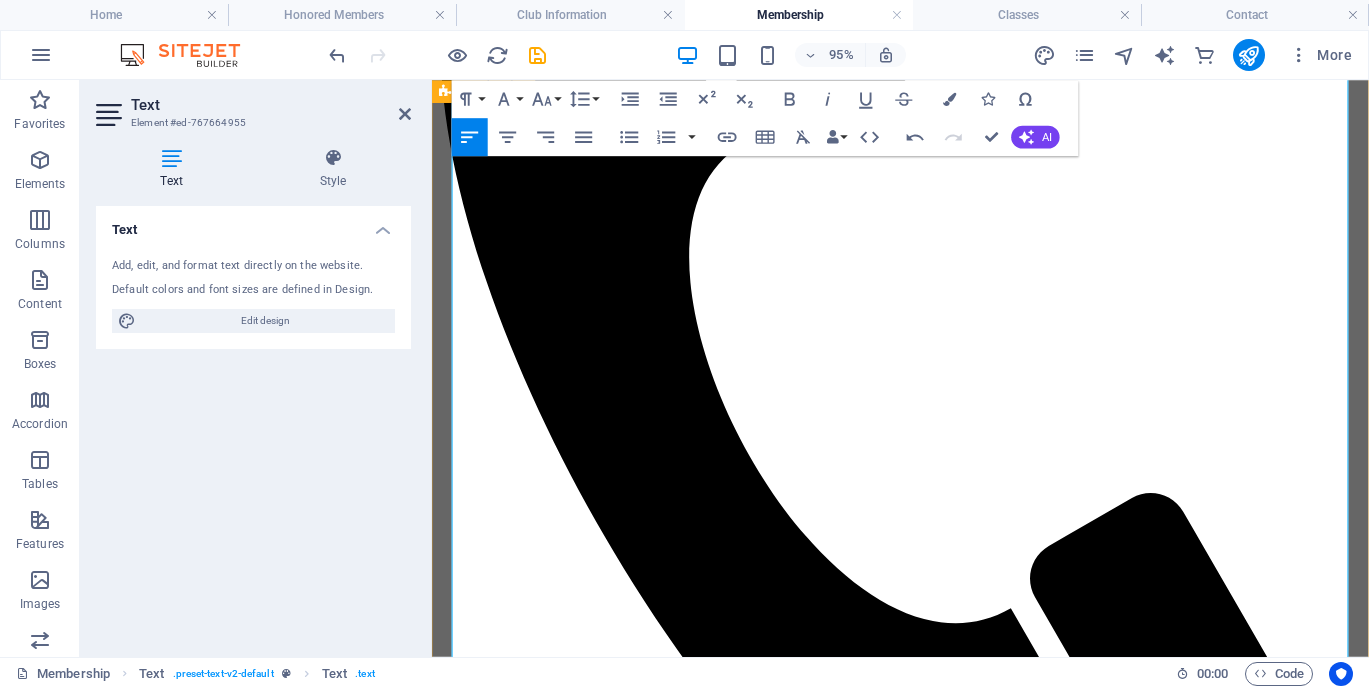 drag, startPoint x: 679, startPoint y: 380, endPoint x: 441, endPoint y: 377, distance: 238.0189 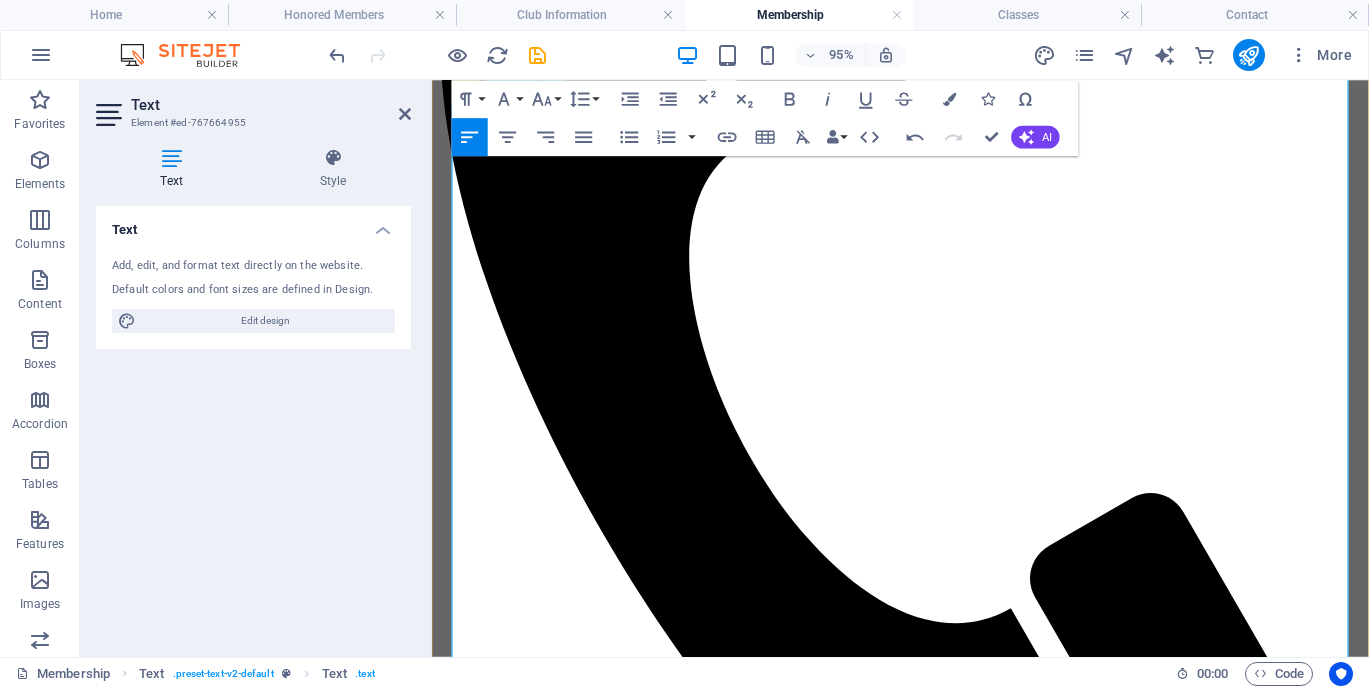 click on "Application for membership" at bounding box center (963, 2954) 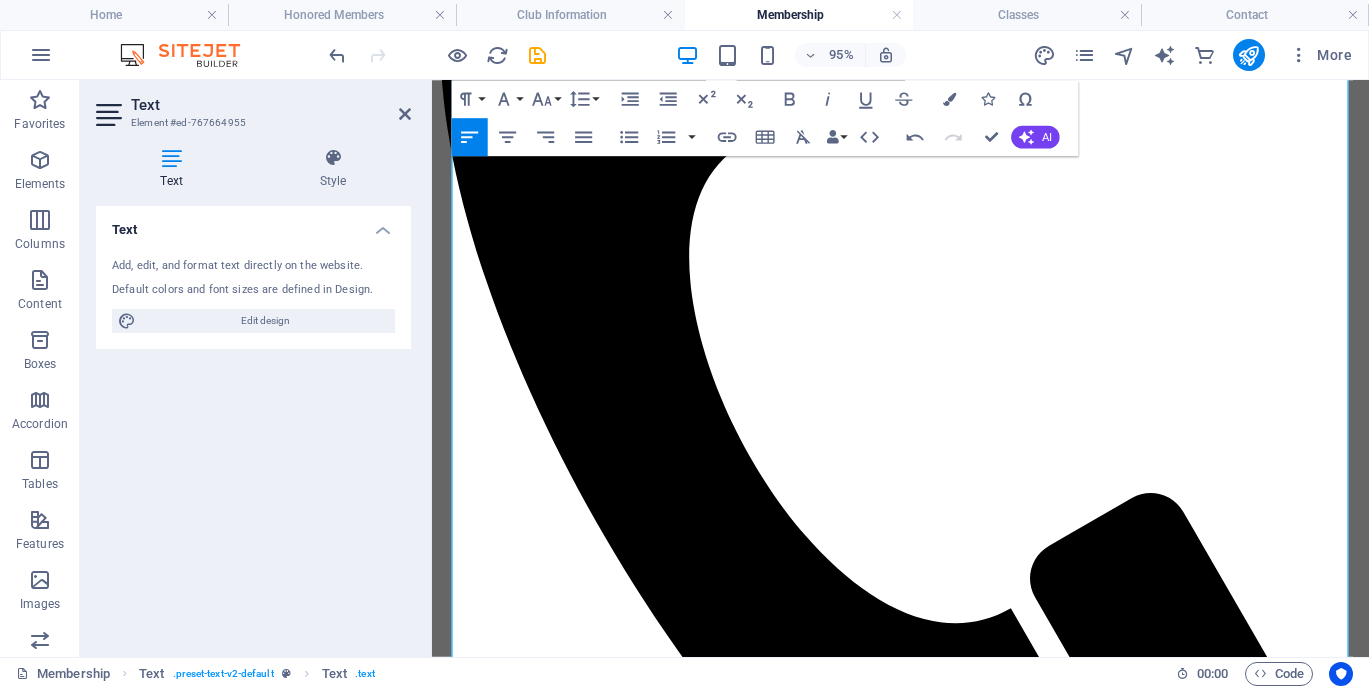 click on "Paragraph Format Normal Heading 1 Heading 2 Heading 3 Heading 4 Heading 5 Heading 6 Code Font Family Arial Georgia Impact Tahoma Times New Roman Verdana Open Sans Teko Font Size 8 9 10 11 12 14 18 24 30 36 48 60 72 96 Line Height Default Single 1.15 1.5 Double" at bounding box center (527, 99) 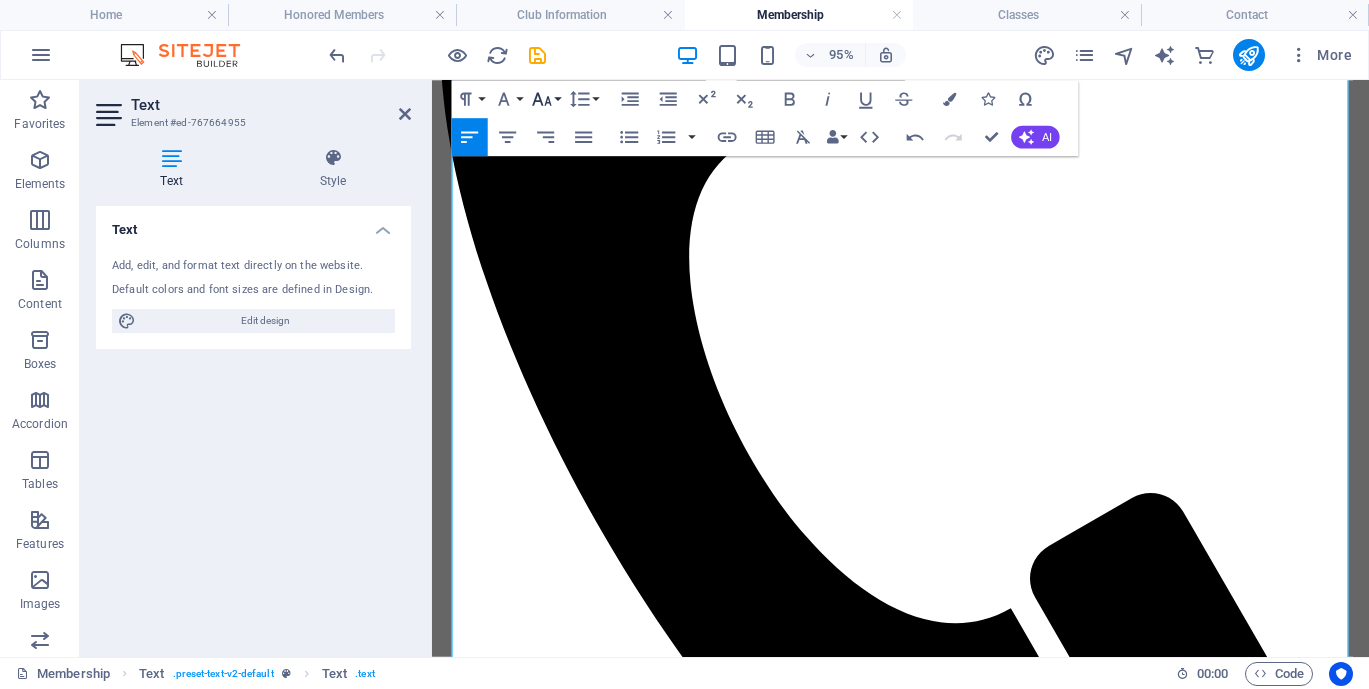 click 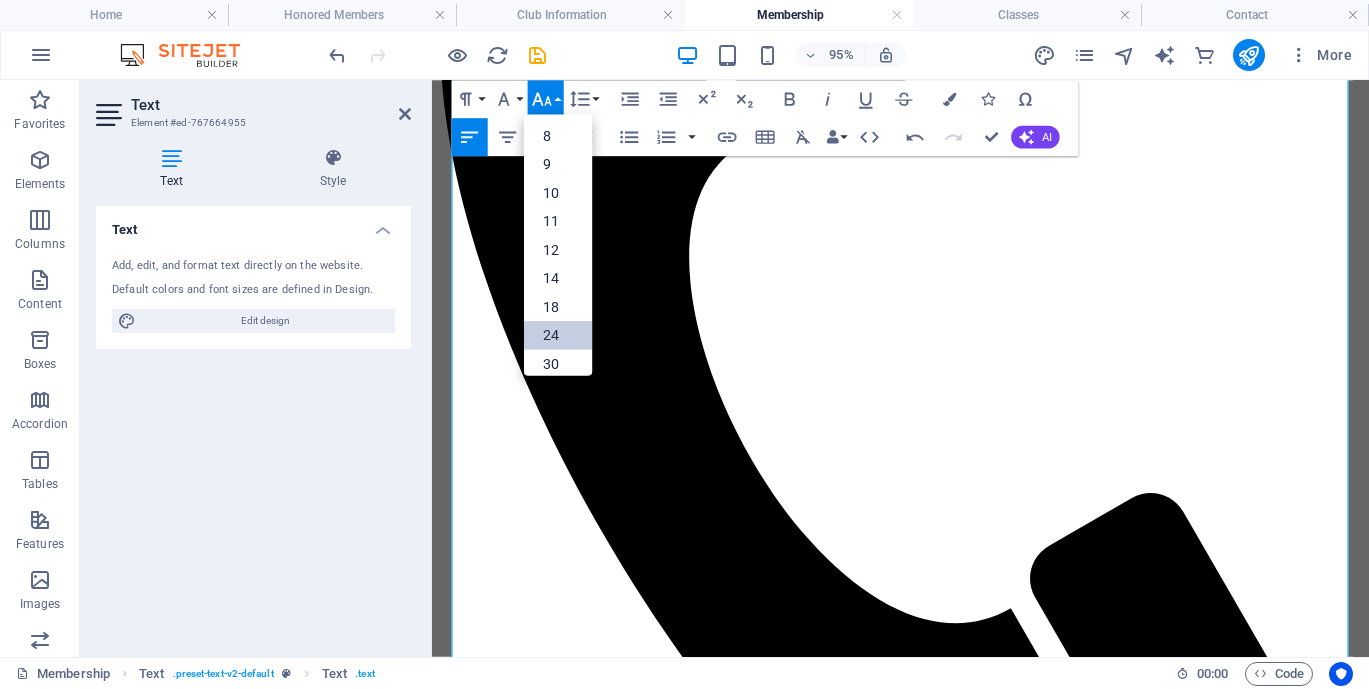 click on "24" at bounding box center [558, 335] 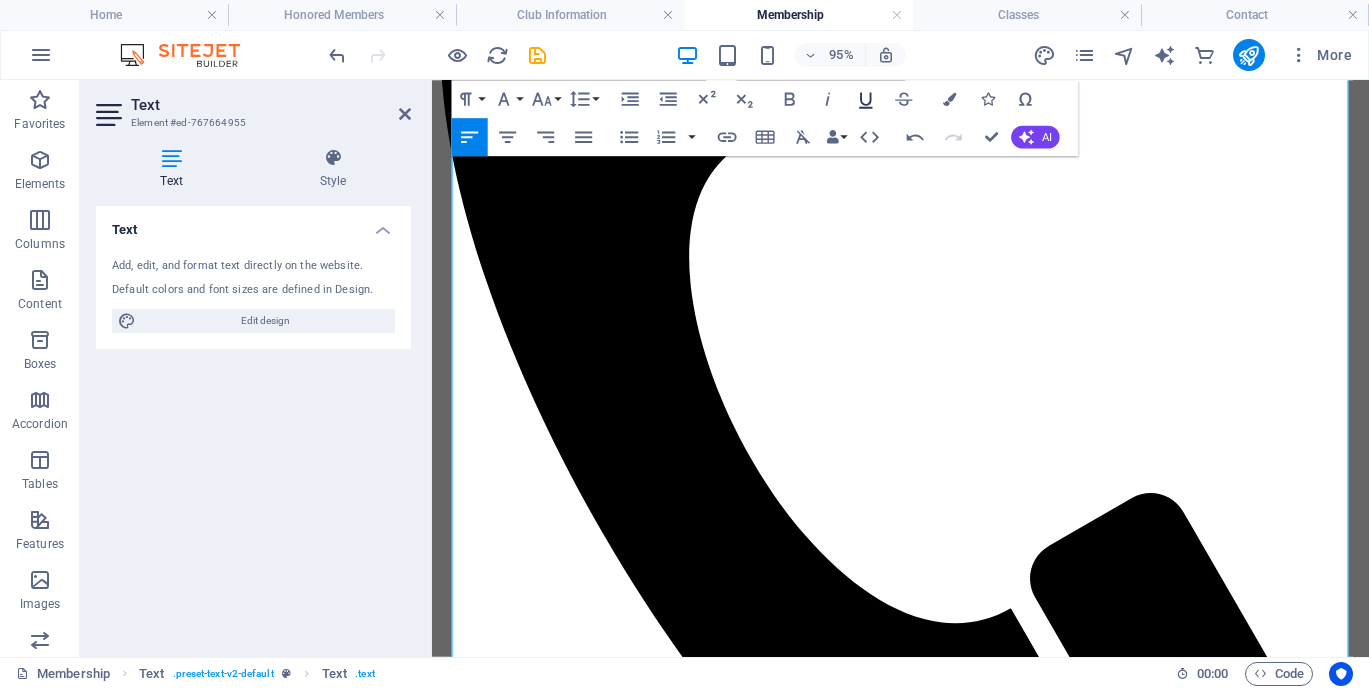 click 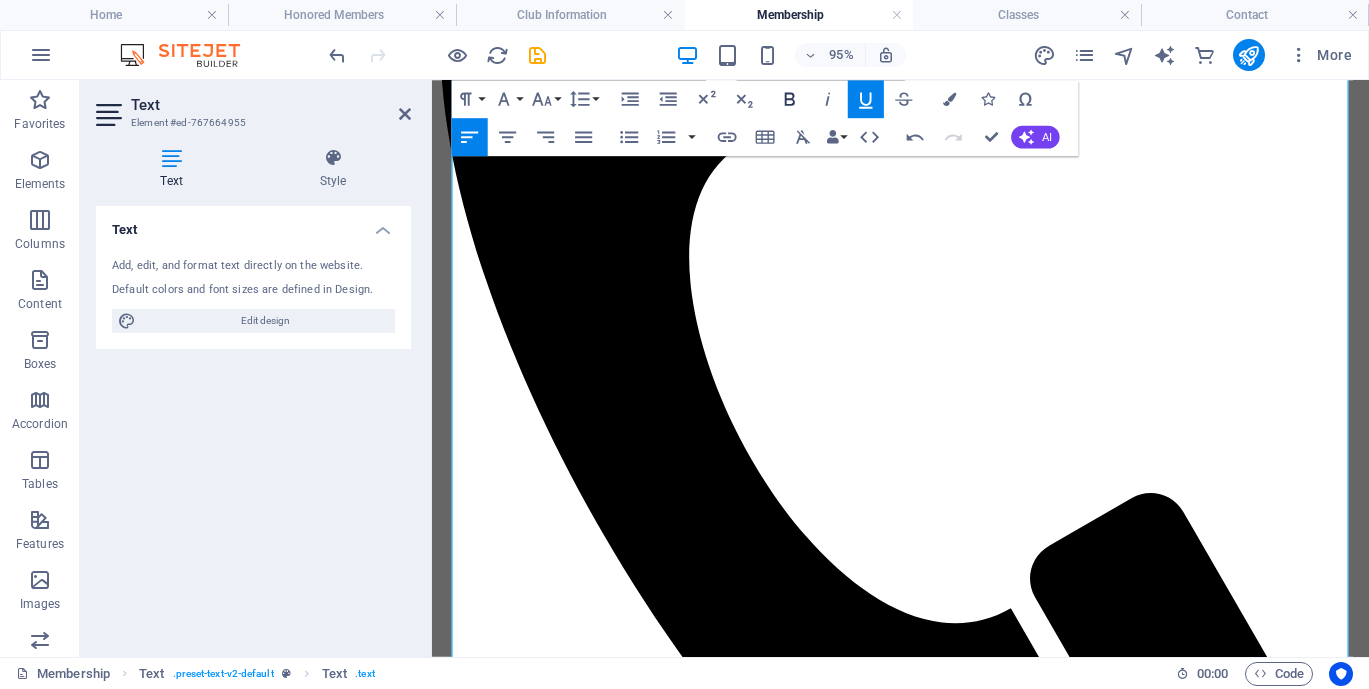 click 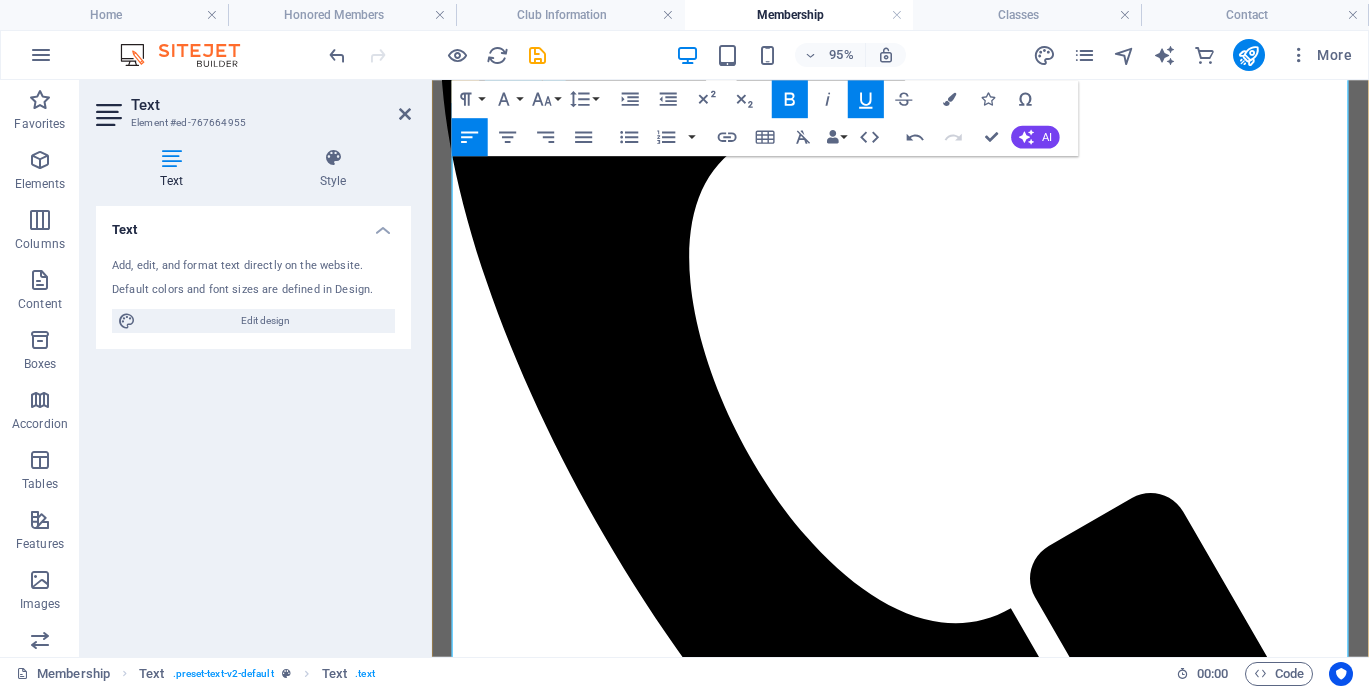 click on "Application for membership" at bounding box center [963, 2954] 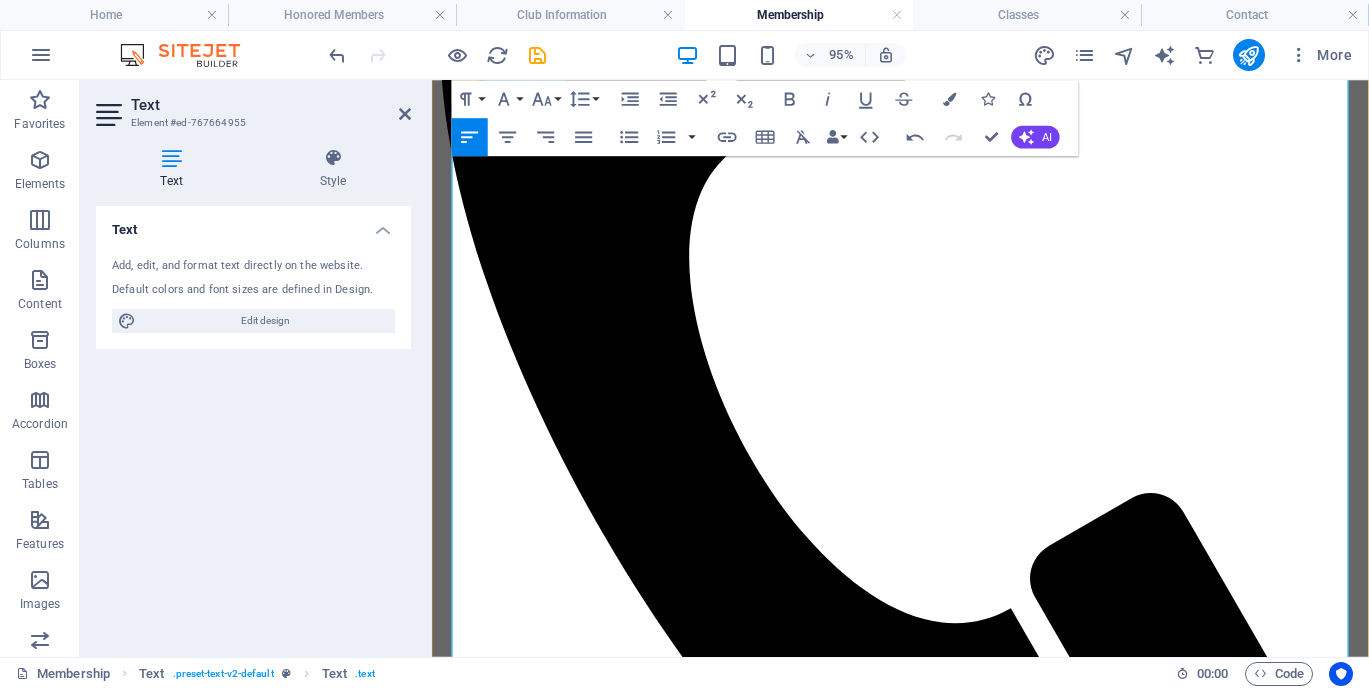 drag, startPoint x: 698, startPoint y: 191, endPoint x: 488, endPoint y: 181, distance: 210.23796 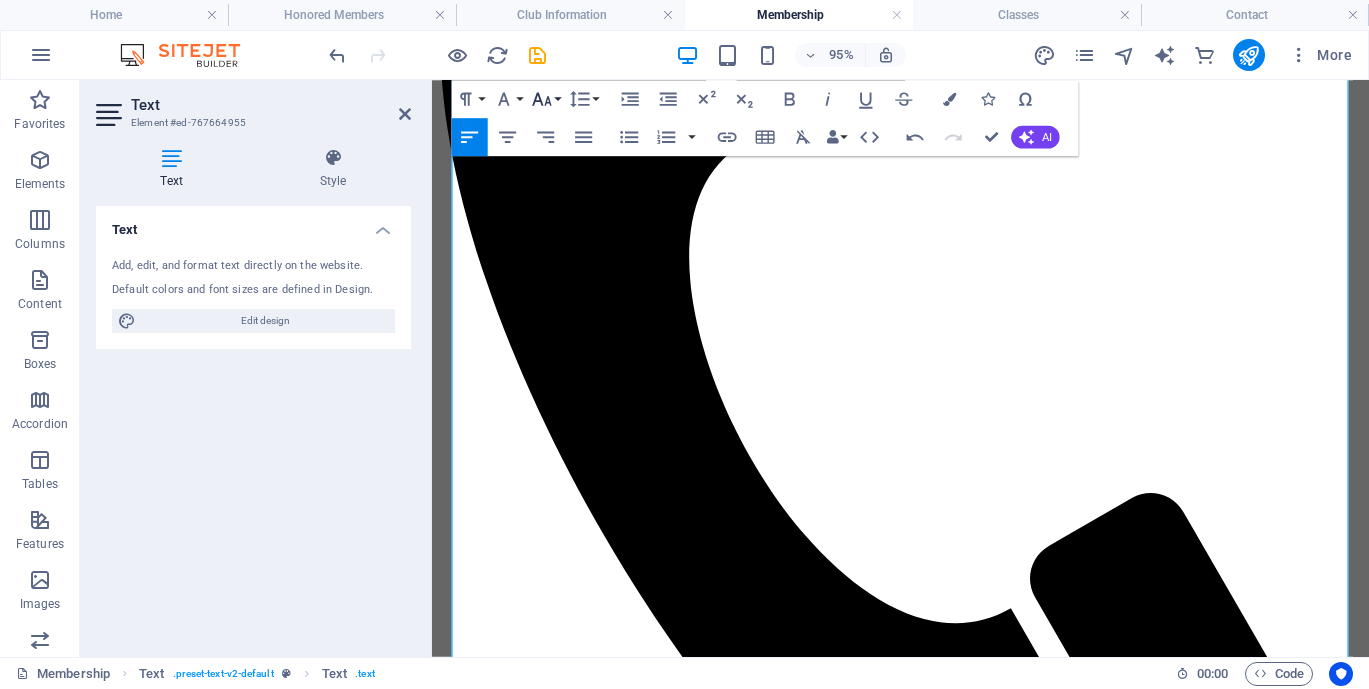 click 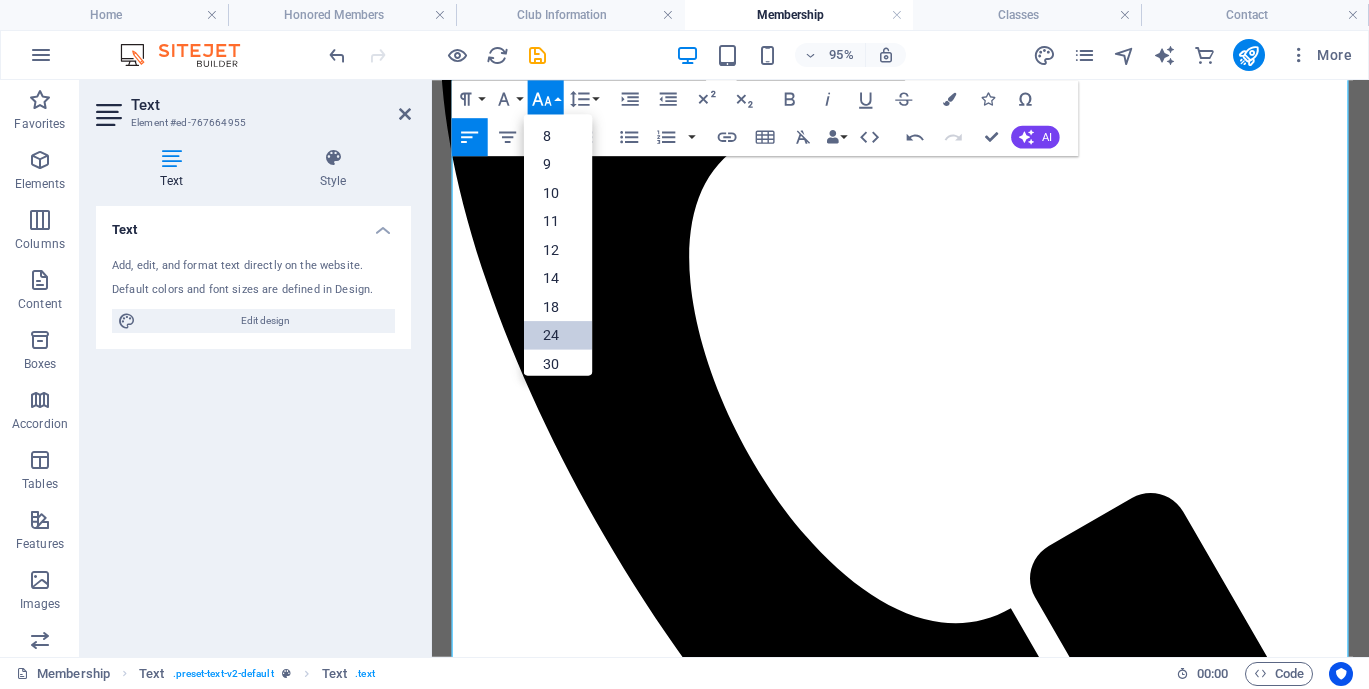click on "24" at bounding box center [558, 335] 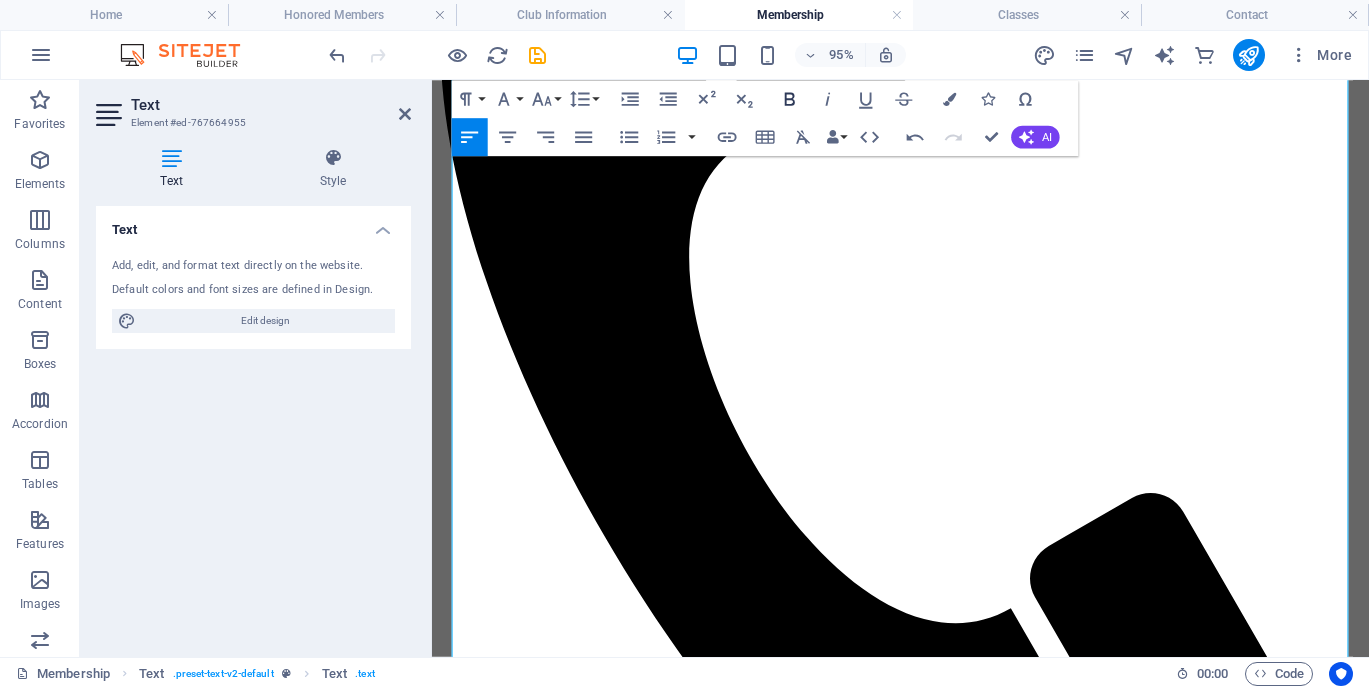 click 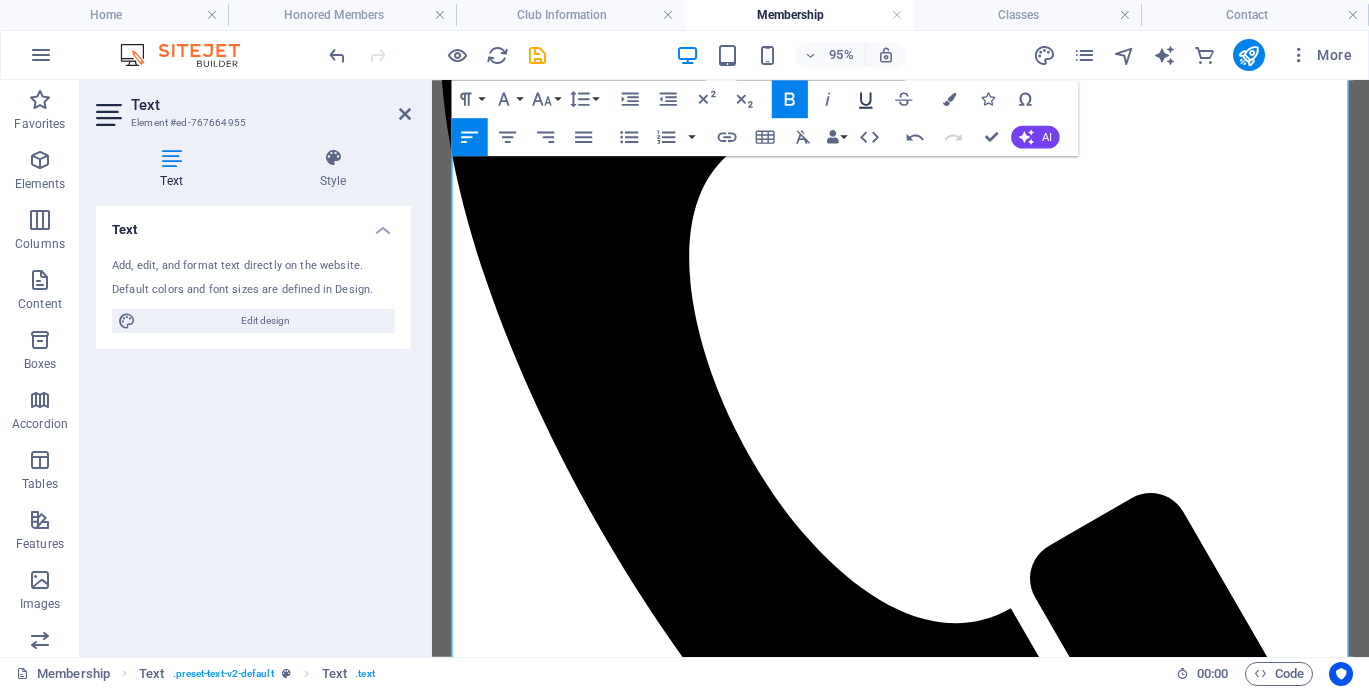 click 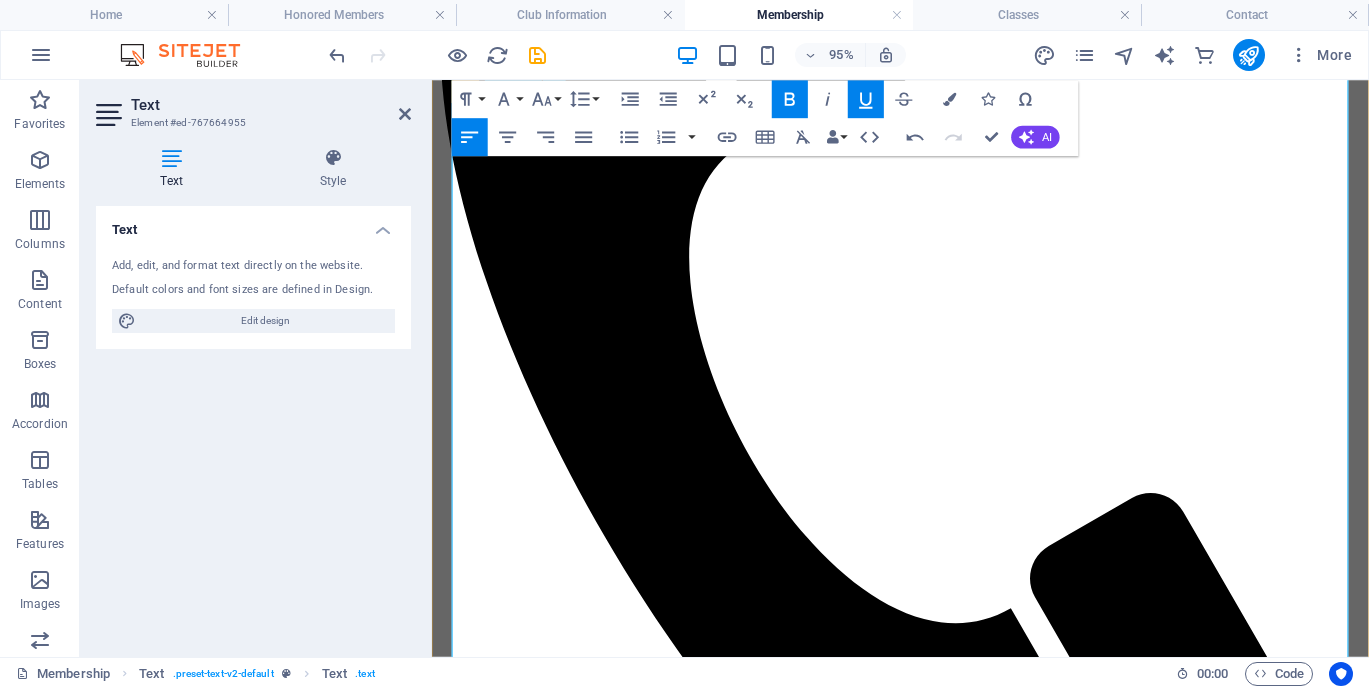 click on "Any person accepted as an Associate Membership may apply after one year to become a Regular member." at bounding box center [963, 3053] 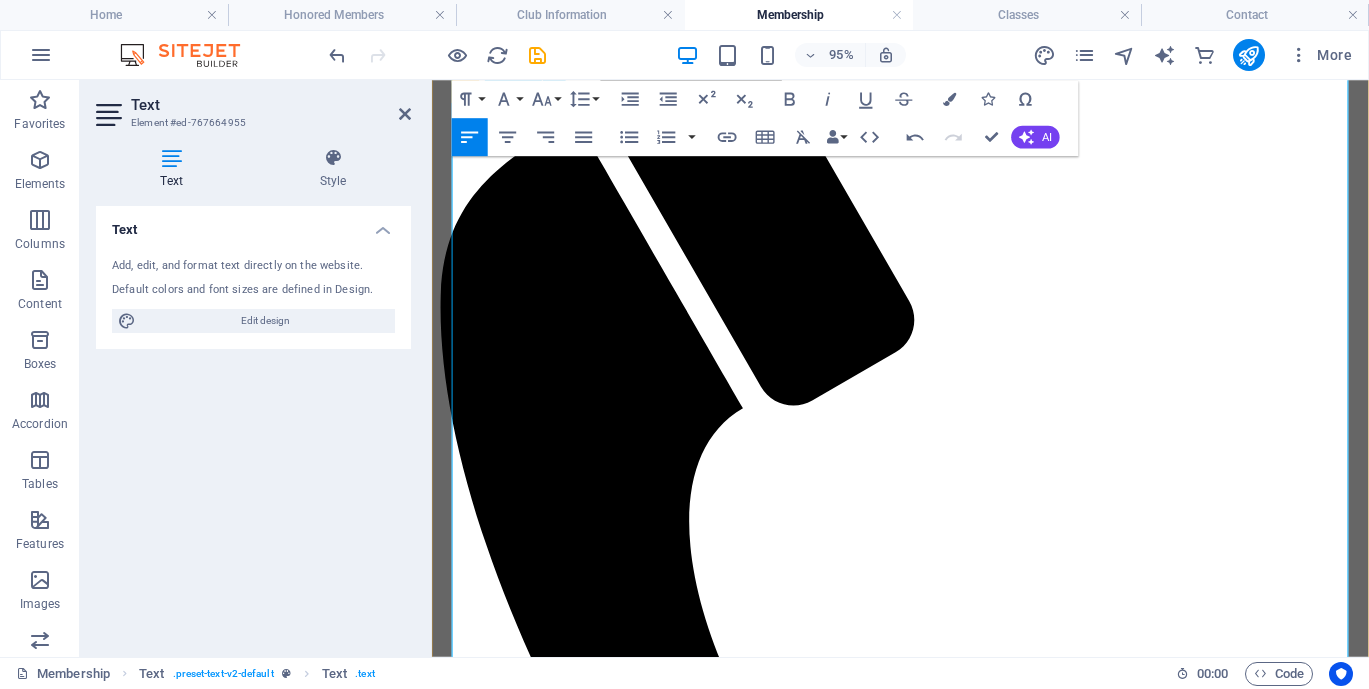 scroll, scrollTop: 1646, scrollLeft: 0, axis: vertical 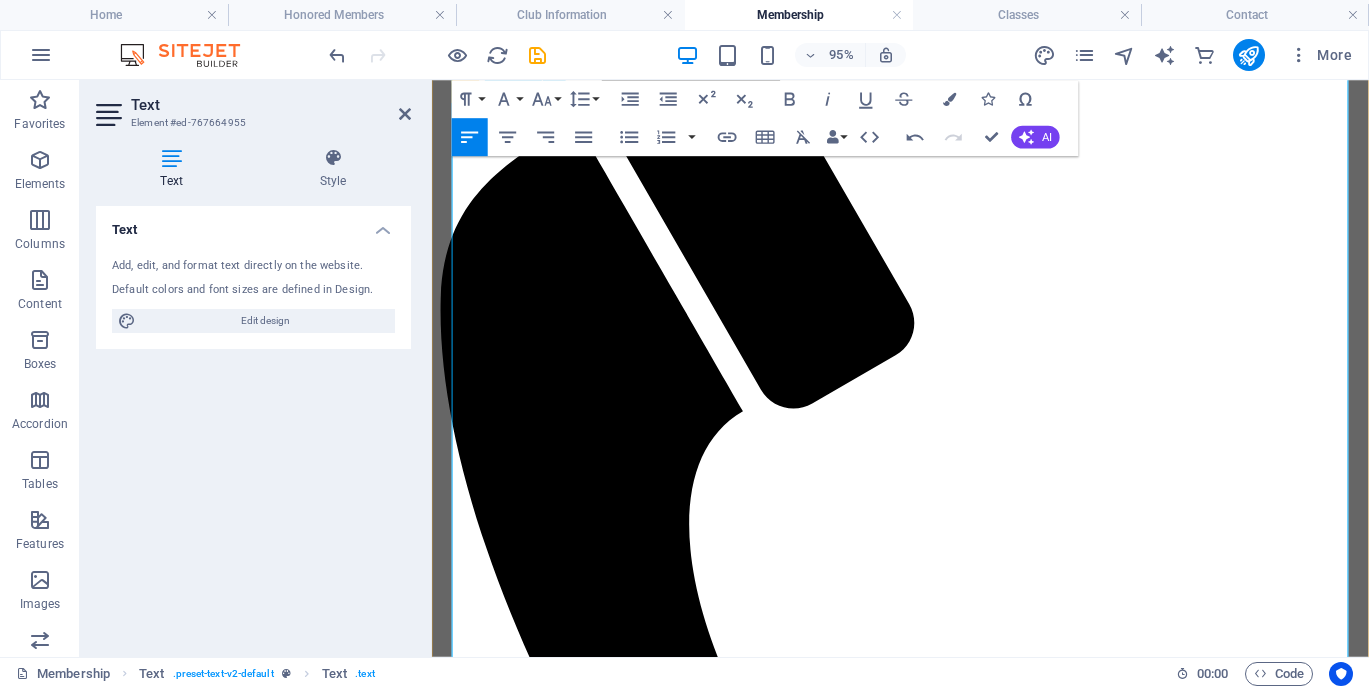 drag, startPoint x: 537, startPoint y: 404, endPoint x: 478, endPoint y: 387, distance: 61.400326 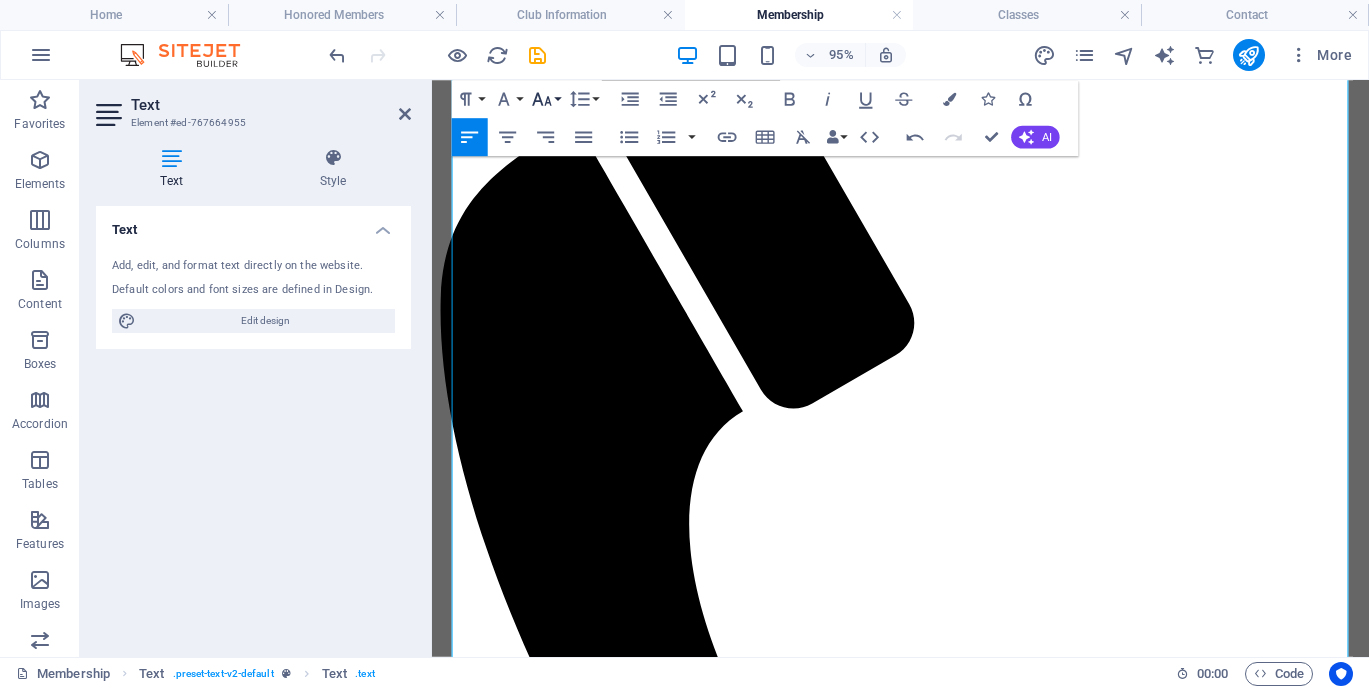 click on "Font Size" at bounding box center [546, 99] 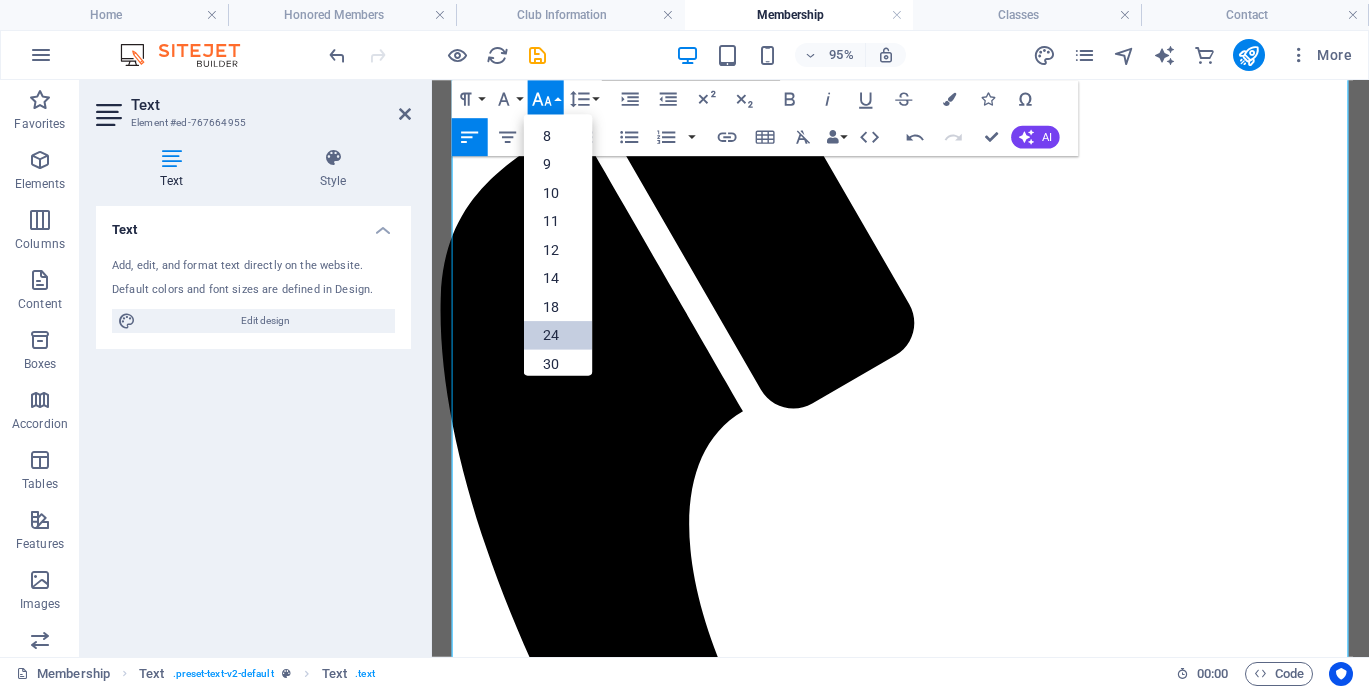 click on "24" at bounding box center (558, 335) 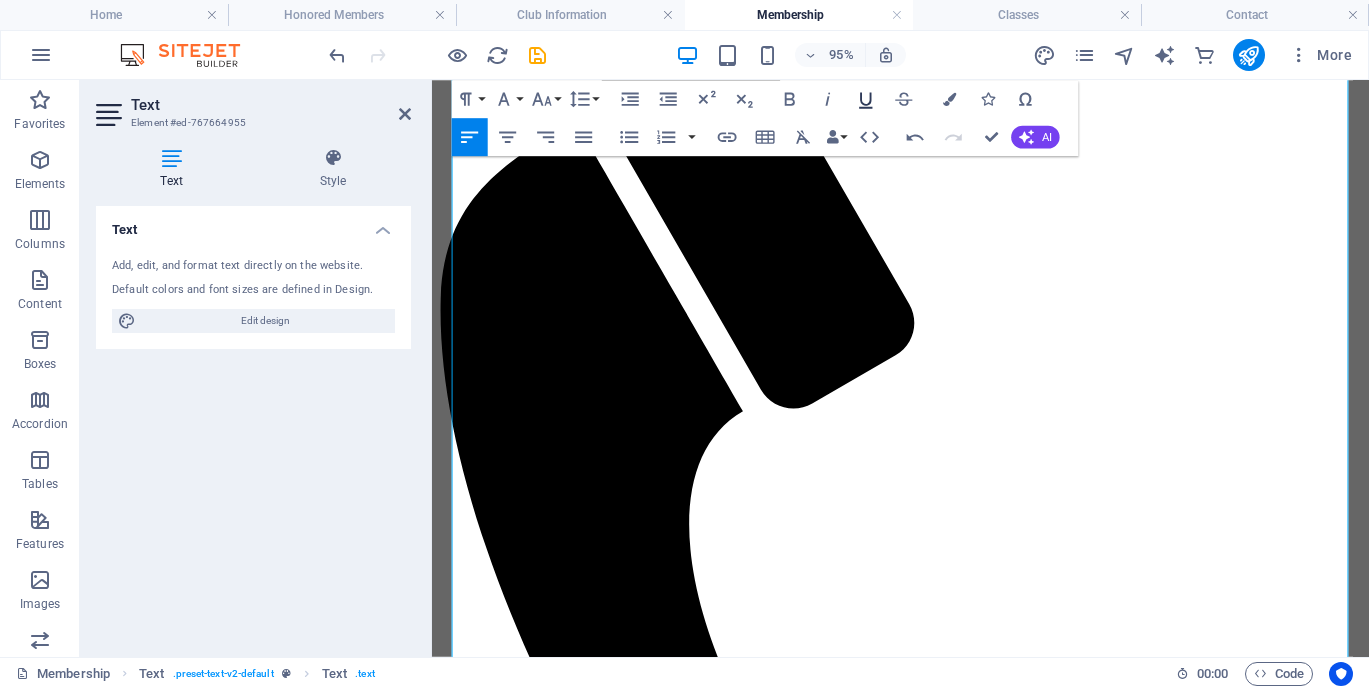 click 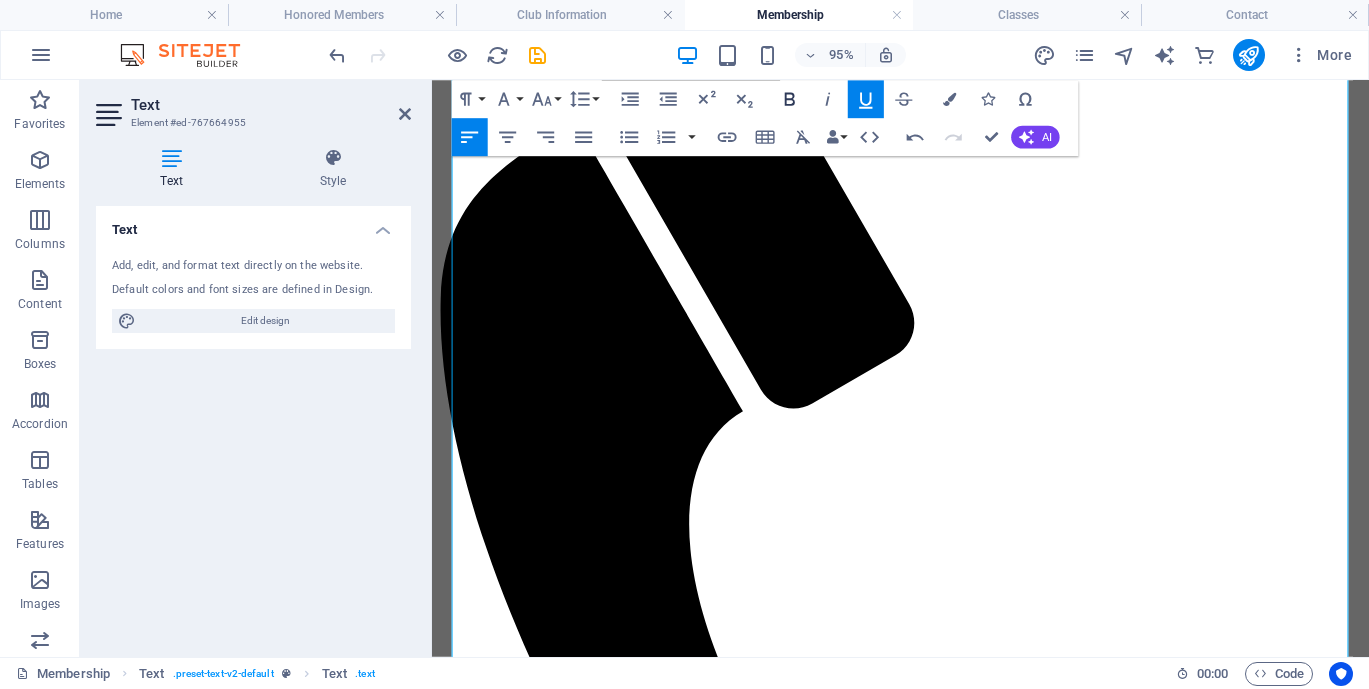click 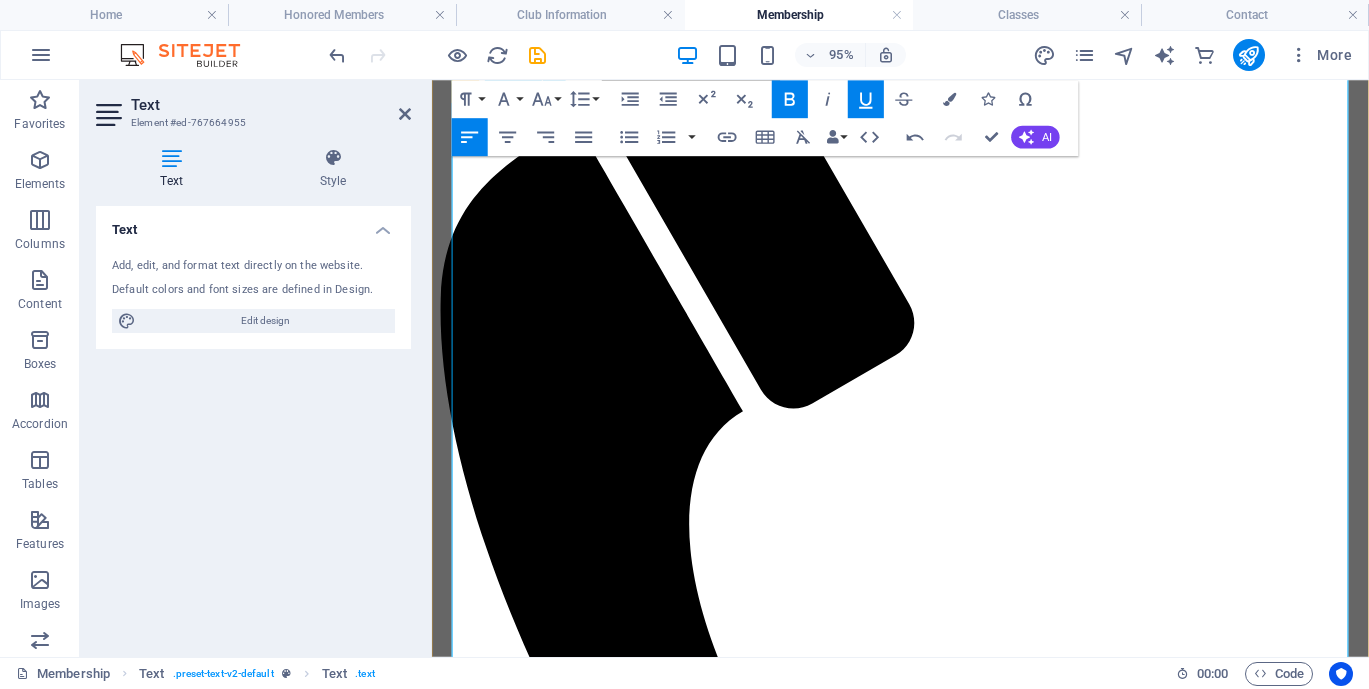 drag, startPoint x: 620, startPoint y: 325, endPoint x: 497, endPoint y: 311, distance: 123.79418 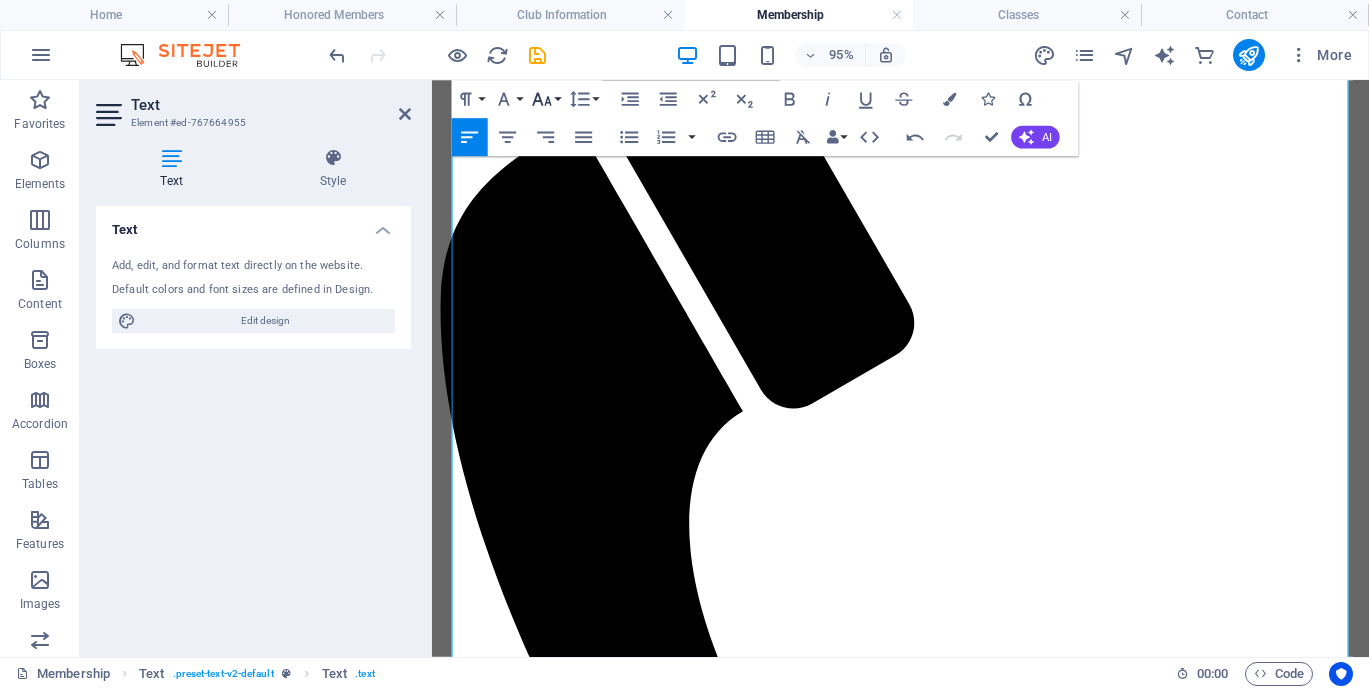 click on "Font Size" at bounding box center [546, 99] 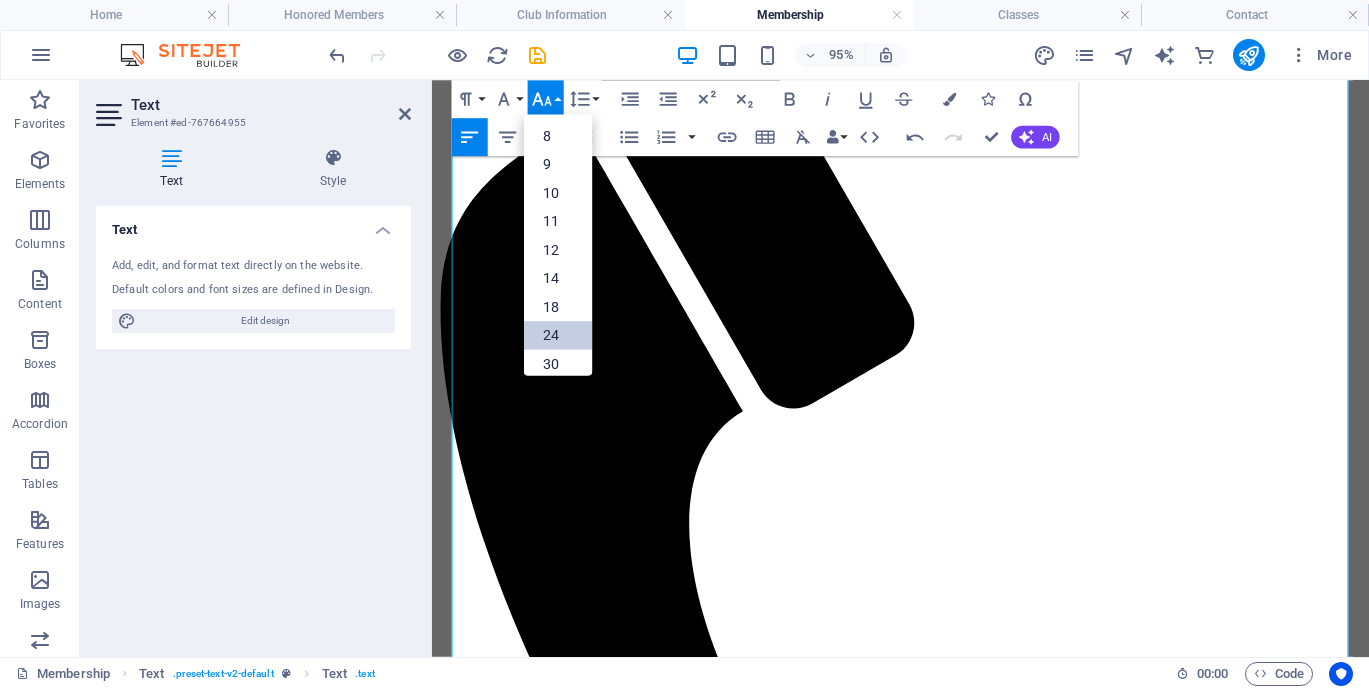 click on "24" at bounding box center [558, 335] 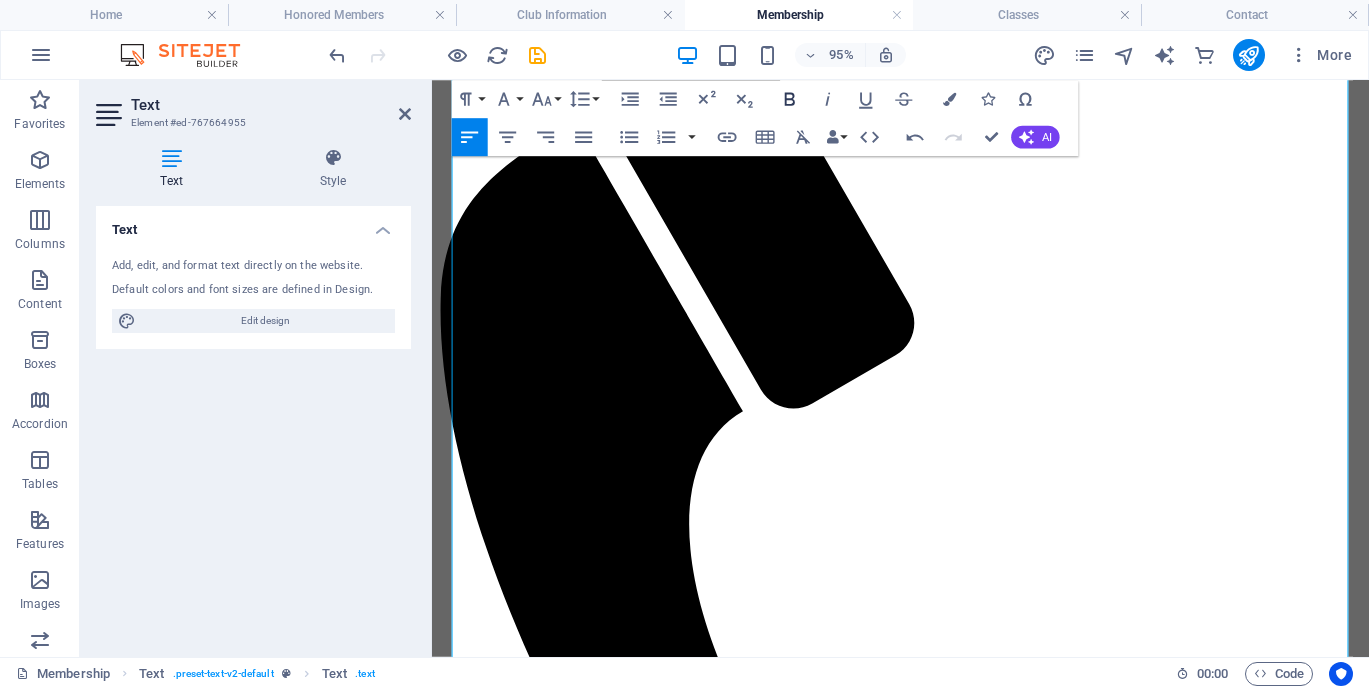 click 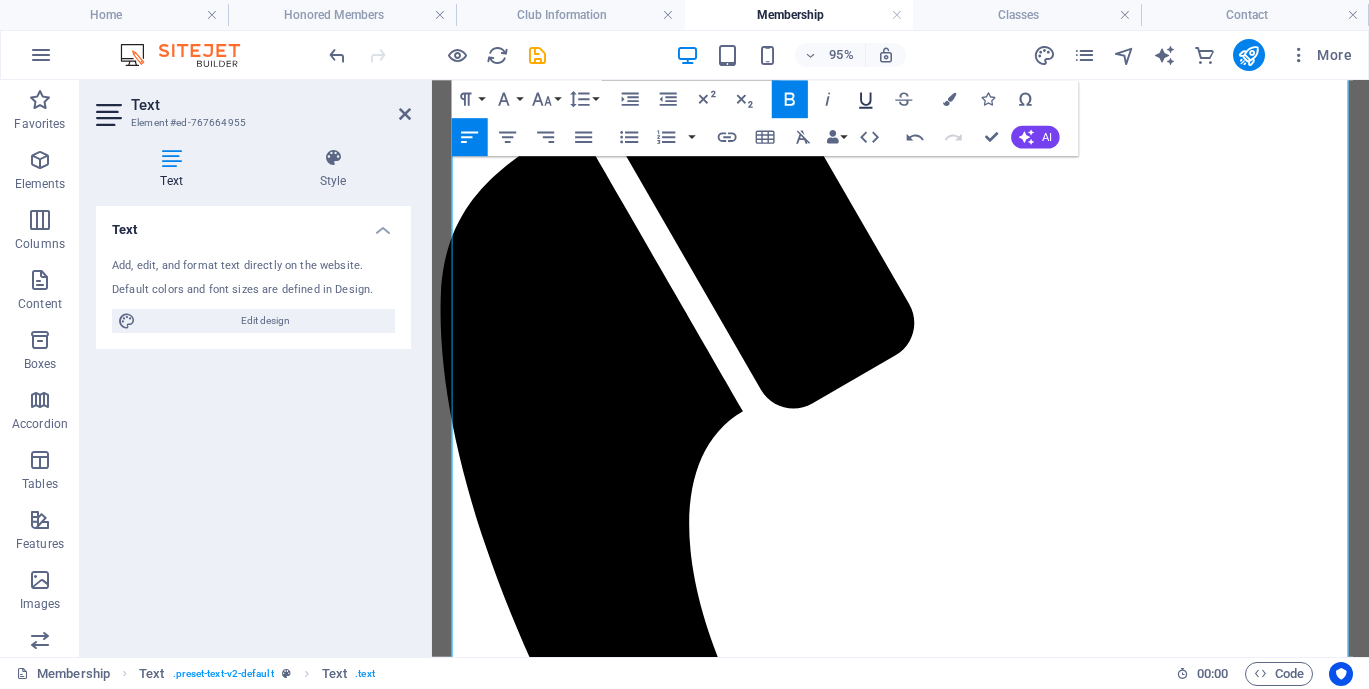 click 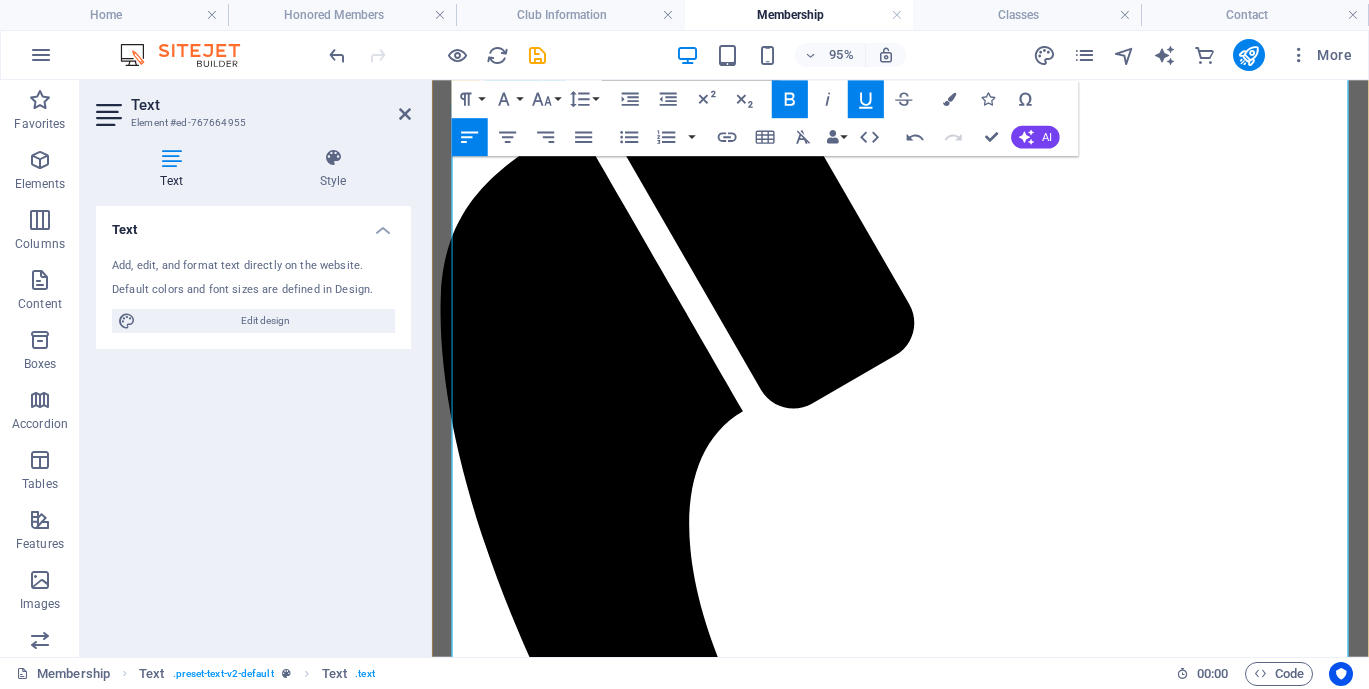 drag, startPoint x: 679, startPoint y: 206, endPoint x: 491, endPoint y: 205, distance: 188.00266 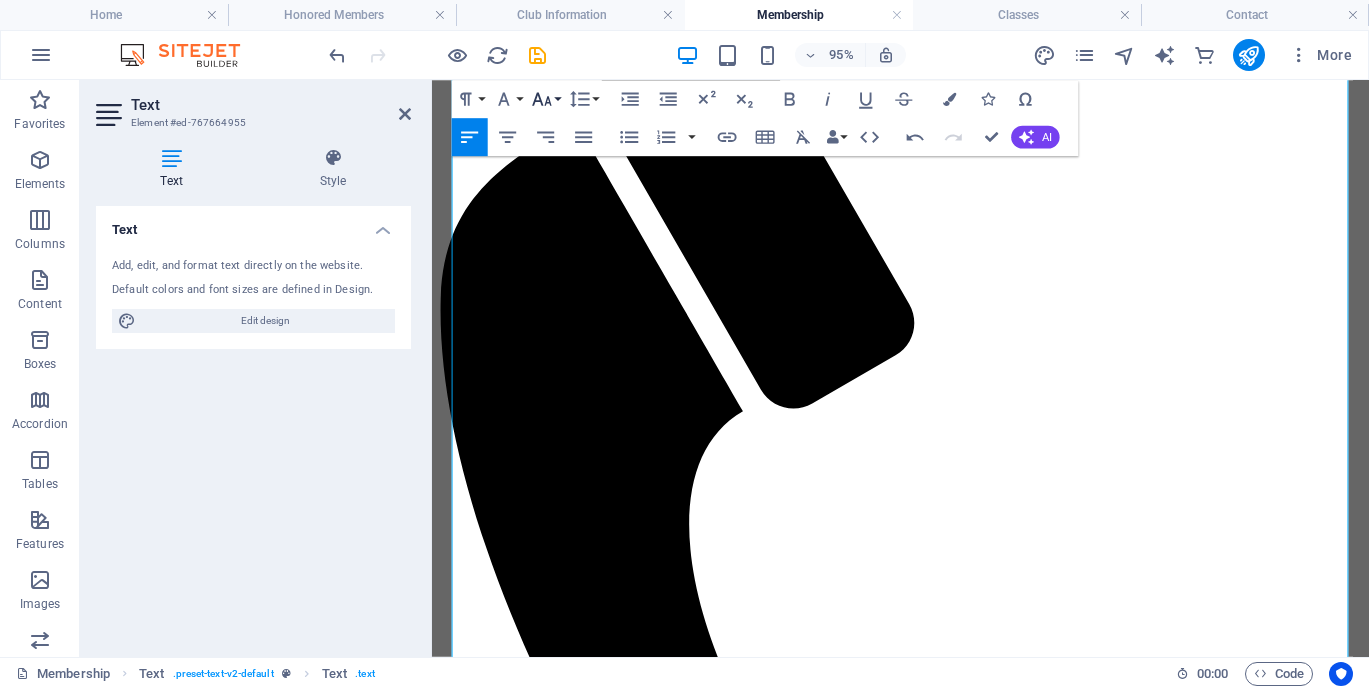 click on "Font Size" at bounding box center [546, 99] 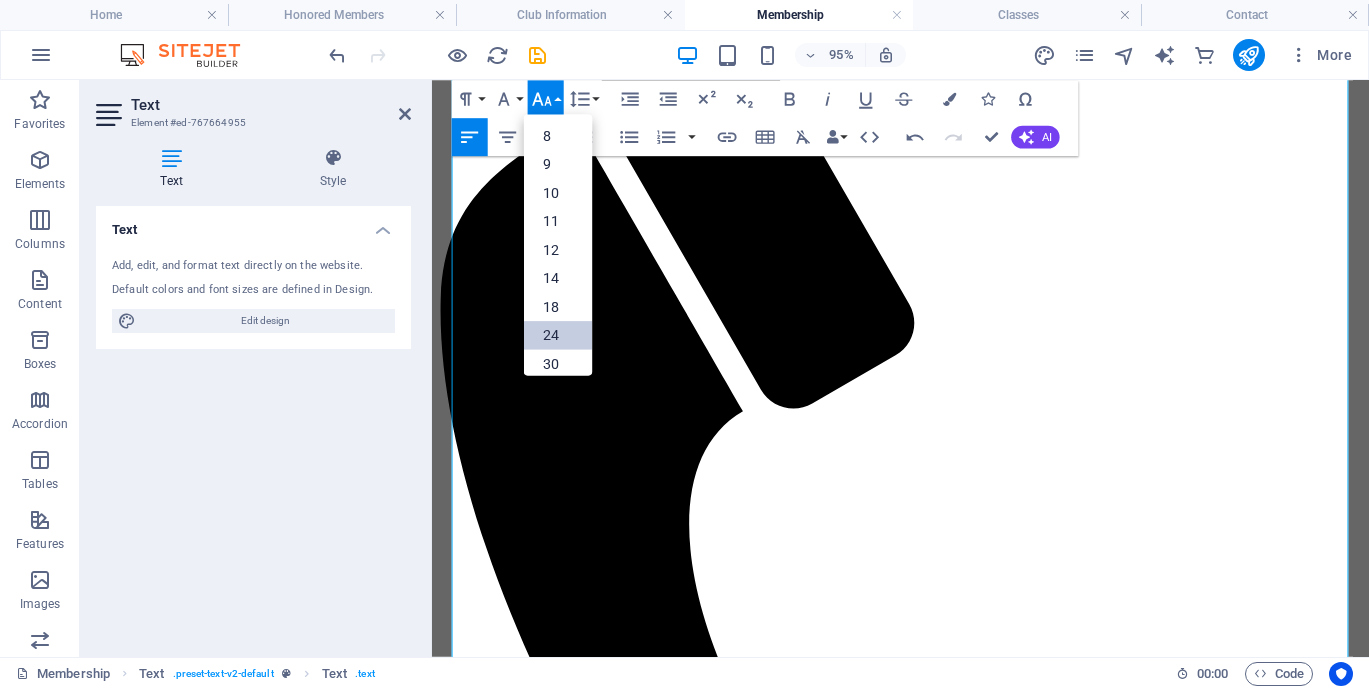 click on "24" at bounding box center (558, 335) 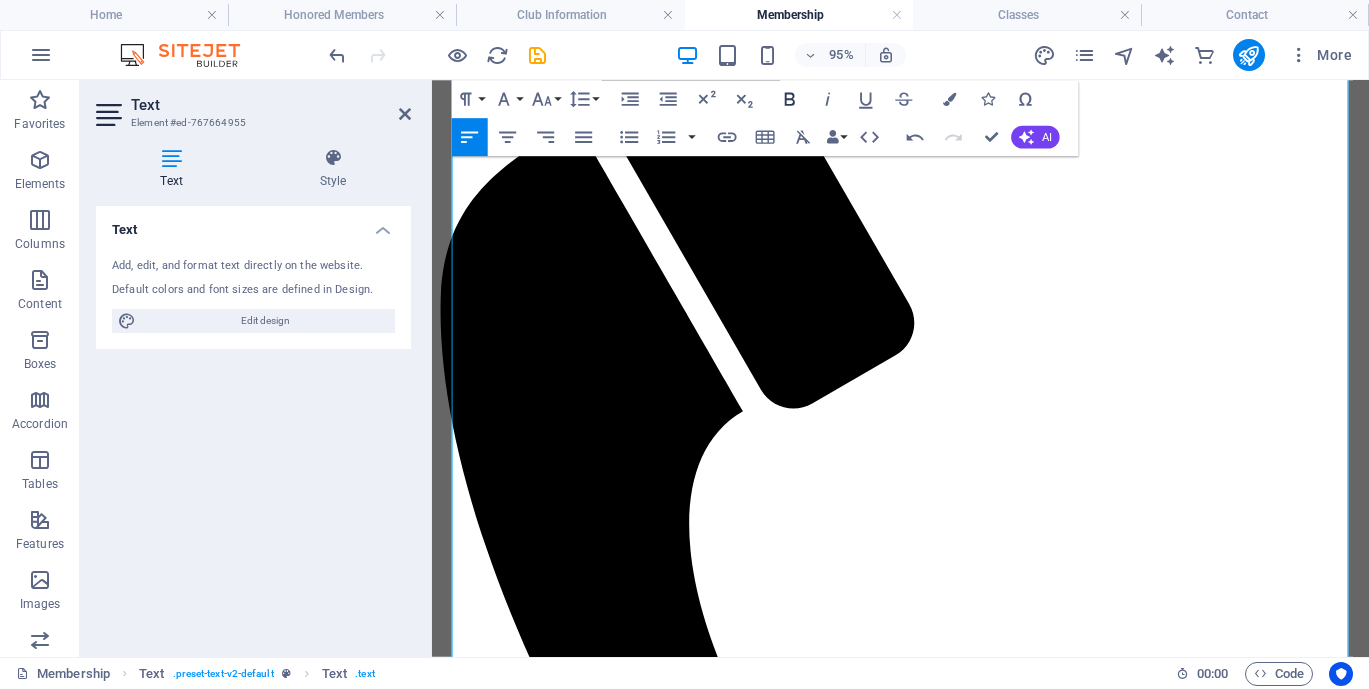 click 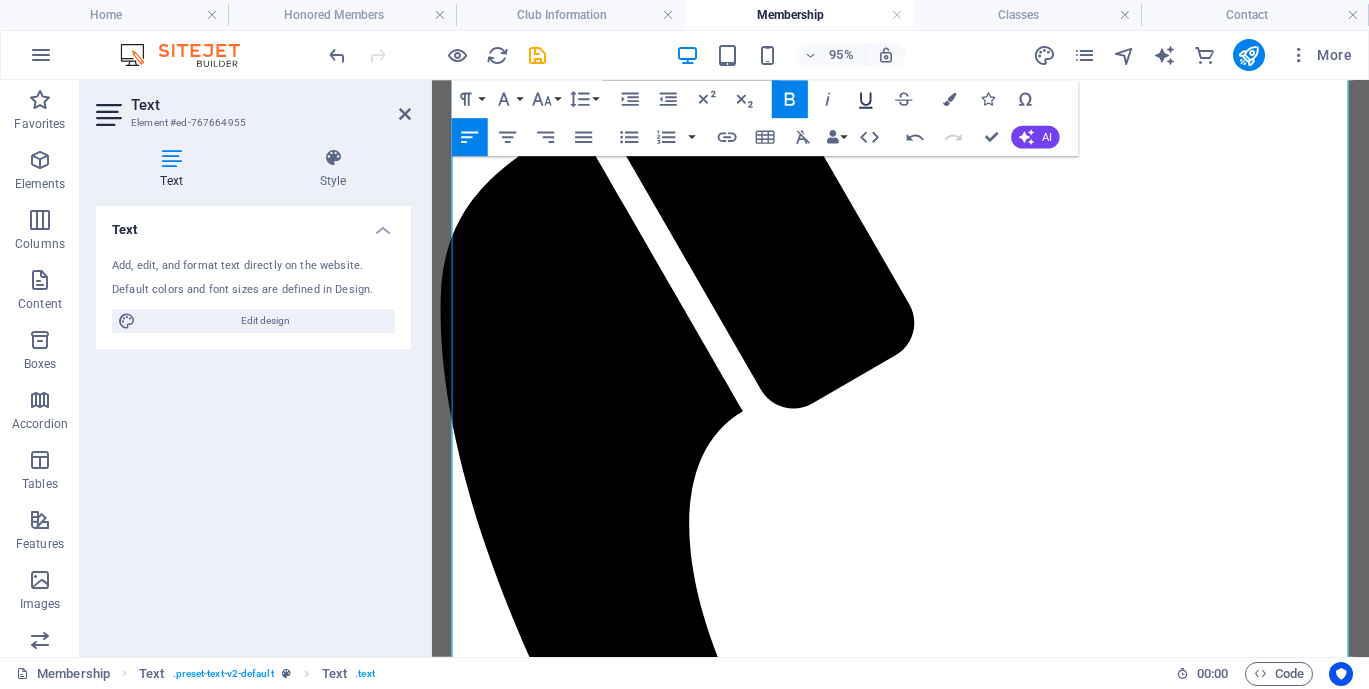 click 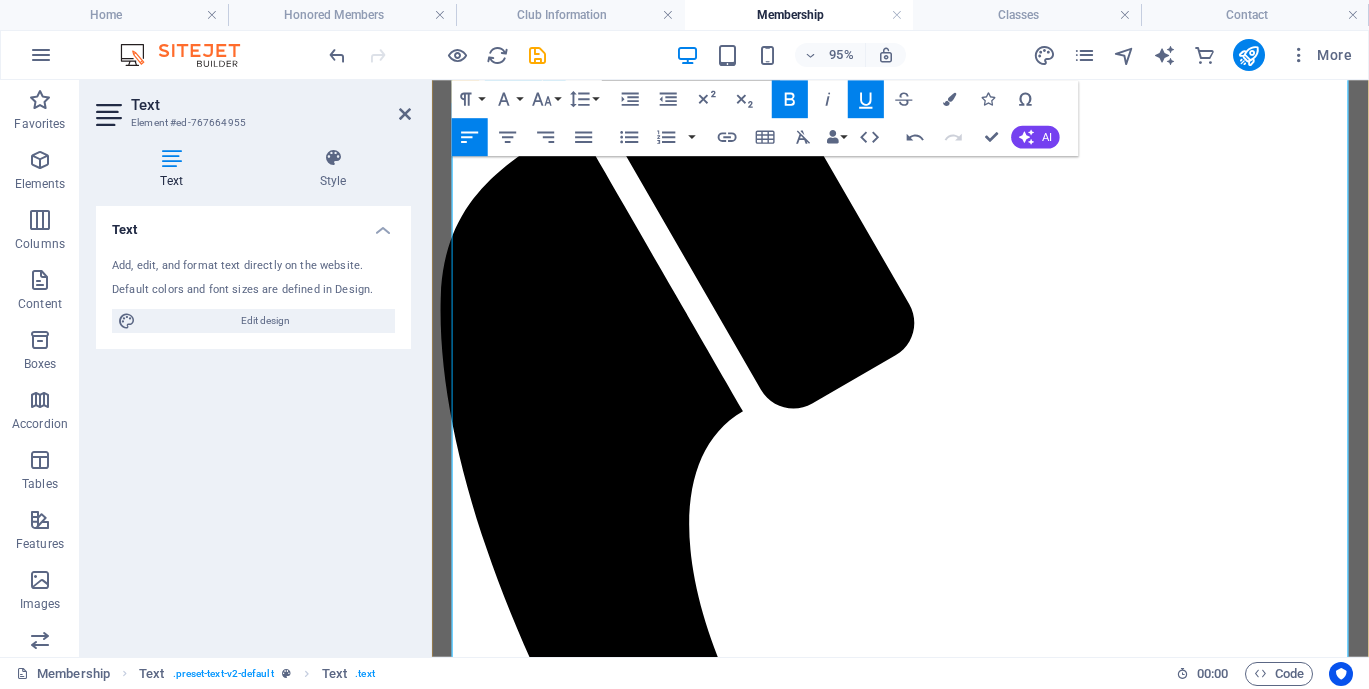 click at bounding box center (963, 3123) 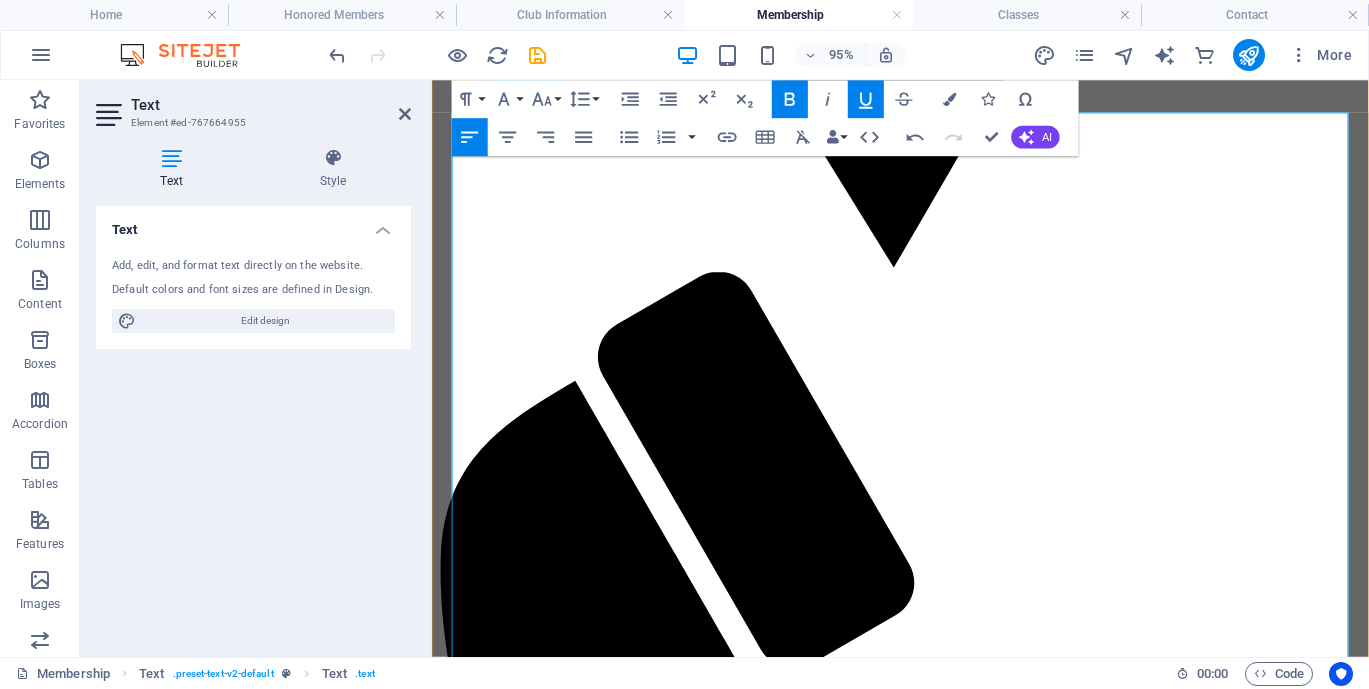 scroll, scrollTop: 1372, scrollLeft: 0, axis: vertical 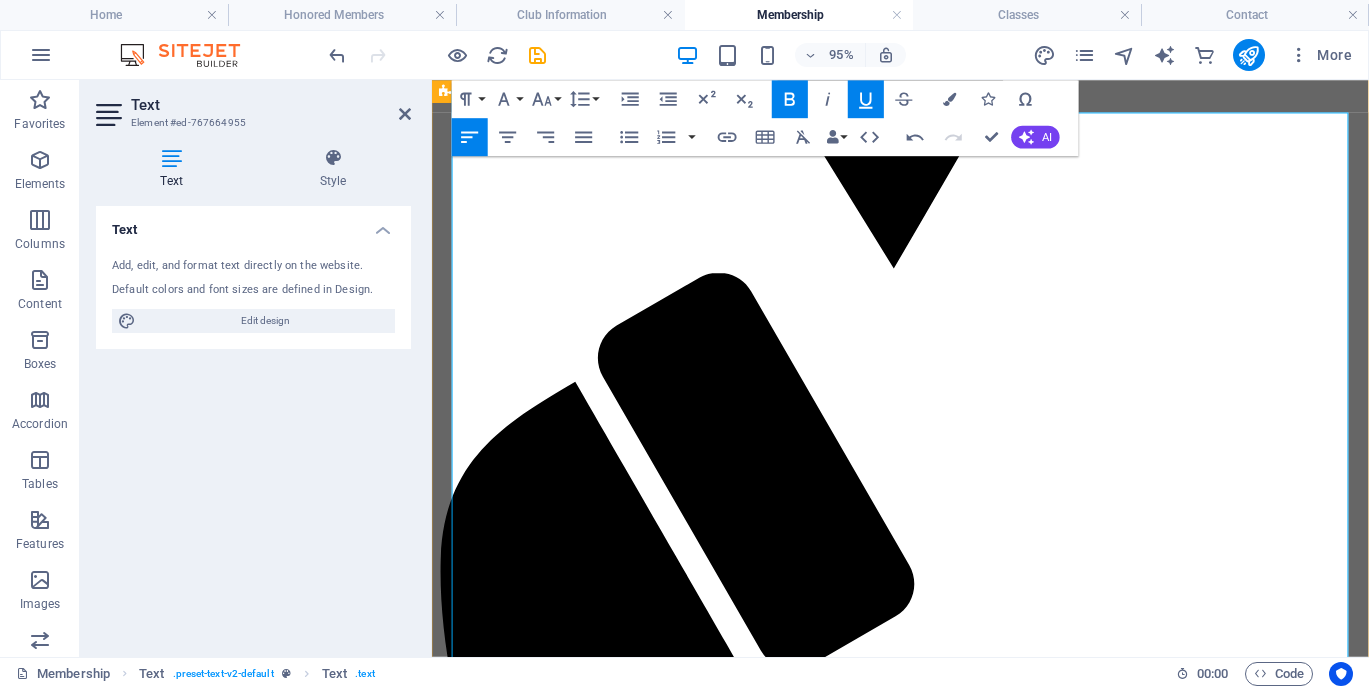 drag, startPoint x: 958, startPoint y: 313, endPoint x: 523, endPoint y: 317, distance: 435.0184 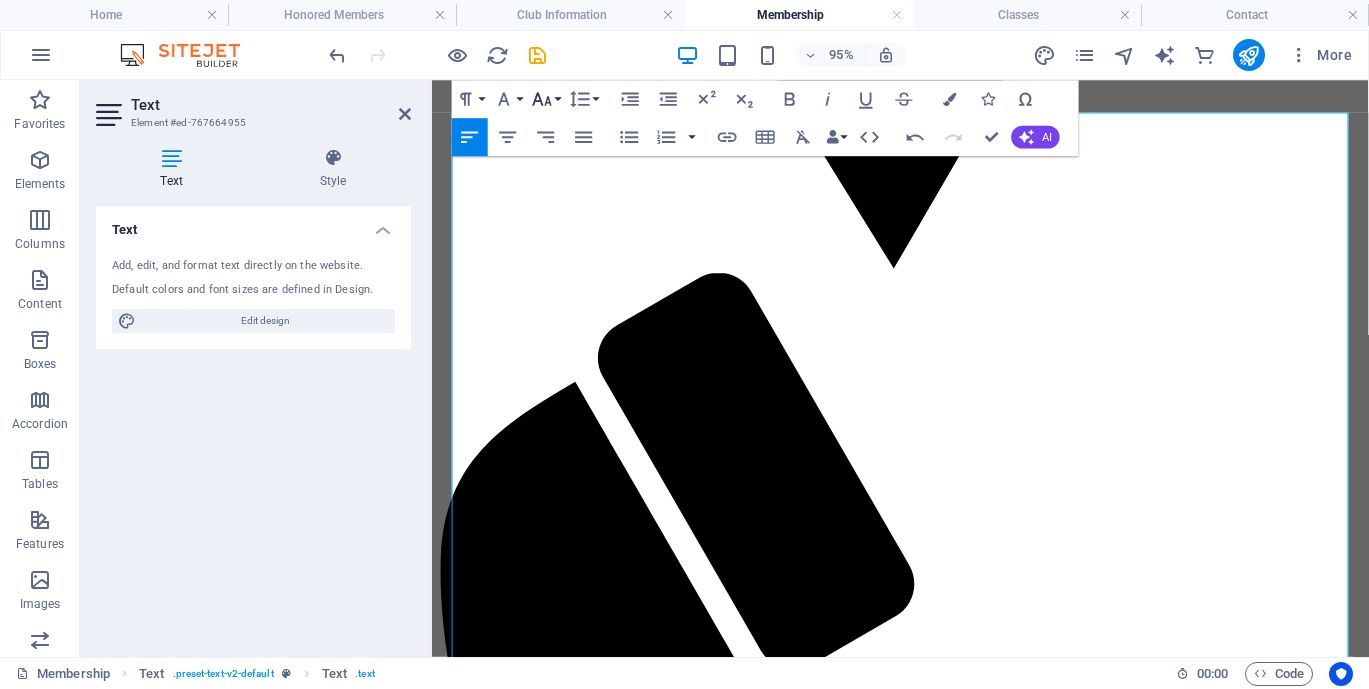 click on "Font Size" at bounding box center (546, 99) 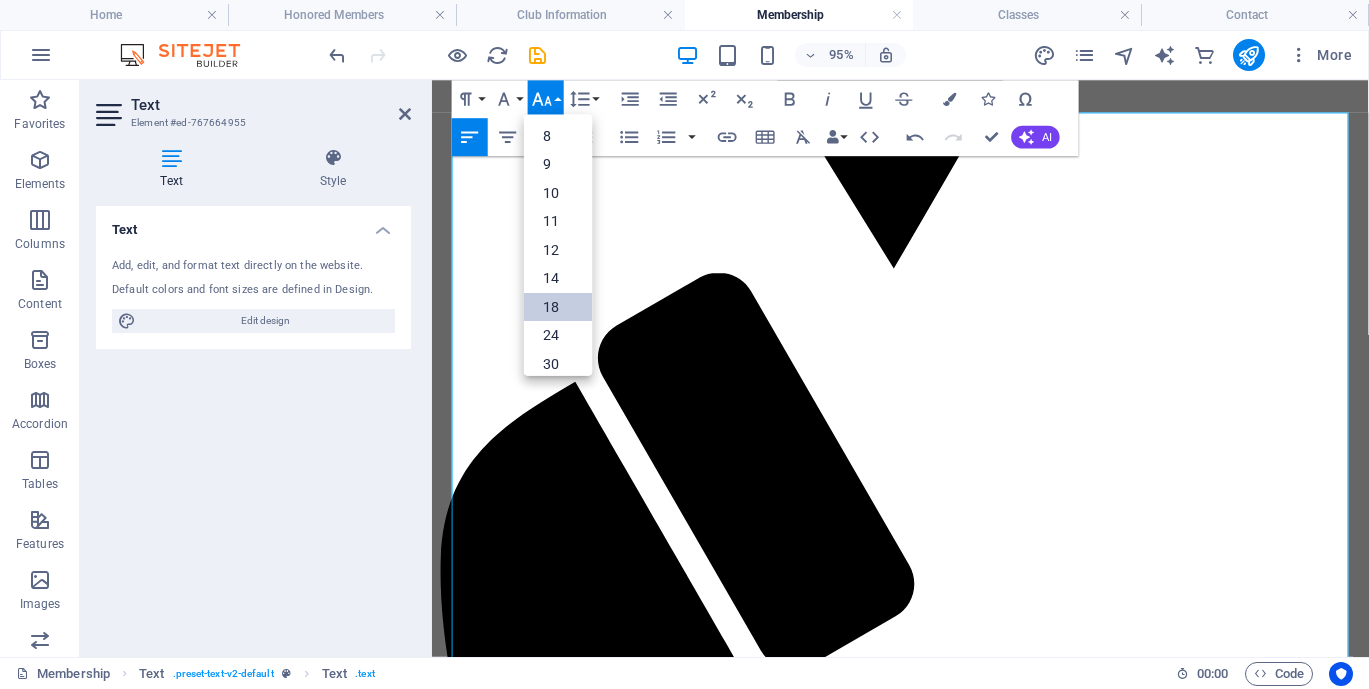 click on "18" at bounding box center [558, 307] 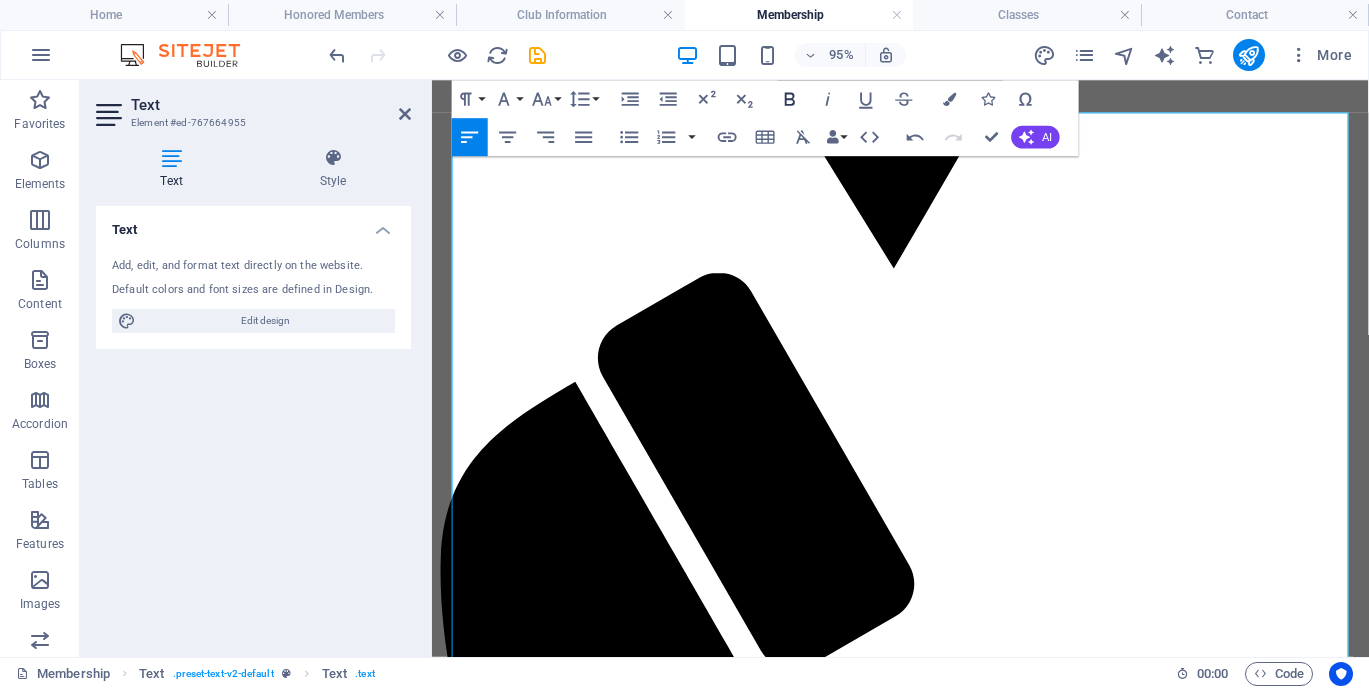 click 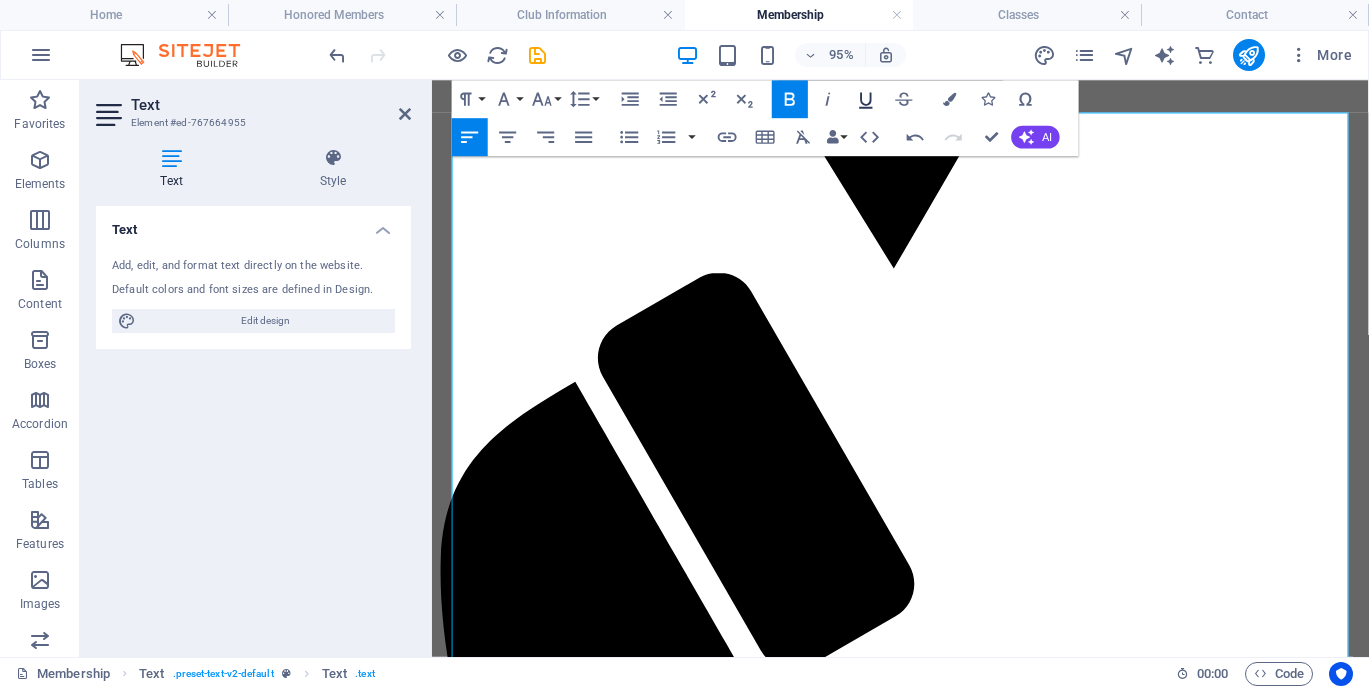 click 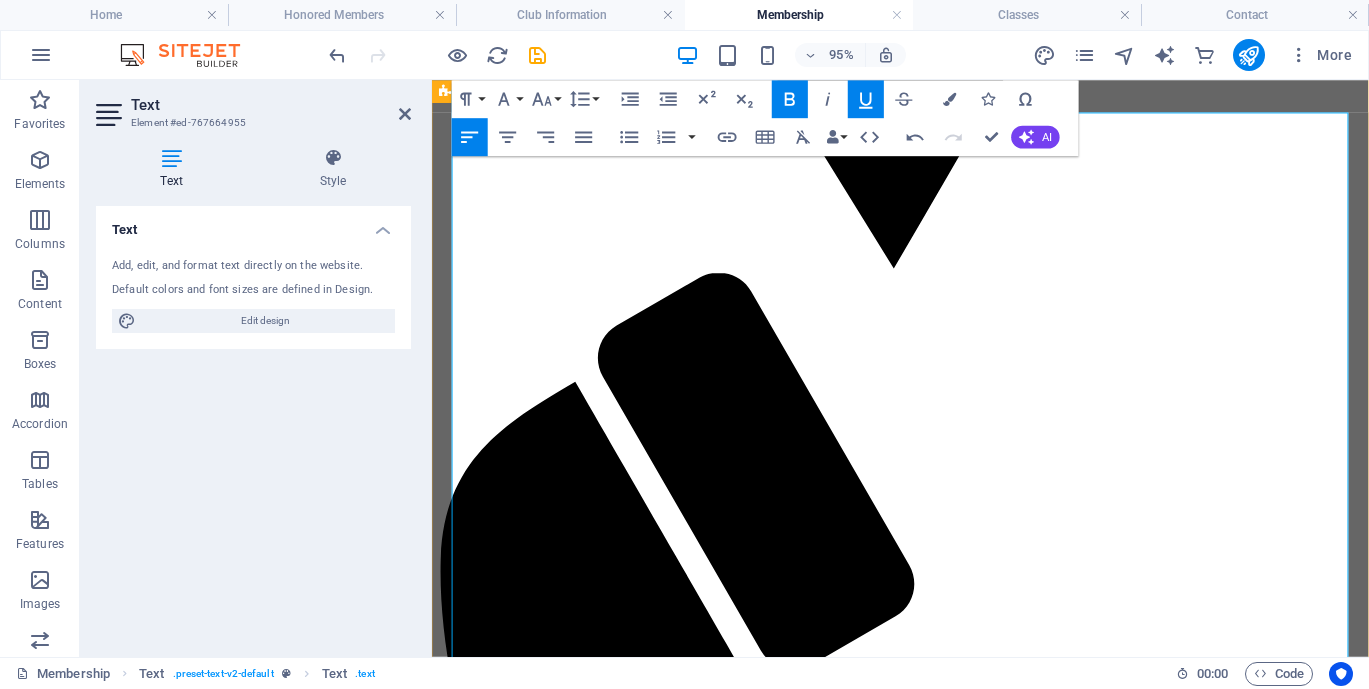 click on "a.  Regular member - voting" at bounding box center (963, 3209) 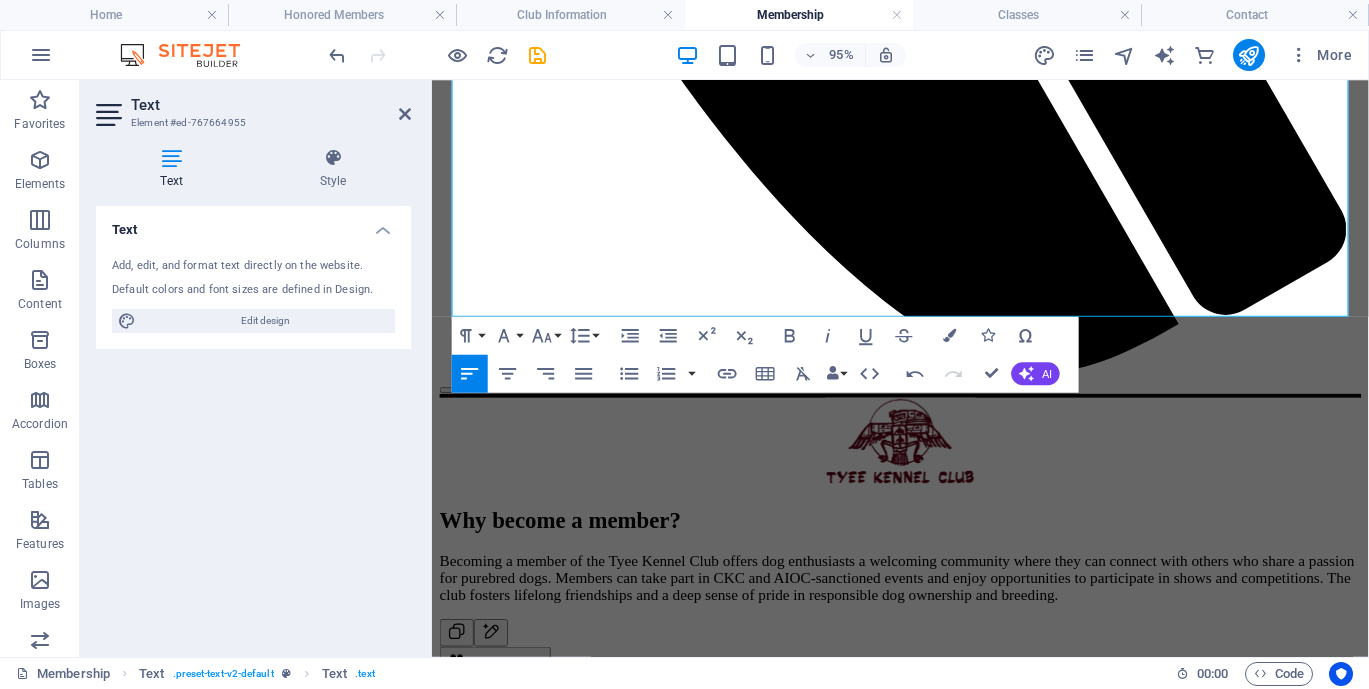 scroll, scrollTop: 2531, scrollLeft: 0, axis: vertical 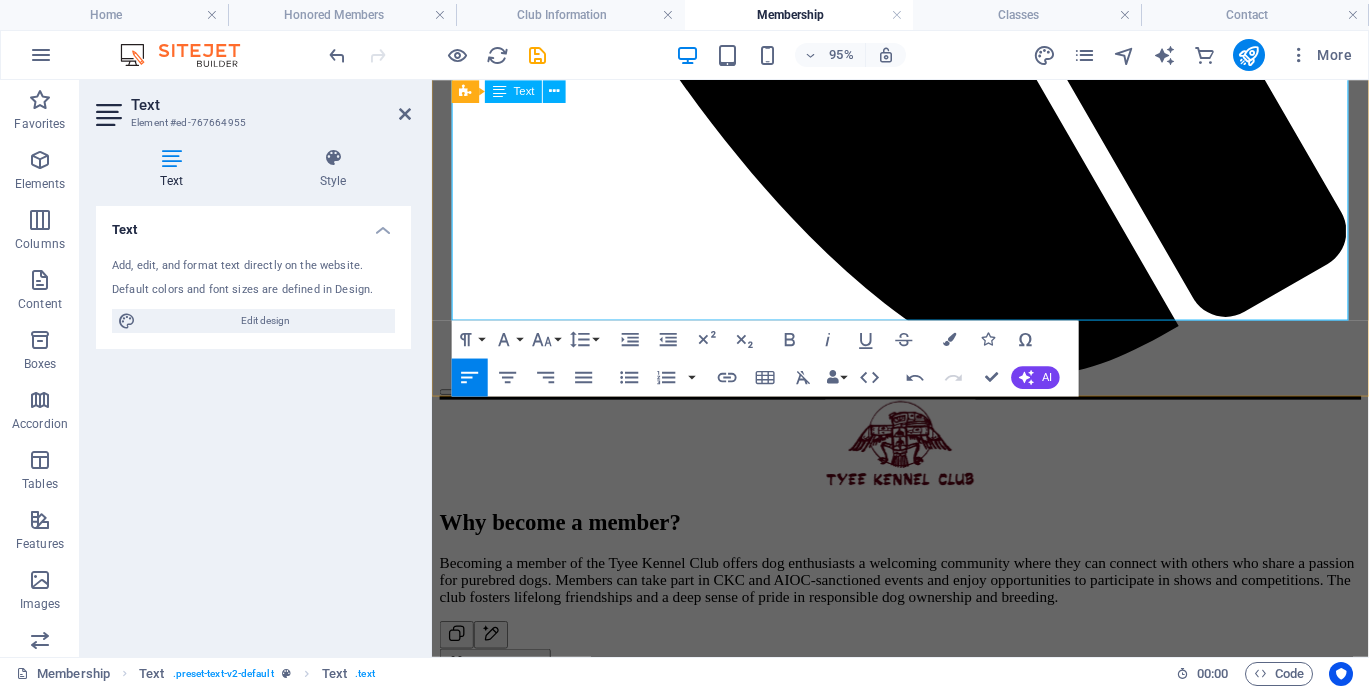 click on "Voting Privileges" at bounding box center [963, 2876] 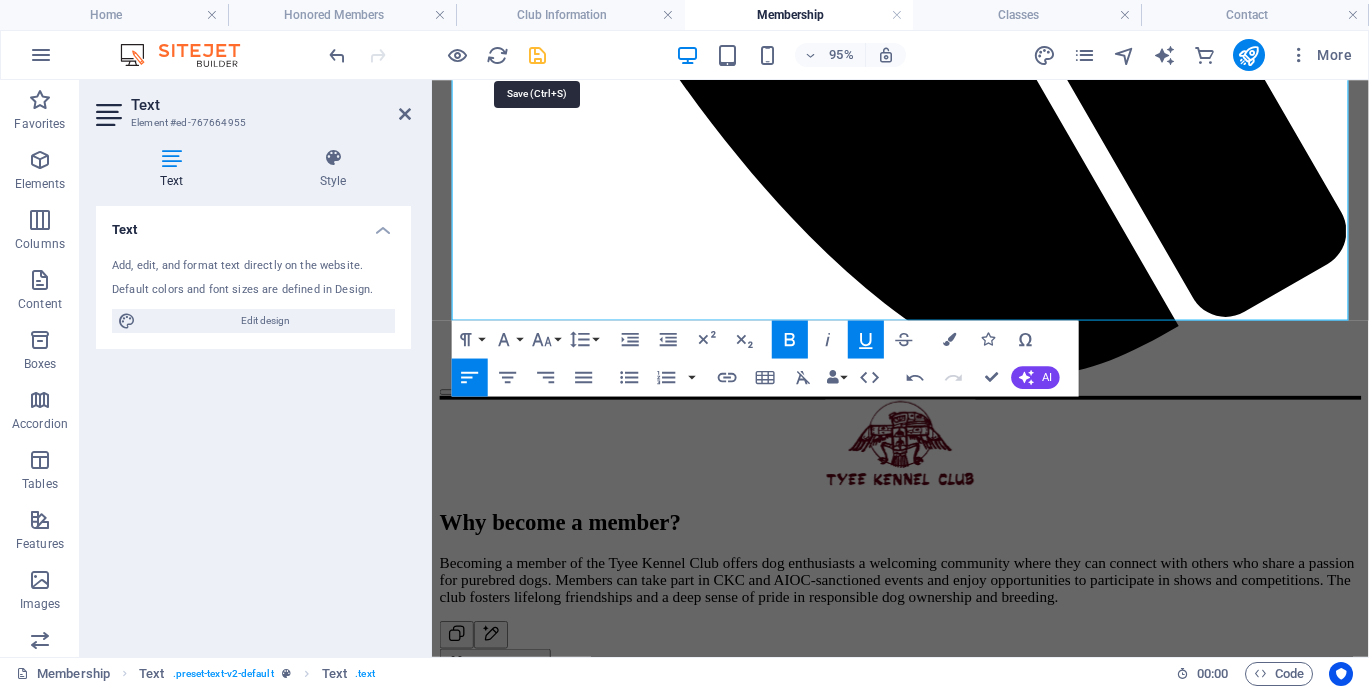 click at bounding box center (537, 55) 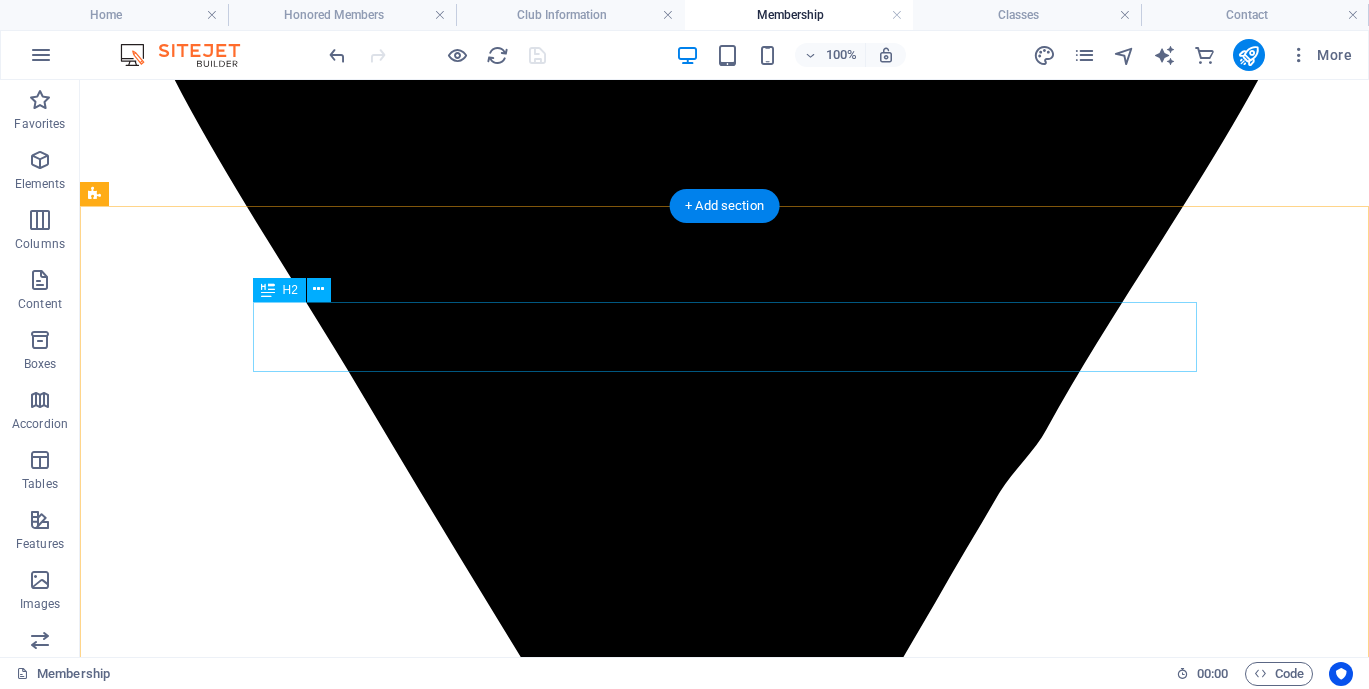 scroll, scrollTop: 1111, scrollLeft: 0, axis: vertical 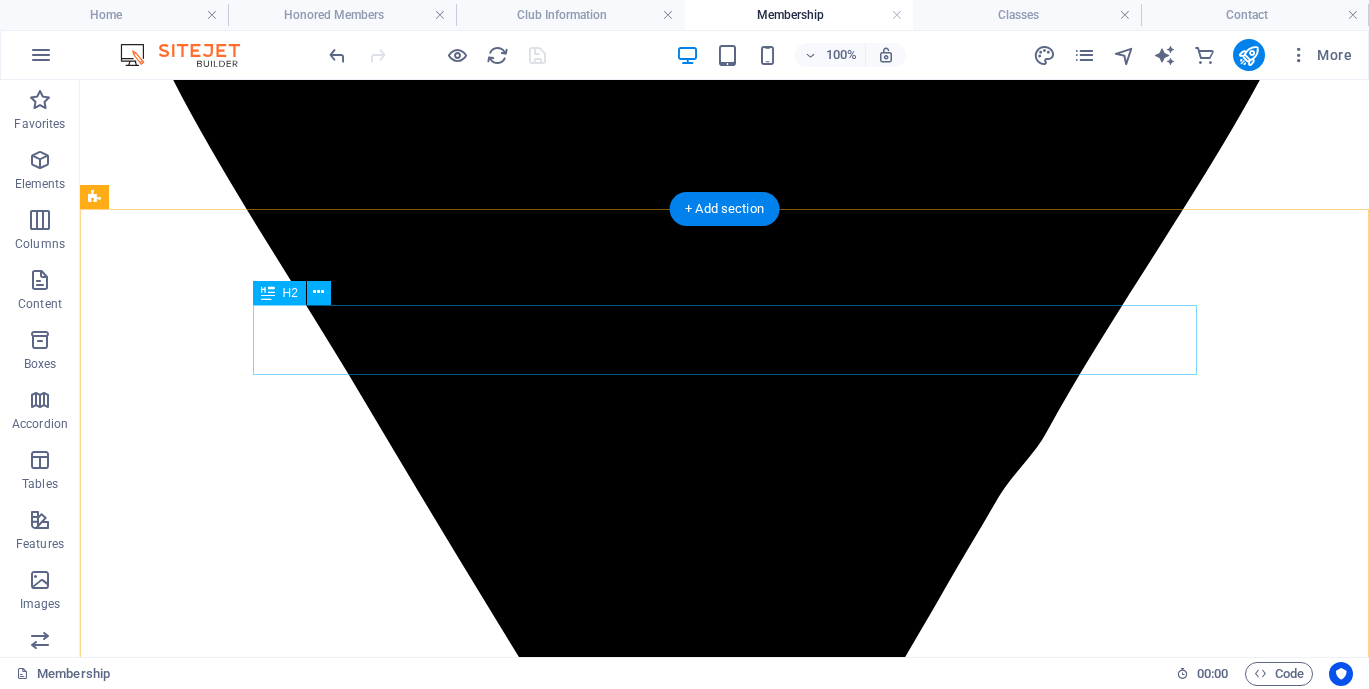 click on "Membership Procedure" at bounding box center [724, 4300] 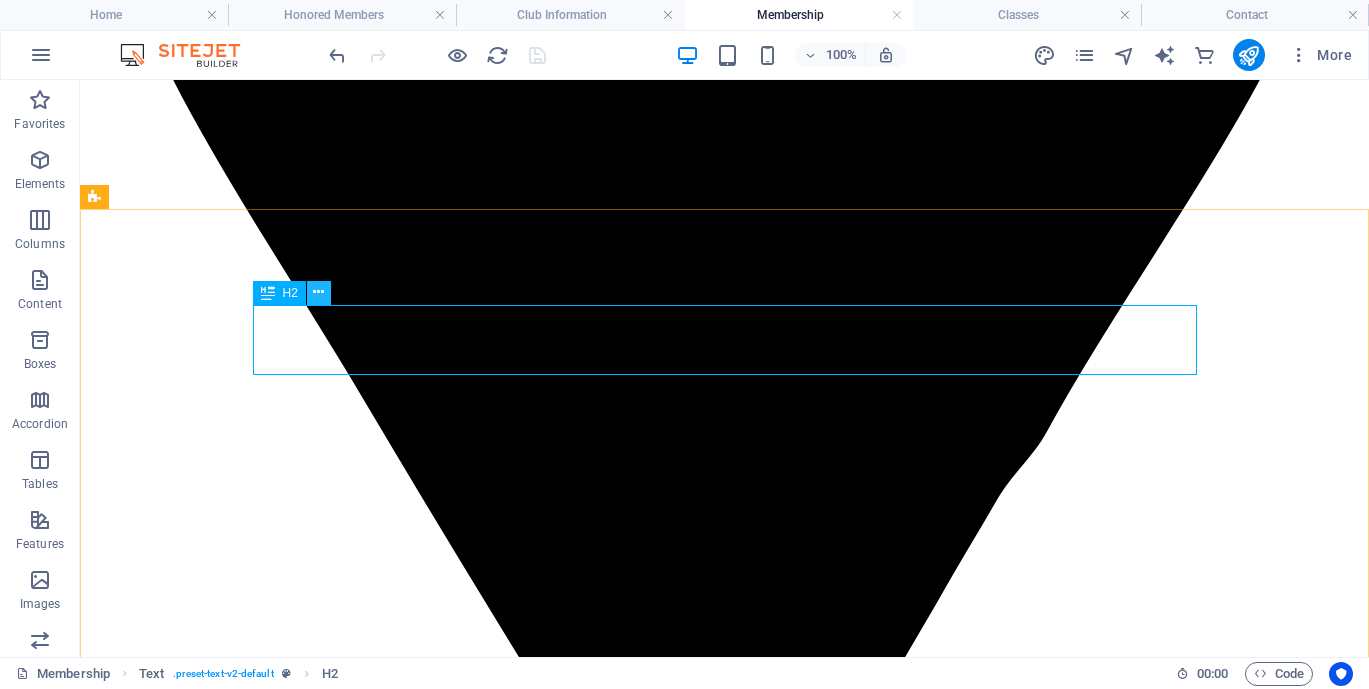 click at bounding box center [318, 292] 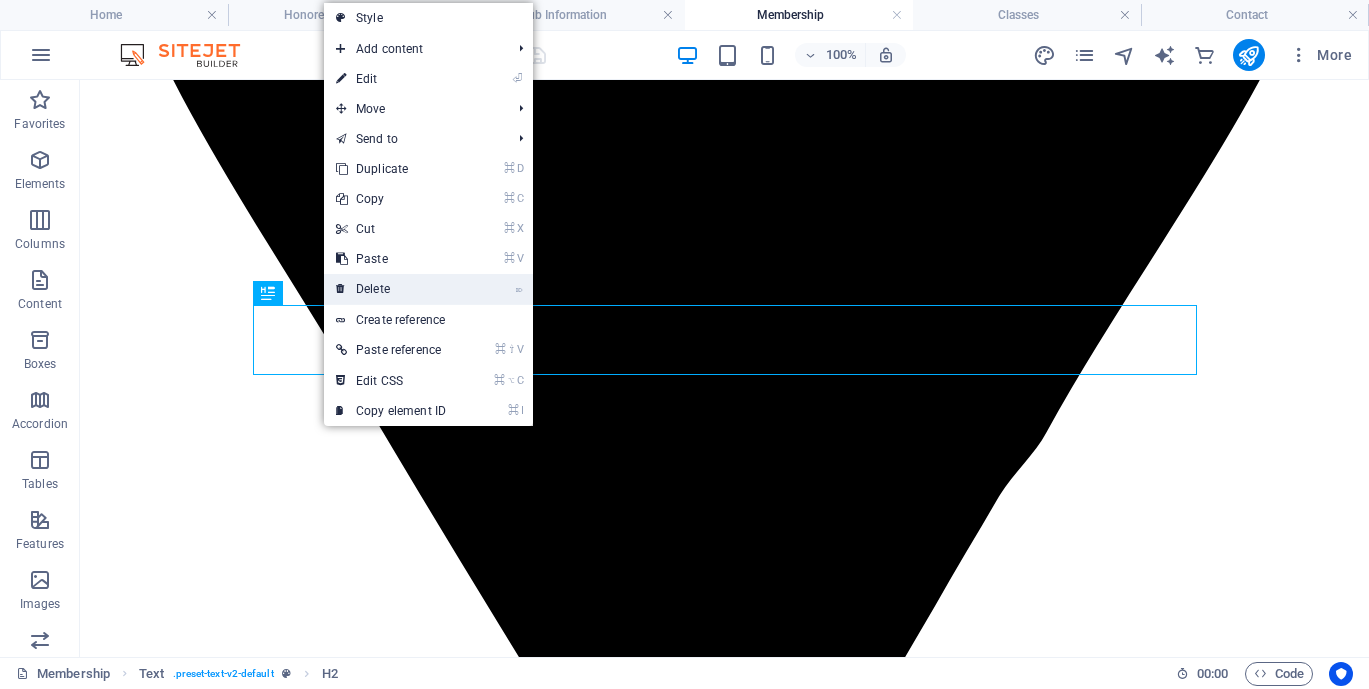 click on "⌦  Delete" at bounding box center [391, 289] 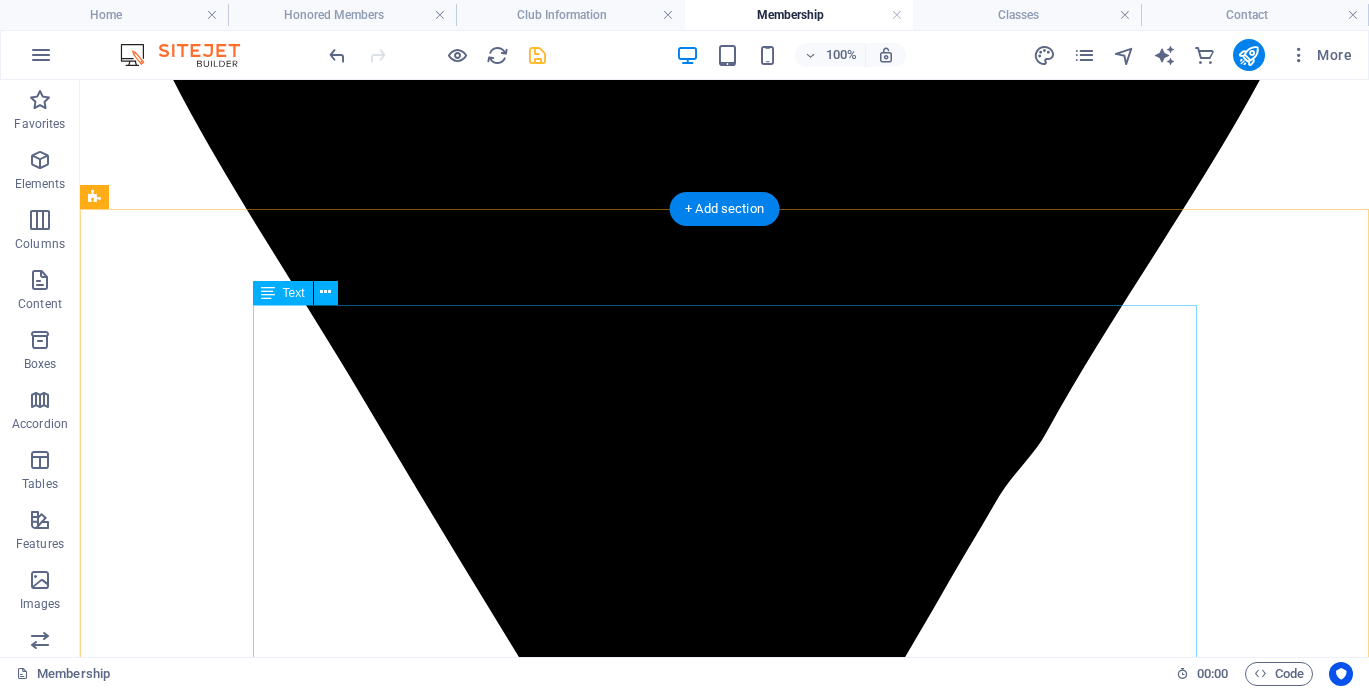 click on "MEMBERSHIP Types of Membership The society shall have the following classes of membership: a. Regular member - voting b. Life member – voting c. Associate member – non-voting d. Associate Junior member – non-voting e. Honorary- non-voting Eligibility for membership Any person, [AGE] years of age and older who is in good standing with the Canadian Kennel Club and who subscribes to the purposes of the society may apply for associate membership. Youth under [AGE] years of age may apply for Associate Junior membership. Membership Year Membership year shall be from [MONTH] [NUMBER] to [MONTH] [NUMBER] of each year. Dues Membership dues shall be payable [MONTH] [NUMBER] of the membership Year. Application for membership Any person accepted as an Associate Membership may apply after [NUMBER] year to become a Regular member. Approval of Membership Applicants shall be elected by the general membership. Affirmative votes of [NUMBER]/[NUMBER] of the general membership present shall be required to elect an applicant. Resignation." at bounding box center (724, 4801) 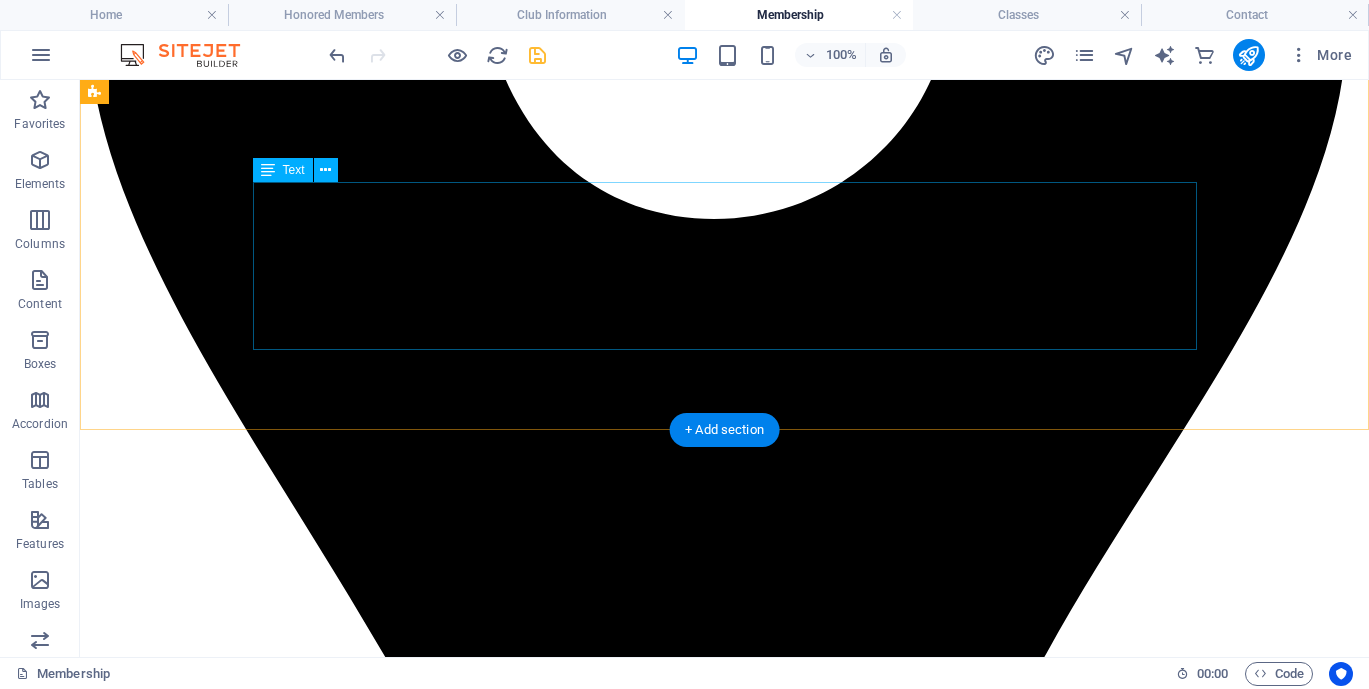 scroll, scrollTop: 885, scrollLeft: 0, axis: vertical 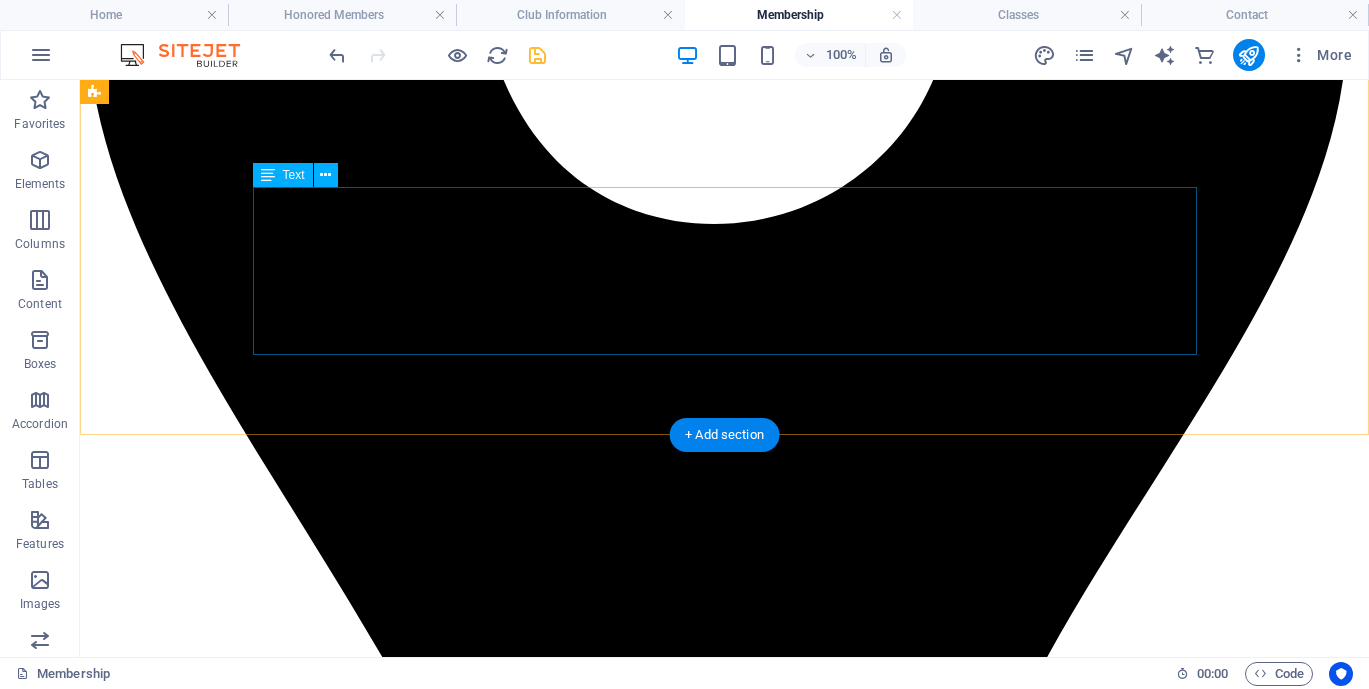 click on "TO BECOME A MEMBER PLEASE FILL OUT THE FORM BELOW AND SUBMIT.    ONCE YOU HAVE SUCCESSFULLY GONE THROUGH THE PROCESS AND BEEN SELECTED AN ANNUAL MEMBERSHIP FEE OF $??? IS DUE.  IS THIS AN ANNUAL PRORATED FEE OR ARE MEMBERSHIPS APPROVED ONLY AT A CERTAIN TIME OF YEAR?  HOW DOES THAT WORK?  IF YOU JOIN IN JULY DO YOU PAY THE FULL FEE AND AGAIN IN DECEMBER?  MEMBERSHIP FEES ARE DUE ANNUALY ON ???? ***MEMBERS ARE REQUIRED TO PARTICIPATE IN CLUB ACTIVITIES AND MEETINS (AT WHAT FREQUENCY?)" at bounding box center (724, 4366) 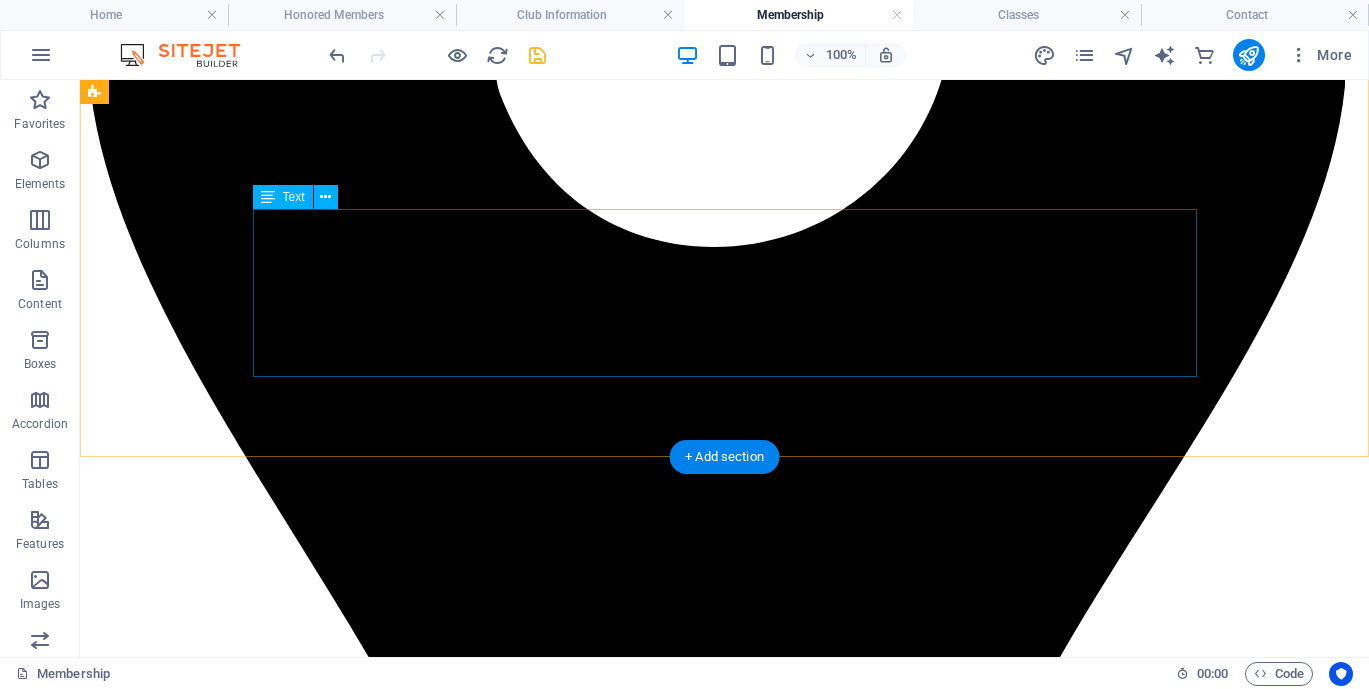 scroll, scrollTop: 863, scrollLeft: 0, axis: vertical 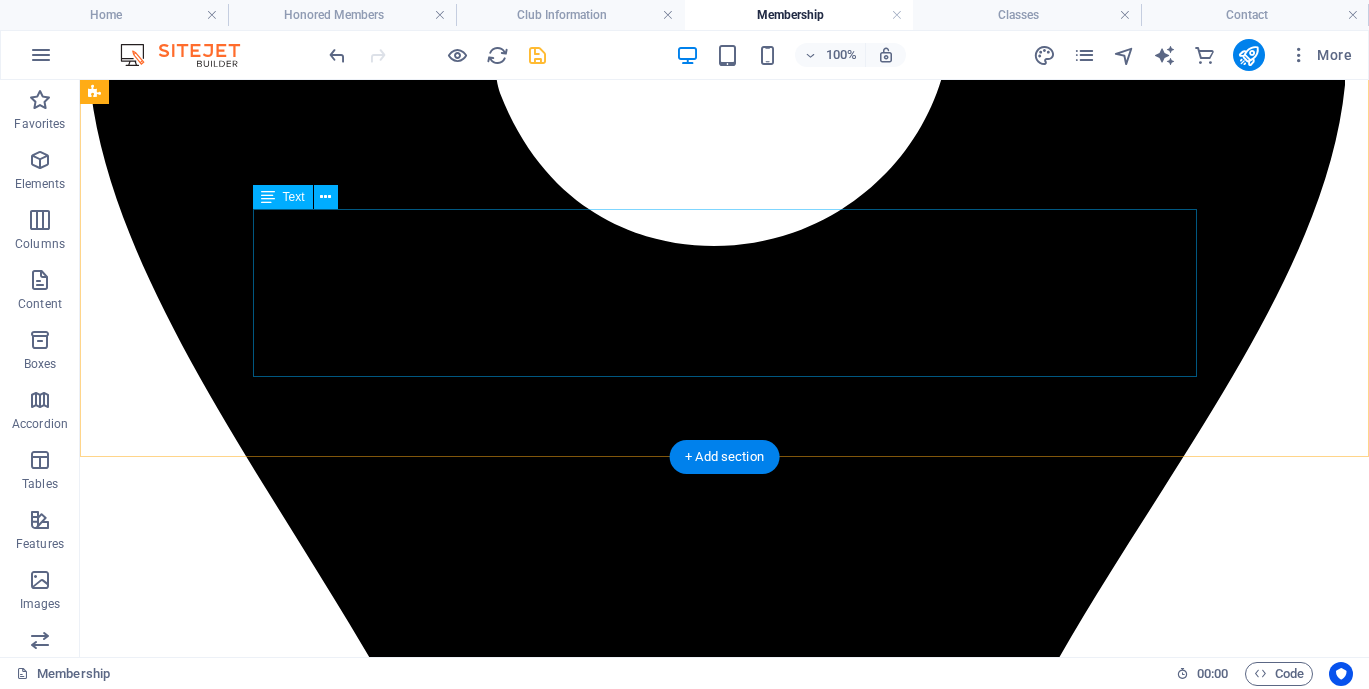 click on "TO BECOME A MEMBER PLEASE FILL OUT THE FORM BELOW AND SUBMIT.    ONCE YOU HAVE SUCCESSFULLY GONE THROUGH THE PROCESS AND BEEN SELECTED AN ANNUAL MEMBERSHIP FEE OF $??? IS DUE.  IS THIS AN ANNUAL PRORATED FEE OR ARE MEMBERSHIPS APPROVED ONLY AT A CERTAIN TIME OF YEAR?  HOW DOES THAT WORK?  IF YOU JOIN IN JULY DO YOU PAY THE FULL FEE AND AGAIN IN DECEMBER?  MEMBERSHIP FEES ARE DUE ANNUALY ON ???? ***MEMBERS ARE REQUIRED TO PARTICIPATE IN CLUB ACTIVITIES AND MEETINS (AT WHAT FREQUENCY?)" at bounding box center (724, 4388) 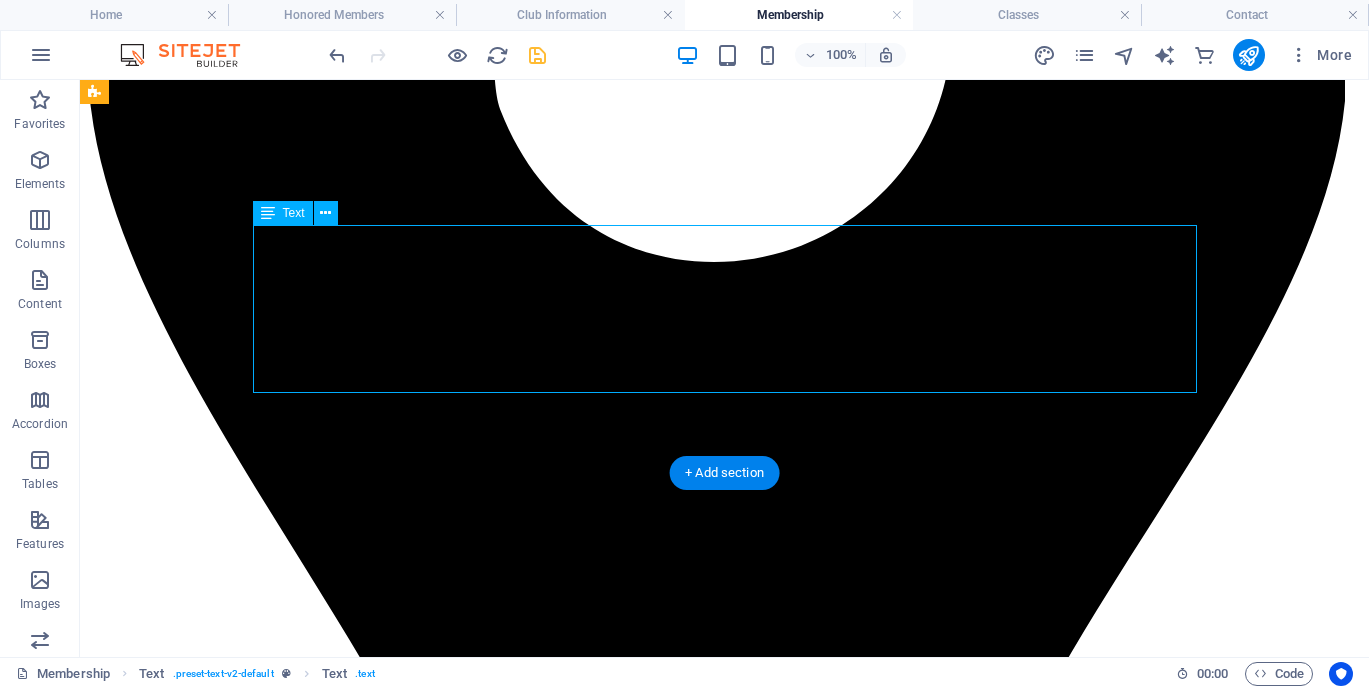 scroll, scrollTop: 849, scrollLeft: 0, axis: vertical 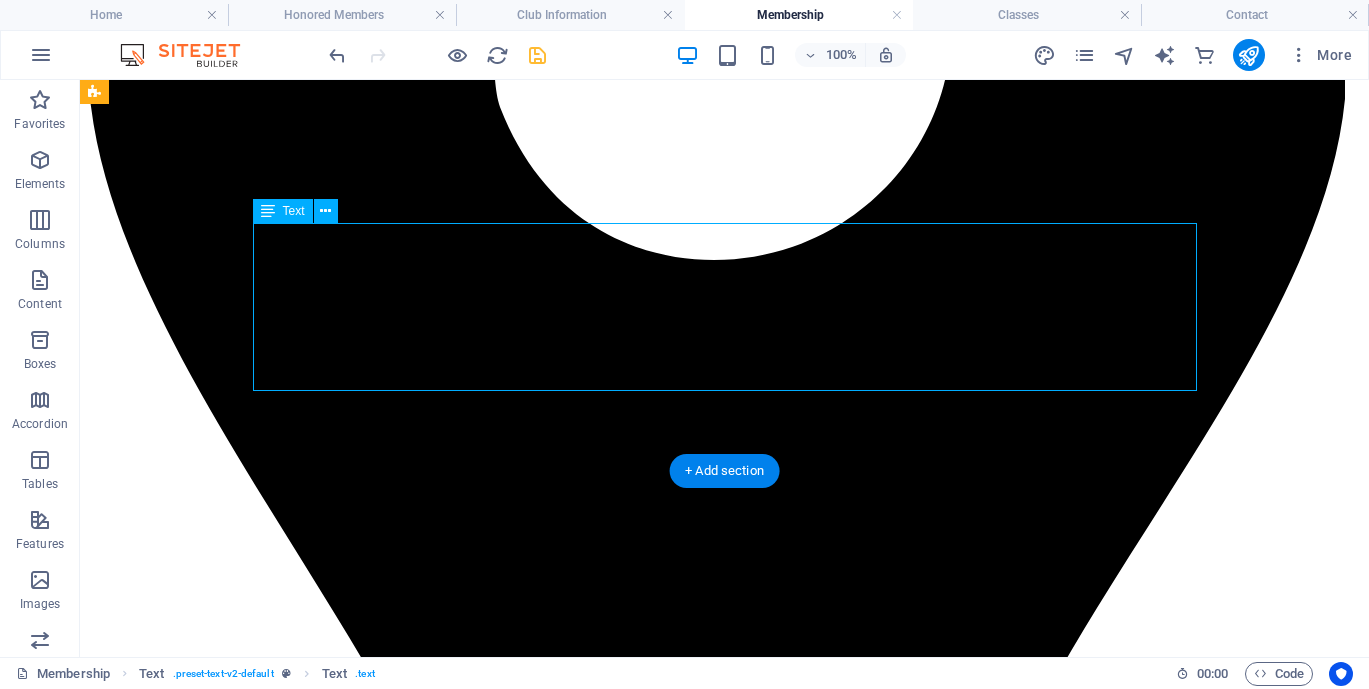 click on "TO BECOME A MEMBER PLEASE FILL OUT THE FORM BELOW AND SUBMIT.    ONCE YOU HAVE SUCCESSFULLY GONE THROUGH THE PROCESS AND BEEN SELECTED AN ANNUAL MEMBERSHIP FEE OF $??? IS DUE.  IS THIS AN ANNUAL PRORATED FEE OR ARE MEMBERSHIPS APPROVED ONLY AT A CERTAIN TIME OF YEAR?  HOW DOES THAT WORK?  IF YOU JOIN IN JULY DO YOU PAY THE FULL FEE AND AGAIN IN DECEMBER?  MEMBERSHIP FEES ARE DUE ANNUALY ON ???? ***MEMBERS ARE REQUIRED TO PARTICIPATE IN CLUB ACTIVITIES AND MEETINS (AT WHAT FREQUENCY?)" at bounding box center [724, 4402] 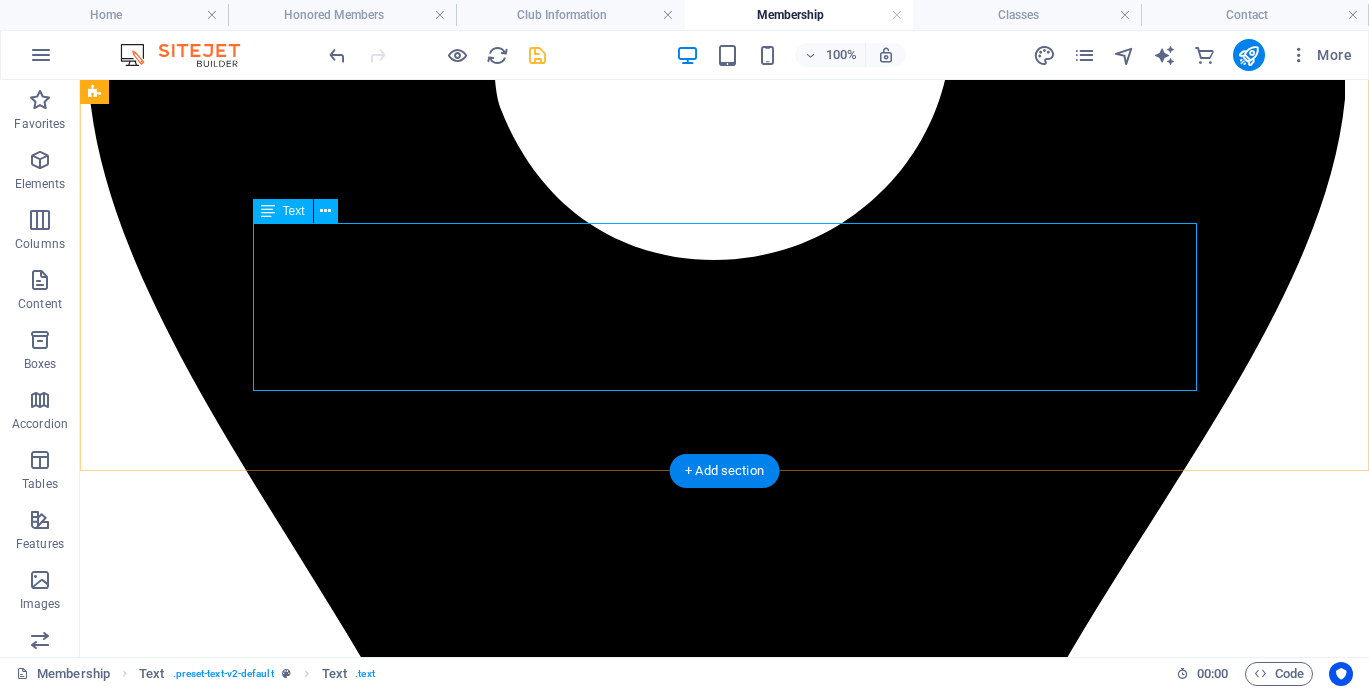 click on "TO BECOME A MEMBER PLEASE FILL OUT THE FORM BELOW AND SUBMIT.    ONCE YOU HAVE SUCCESSFULLY GONE THROUGH THE PROCESS AND BEEN SELECTED AN ANNUAL MEMBERSHIP FEE OF $??? IS DUE.  IS THIS AN ANNUAL PRORATED FEE OR ARE MEMBERSHIPS APPROVED ONLY AT A CERTAIN TIME OF YEAR?  HOW DOES THAT WORK?  IF YOU JOIN IN JULY DO YOU PAY THE FULL FEE AND AGAIN IN DECEMBER?  MEMBERSHIP FEES ARE DUE ANNUALY ON ???? ***MEMBERS ARE REQUIRED TO PARTICIPATE IN CLUB ACTIVITIES AND MEETINS (AT WHAT FREQUENCY?)" at bounding box center [724, 4402] 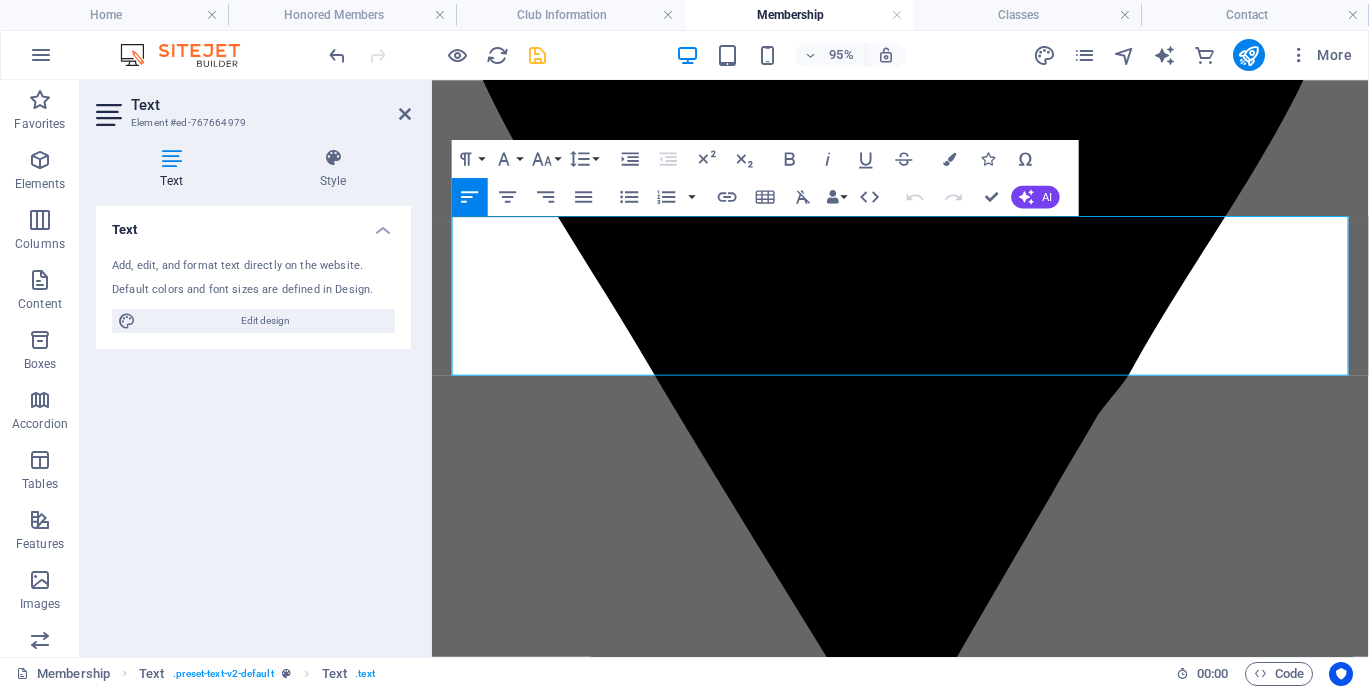 click on "Add, edit, and format text directly on the website. Default colors and font sizes are defined in Design. Edit design" at bounding box center (253, 295) 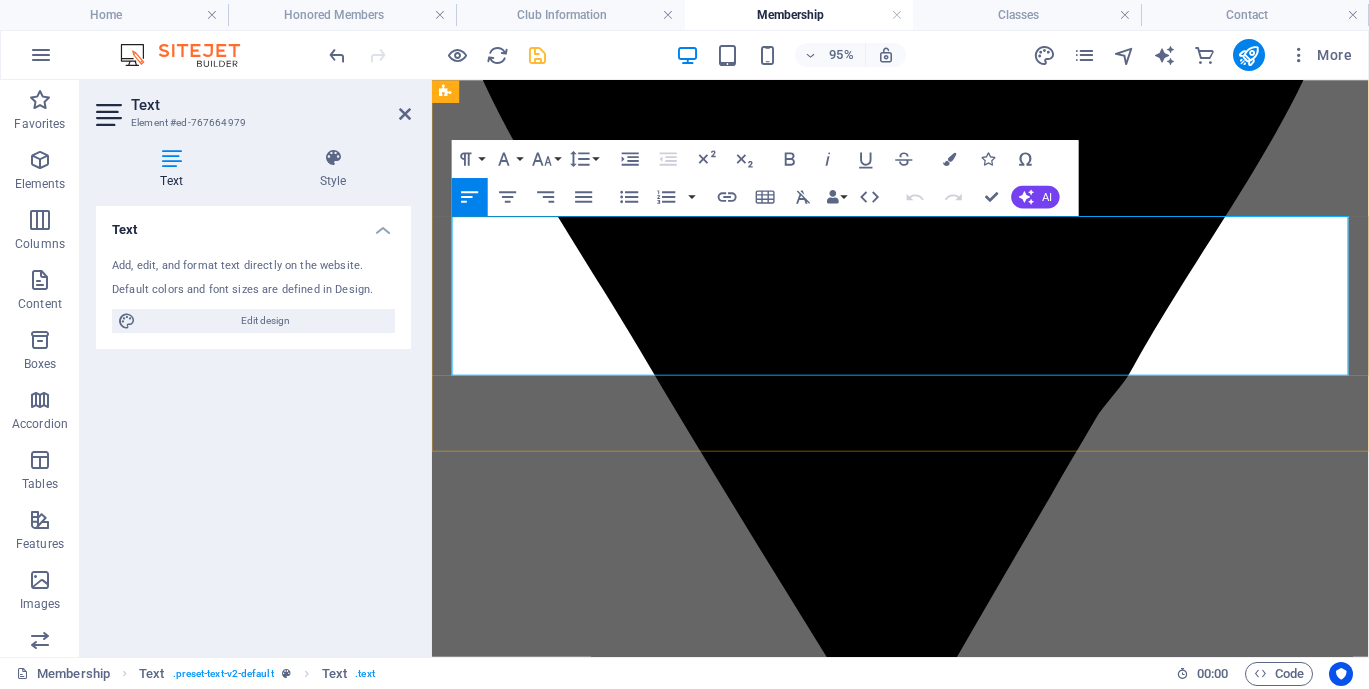 click on "ONCE YOU HAVE SUCCESSFULLY GONE THROUGH THE PROCESS AND BEEN SELECTED AN ANNUAL MEMBERSHIP FEE OF $??? IS DUE.  IS THIS AN ANNUAL PRORATED FEE OR ARE MEMBERSHIPS APPROVED ONLY AT A CERTAIN TIME OF YEAR?  HOW DOES THAT WORK?  IF YOU JOIN IN JULY DO YOU PAY THE FULL FEE AND AGAIN IN DECEMBER?" at bounding box center [925, 3298] 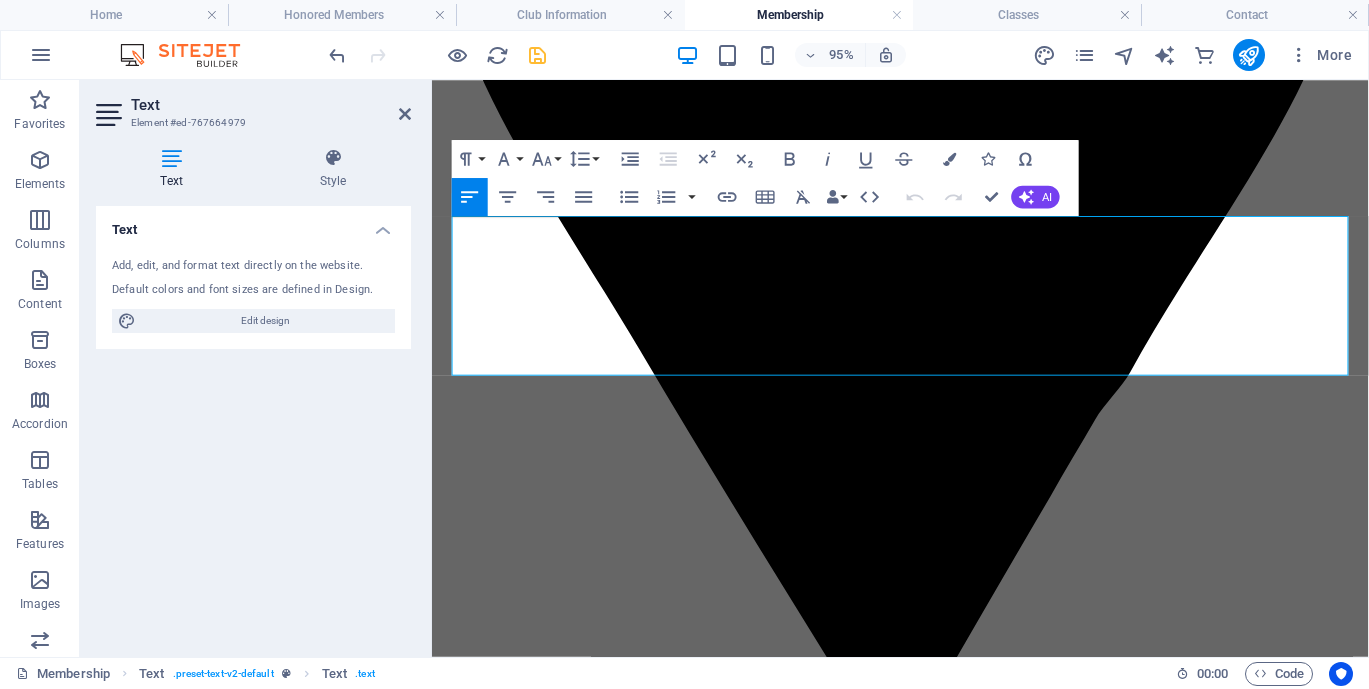 click on "Text" at bounding box center (271, 105) 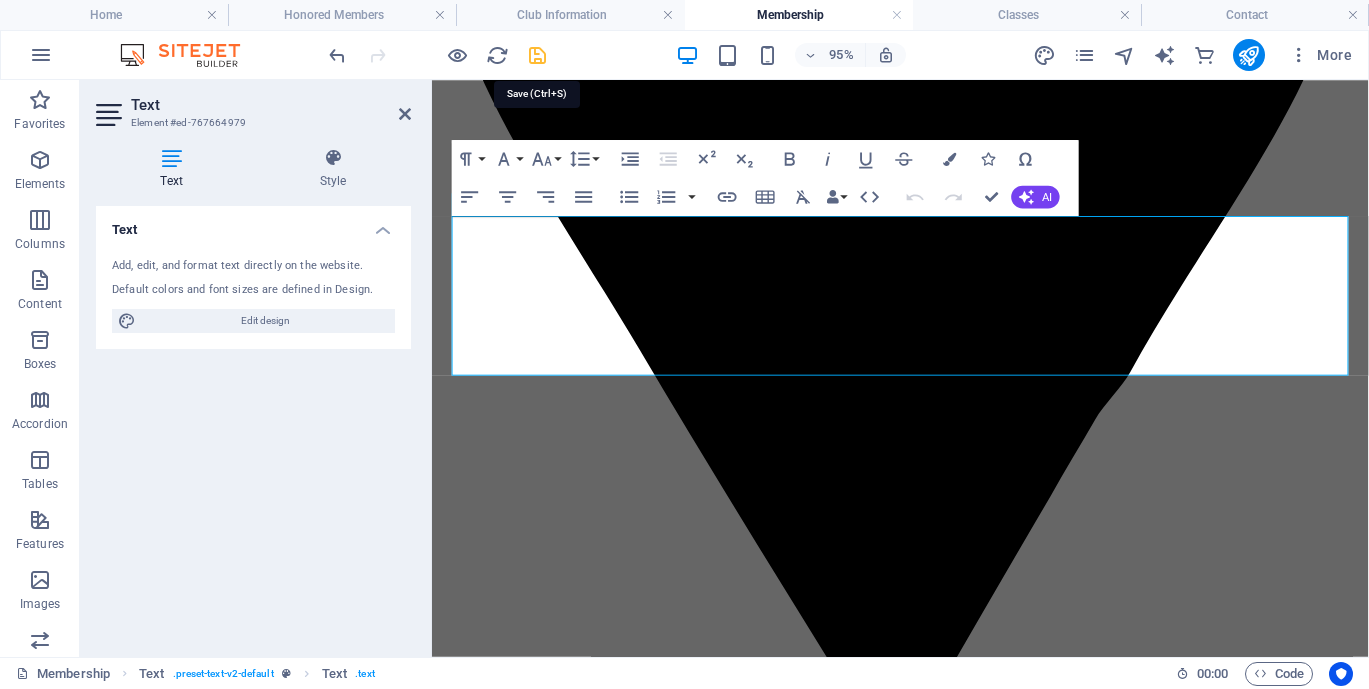 click at bounding box center (537, 55) 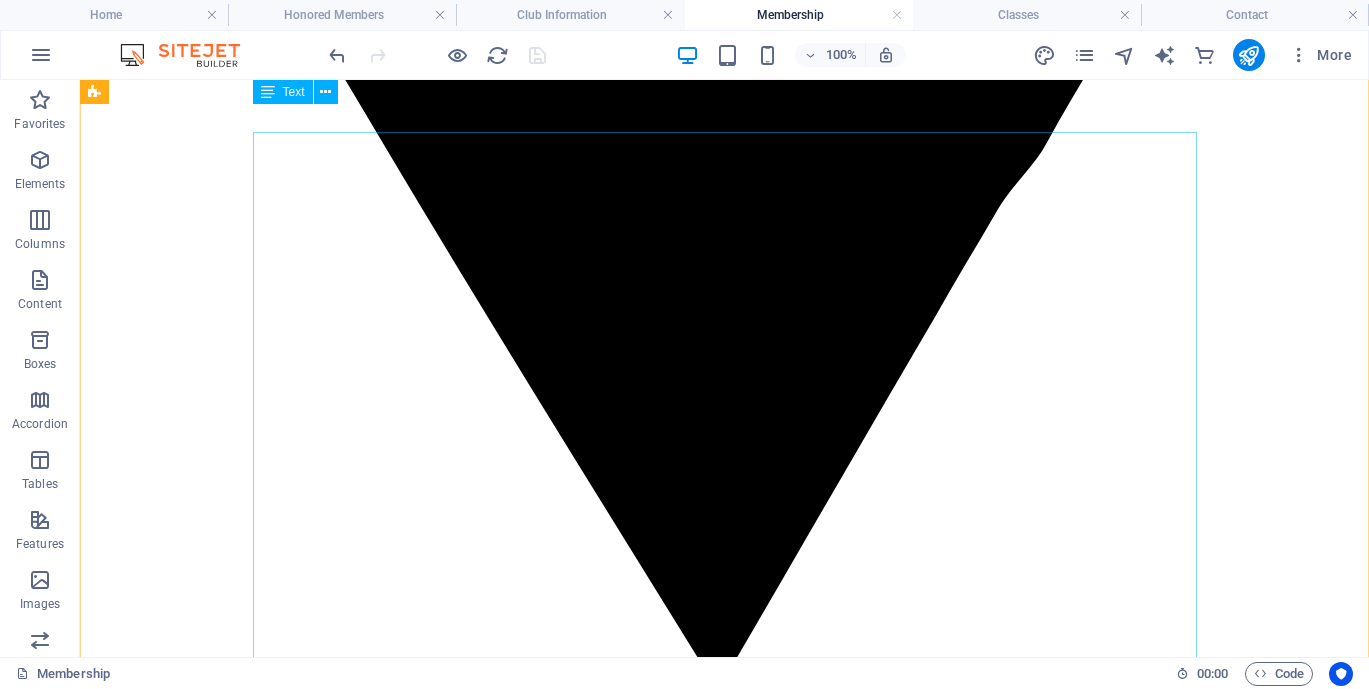 scroll, scrollTop: 1182, scrollLeft: 0, axis: vertical 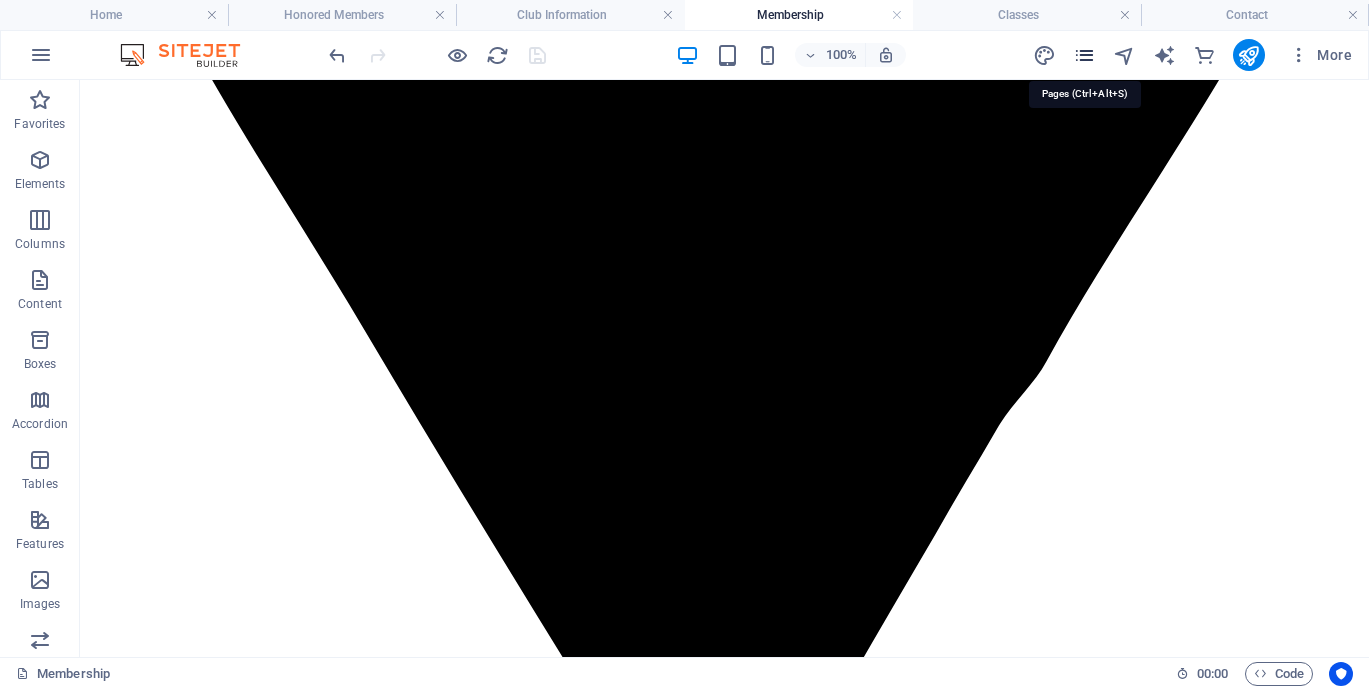 click at bounding box center [1084, 55] 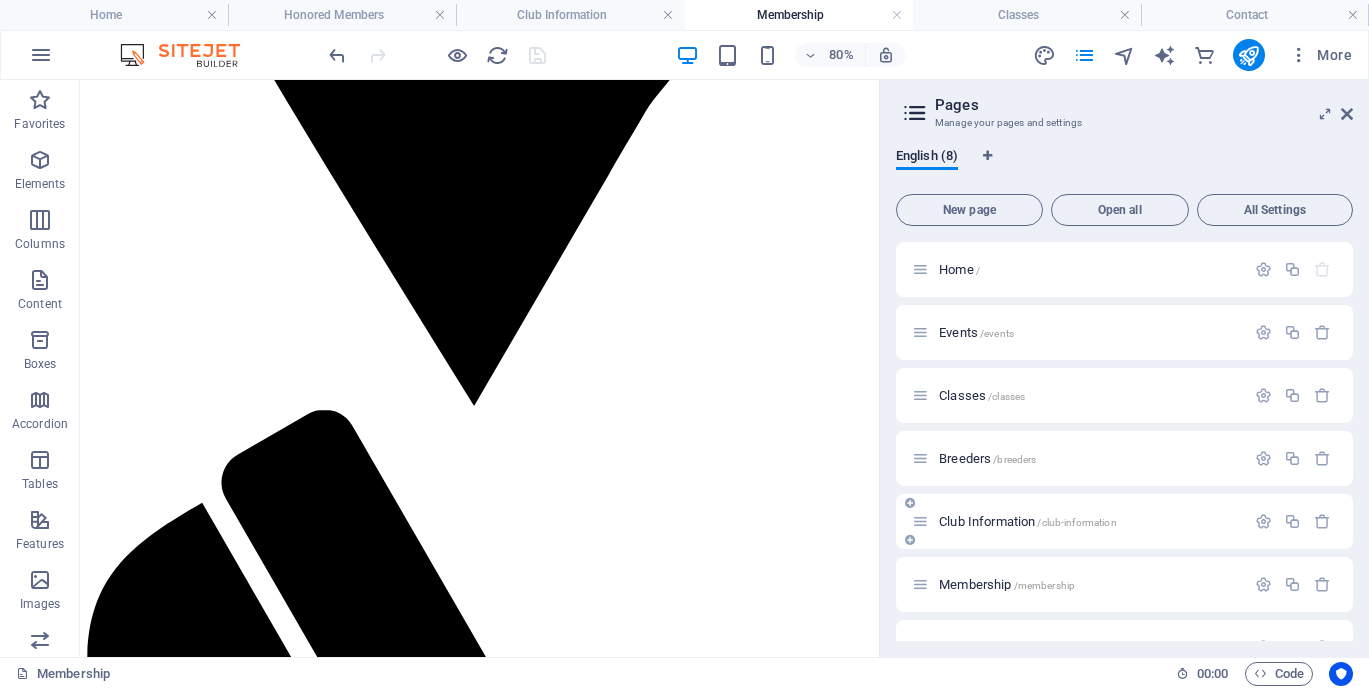 scroll, scrollTop: 105, scrollLeft: 0, axis: vertical 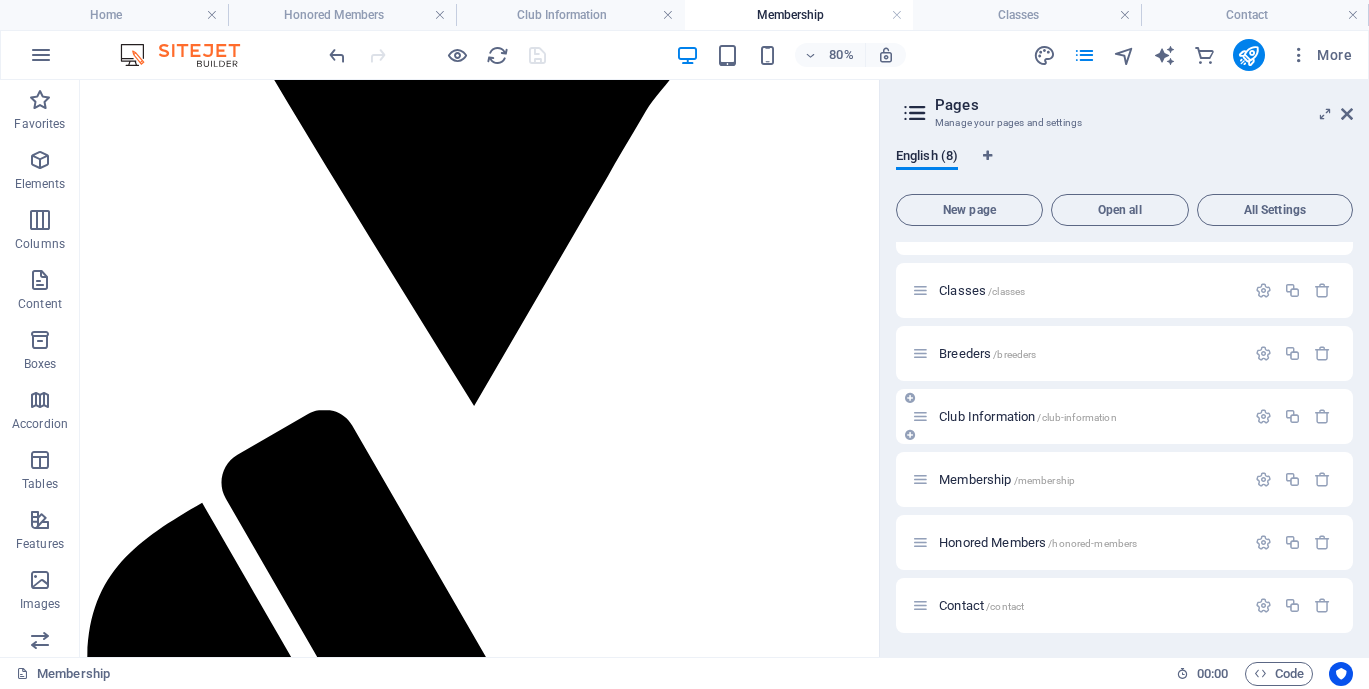 click on "Club Information /club-information" at bounding box center (1028, 416) 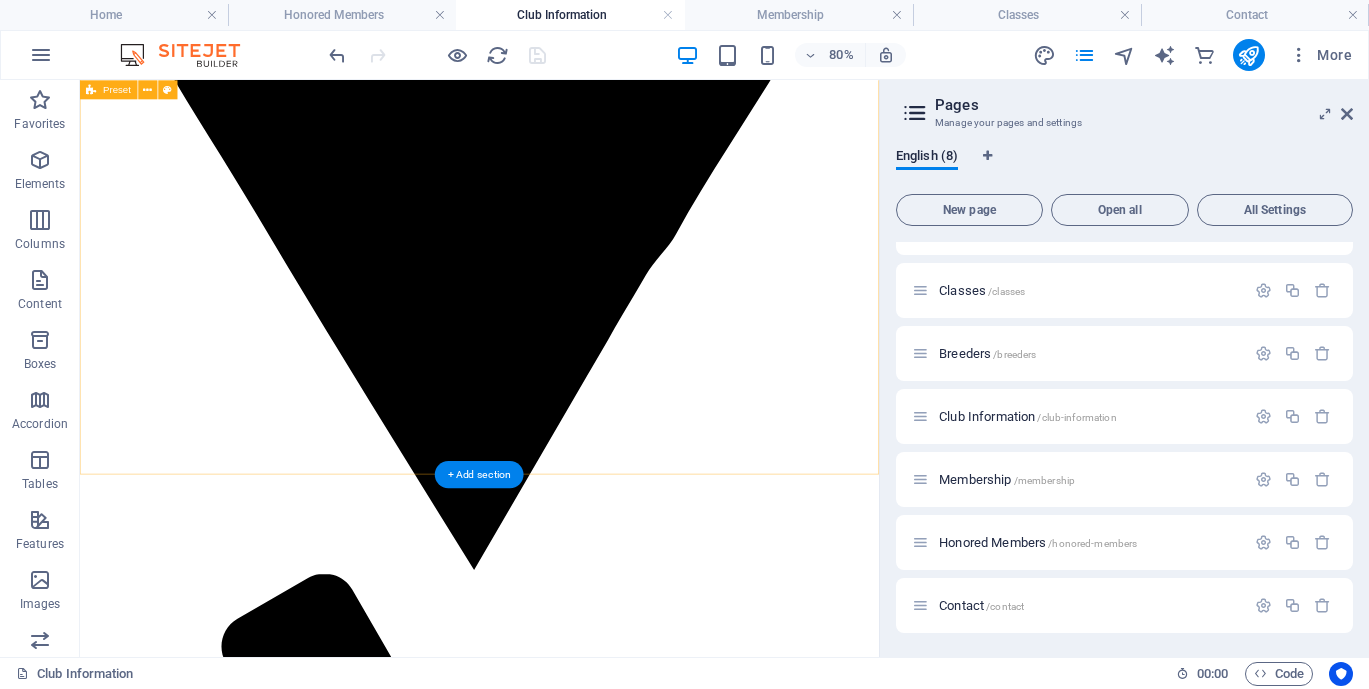 scroll, scrollTop: 1176, scrollLeft: 0, axis: vertical 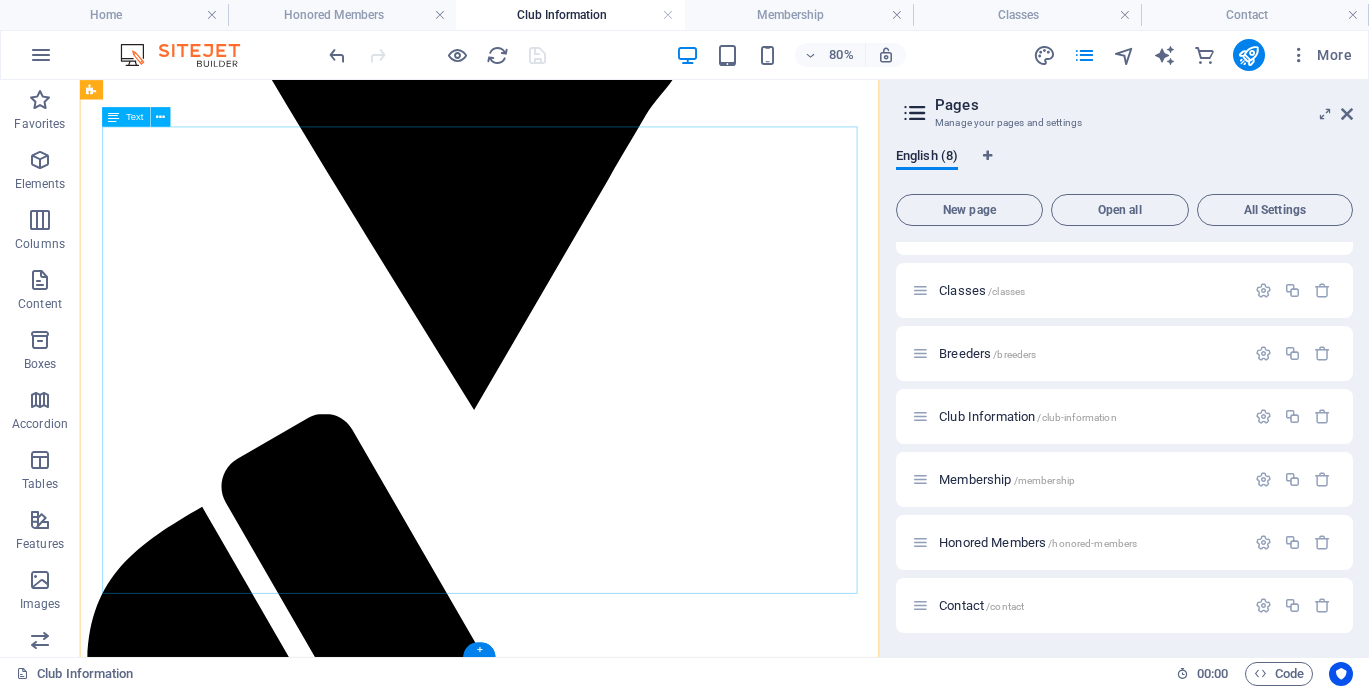 click on "Province of British Columbia Society’s Act (No. [NUMBER], filed [MONTH] [DAY], [YEAR], Amended [YEAR]) CONSTITUTION 1.      NAME 1.1    The name of this Society shall be Tyee Kennel Club. The operation of the Society is chiefly to be carried out on Vancouver Island. 2.      OBJECTS 2.1    The objects of the Society are: a.   To promote interest in and knowledge of purebred dogs.  To foster sportsmanship, goodwill, and friendship among dog fanciers. b.   To hold sanctioned and approved events including conformation shows, obedience trials, rally trials, scent detection trials, Canine Good Neighbour Tests, under the rules of the Canadian Kennel Club and to abide by the Canadian Kennel Club Code of Ethics. c.   To encourage the study of all phases of breeding purebred dogs with the aim of improving conformation, temperament, and the natural abilities of all breeds of purebred dogs. d.   To discourage the breeding of unregistered dogs." at bounding box center (579, 2862) 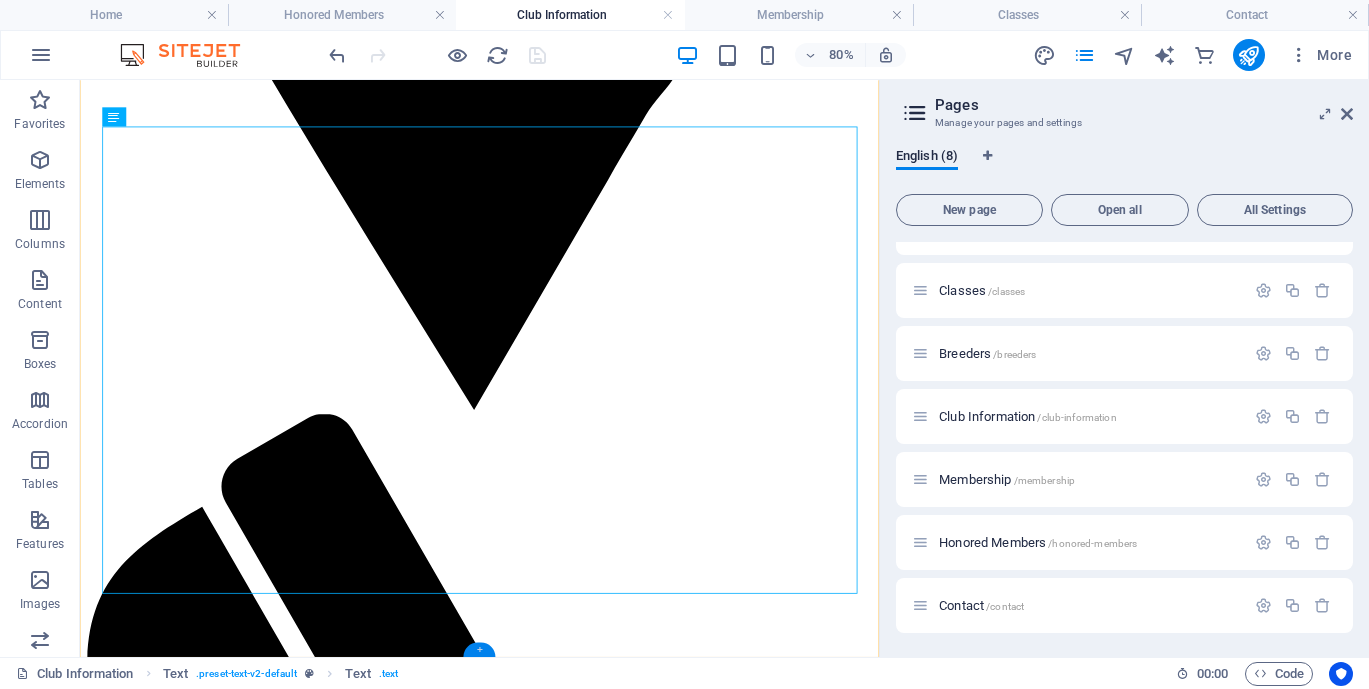 click on "+" at bounding box center [479, 649] 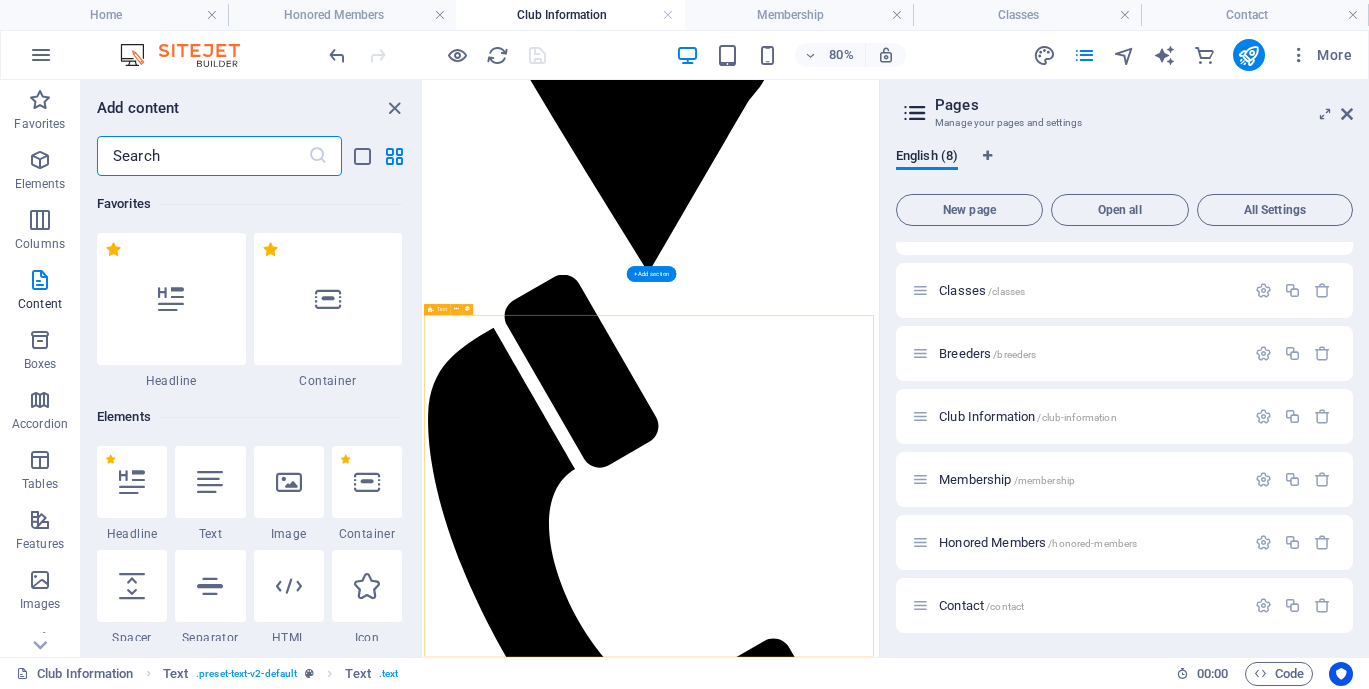 scroll, scrollTop: 615, scrollLeft: 0, axis: vertical 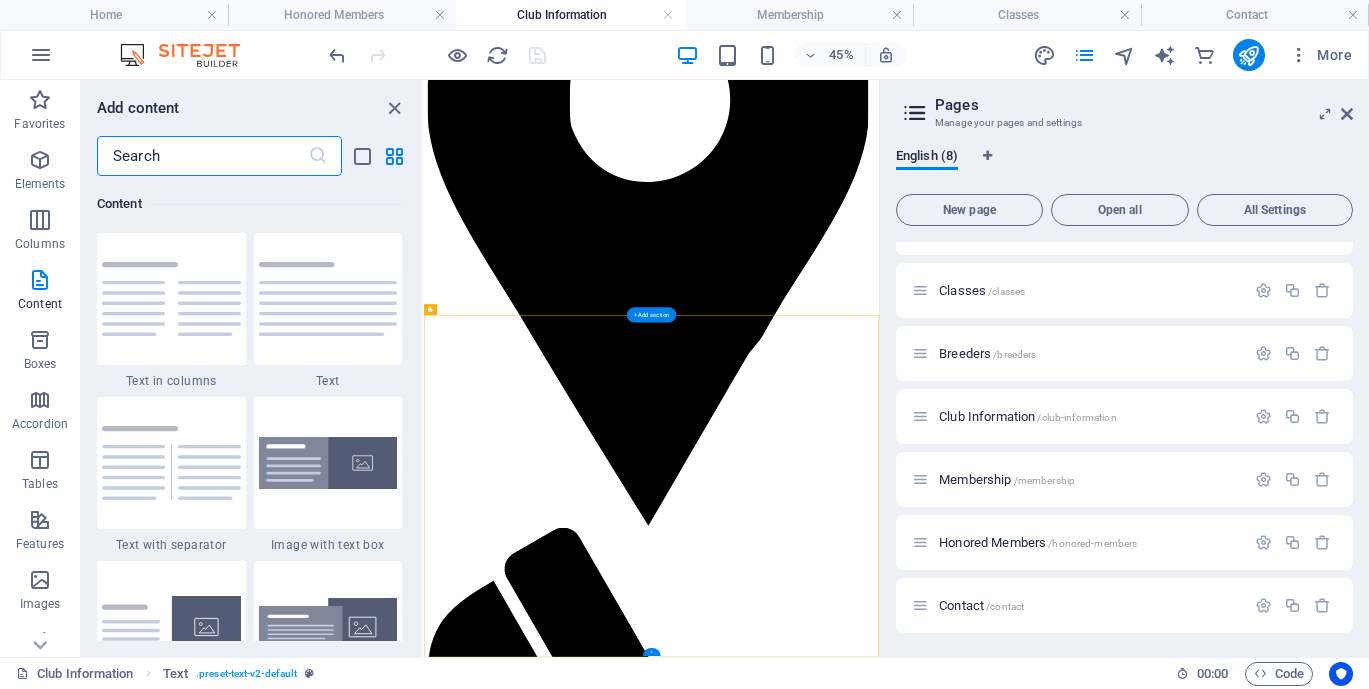 click on "+" at bounding box center [652, 652] 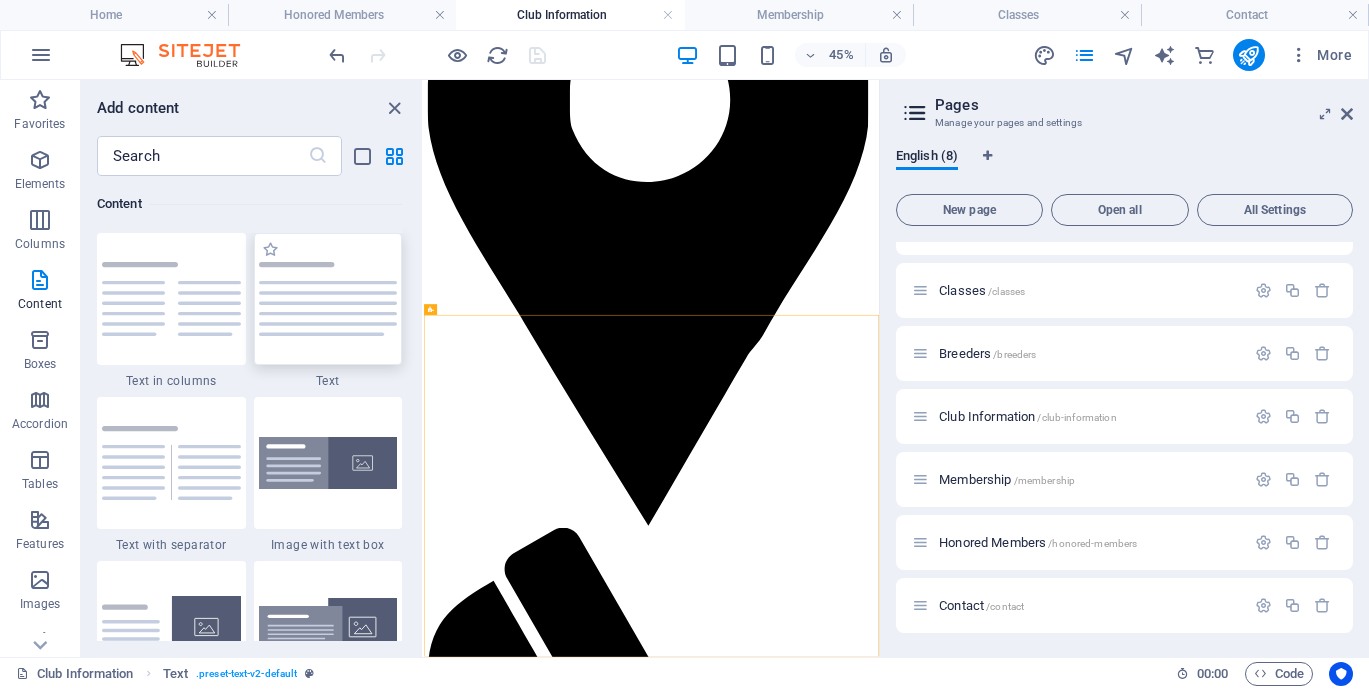 click at bounding box center (328, 299) 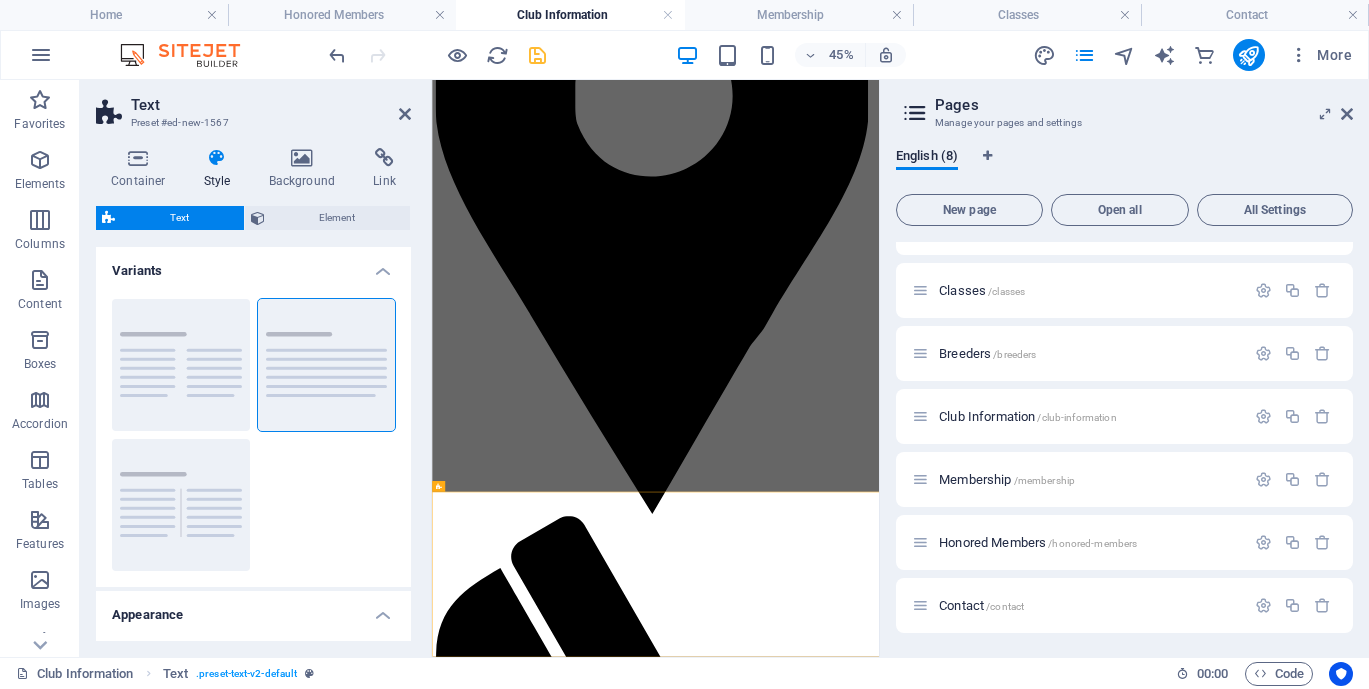 scroll, scrollTop: 982, scrollLeft: 0, axis: vertical 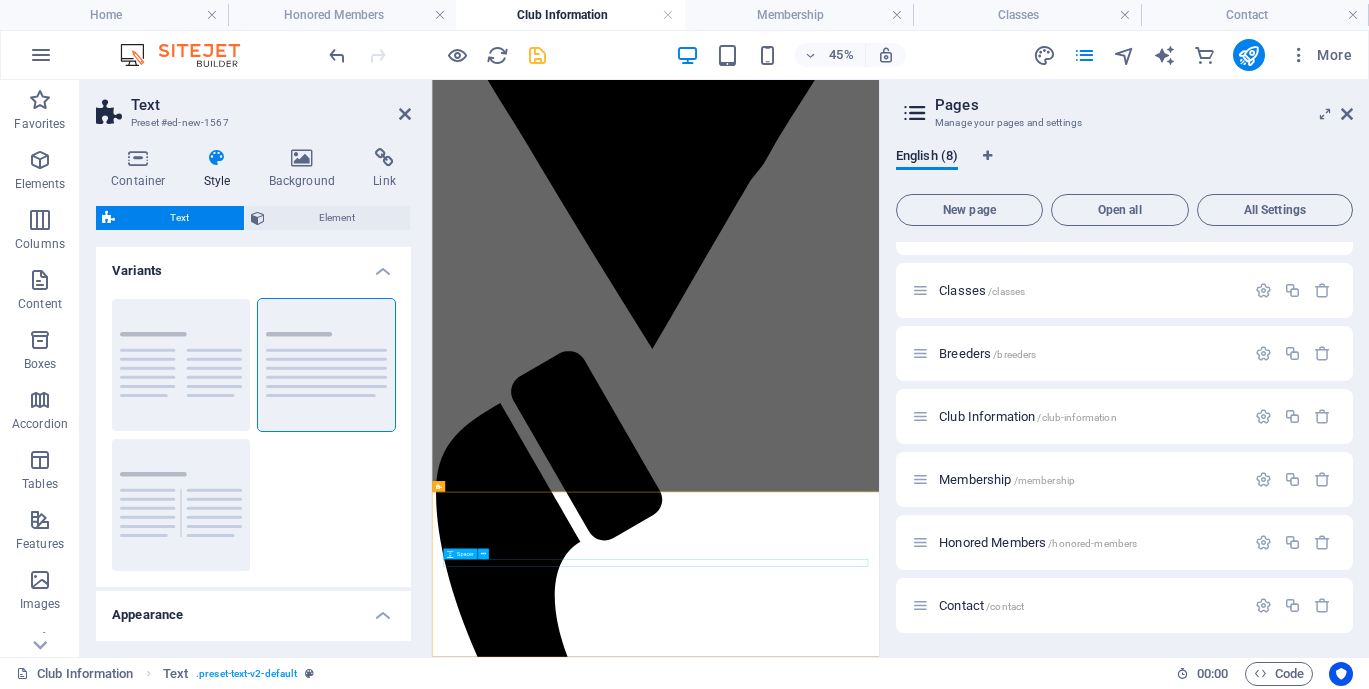 click at bounding box center (928, 3412) 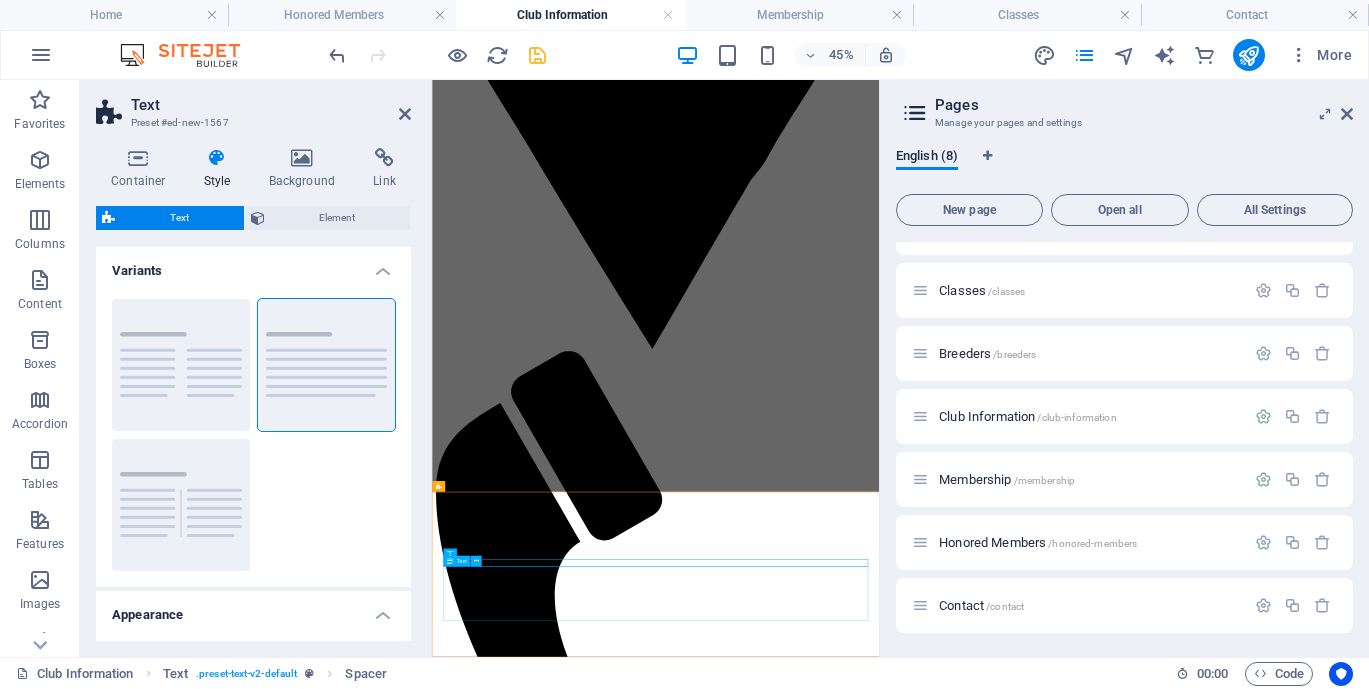 click on "Lorem ipsum dolor sitope amet, consectetur adipisicing elitip. Massumenda, dolore, cum vel modi asperiores consequatur suscipit quidem ducimus eveniet iure expedita consecteture odiogil voluptatum similique fugit voluptates atem accusamus quae quas dolorem tenetur facere tempora maiores adipisci reiciendis accusantium voluptatibus id voluptate tempore dolor harum nisi amet! Nobis, eaque. Aenean commodo ligula eget dolor. Lorem ipsum dolor sit amet, consectetuer adipiscing elit leget odiogil voluptatum similique fugit voluptates dolor. Libero assumenda, dolore, cum vel modi asperiores consequatur." at bounding box center (928, 3481) 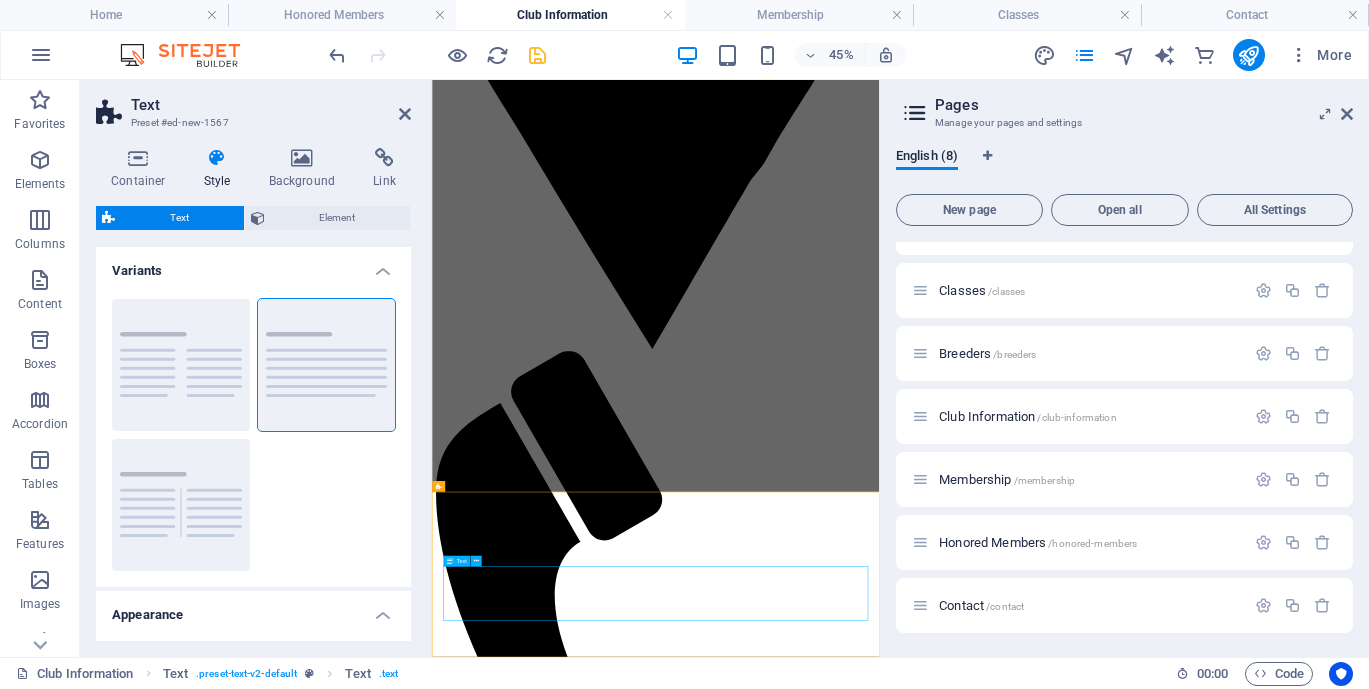 click on "Lorem ipsum dolor sitope amet, consectetur adipisicing elitip. Massumenda, dolore, cum vel modi asperiores consequatur suscipit quidem ducimus eveniet iure expedita consecteture odiogil voluptatum similique fugit voluptates atem accusamus quae quas dolorem tenetur facere tempora maiores adipisci reiciendis accusantium voluptatibus id voluptate tempore dolor harum nisi amet! Nobis, eaque. Aenean commodo ligula eget dolor. Lorem ipsum dolor sit amet, consectetuer adipiscing elit leget odiogil voluptatum similique fugit voluptates dolor. Libero assumenda, dolore, cum vel modi asperiores consequatur." at bounding box center (928, 3481) 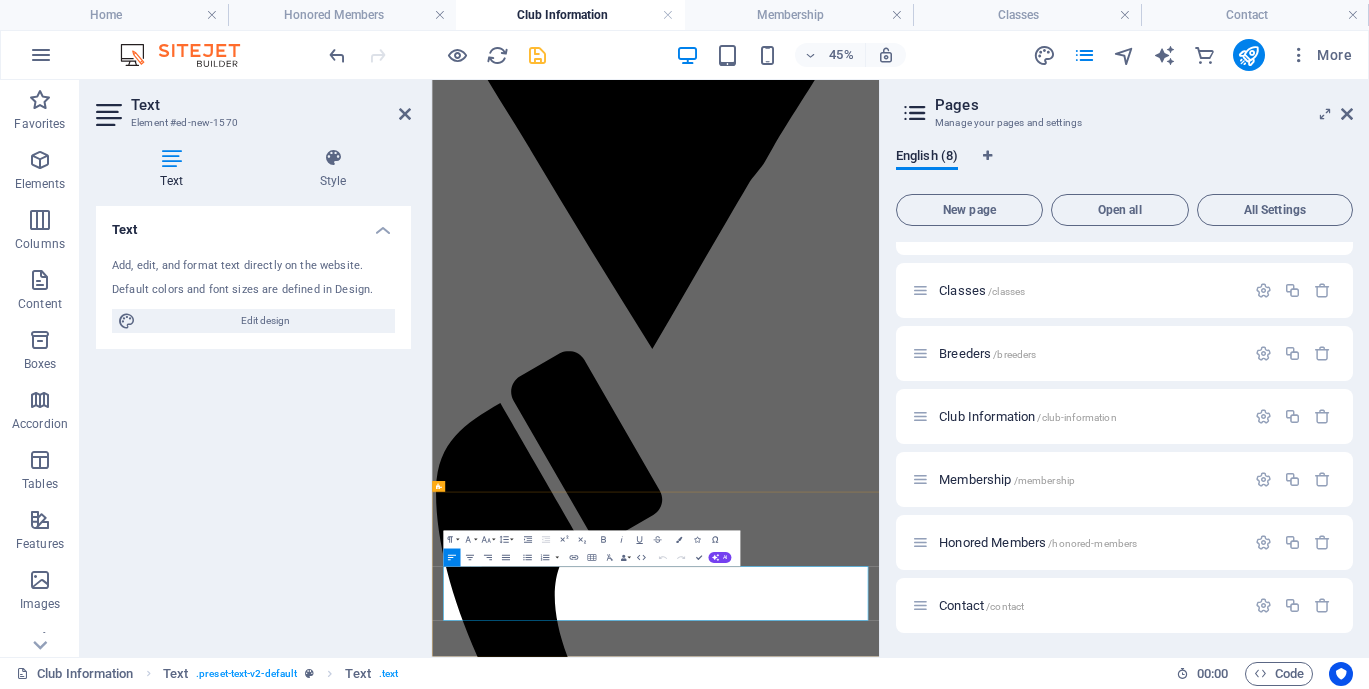click on "Lorem ipsum dolor sitope amet, consectetur adipisicing elitip. Massumenda, dolore, cum vel modi asperiores consequatur suscipit quidem ducimus eveniet iure expedita consecteture odiogil voluptatum similique fugit voluptates atem accusamus quae quas dolorem tenetur facere tempora maiores adipisci reiciendis accusantium voluptatibus id voluptate tempore dolor harum nisi amet! Nobis, eaque. Aenean commodo ligula eget dolor. Lorem ipsum dolor sit amet, consectetuer adipiscing elit leget odiogil voluptatum similique fugit voluptates dolor. Libero assumenda, dolore, cum vel modi asperiores consequatur." at bounding box center (928, 3481) 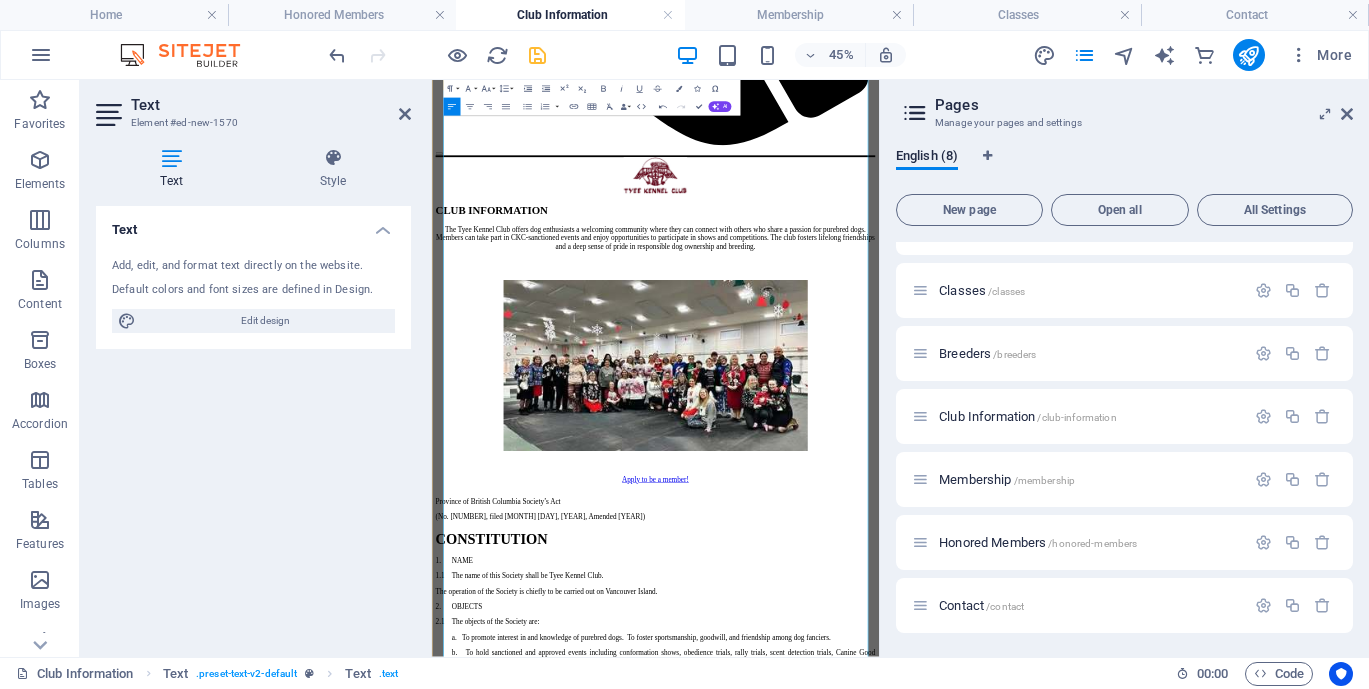 scroll, scrollTop: 2731, scrollLeft: 0, axis: vertical 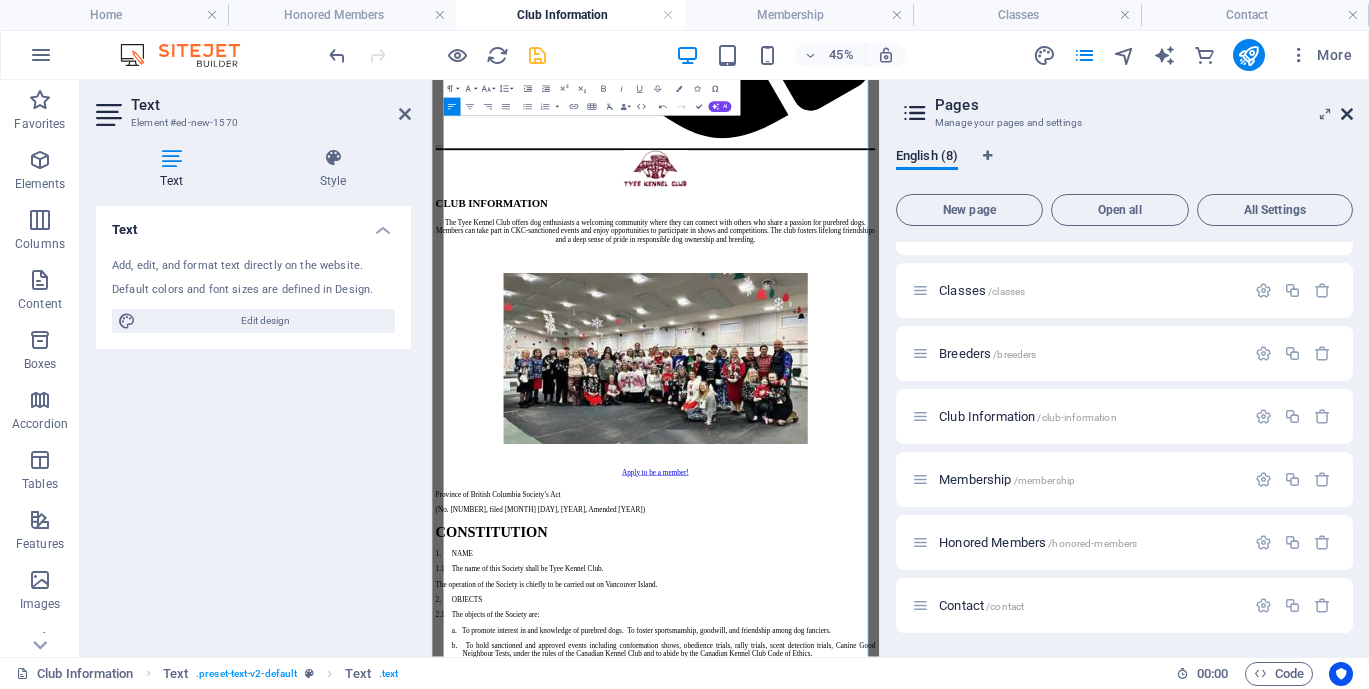 click at bounding box center (1347, 114) 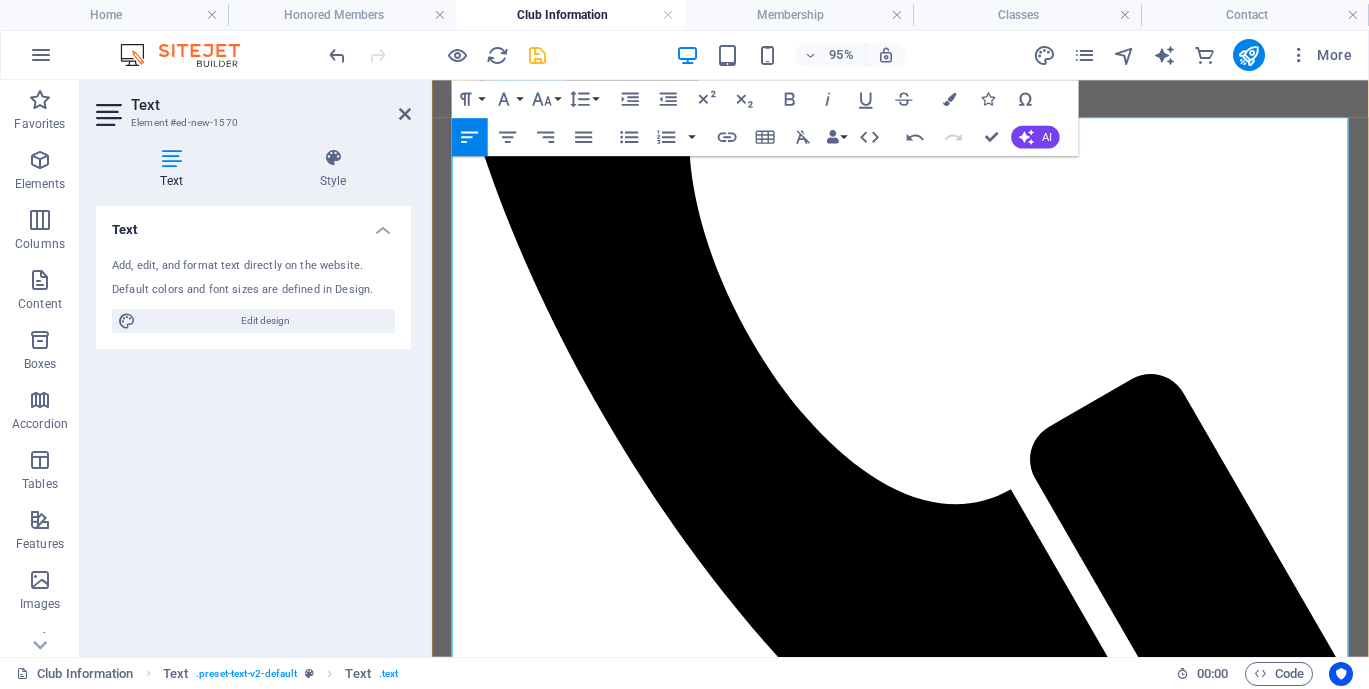 scroll, scrollTop: 2009, scrollLeft: 0, axis: vertical 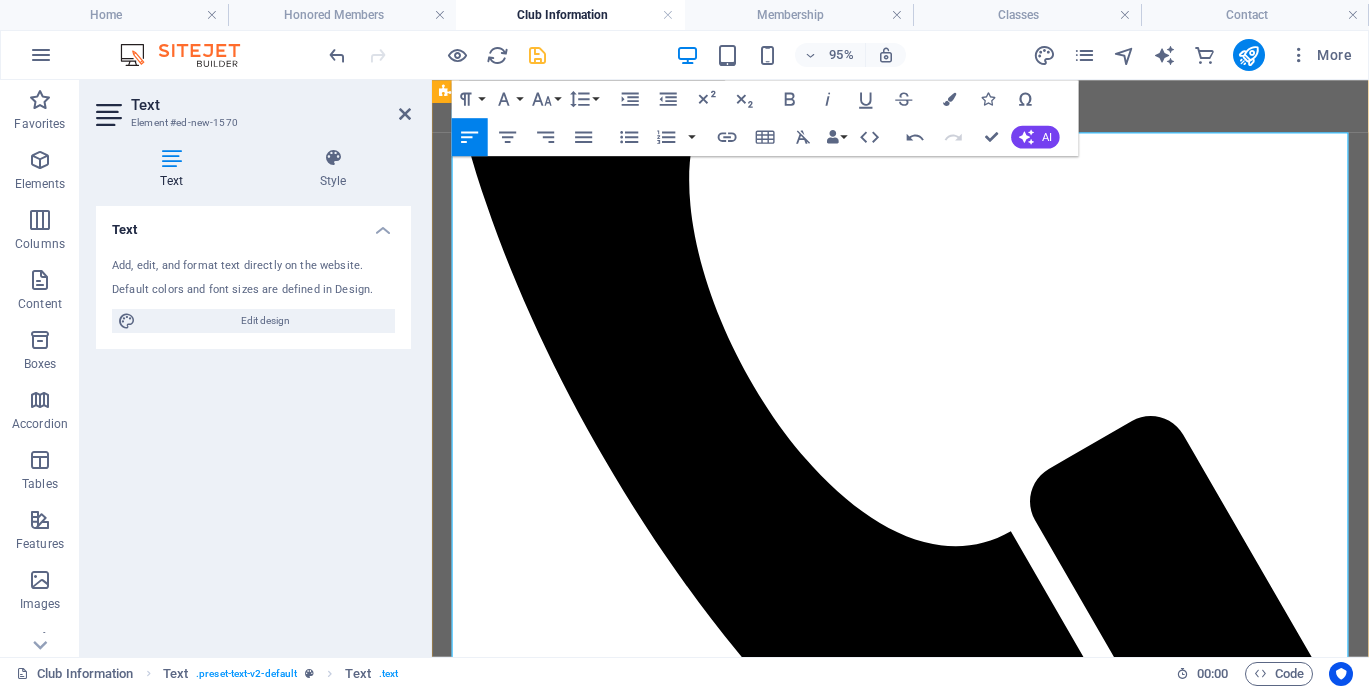 click on "Adopted at the Club’s Monthly Meeting held on [MONTH] [DAY], [YEAR]" at bounding box center (925, 2521) 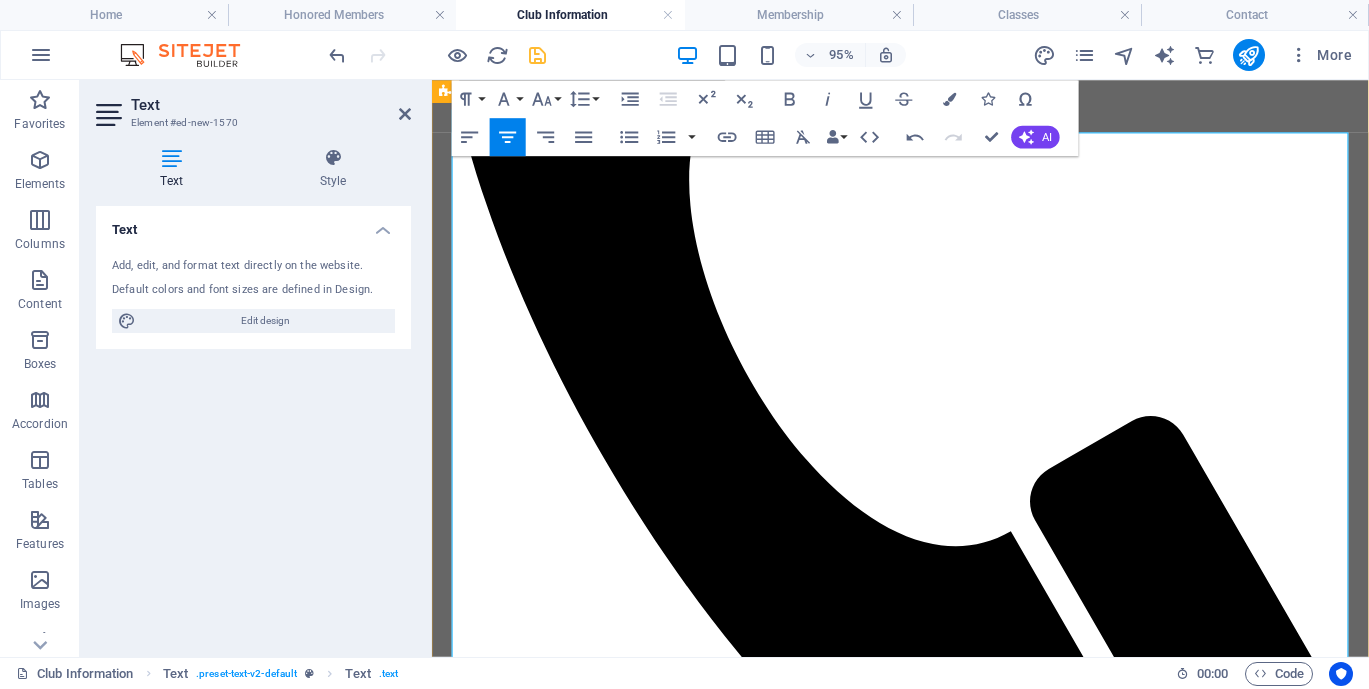click on "BY-LAWS" at bounding box center [925, 2472] 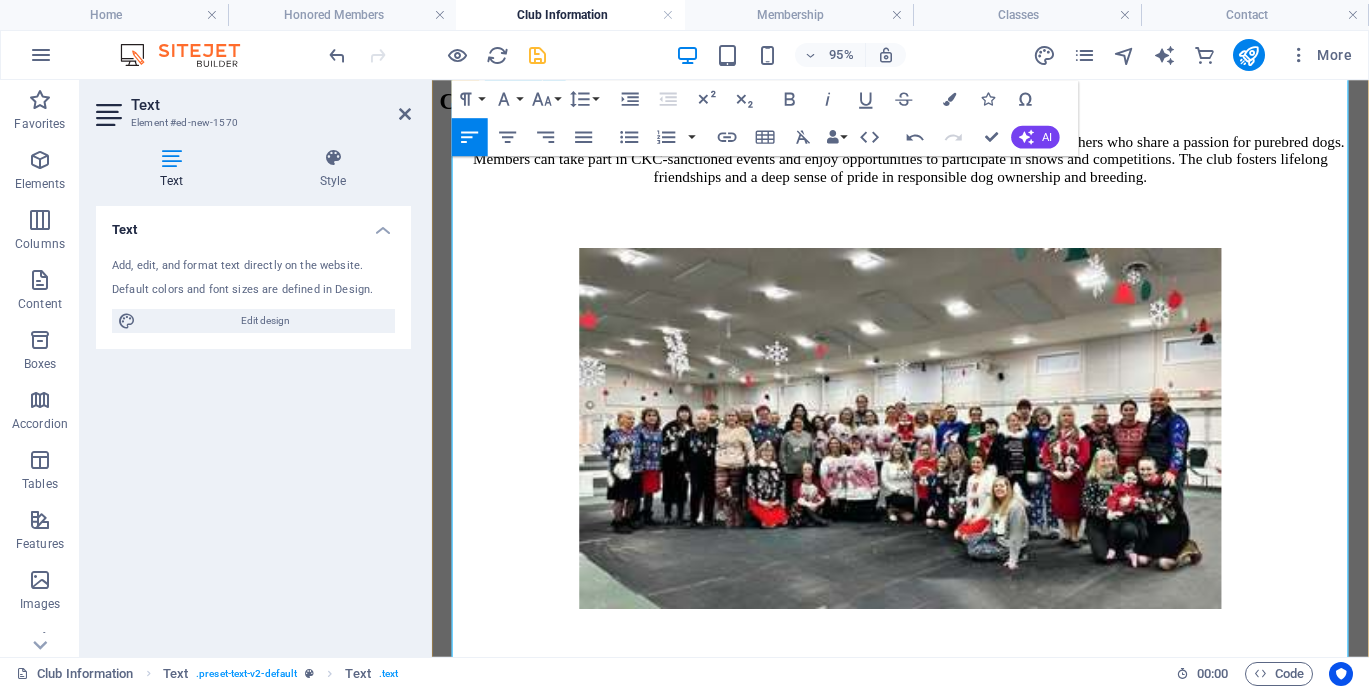 scroll, scrollTop: 2966, scrollLeft: 0, axis: vertical 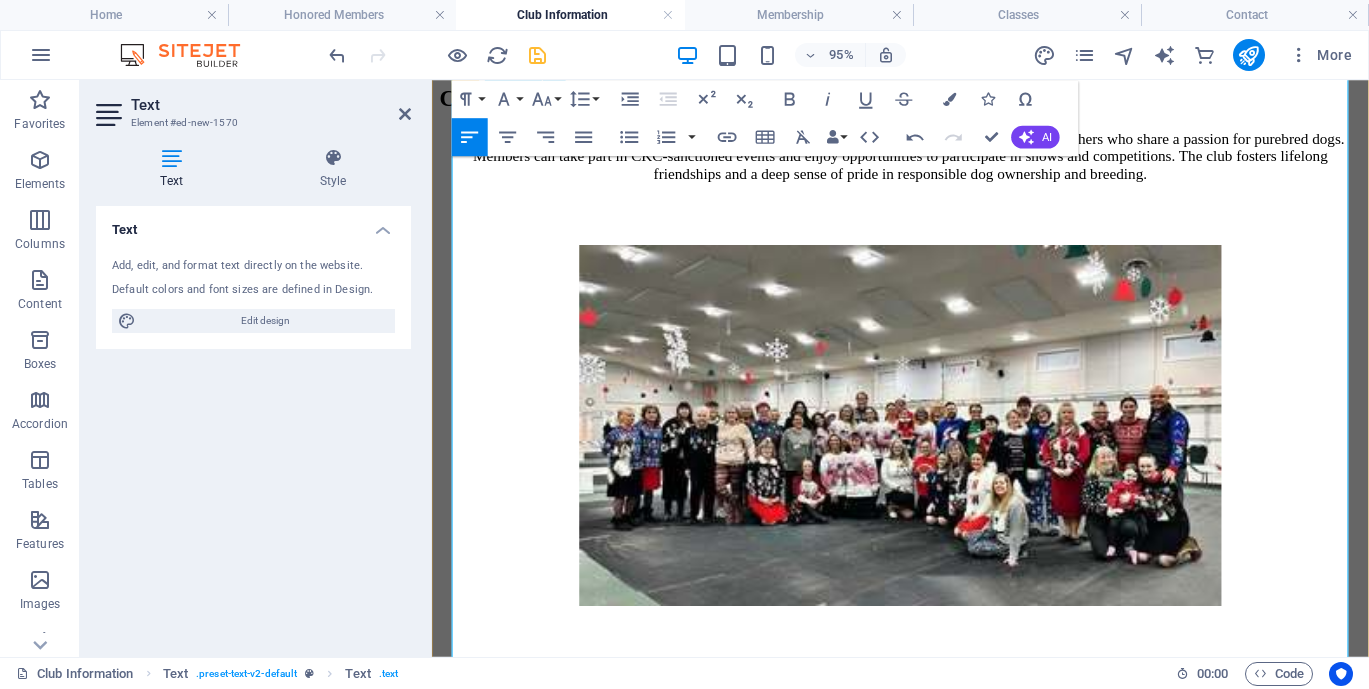 click on "An individual must be a member for one full year prior to being granted voting privileges.  Unpaid membership dues shall constitute denial of voting privileges. Only regular and life members are entitled to vote." at bounding box center [963, 2513] 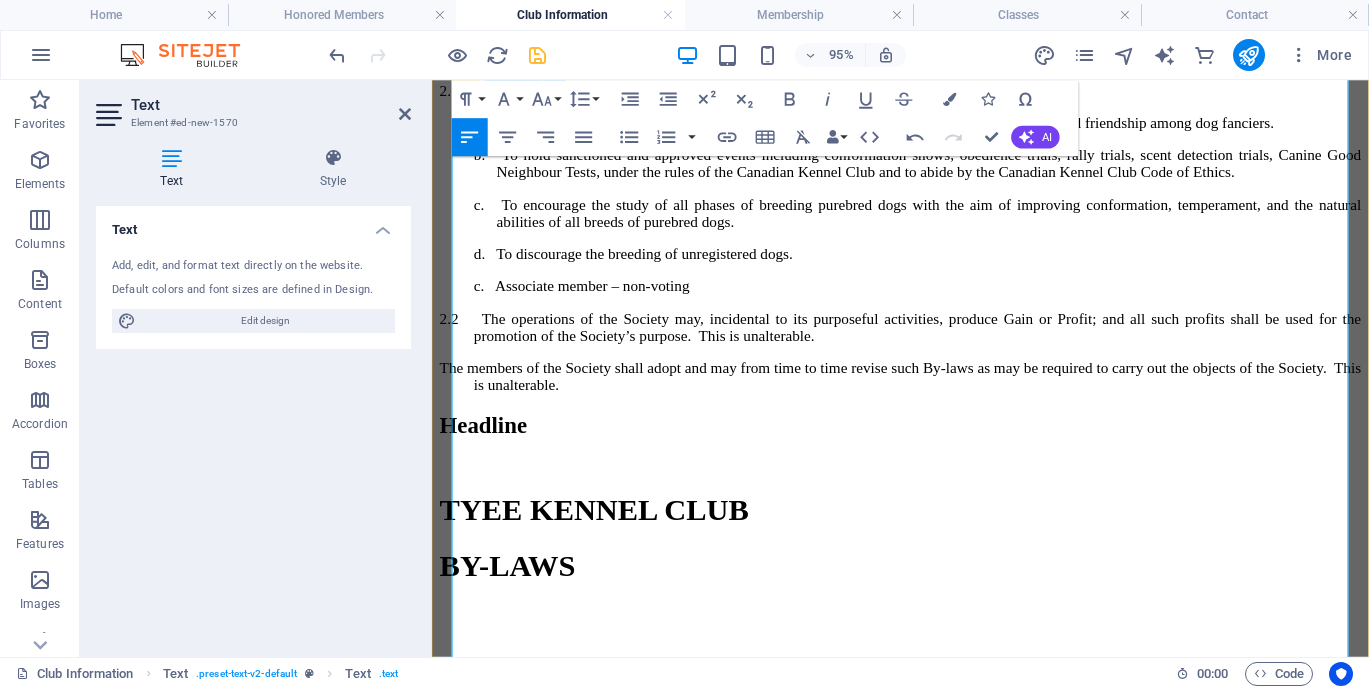 scroll, scrollTop: 3907, scrollLeft: 0, axis: vertical 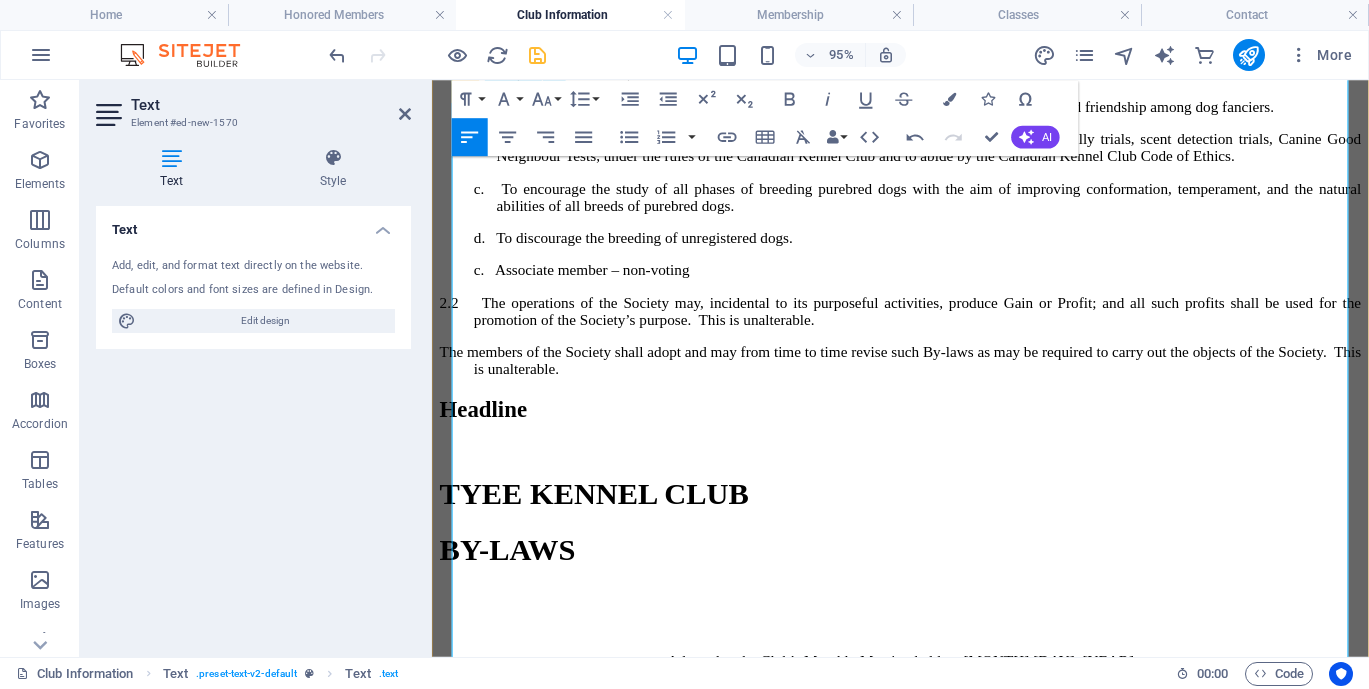 click on "No business at any meeting shall be transacted unless a sufficient number of members are present to constitute a quorum." at bounding box center [981, 2464] 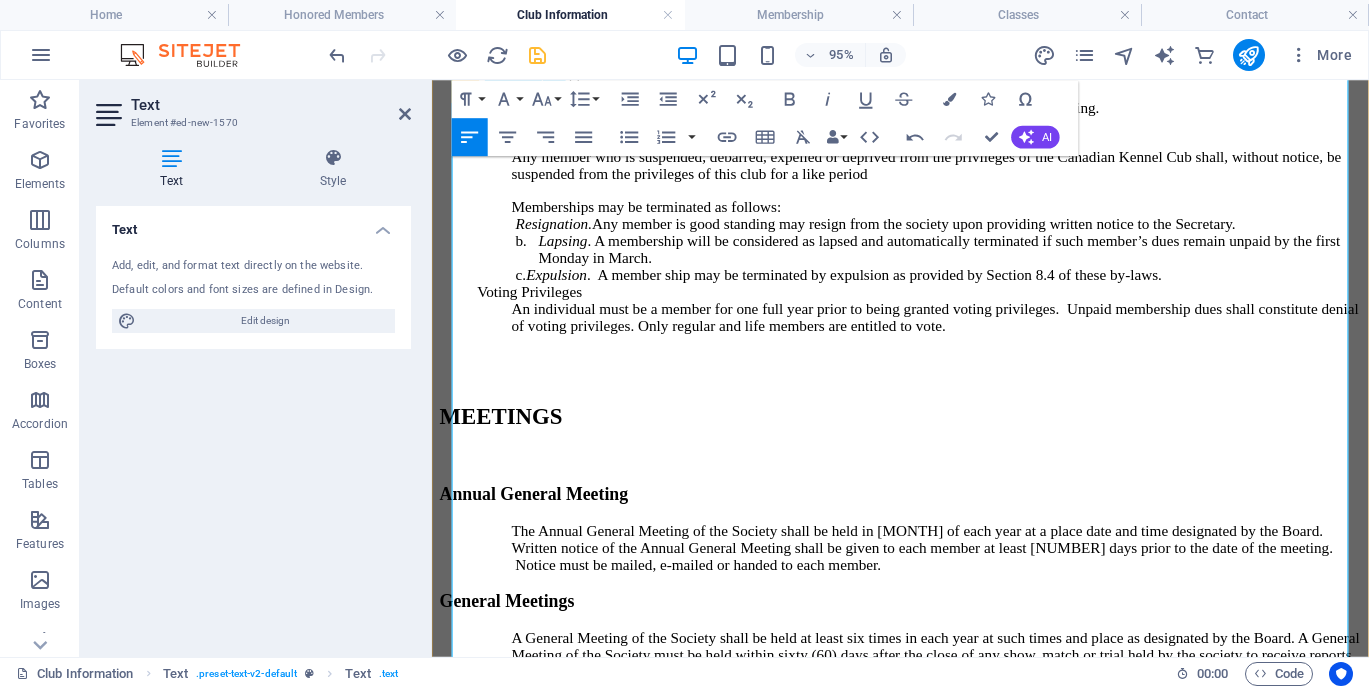scroll, scrollTop: 5149, scrollLeft: 0, axis: vertical 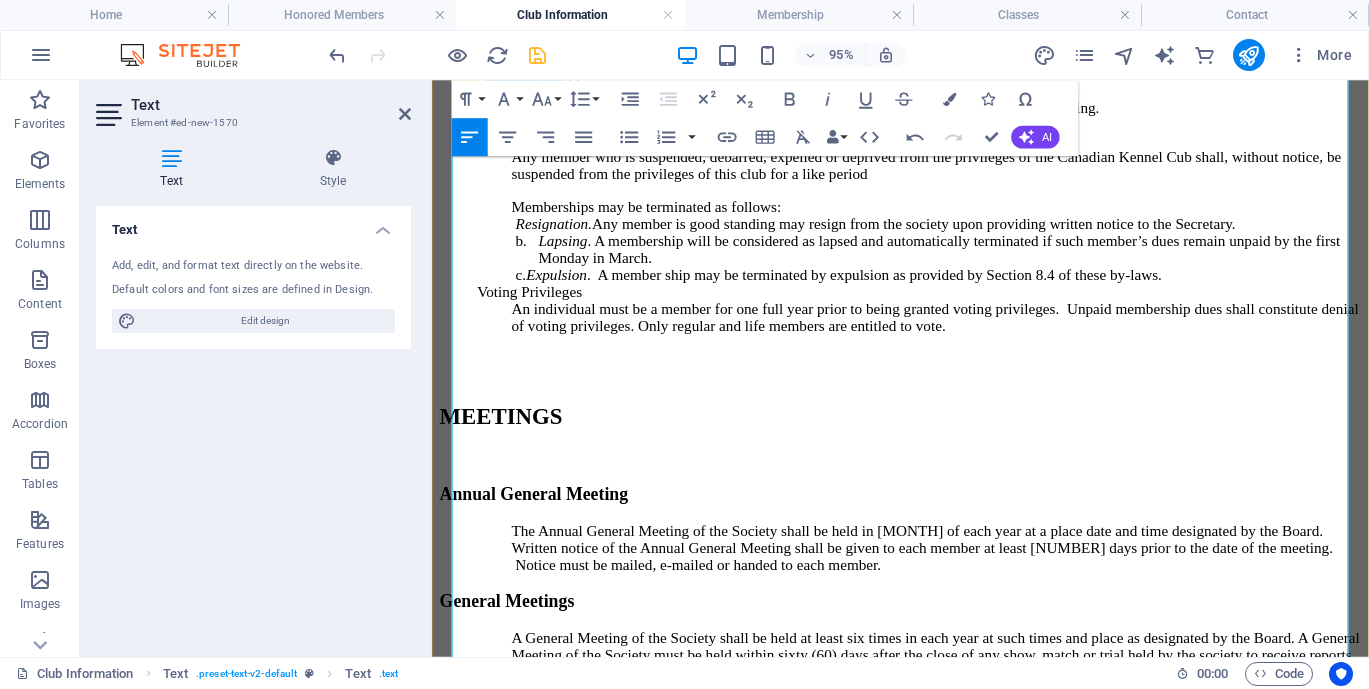 click on "The Society’s fiscal year shall begin on the 1 st  day of January and end on the 31 st  of December." at bounding box center [943, 2229] 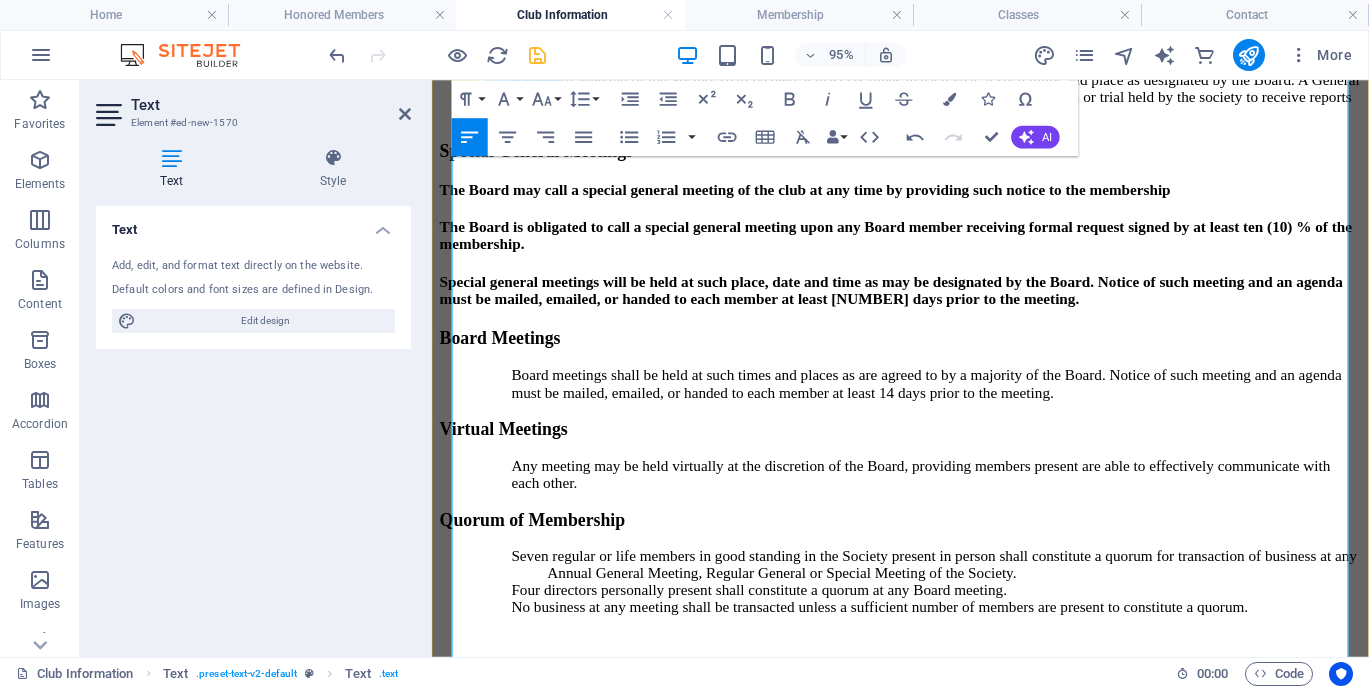 scroll, scrollTop: 5731, scrollLeft: 0, axis: vertical 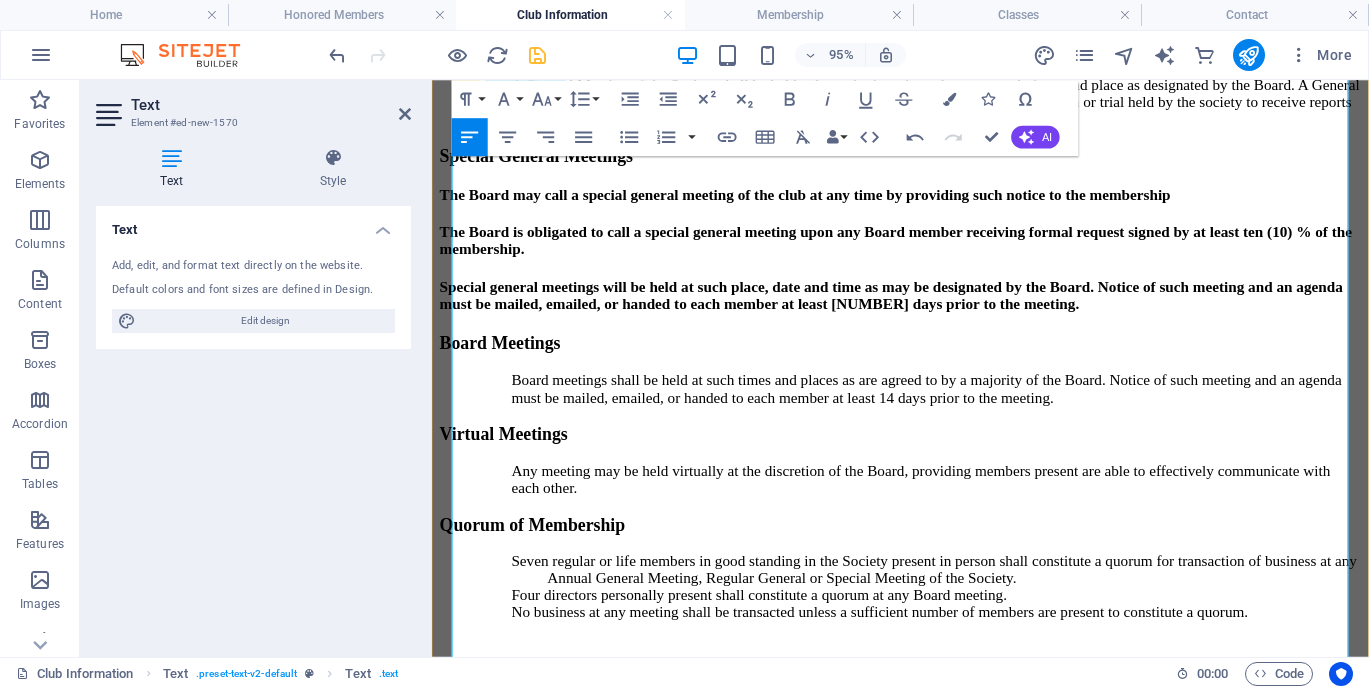 click on "Nonresidents are ineligible to vote." at bounding box center [955, 1930] 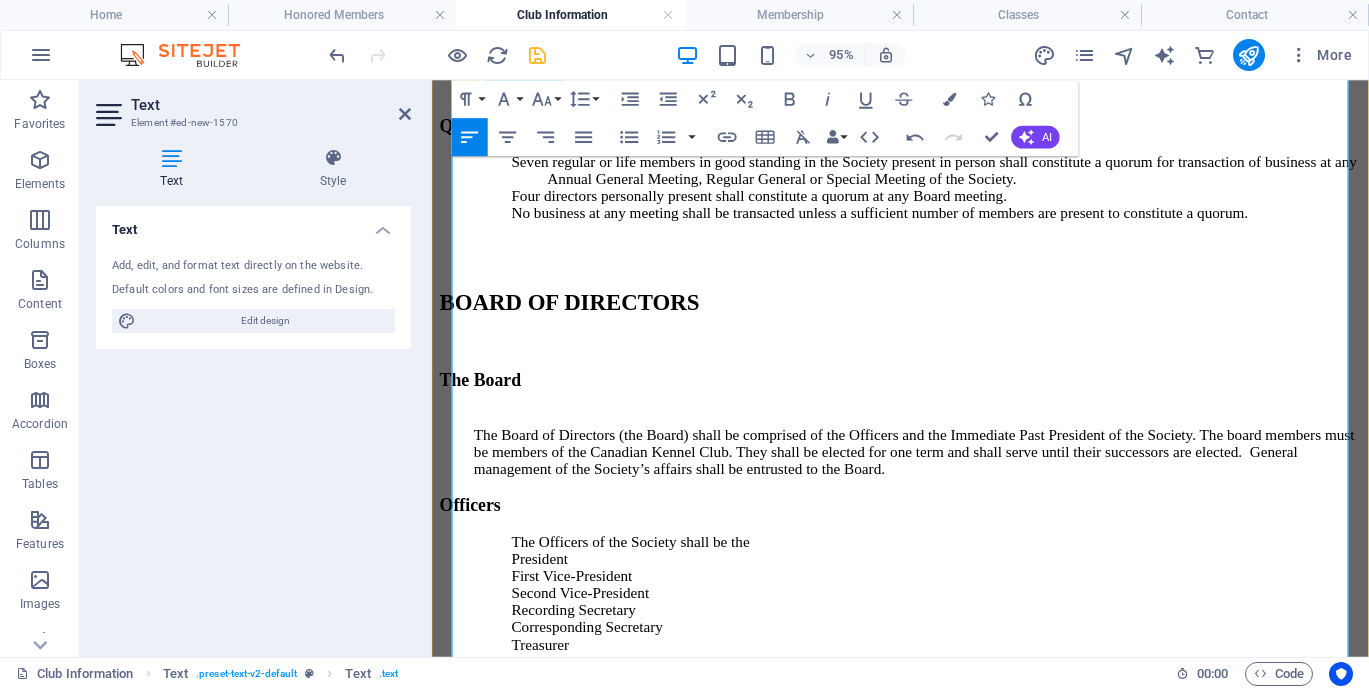 scroll, scrollTop: 6104, scrollLeft: 0, axis: vertical 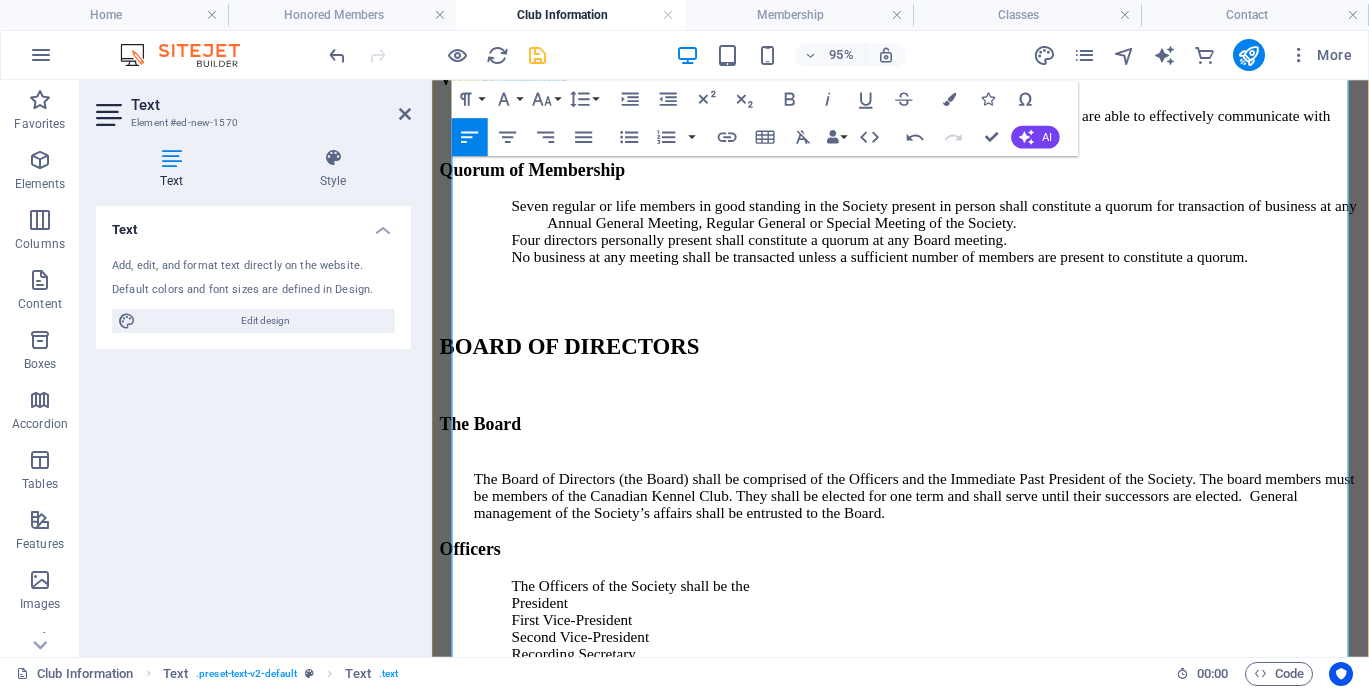click on "The scrutineers of the election shall check the votes if required and announce the results at the Annual General Meeting where the vote took place." at bounding box center [977, 2123] 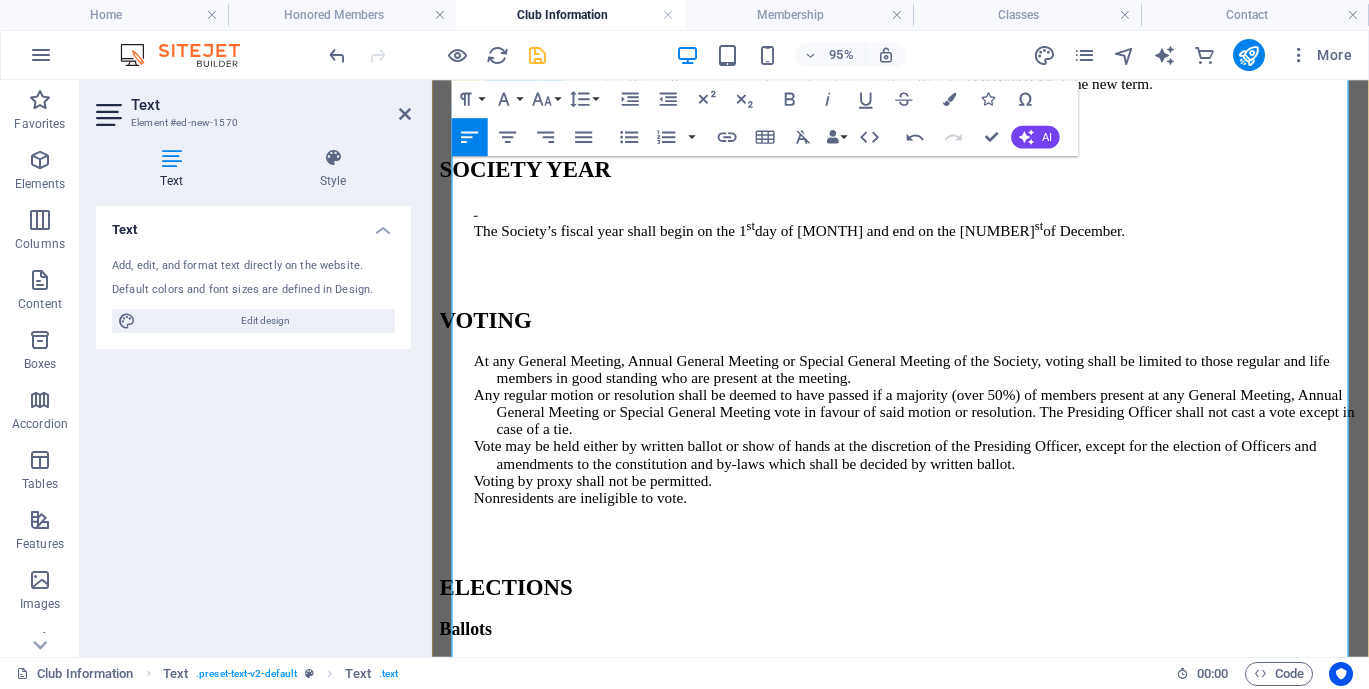 scroll, scrollTop: 7148, scrollLeft: 0, axis: vertical 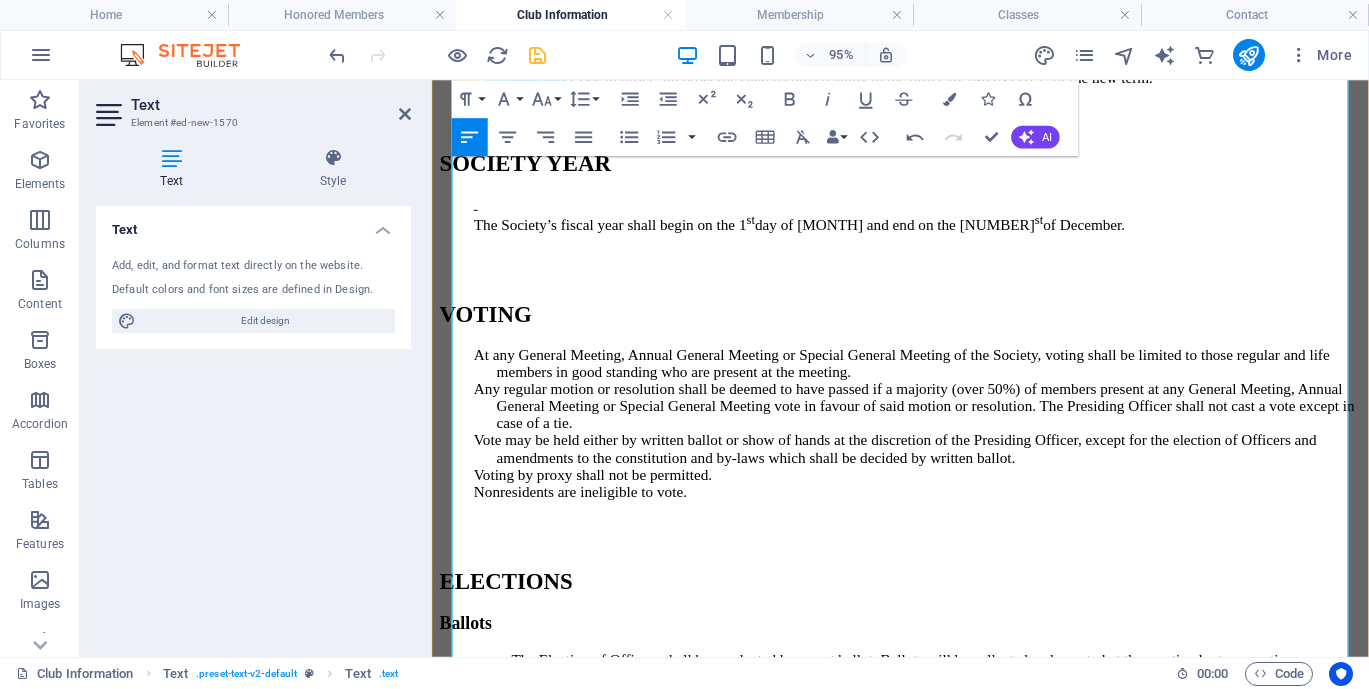 click on "Any committee appointment may be terminated by a majority vote of the Board upon written notice being sent to the appointee and the Board may appoint a successor to the person whose services have been terminated." at bounding box center [925, 1720] 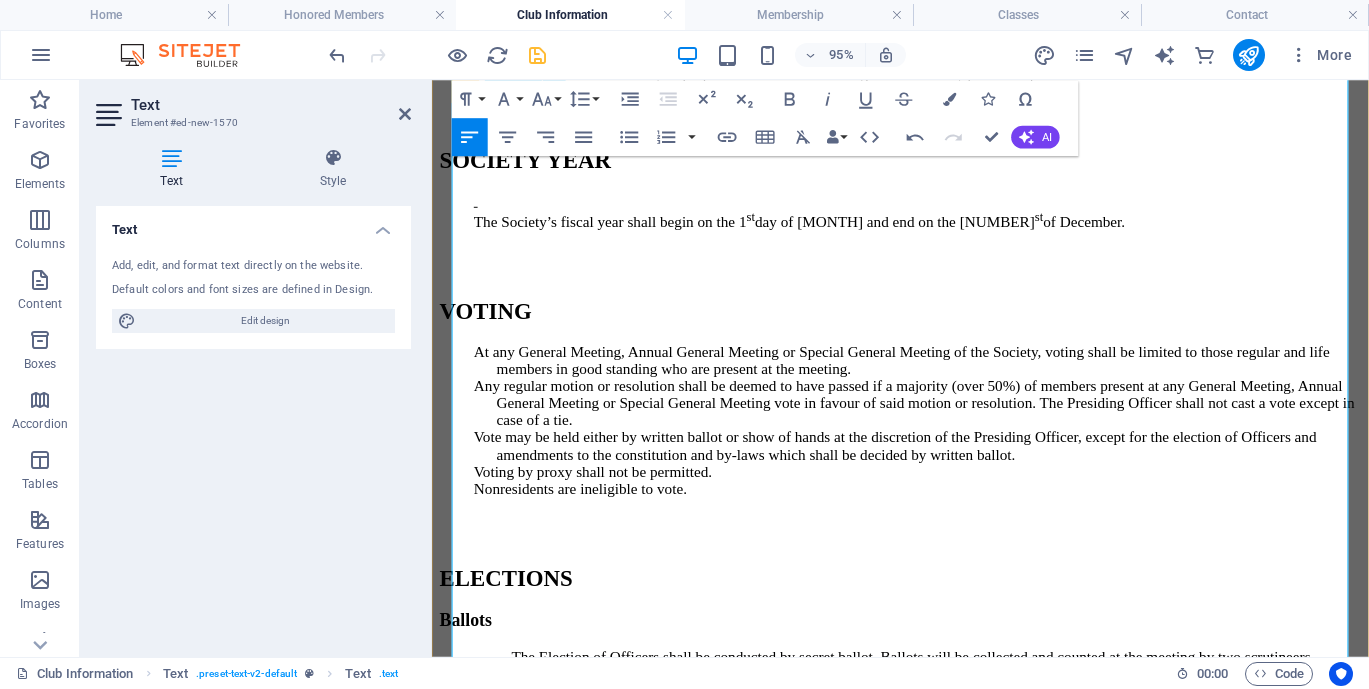 scroll, scrollTop: 7137, scrollLeft: 0, axis: vertical 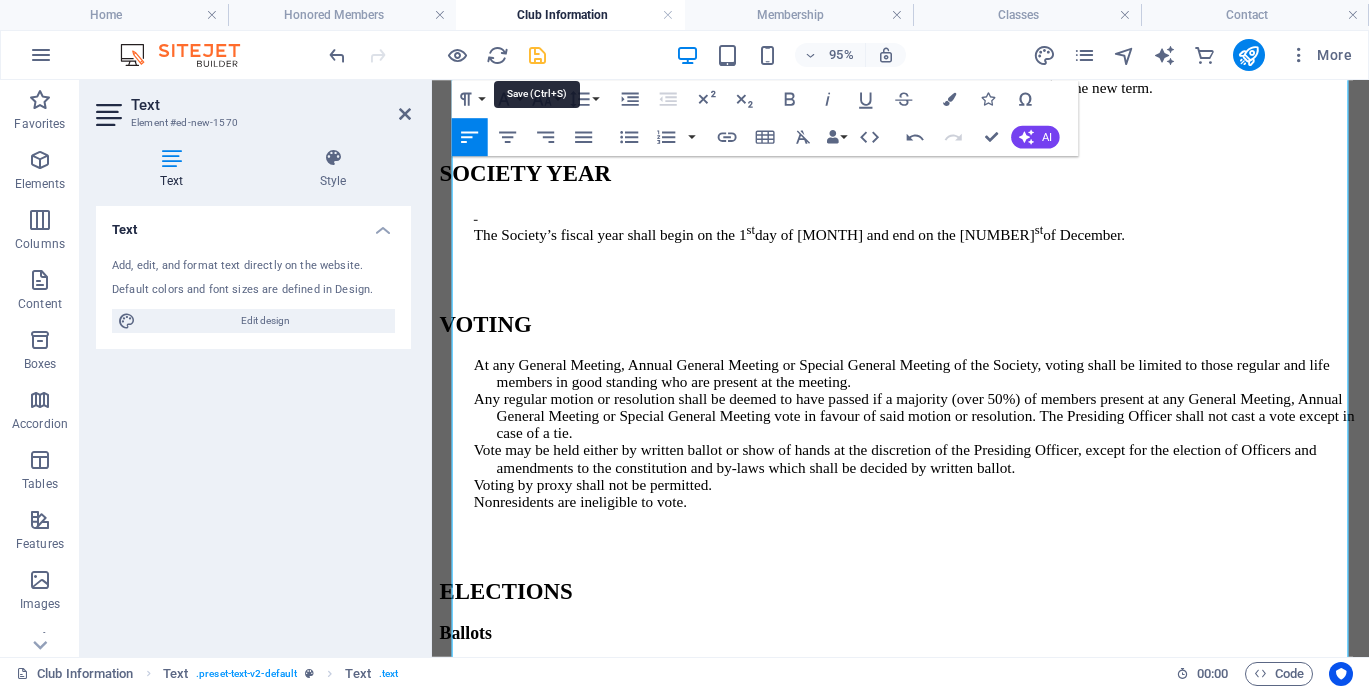 click at bounding box center (537, 55) 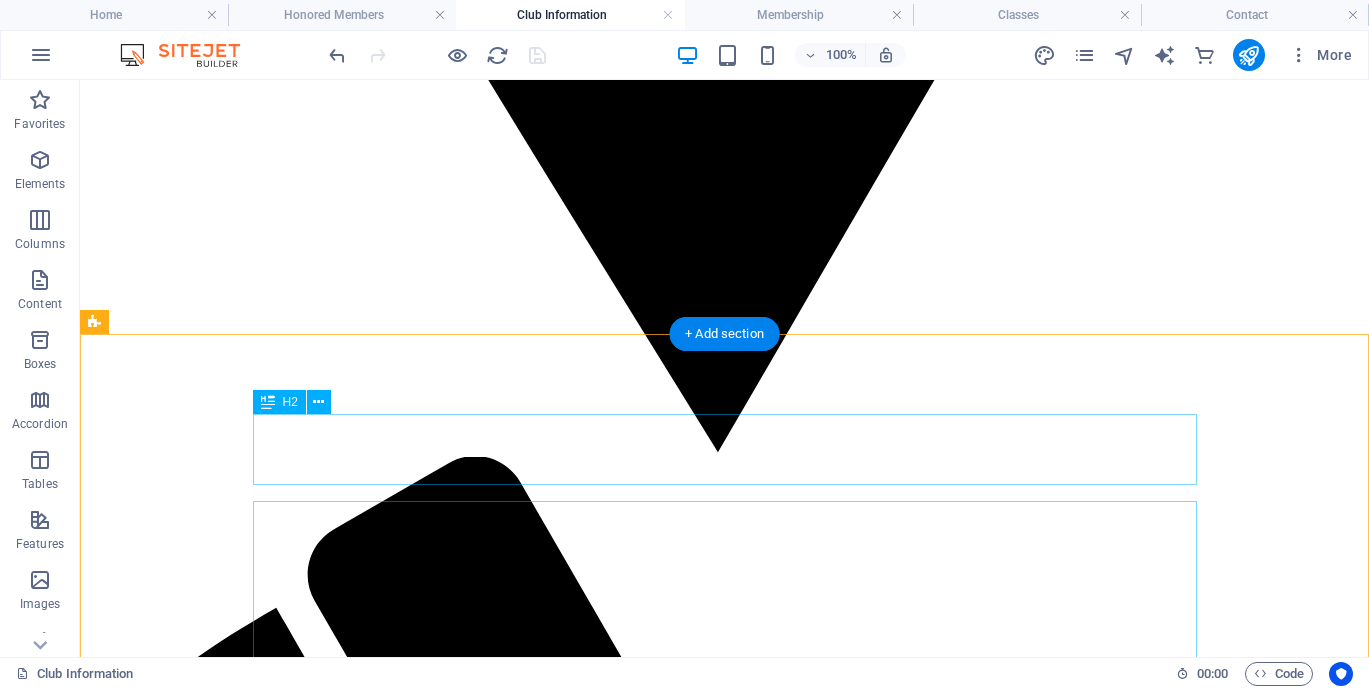 scroll, scrollTop: 1643, scrollLeft: 0, axis: vertical 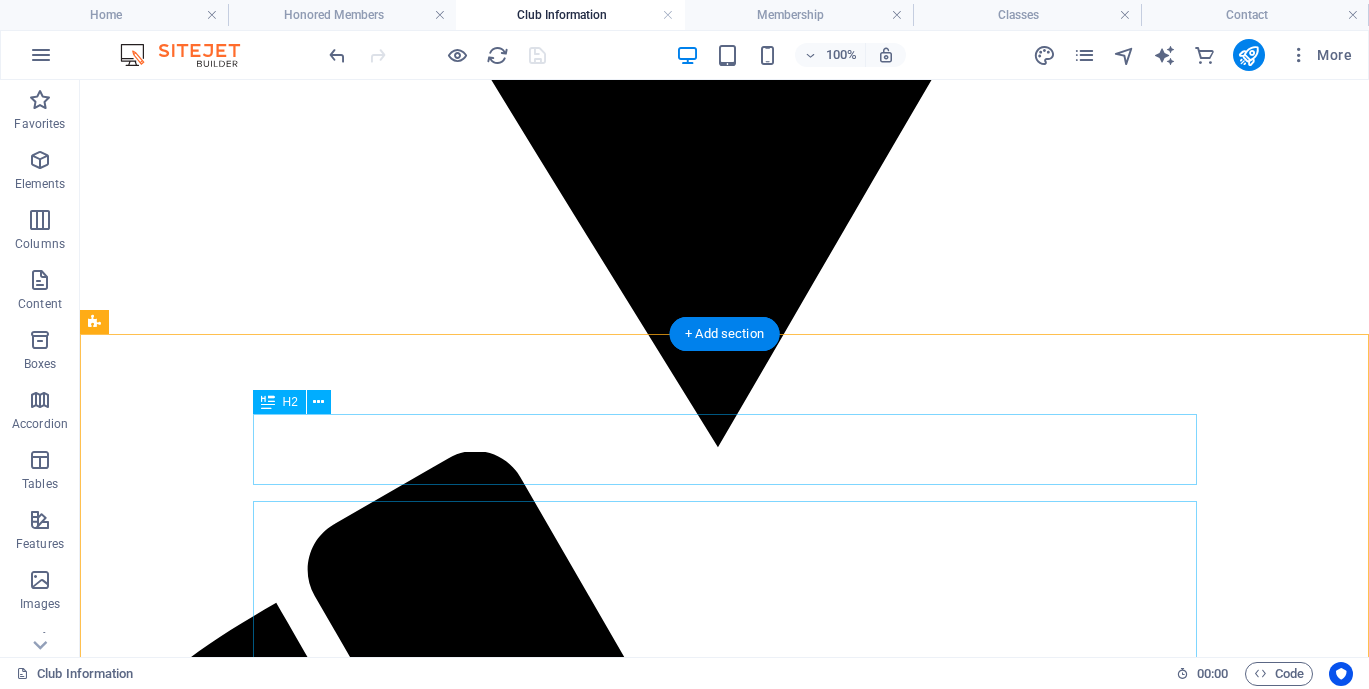 click on "Headline" at bounding box center [724, 3479] 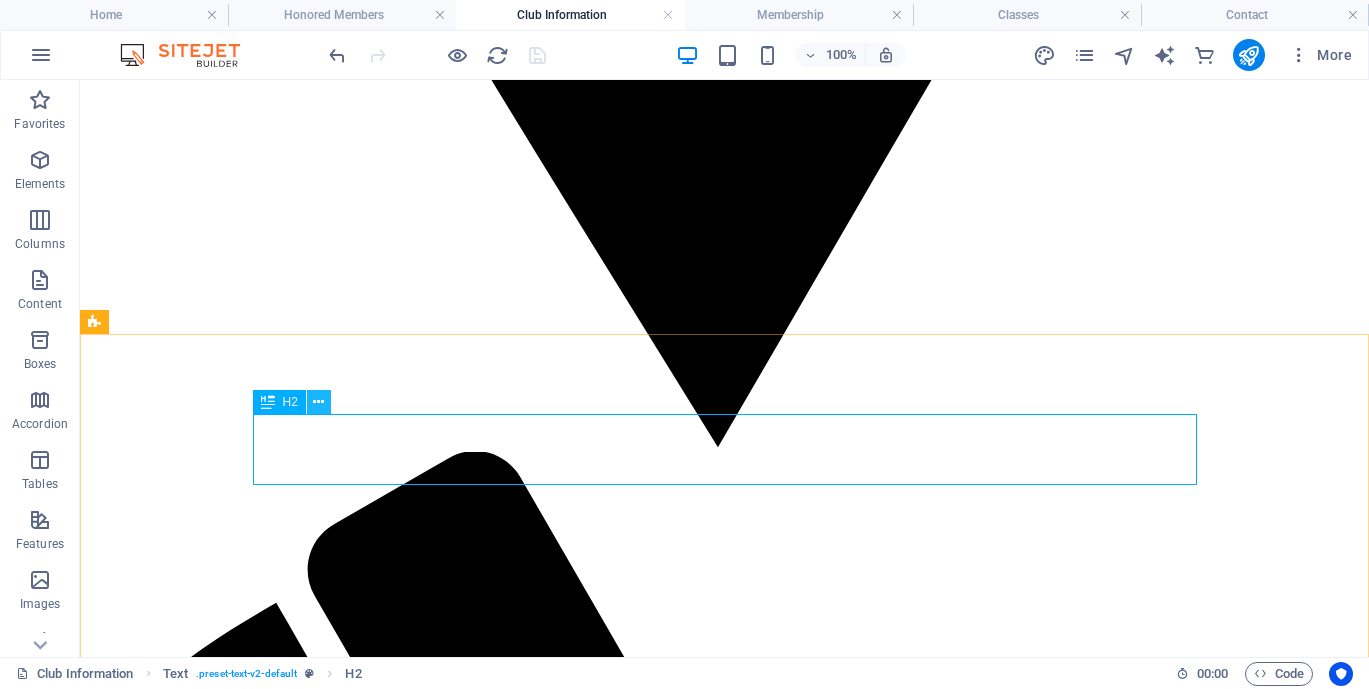 click at bounding box center [318, 402] 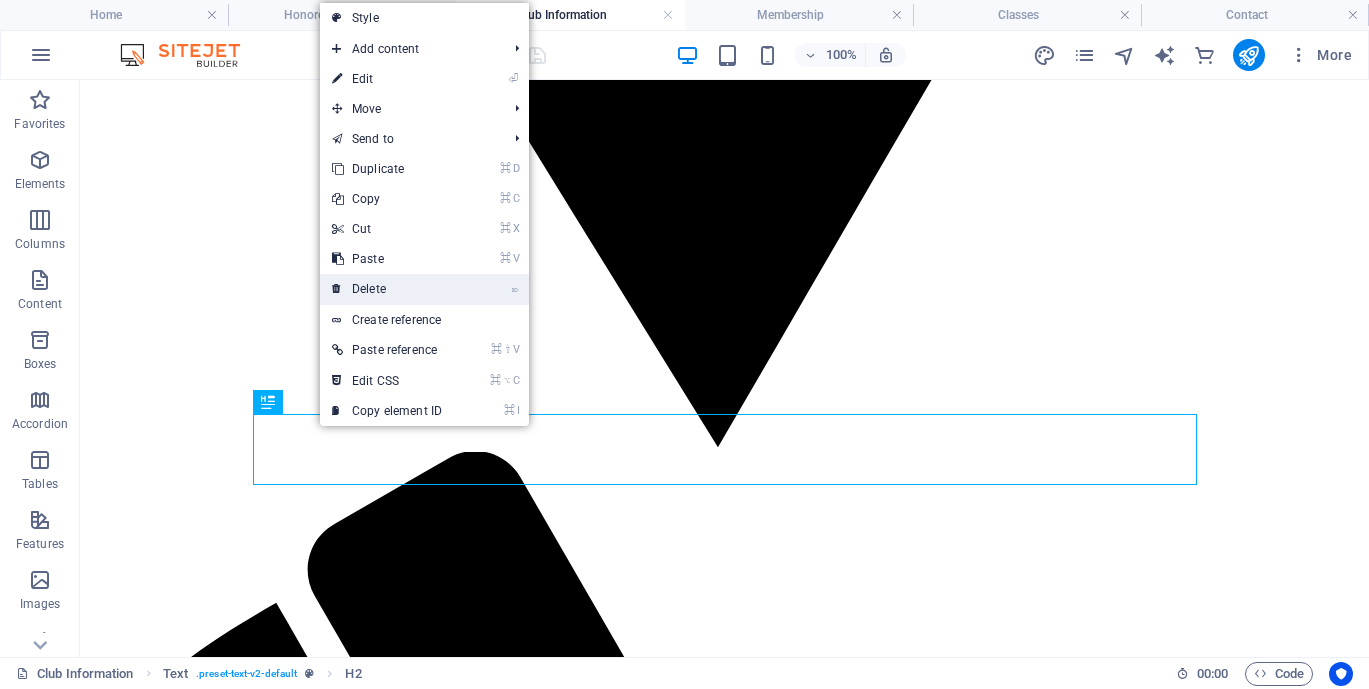 click on "⌦  Delete" at bounding box center [387, 289] 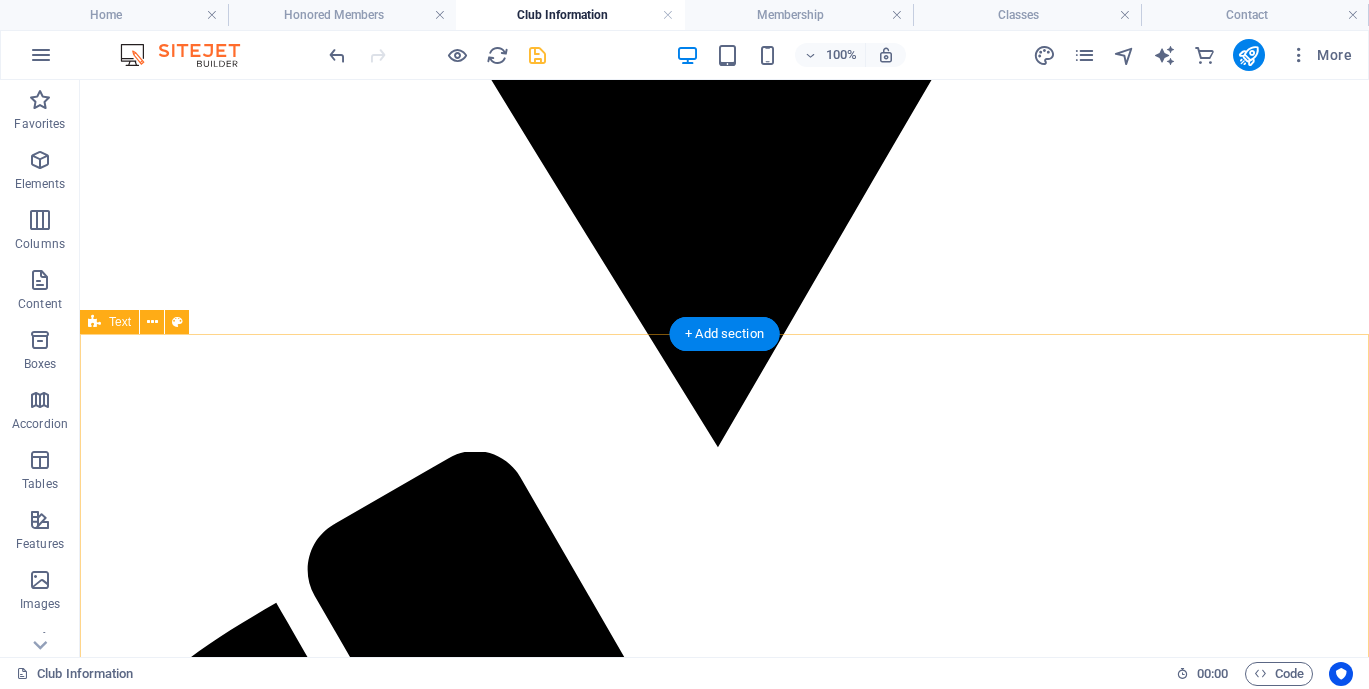 click on "TYEE KENNEL CLUB BY-LAWS Adopted at the Club’s Monthly Meeting held on [DATE], [YEAR] MEMBERSHIP   Types of Membership The society shall have the following classes of membership: a.  Regular member - voting b.  Life member – voting c.  Associate member – non-voting d.  Associate Junior member – non-voting e.  Honorary- non-voting Eligibility for membership Any person, [AGE] years of age and older who is in good standing with the [COUNTRY] Kennel Club and who subscribes to the purposes of the society may apply for associate membership.  Youth under [AGE] years of age may apply for Associate Junior membership. Membership Year Membership year shall be from [DATE] to [DATE] of each year. Dues Membership dues shall be payable [DATE] of the membership Year. Application for membership Any person accepted as an Associate Membership may apply after one year to become a Regular member. Approval of Membership Rejection of Membership Termination of Membership Resignation. b .   Lapsing c." at bounding box center [724, 6193] 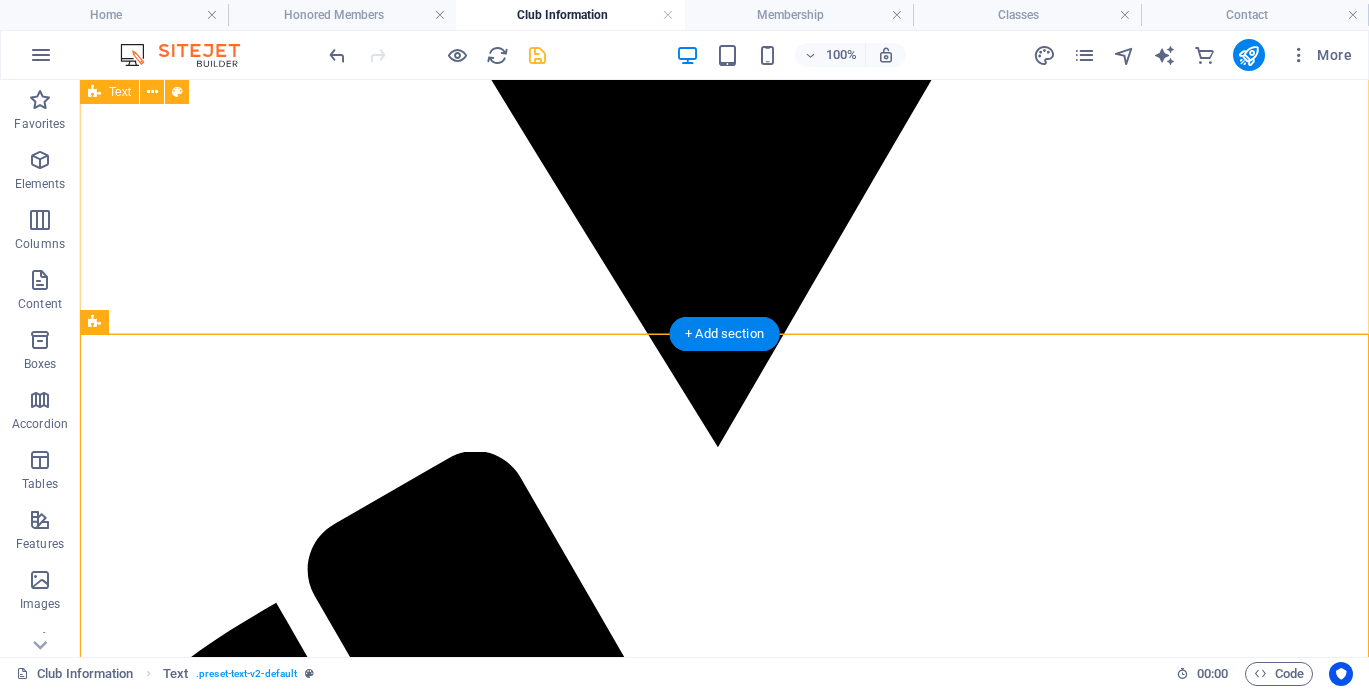 click on "Province of British Columbia Society’s Act (No. [NUMBER], filed [MONTH] [DAY], [YEAR], Amended [YEAR]) CONSTITUTION 1.      NAME 1.1    The name of this Society shall be Tyee Kennel Club. The operation of the Society is chiefly to be carried out on Vancouver Island. 2.      OBJECTS 2.1    The objects of the Society are: a.   To promote interest in and knowledge of purebred dogs.  To foster sportsmanship, goodwill, and friendship among dog fanciers. b.   To hold sanctioned and approved events including conformation shows, obedience trials, rally trials, scent detection trials, Canine Good Neighbour Tests, under the rules of the Canadian Kennel Club and to abide by the Canadian Kennel Club Code of Ethics. c.   To encourage the study of all phases of breeding purebred dogs with the aim of improving conformation, temperament, and the natural abilities of all breeds of purebred dogs. d.   To discourage the breeding of unregistered dogs." at bounding box center [724, 3150] 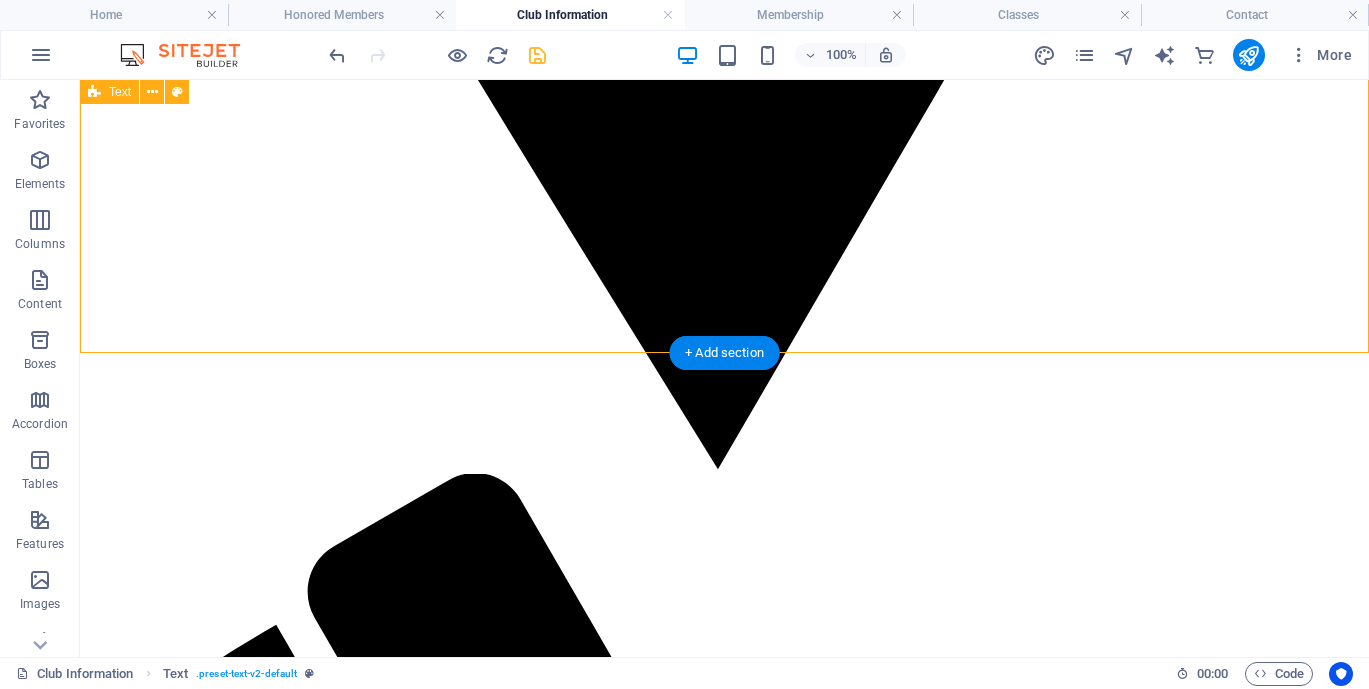 scroll, scrollTop: 1624, scrollLeft: 0, axis: vertical 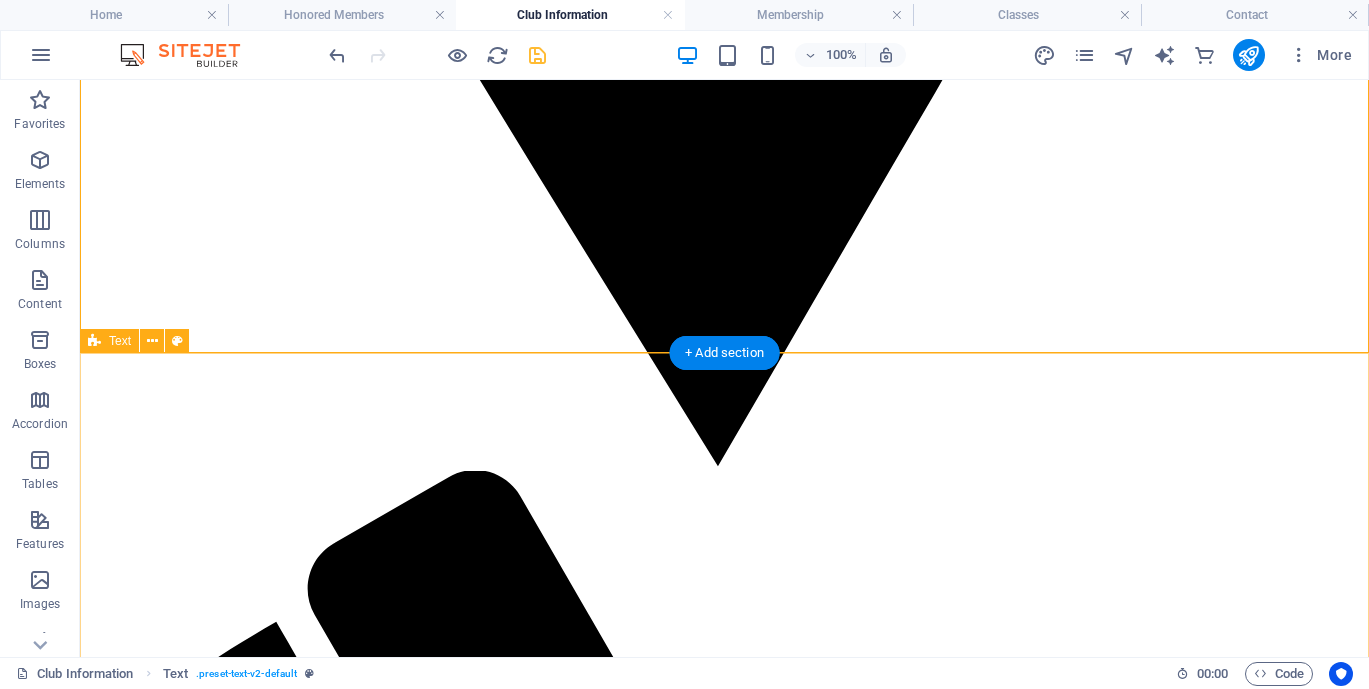 click on "TYEE KENNEL CLUB BY-LAWS Adopted at the Club’s Monthly Meeting held on [DATE], [YEAR] MEMBERSHIP   Types of Membership The society shall have the following classes of membership: a.  Regular member - voting b.  Life member – voting c.  Associate member – non-voting d.  Associate Junior member – non-voting e.  Honorary- non-voting Eligibility for membership Any person, [AGE] years of age and older who is in good standing with the [COUNTRY] Kennel Club and who subscribes to the purposes of the society may apply for associate membership.  Youth under [AGE] years of age may apply for Associate Junior membership. Membership Year Membership year shall be from [DATE] to [DATE] of each year. Dues Membership dues shall be payable [DATE] of the membership Year. Application for membership Any person accepted as an Associate Membership may apply after one year to become a Regular member. Approval of Membership Rejection of Membership Termination of Membership Resignation. b .   Lapsing c." at bounding box center [724, 6212] 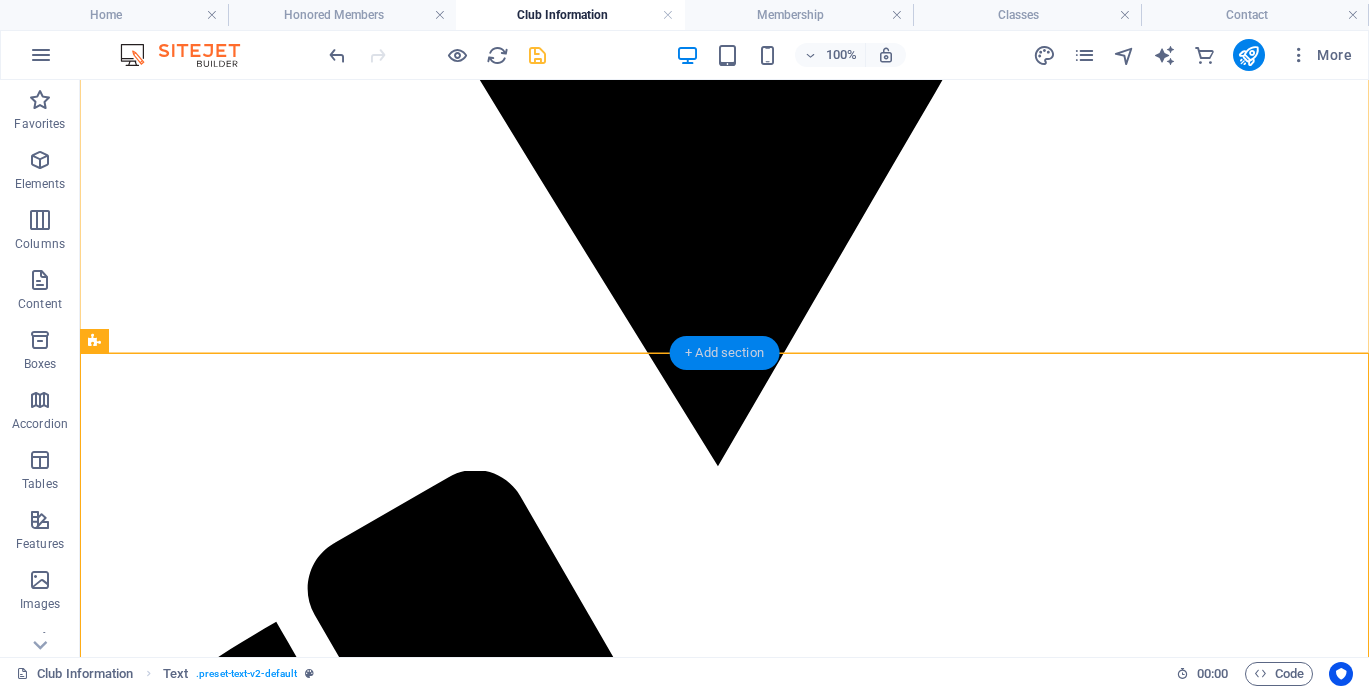 click on "+ Add section" at bounding box center [724, 353] 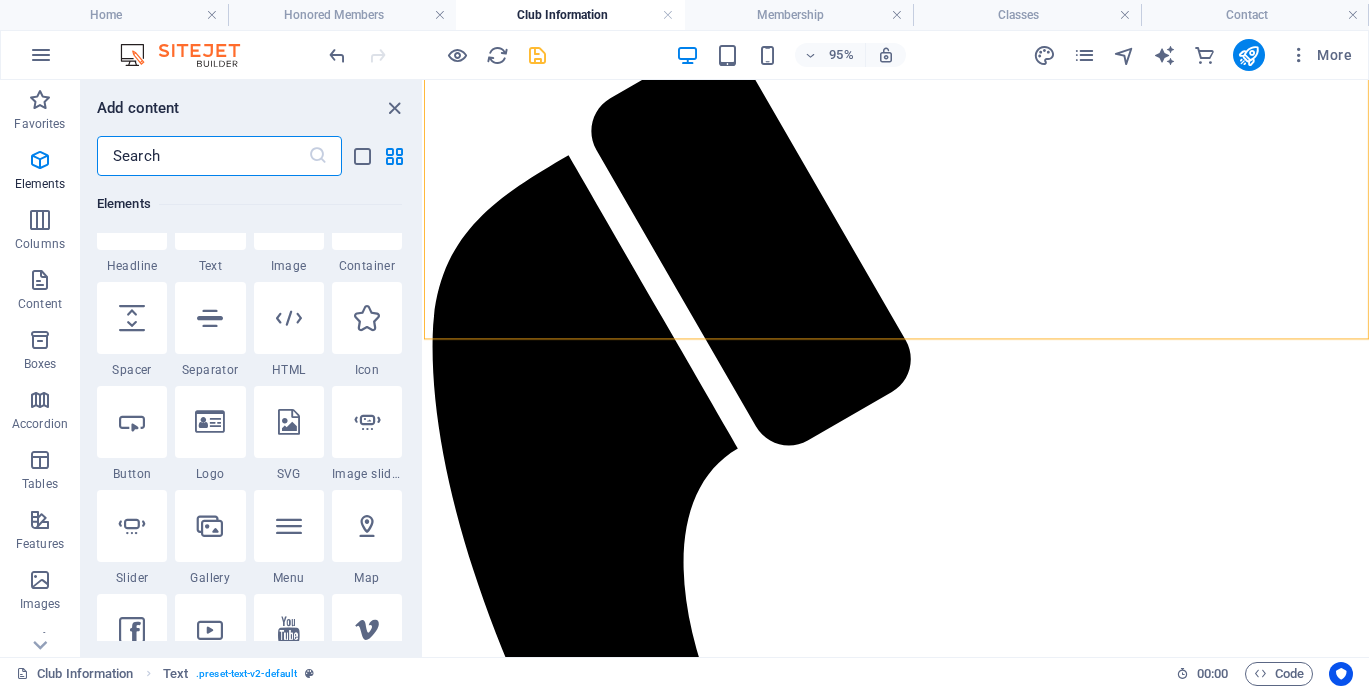 scroll, scrollTop: 269, scrollLeft: 0, axis: vertical 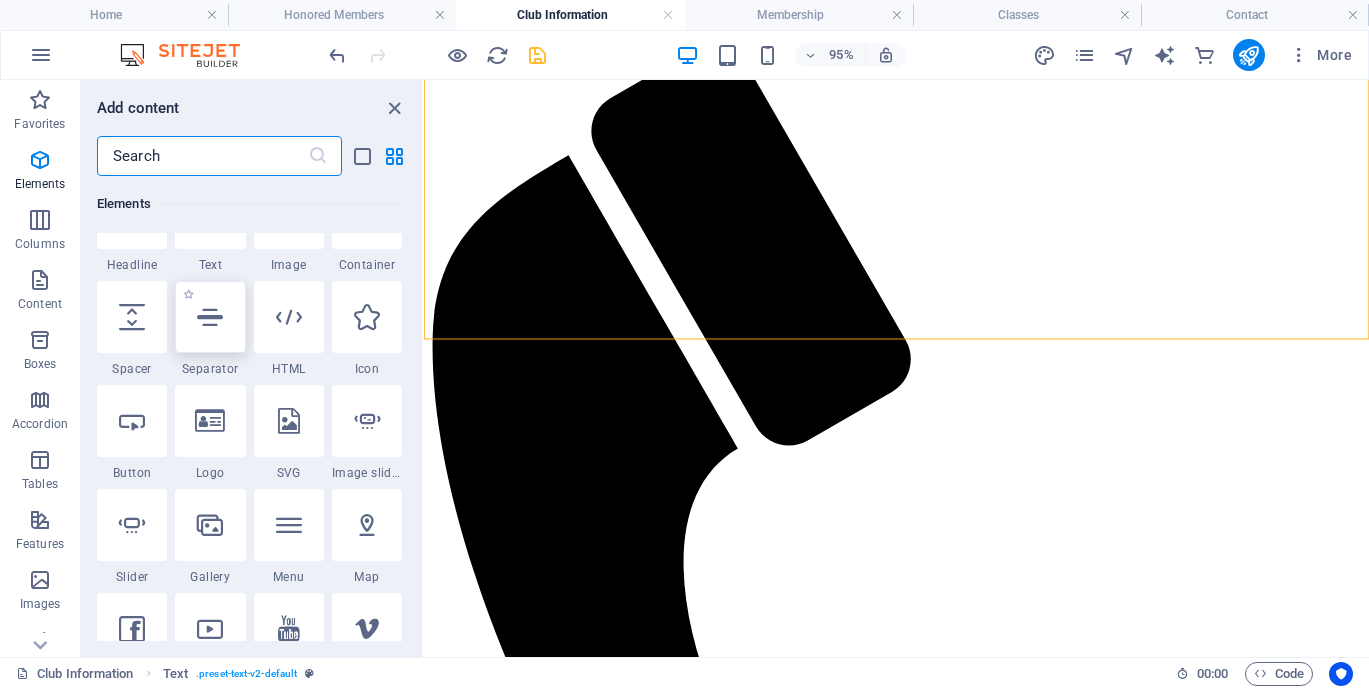 click at bounding box center (210, 317) 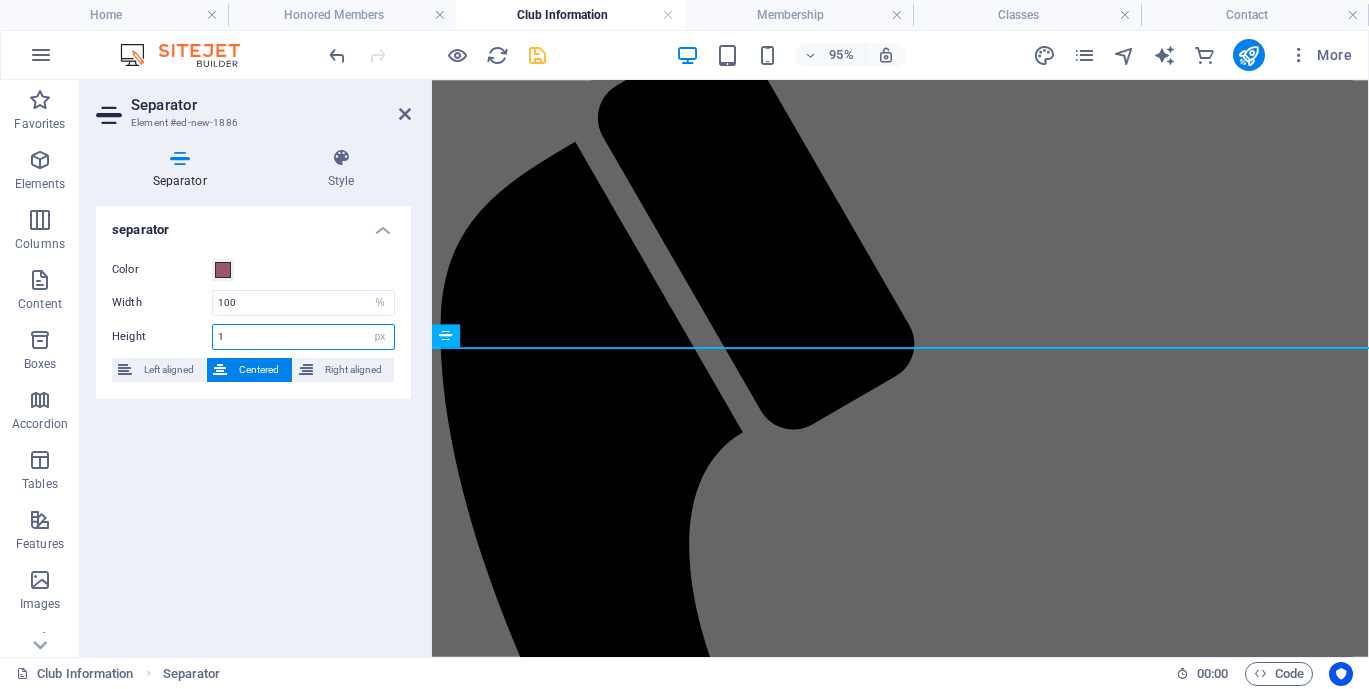 click on "1" at bounding box center (303, 337) 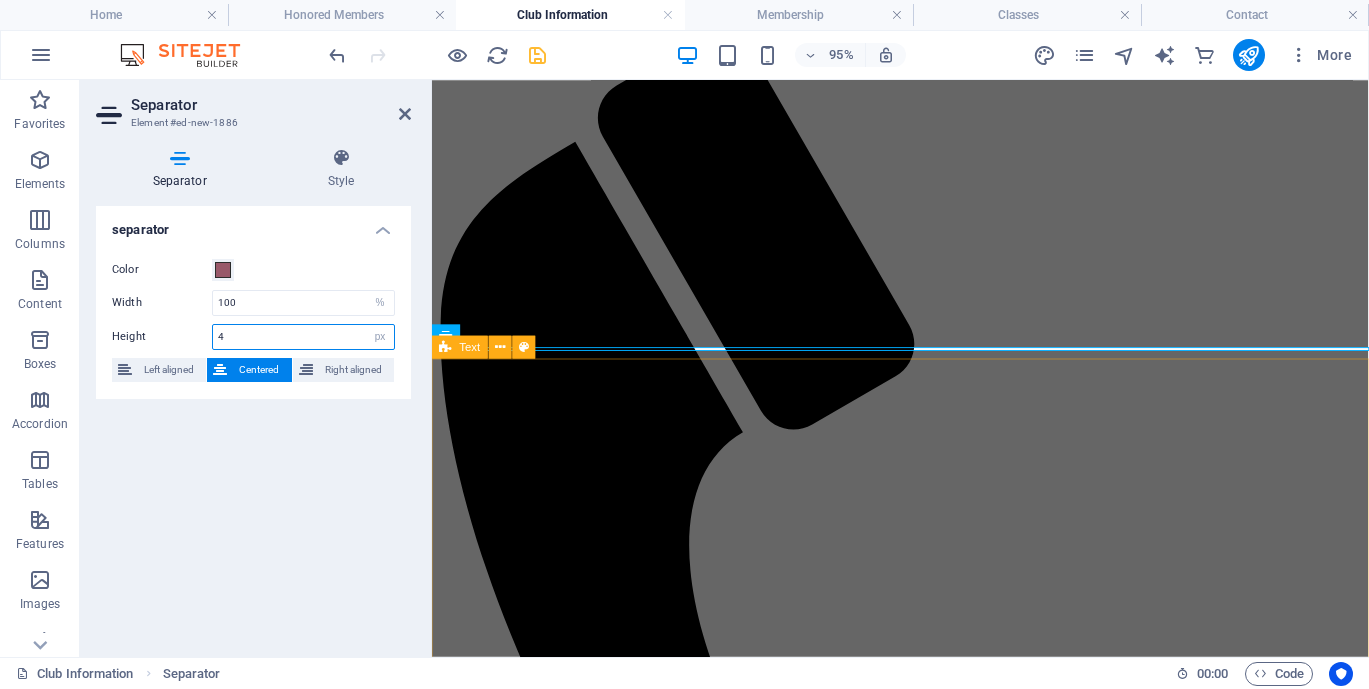 type on "4" 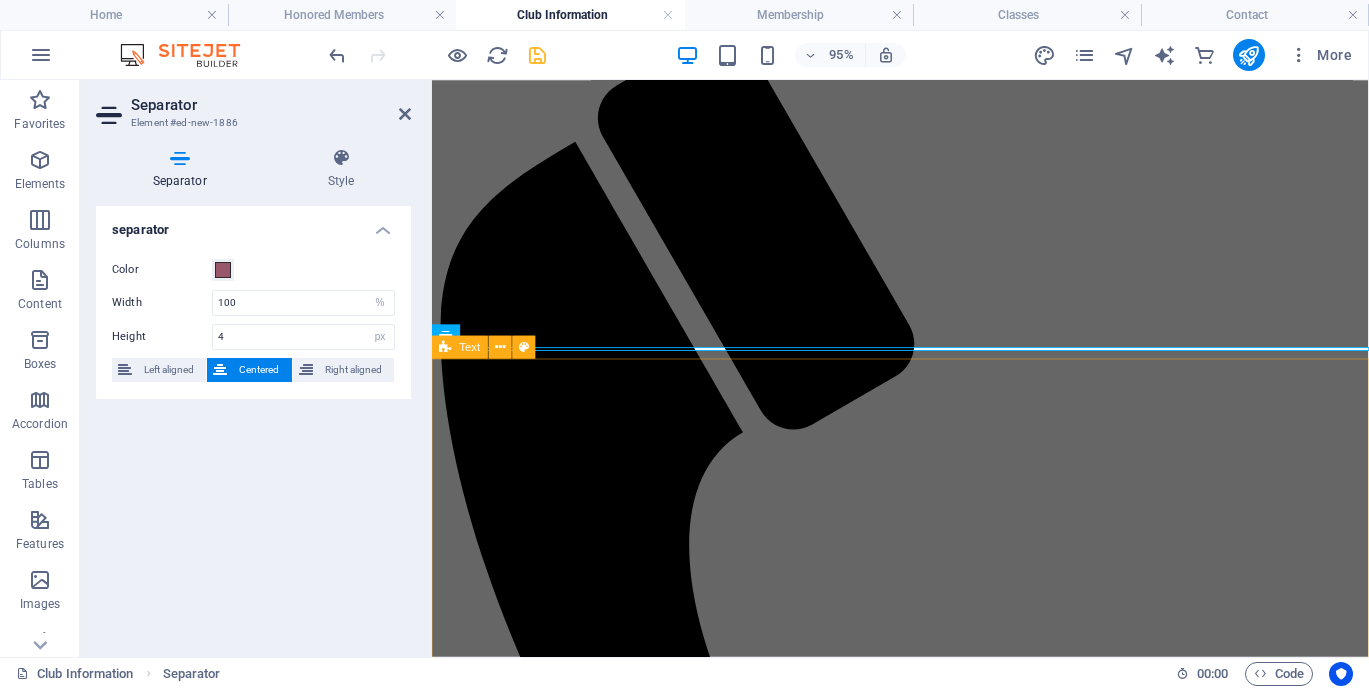 click on "TYEE KENNEL CLUB BY-LAWS Adopted at the Club’s Monthly Meeting held on [DATE], [YEAR] MEMBERSHIP   Types of Membership The society shall have the following classes of membership: a.  Regular member - voting b.  Life member – voting c.  Associate member – non-voting d.  Associate Junior member – non-voting e.  Honorary- non-voting Eligibility for membership Any person, [AGE] years of age and older who is in good standing with the [COUNTRY] Kennel Club and who subscribes to the purposes of the society may apply for associate membership.  Youth under [AGE] years of age may apply for Associate Junior membership. Membership Year Membership year shall be from [DATE] to [DATE] of each year. Dues Membership dues shall be payable [DATE] of the membership Year. Application for membership Any person accepted as an Associate Membership may apply after one year to become a Regular member. Approval of Membership Rejection of Membership Termination of Membership Resignation. b .   Lapsing c." at bounding box center (925, 5664) 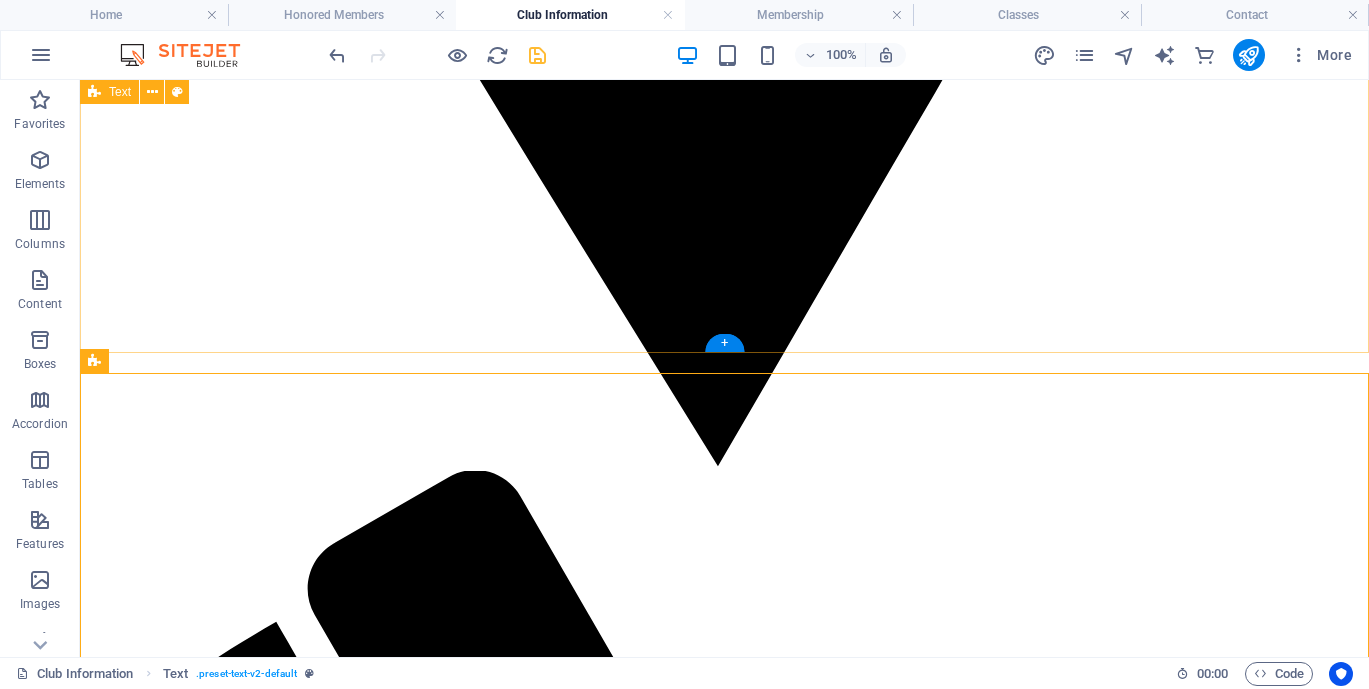 click on "Province of British Columbia Society’s Act (No. [NUMBER], filed [MONTH] [DAY], [YEAR], Amended [YEAR]) CONSTITUTION 1.      NAME 1.1    The name of this Society shall be Tyee Kennel Club. The operation of the Society is chiefly to be carried out on Vancouver Island. 2.      OBJECTS 2.1    The objects of the Society are: a.   To promote interest in and knowledge of purebred dogs.  To foster sportsmanship, goodwill, and friendship among dog fanciers. b.   To hold sanctioned and approved events including conformation shows, obedience trials, rally trials, scent detection trials, Canine Good Neighbour Tests, under the rules of the Canadian Kennel Club and to abide by the Canadian Kennel Club Code of Ethics. c.   To encourage the study of all phases of breeding purebred dogs with the aim of improving conformation, temperament, and the natural abilities of all breeds of purebred dogs. d.   To discourage the breeding of unregistered dogs." at bounding box center (724, 3169) 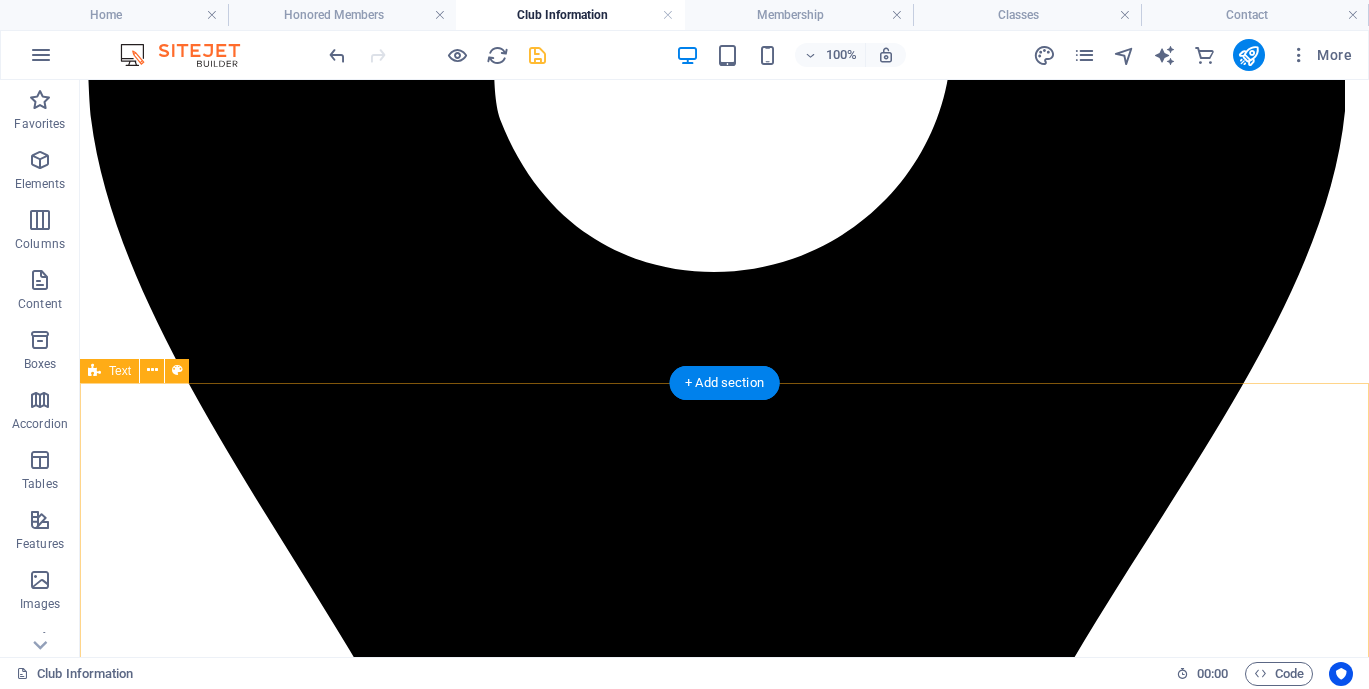 scroll, scrollTop: 835, scrollLeft: 0, axis: vertical 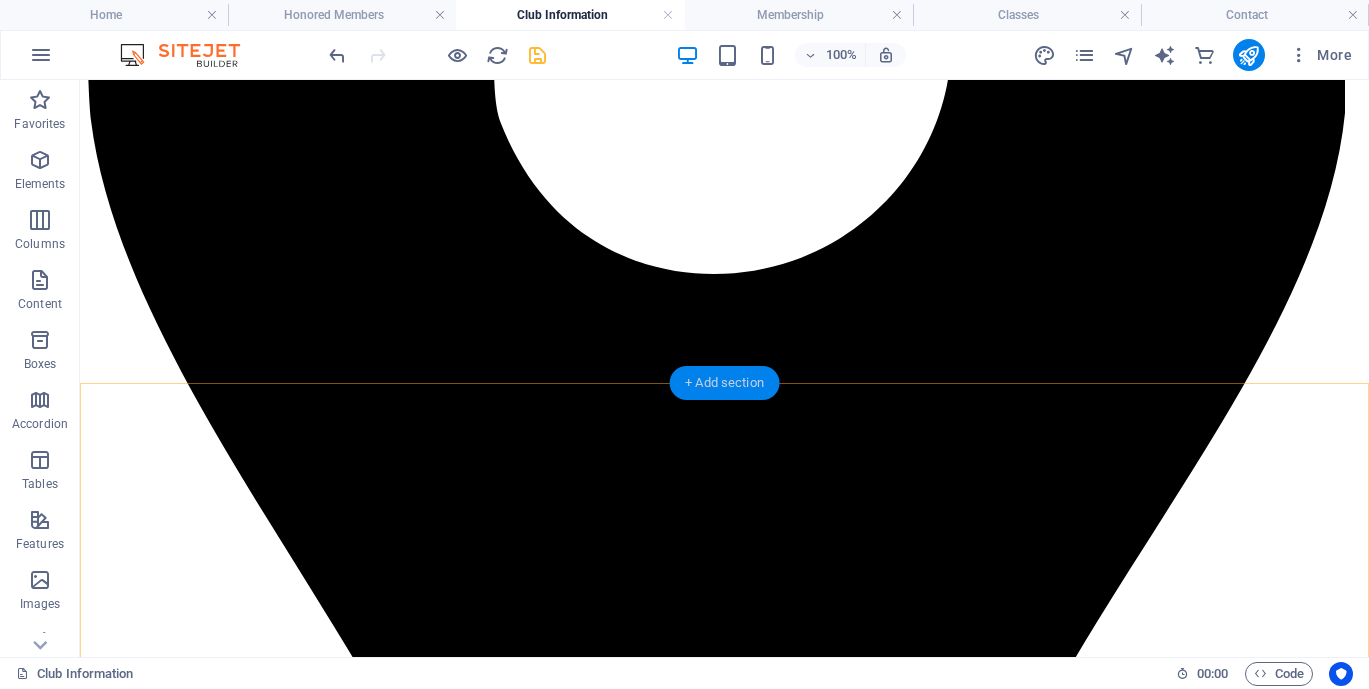 click on "+ Add section" at bounding box center [724, 383] 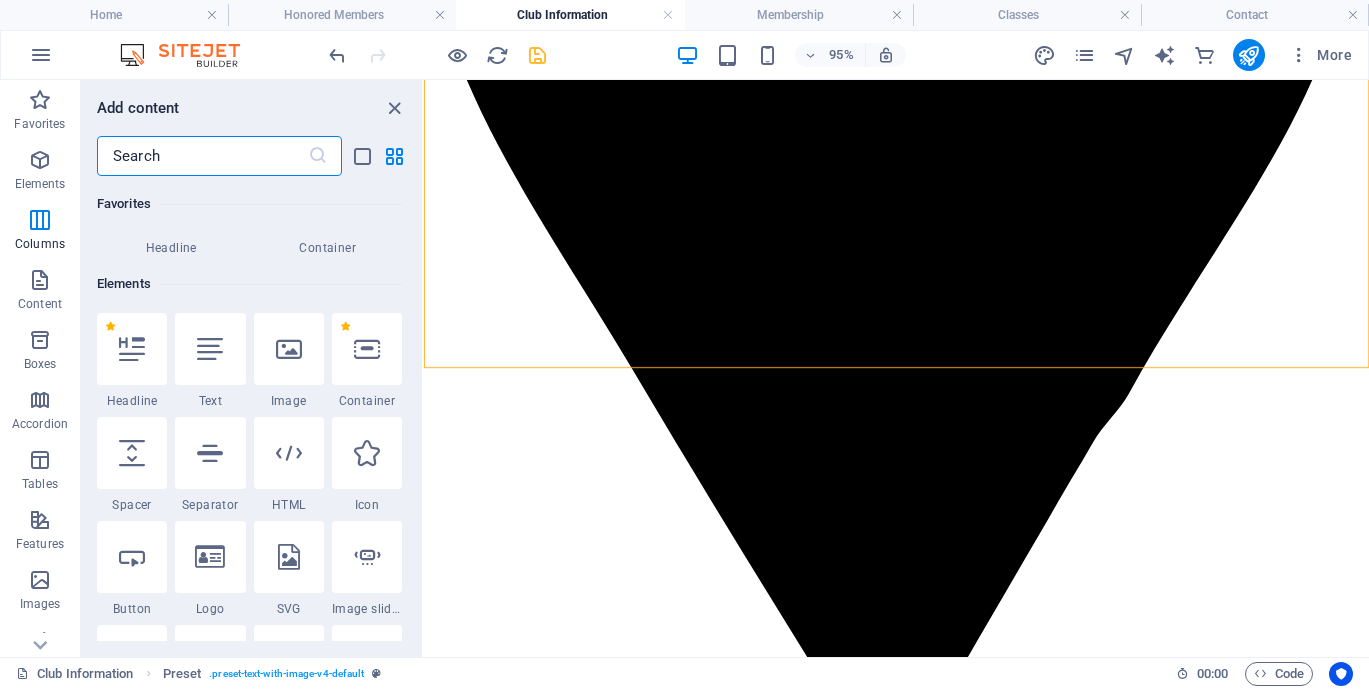 scroll, scrollTop: 0, scrollLeft: 0, axis: both 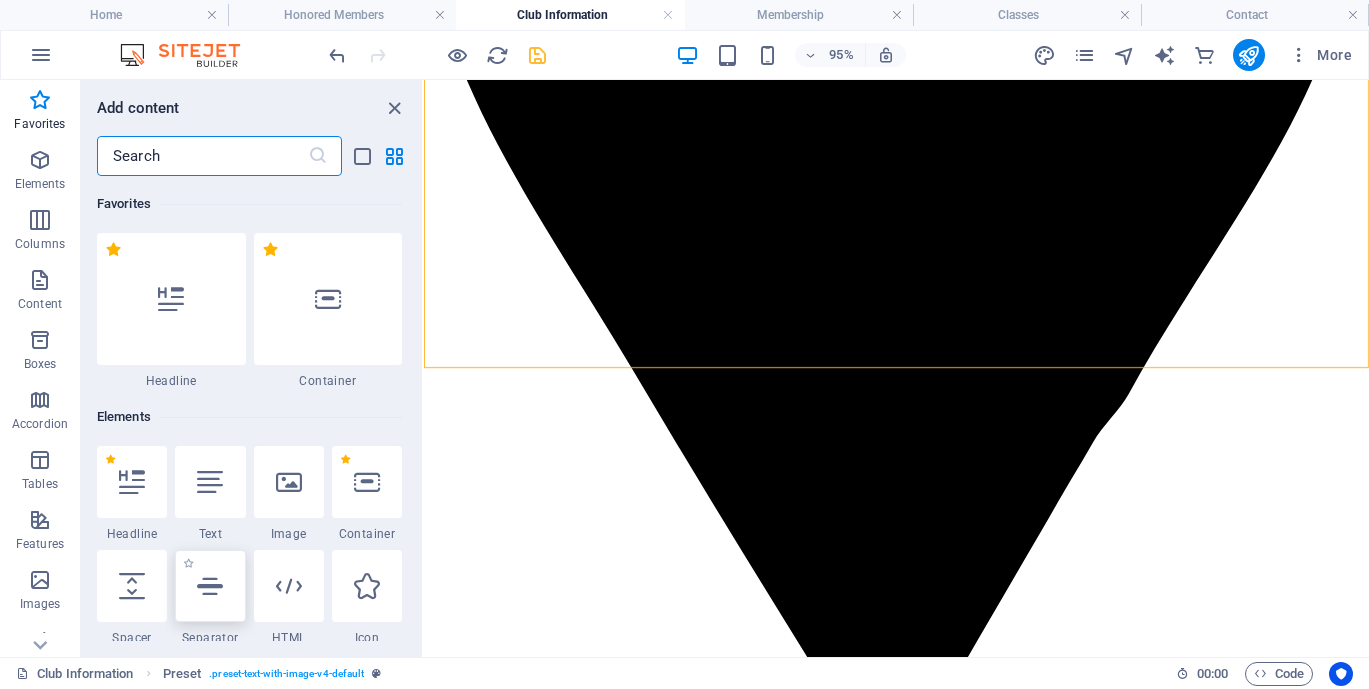click at bounding box center [210, 586] 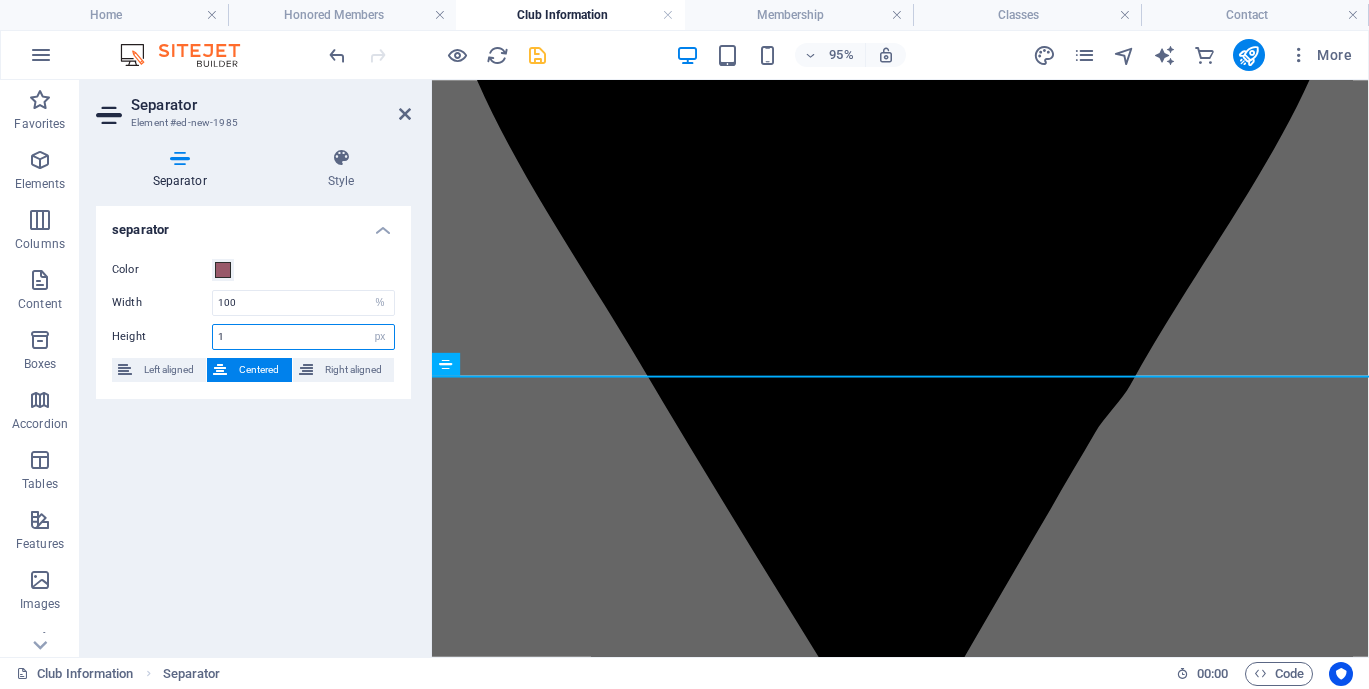 drag, startPoint x: 232, startPoint y: 335, endPoint x: 194, endPoint y: 333, distance: 38.052597 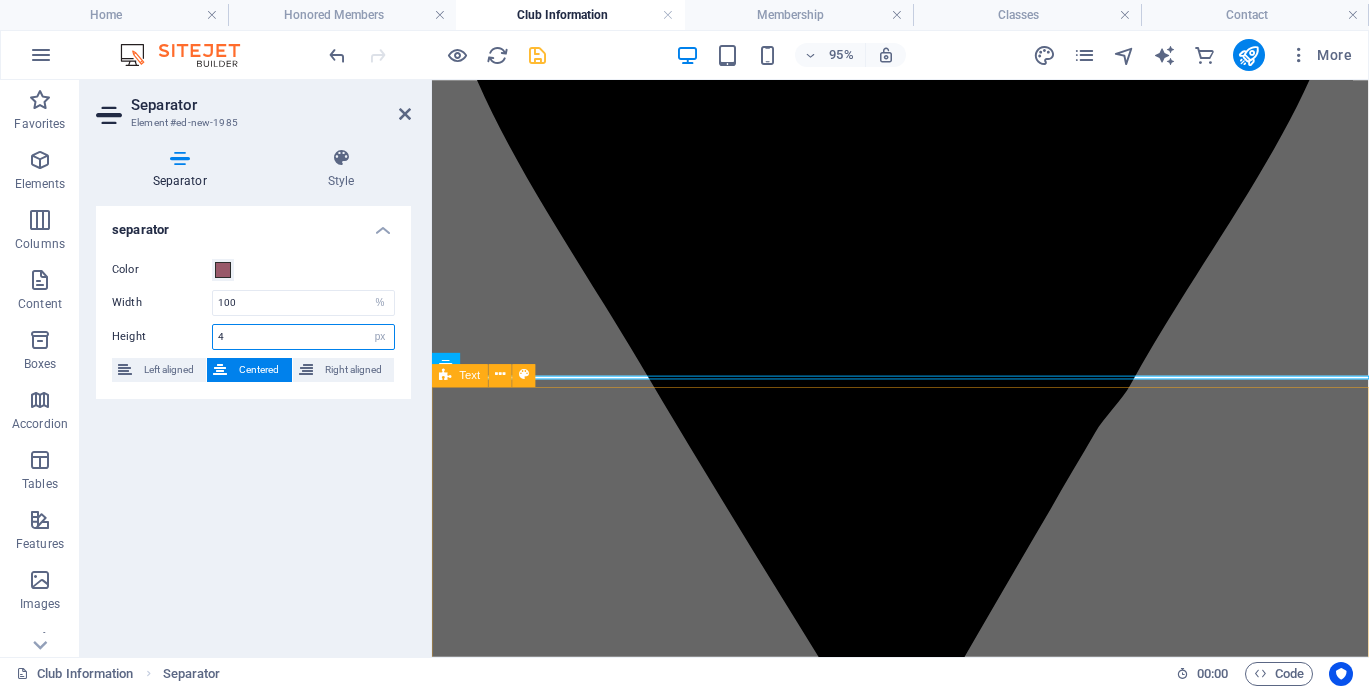 type on "4" 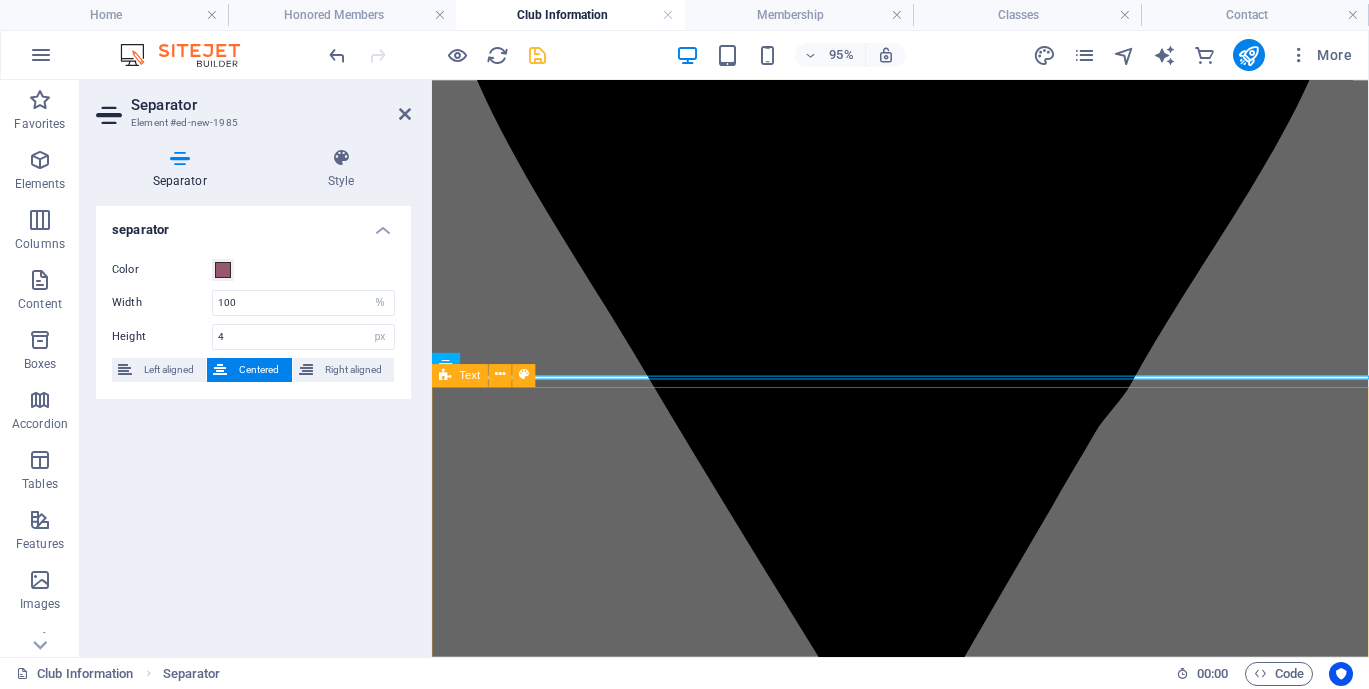 click on "Province of British Columbia Society’s Act (No. [NUMBER], filed [MONTH] [DAY], [YEAR], Amended [YEAR]) CONSTITUTION 1.      NAME 1.1    The name of this Society shall be Tyee Kennel Club. The operation of the Society is chiefly to be carried out on Vancouver Island. 2.      OBJECTS 2.1    The objects of the Society are: a.   To promote interest in and knowledge of purebred dogs.  To foster sportsmanship, goodwill, and friendship among dog fanciers. b.   To hold sanctioned and approved events including conformation shows, obedience trials, rally trials, scent detection trials, Canine Good Neighbour Tests, under the rules of the Canadian Kennel Club and to abide by the Canadian Kennel Club Code of Ethics. c.   To encourage the study of all phases of breeding purebred dogs with the aim of improving conformation, temperament, and the natural abilities of all breeds of purebred dogs. d.   To discourage the breeding of unregistered dogs." at bounding box center [925, 3173] 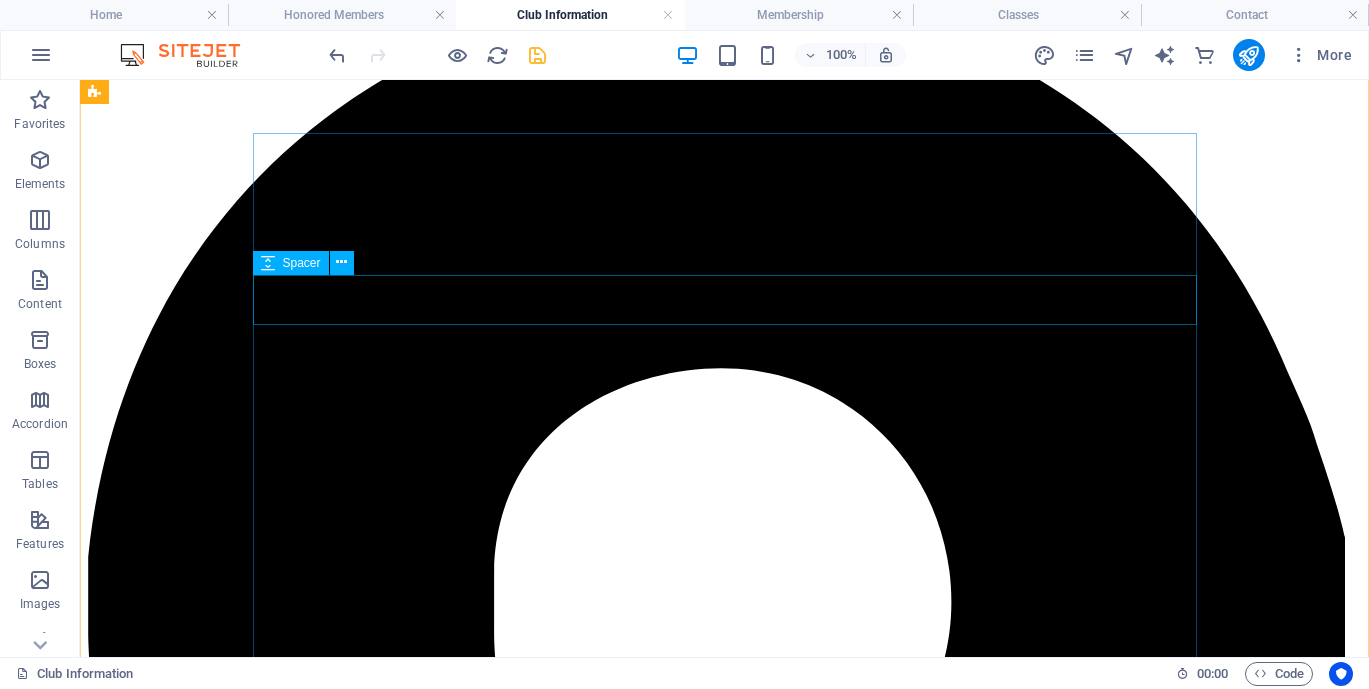 scroll, scrollTop: 218, scrollLeft: 0, axis: vertical 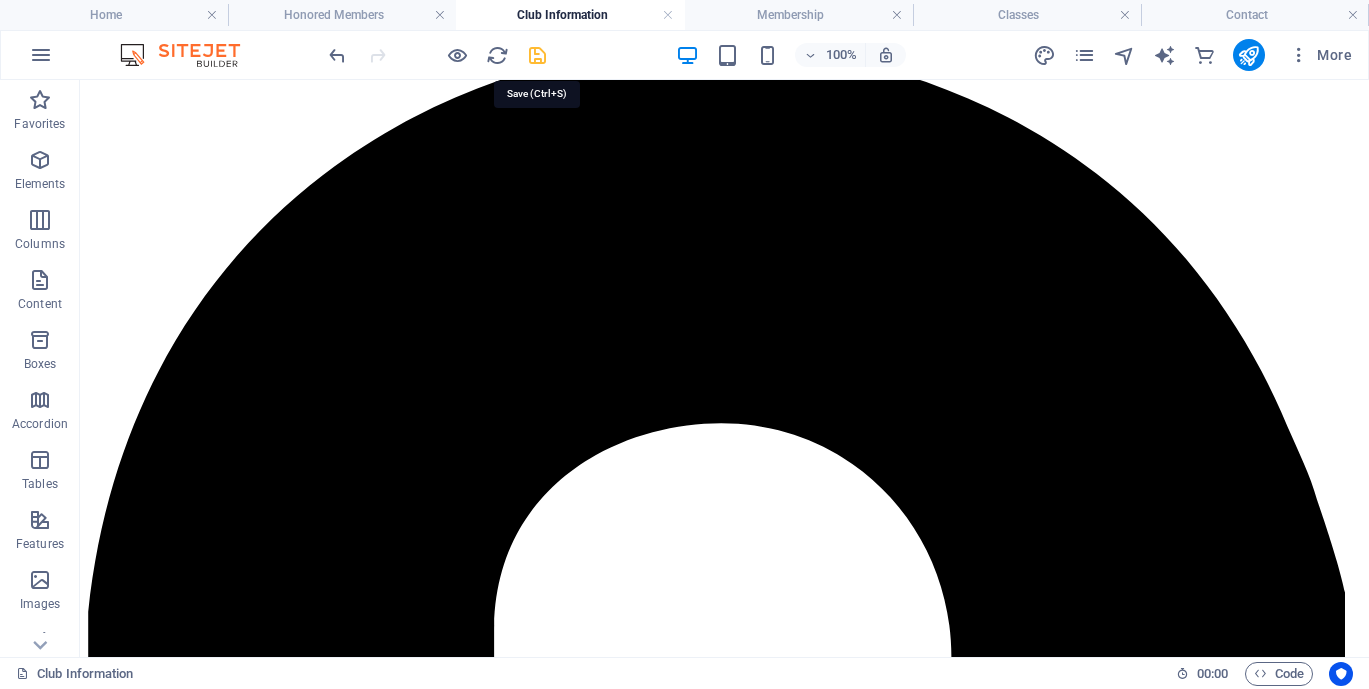 click at bounding box center [537, 55] 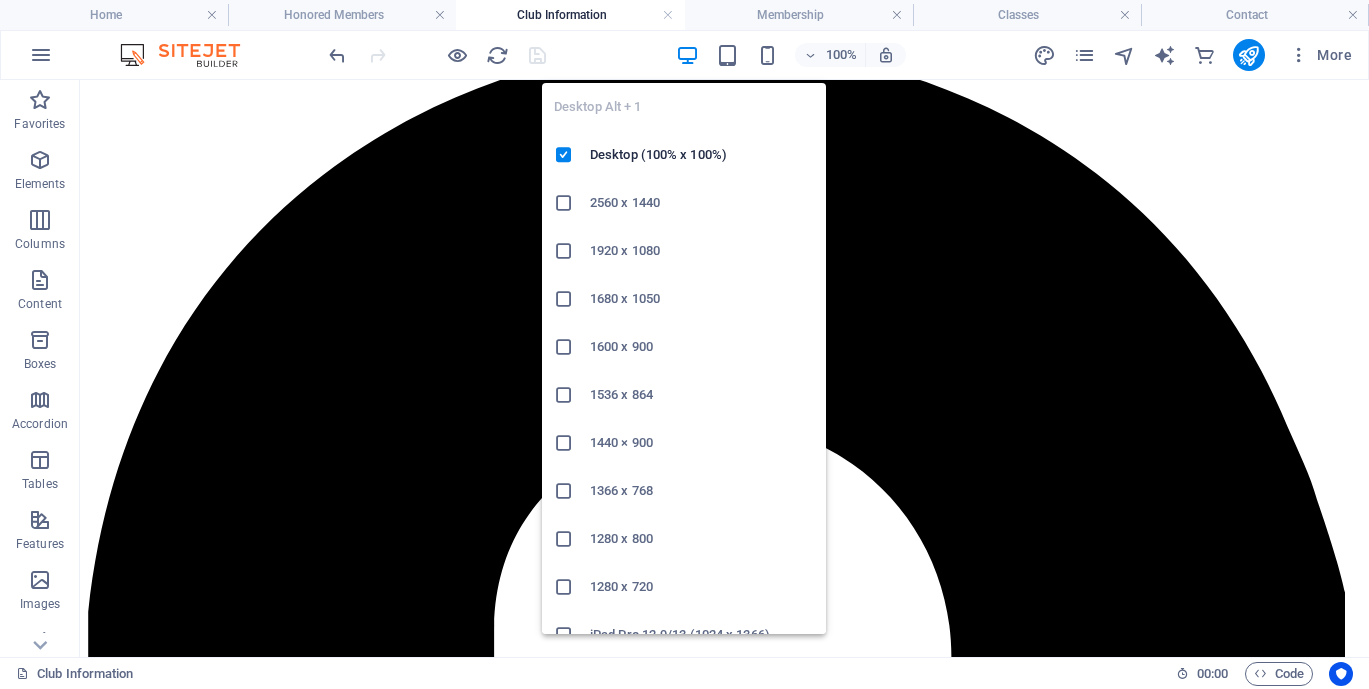 click at bounding box center [687, 55] 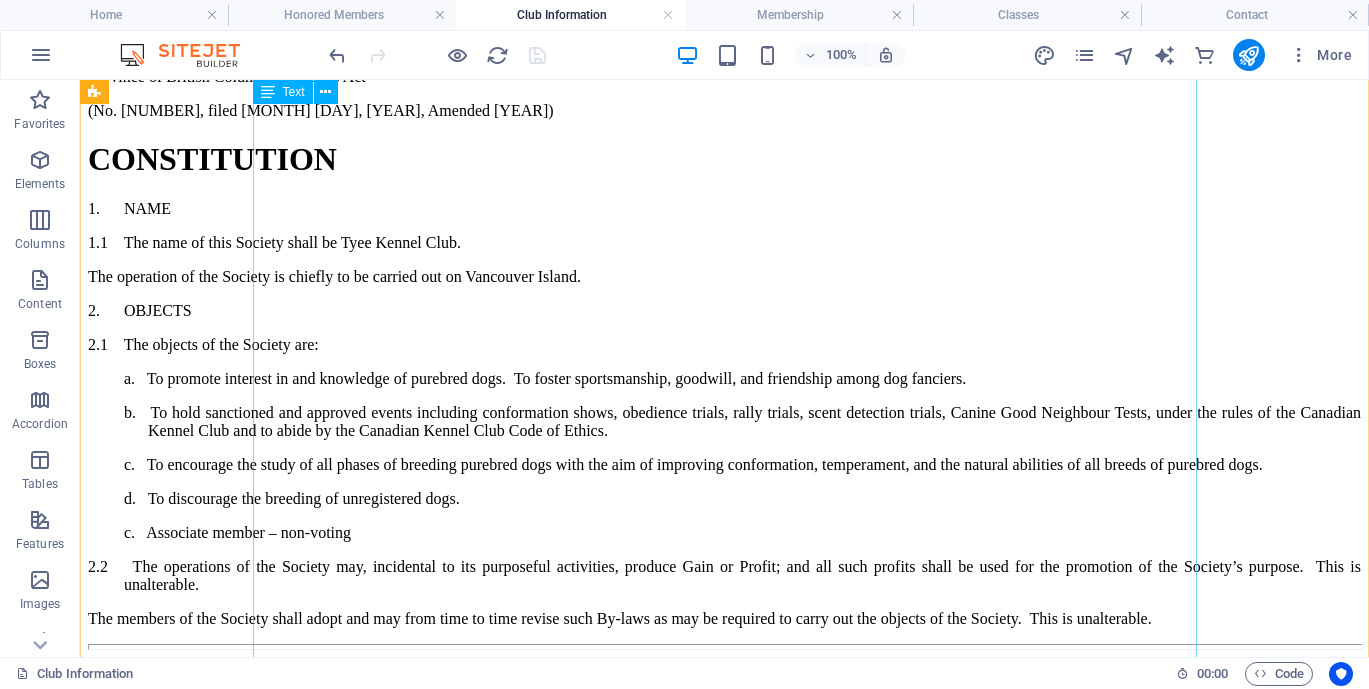 scroll, scrollTop: 4403, scrollLeft: 0, axis: vertical 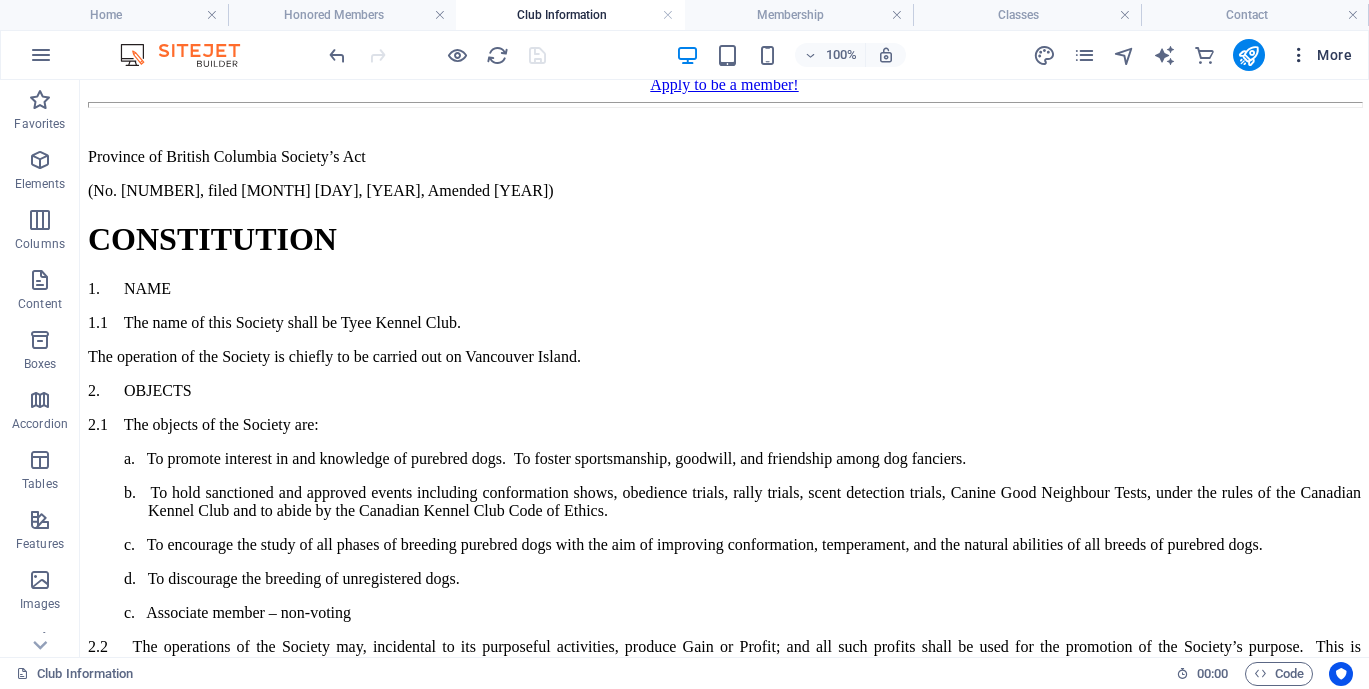 click at bounding box center [1299, 55] 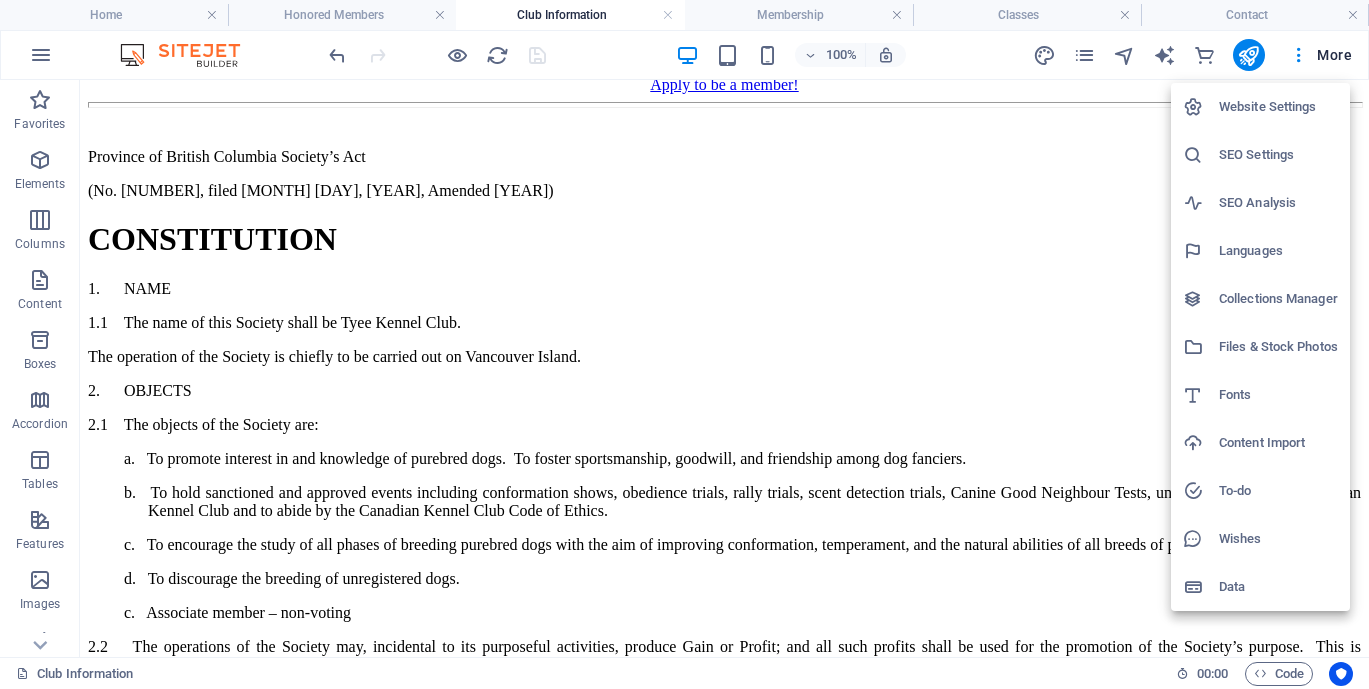 click at bounding box center (684, 344) 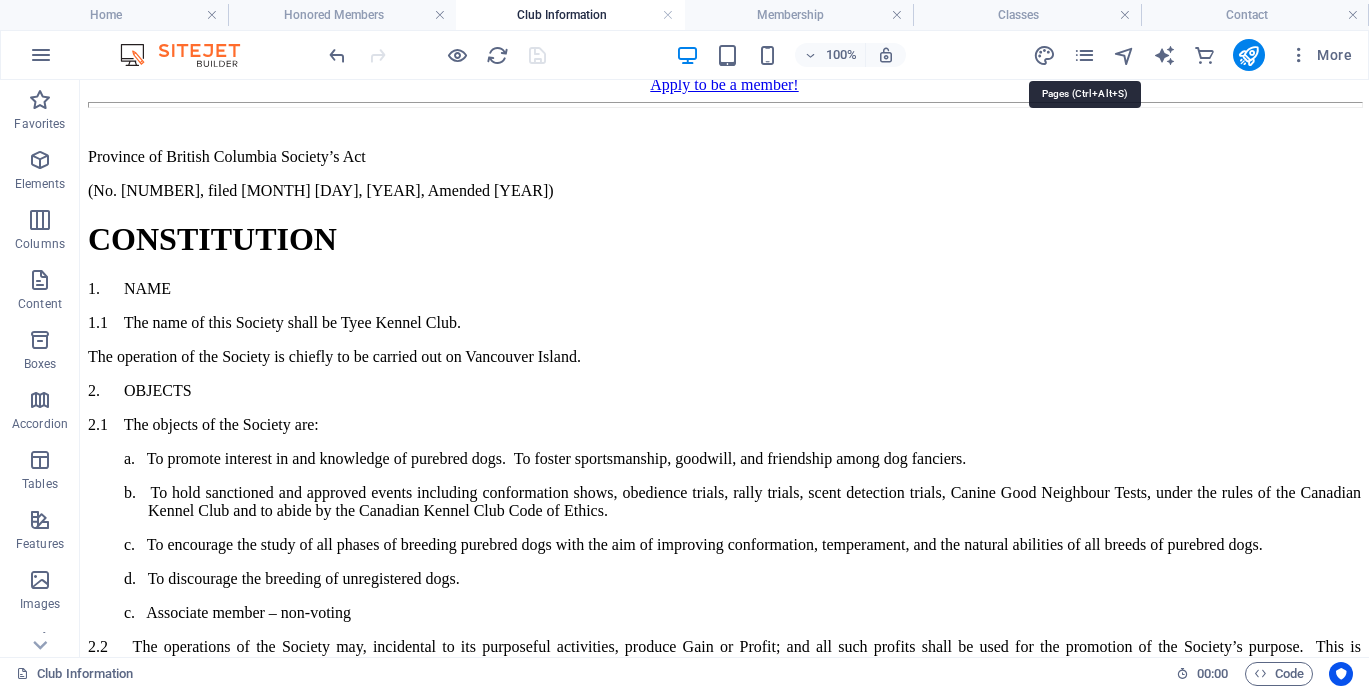 click at bounding box center (1084, 55) 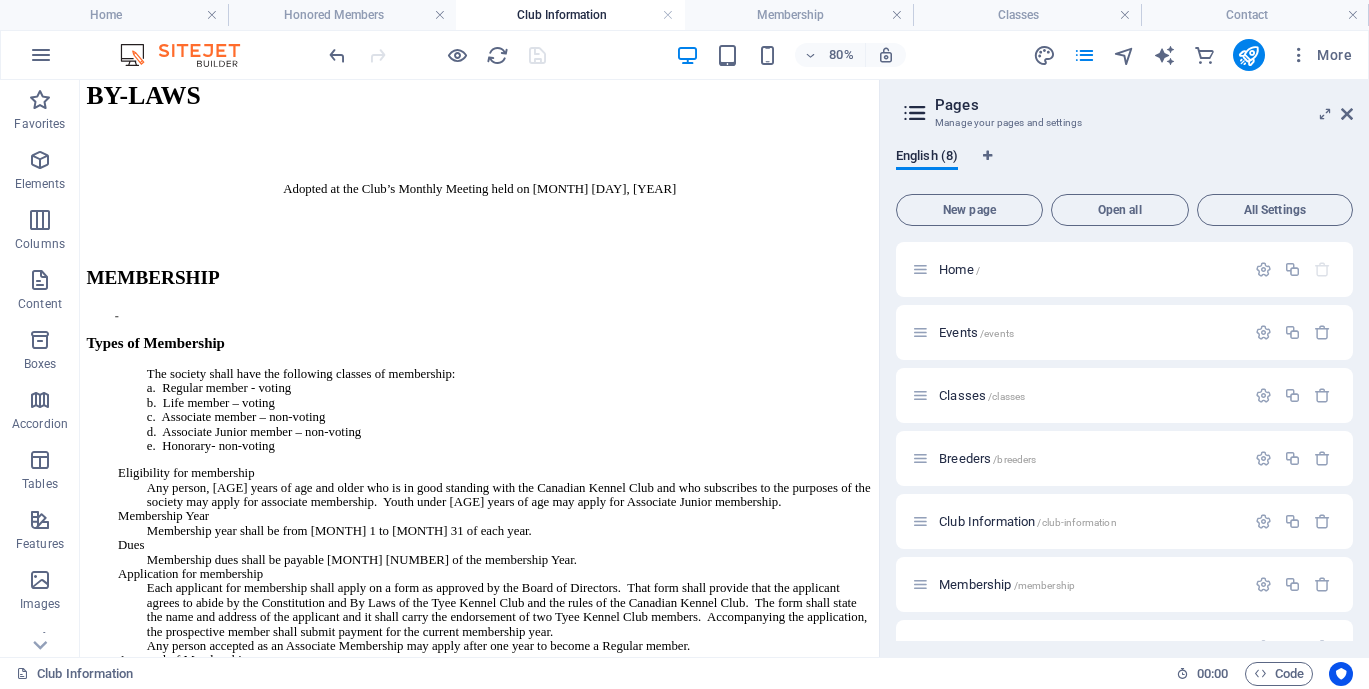 scroll, scrollTop: 105, scrollLeft: 0, axis: vertical 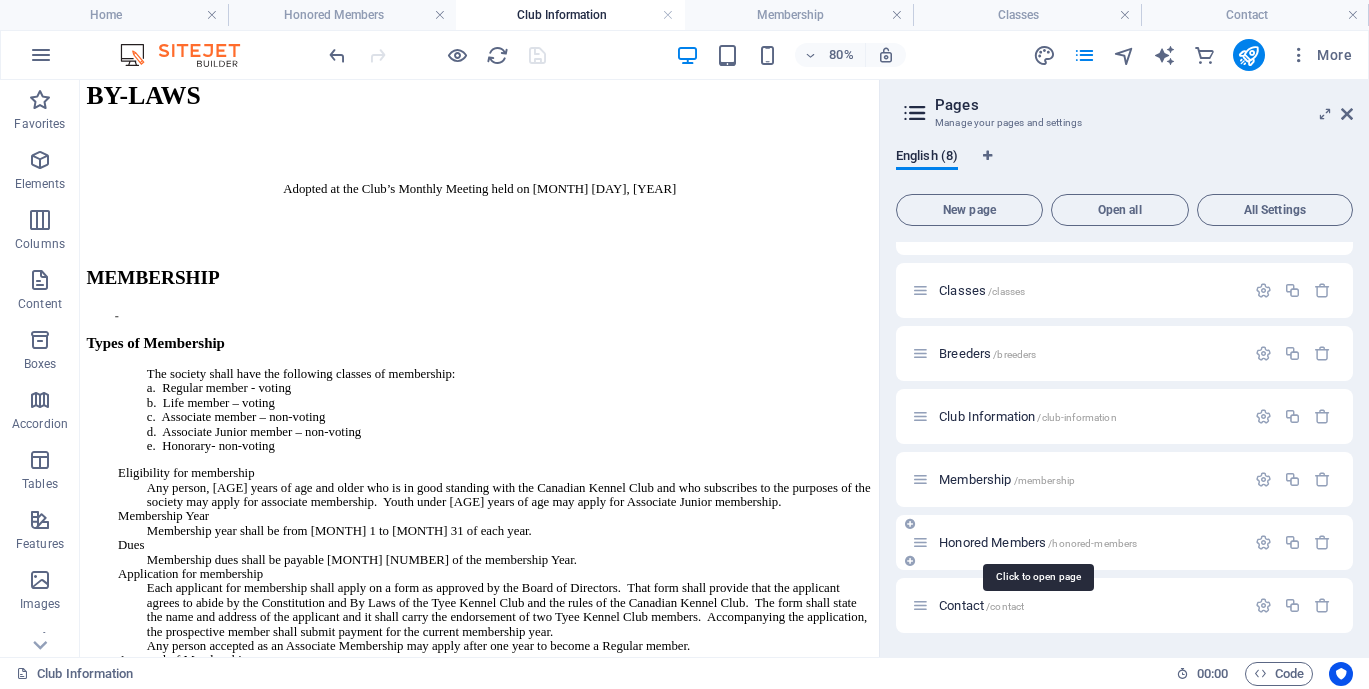 click on "Honored Members /honored-members" at bounding box center (1038, 542) 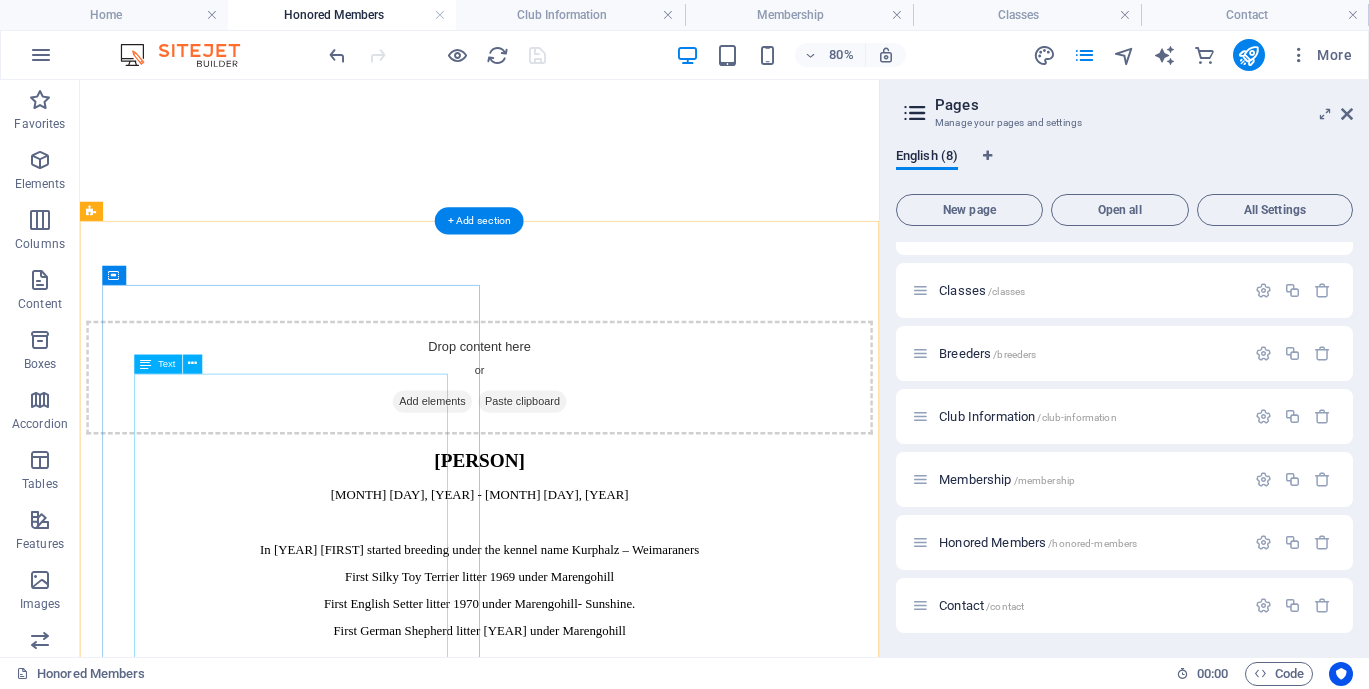 scroll, scrollTop: 4538, scrollLeft: 0, axis: vertical 